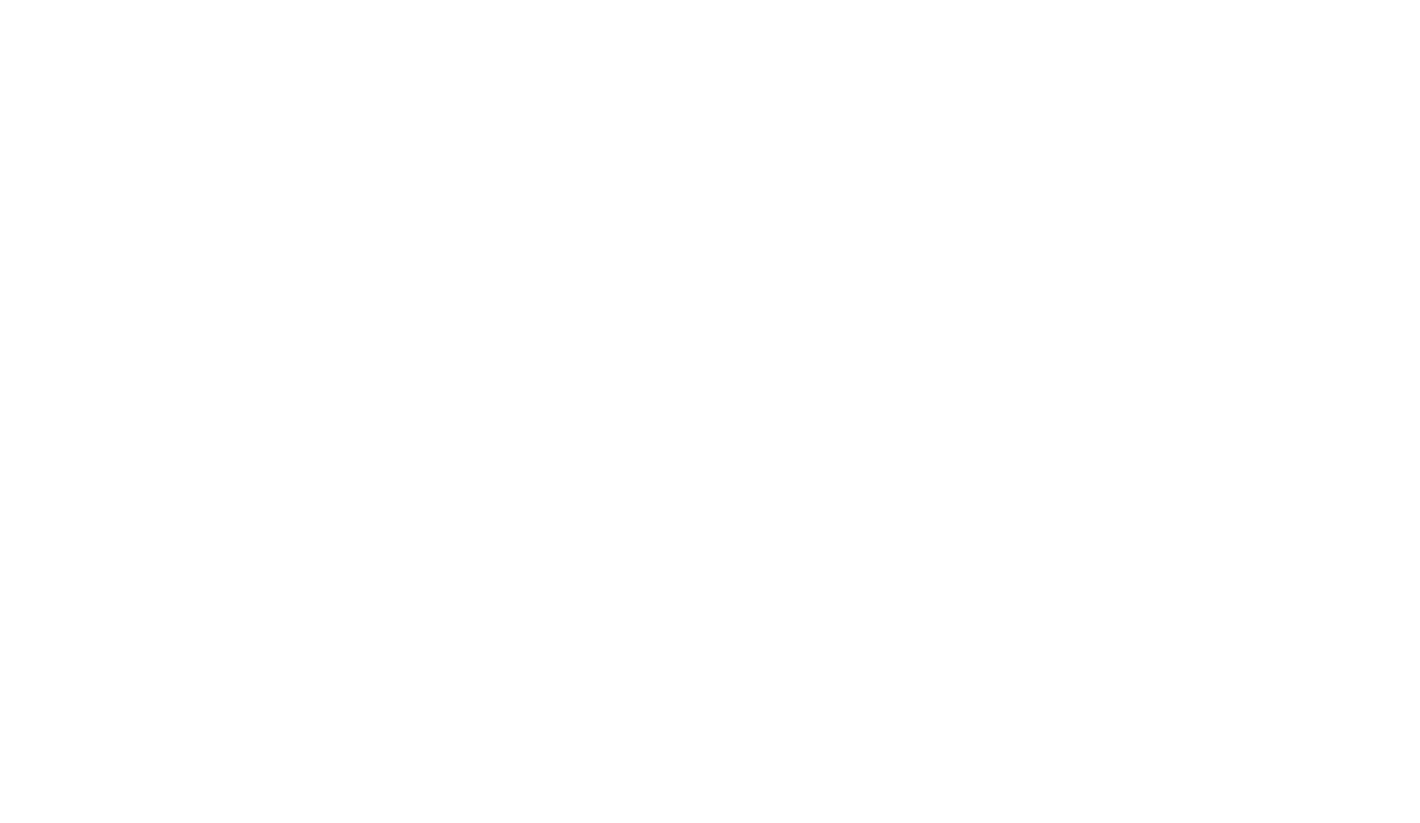 scroll, scrollTop: 0, scrollLeft: 0, axis: both 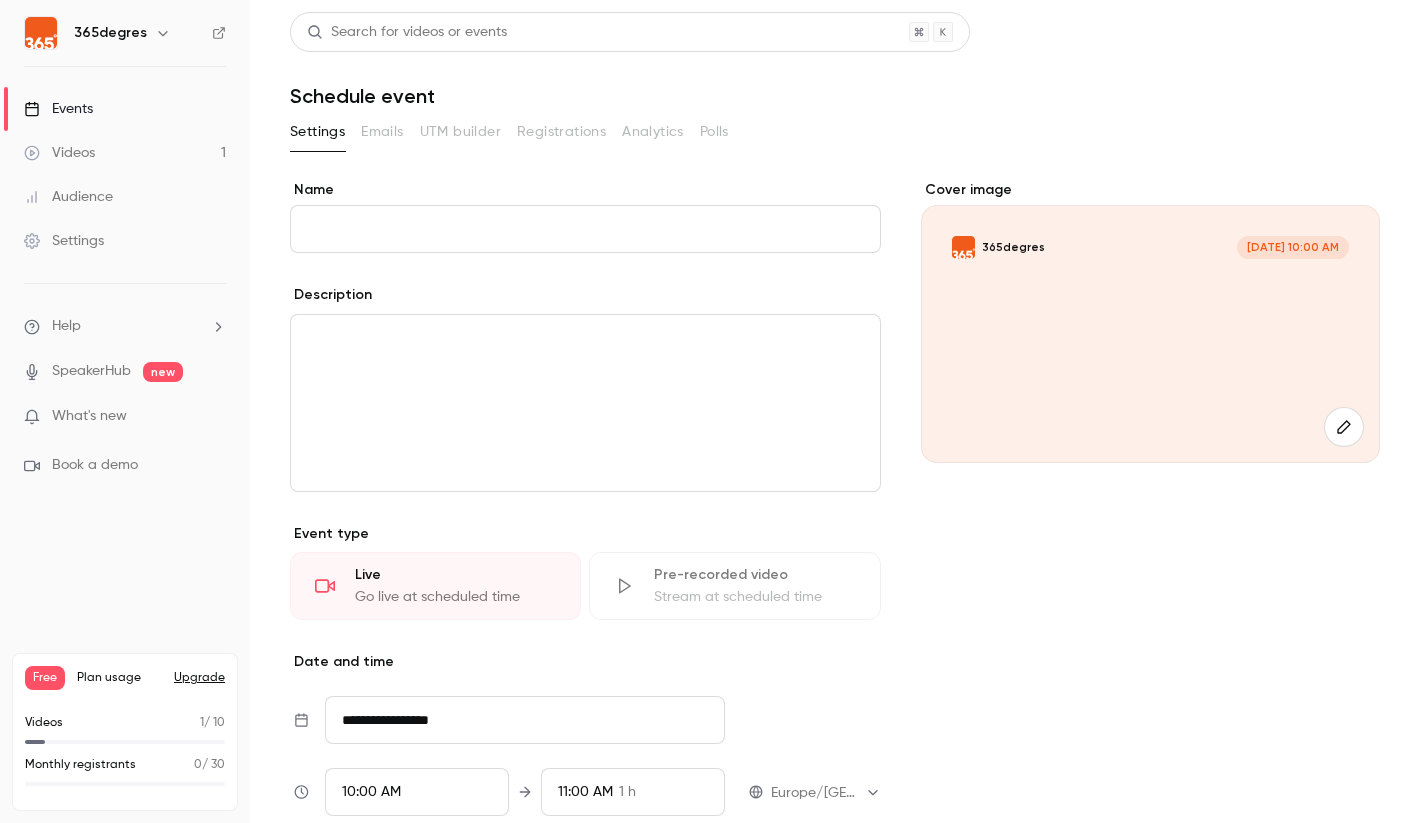 click on "Events" at bounding box center (58, 109) 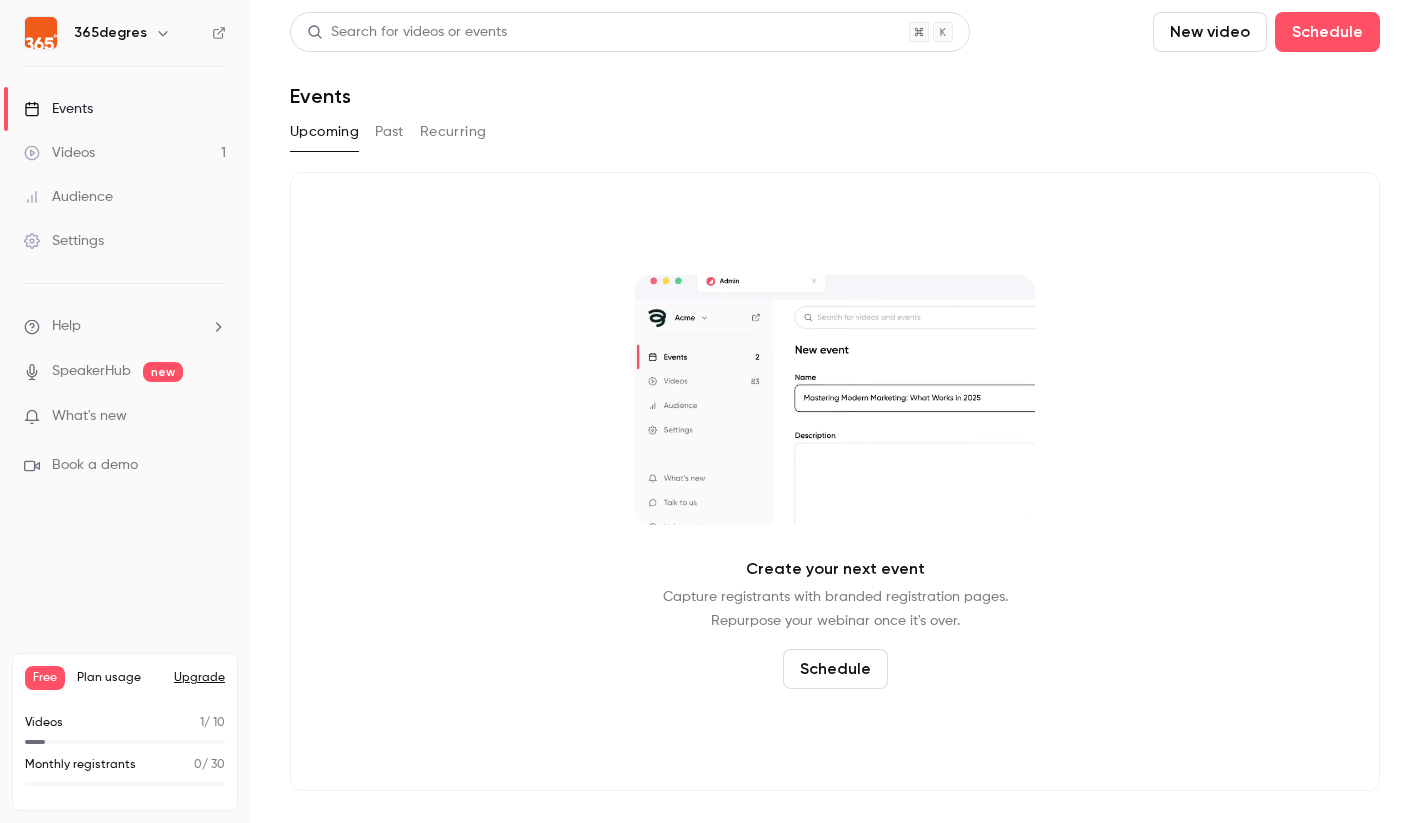 click on "Schedule" at bounding box center (835, 669) 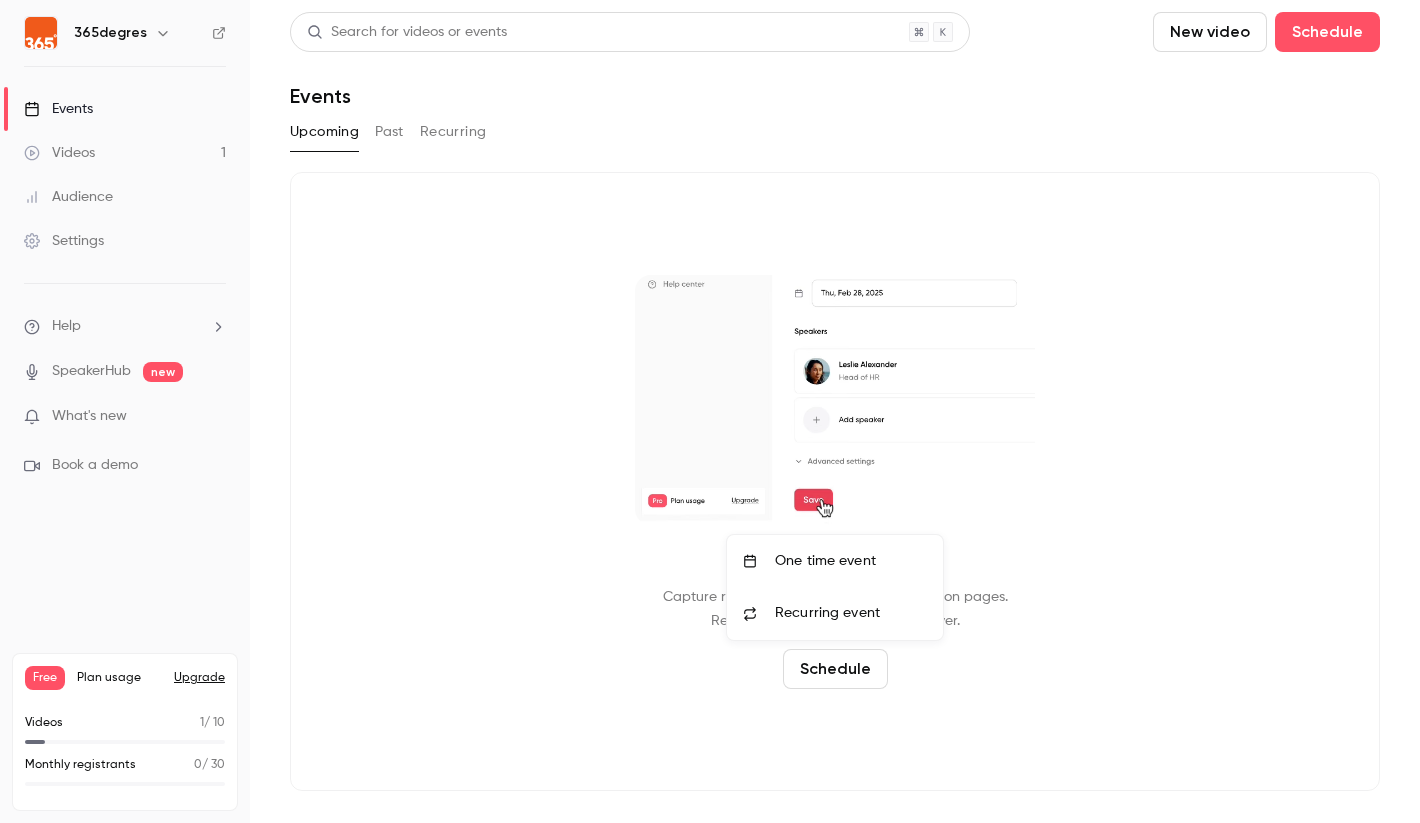 click at bounding box center (710, 411) 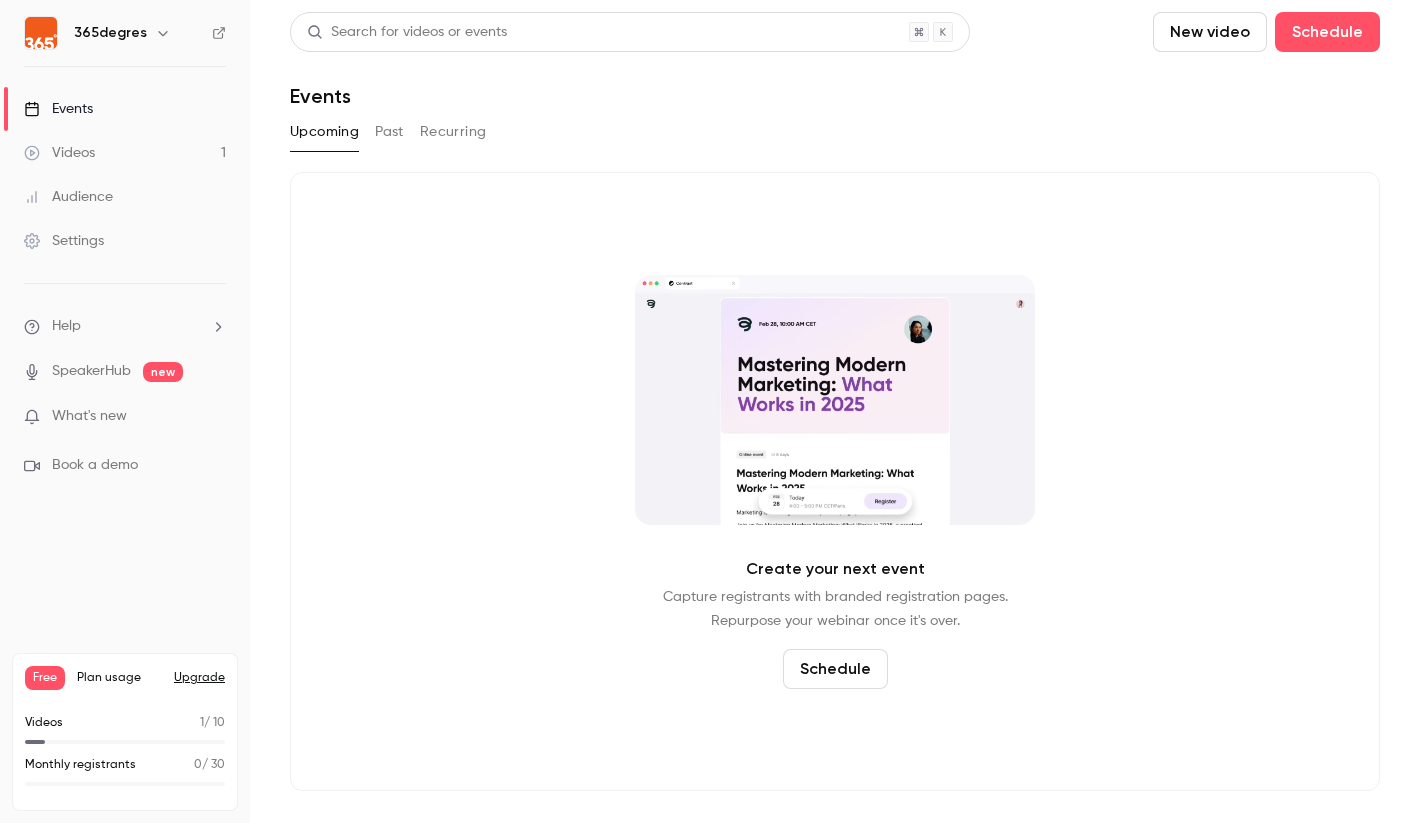 click on "Schedule" at bounding box center [835, 669] 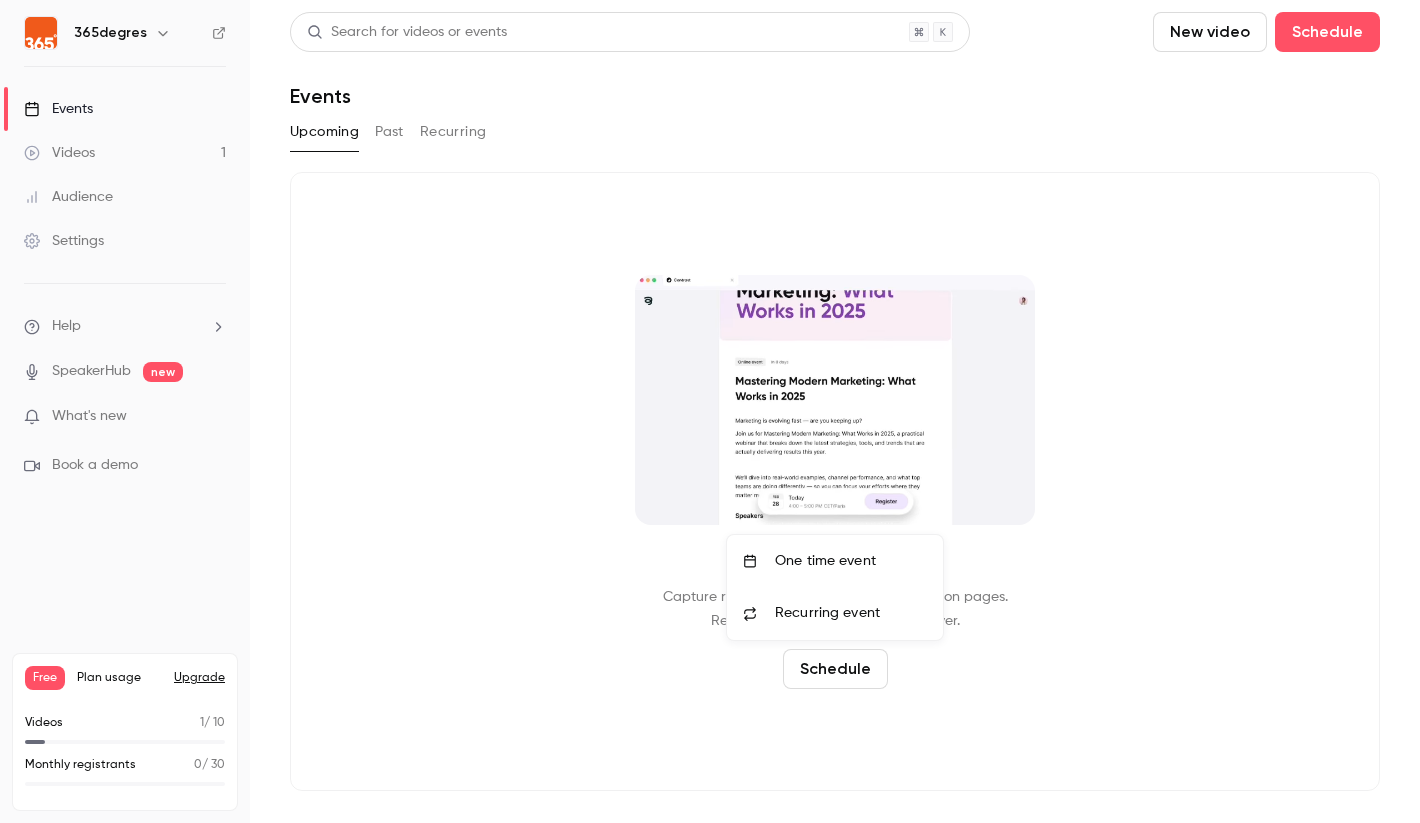 click on "One time event" at bounding box center (851, 561) 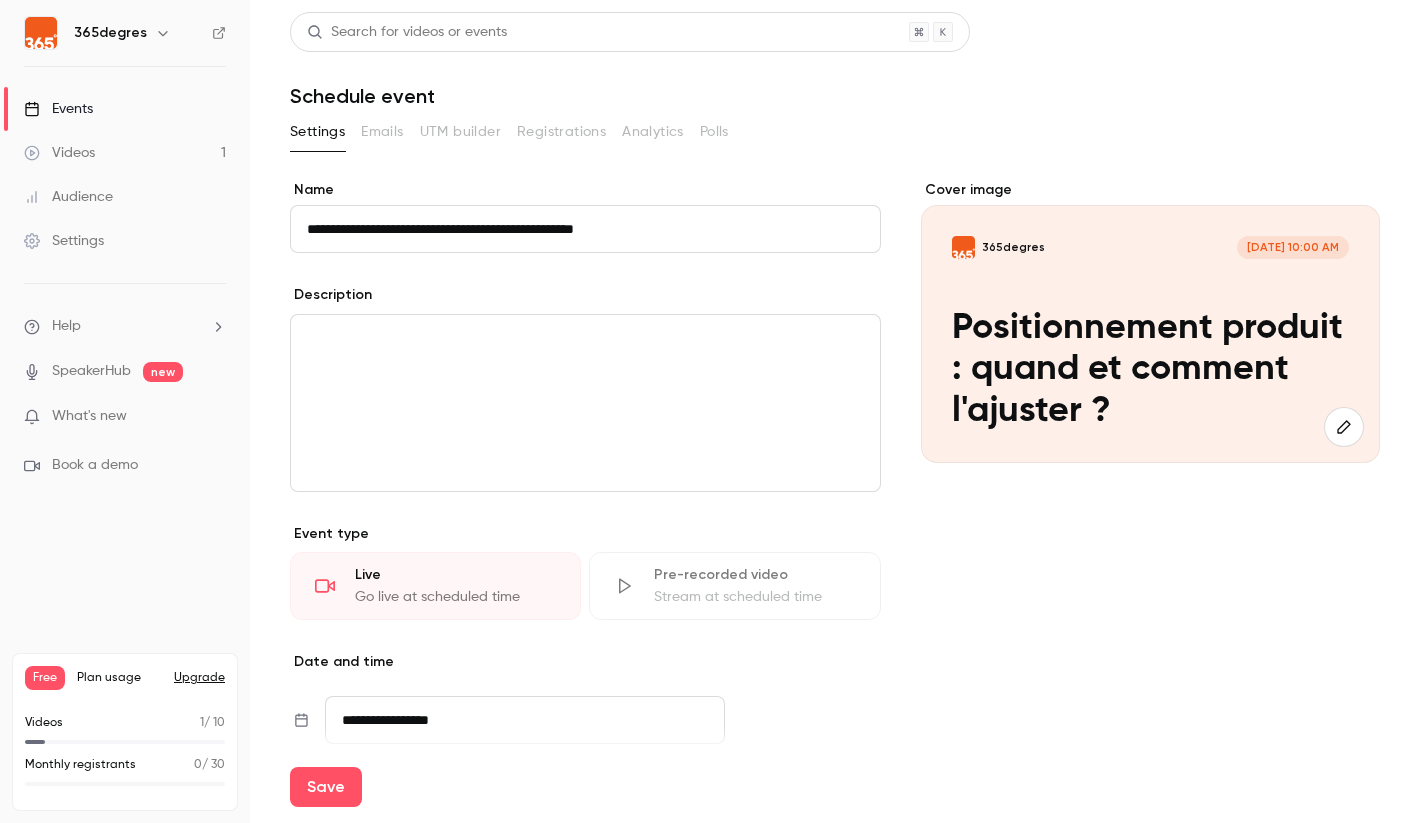 drag, startPoint x: 510, startPoint y: 227, endPoint x: 467, endPoint y: 232, distance: 43.289722 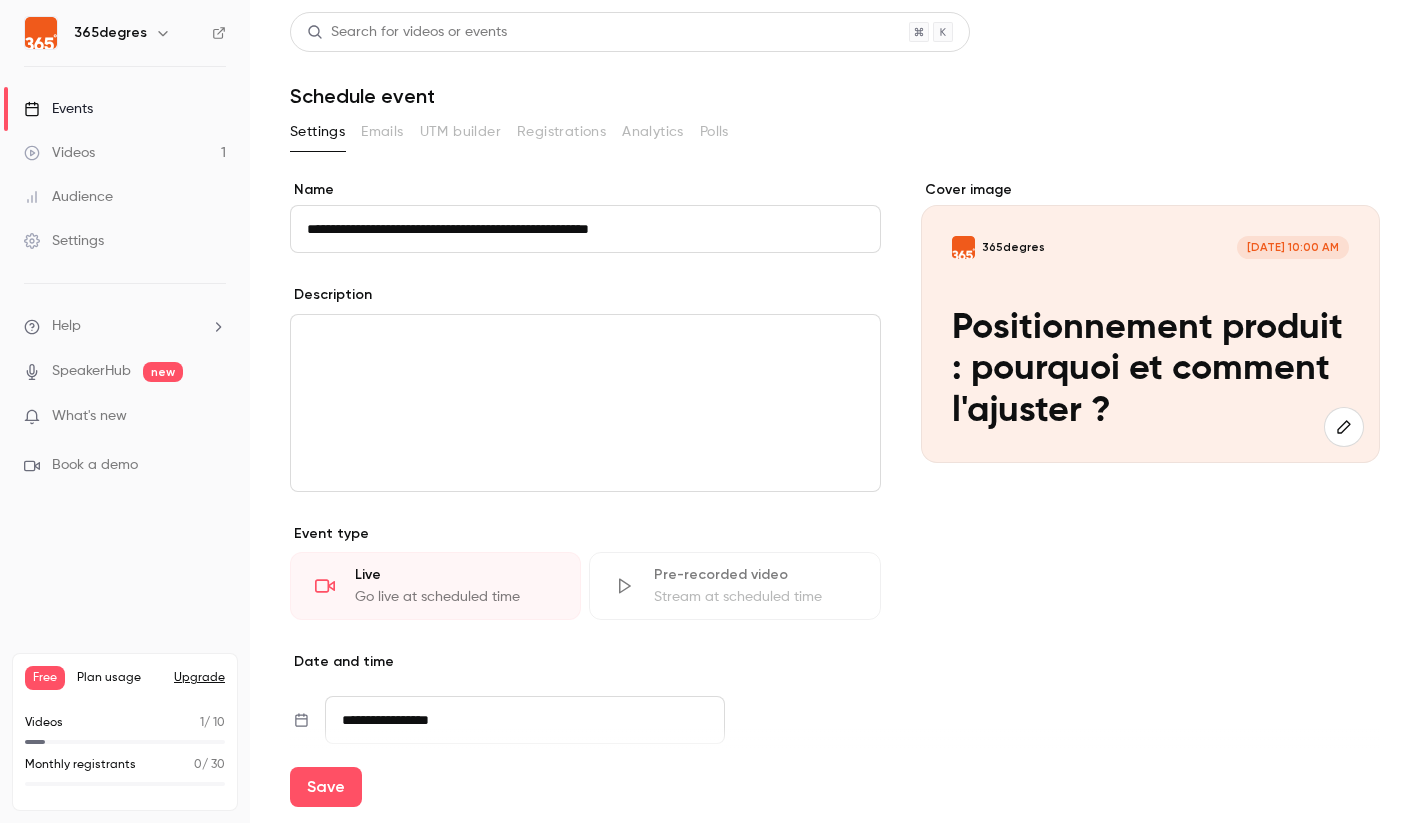 drag, startPoint x: 453, startPoint y: 228, endPoint x: 414, endPoint y: 229, distance: 39.012817 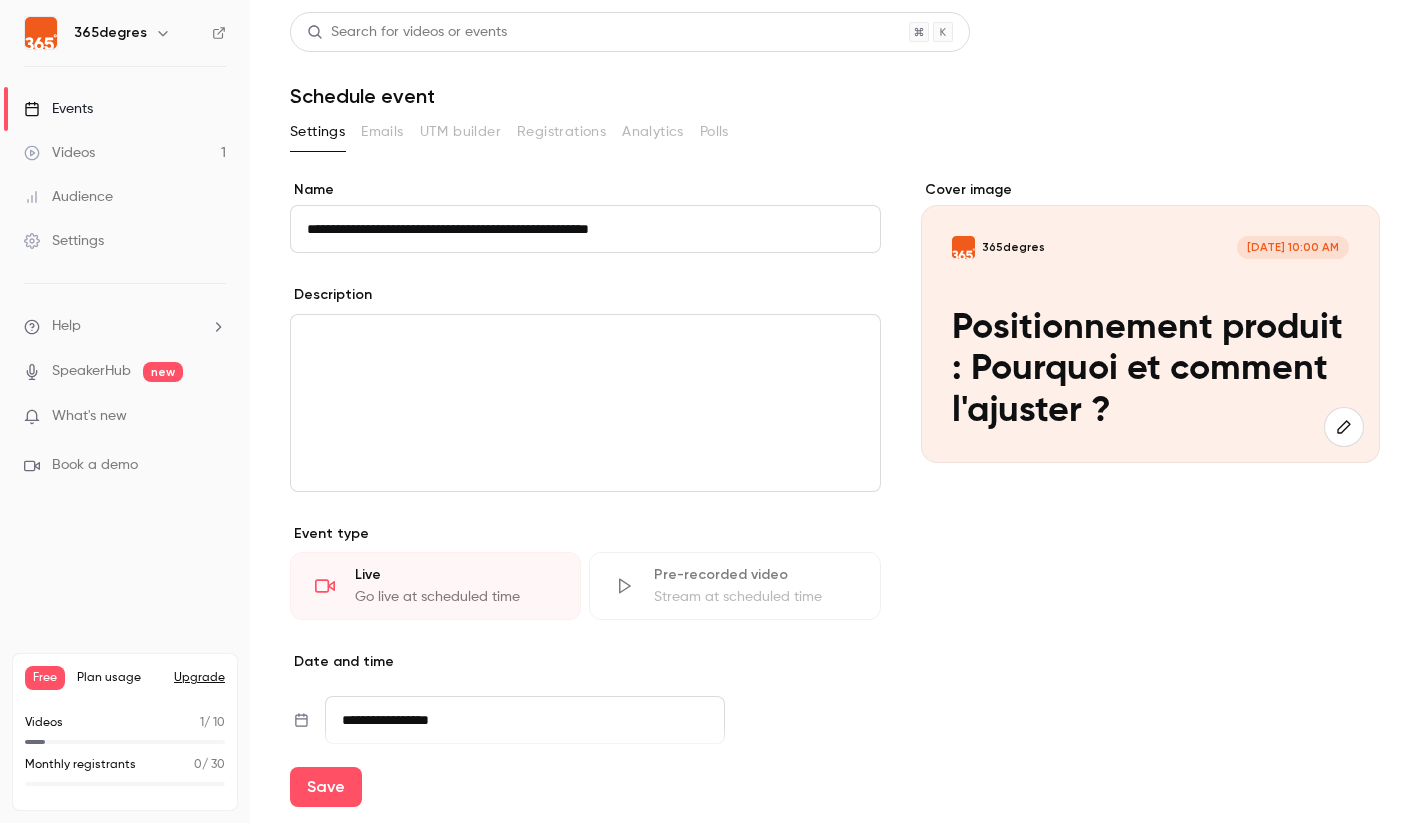 type on "**********" 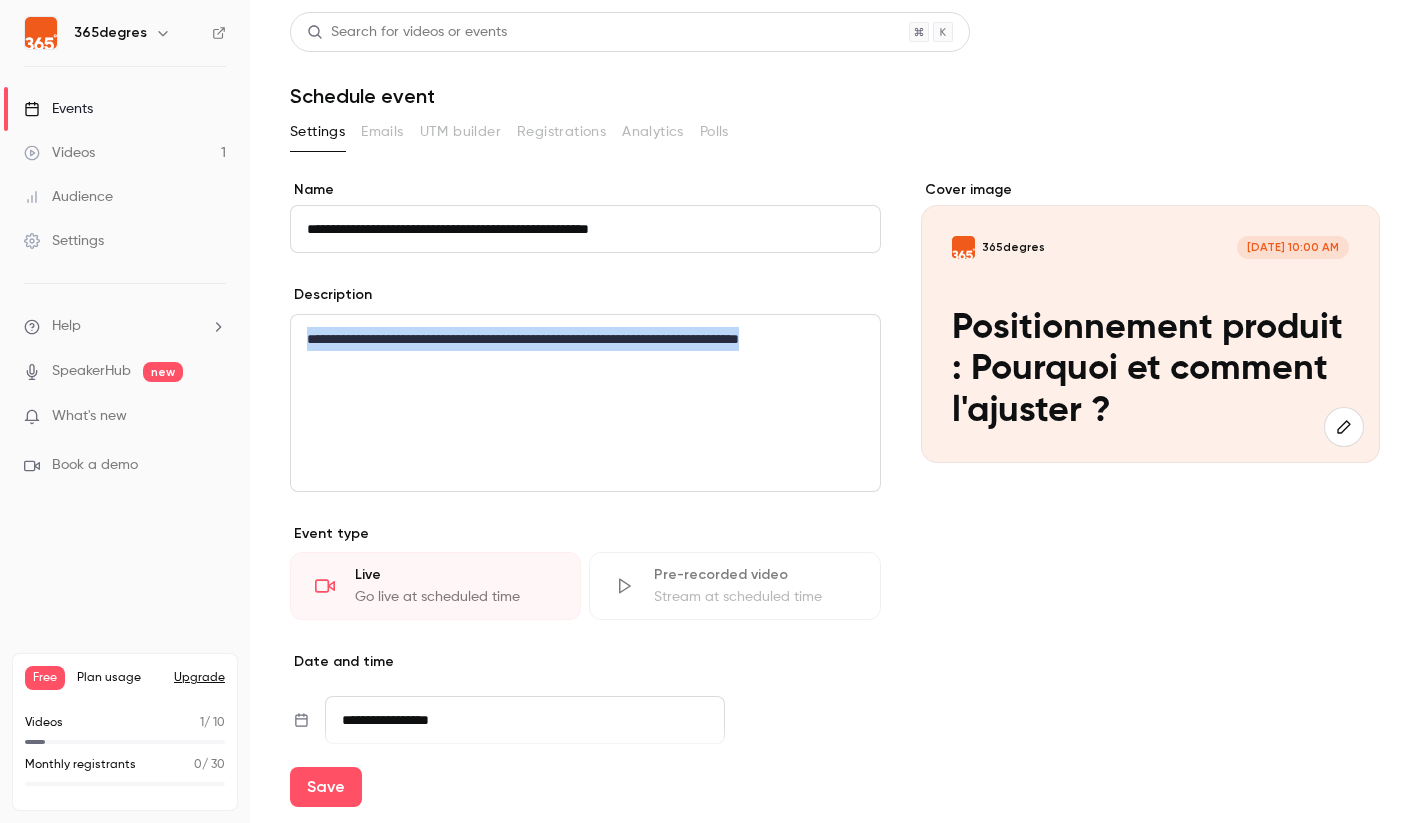 drag, startPoint x: 423, startPoint y: 365, endPoint x: 304, endPoint y: 340, distance: 121.597694 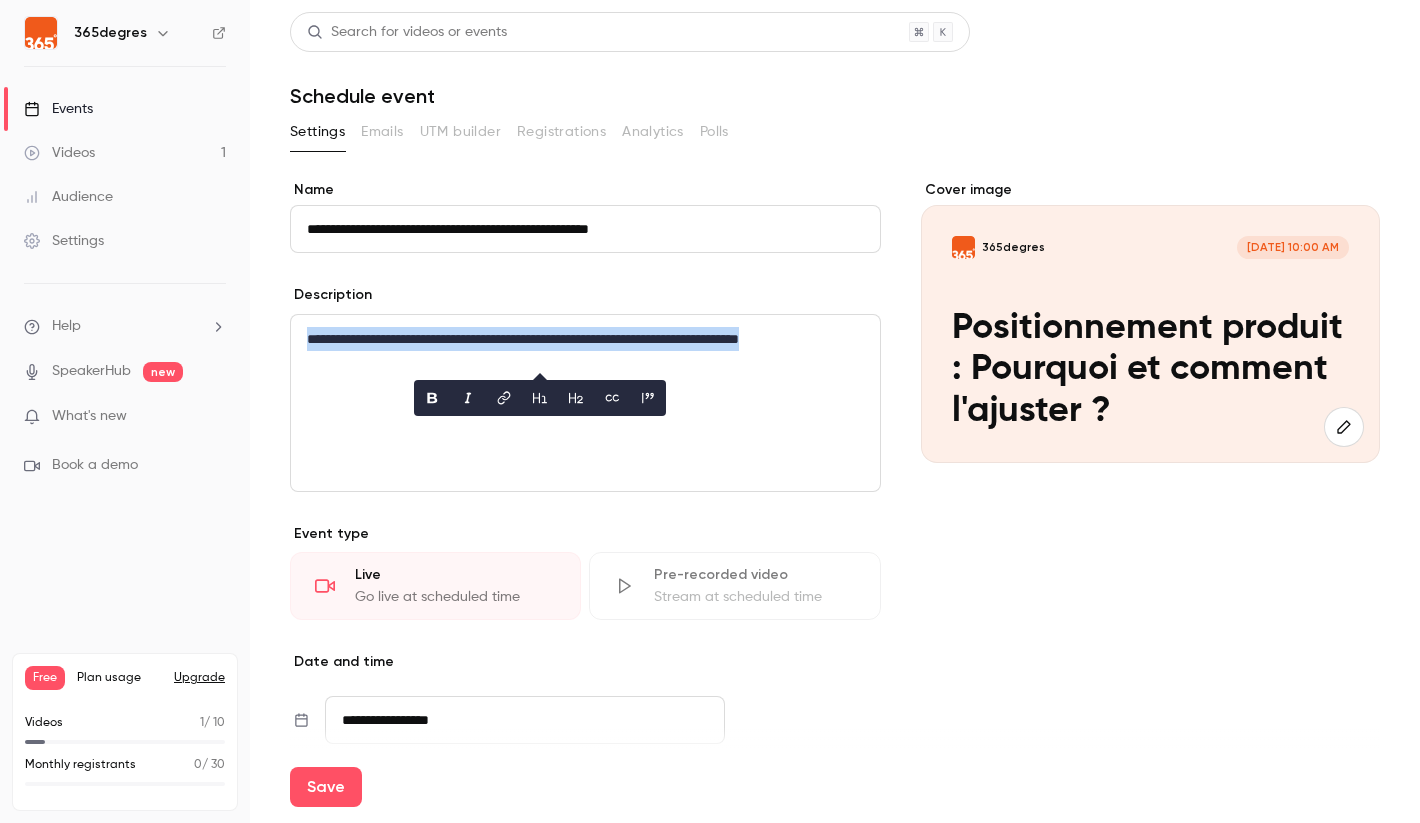 click 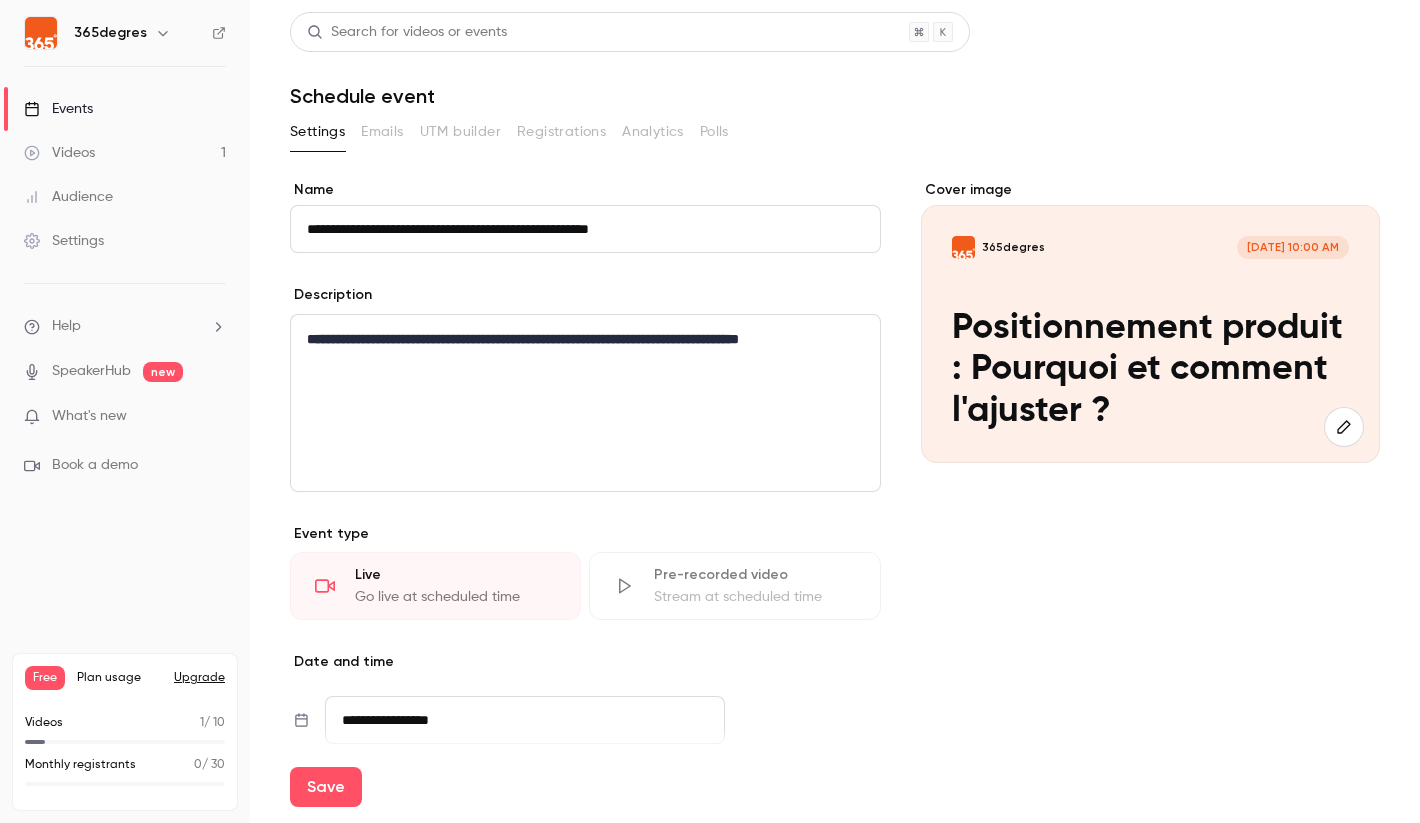 click on "**********" at bounding box center [585, 403] 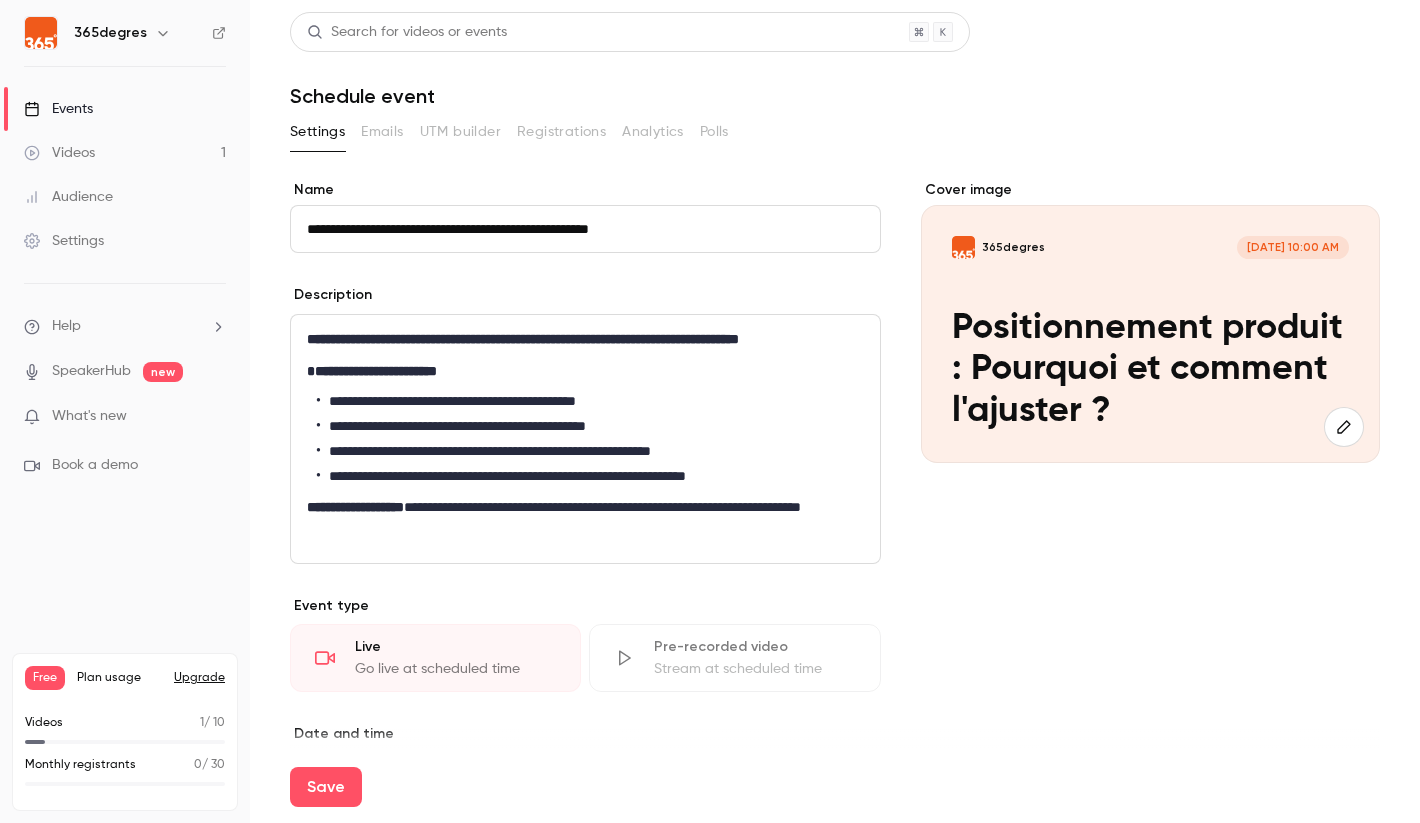 scroll, scrollTop: 0, scrollLeft: 0, axis: both 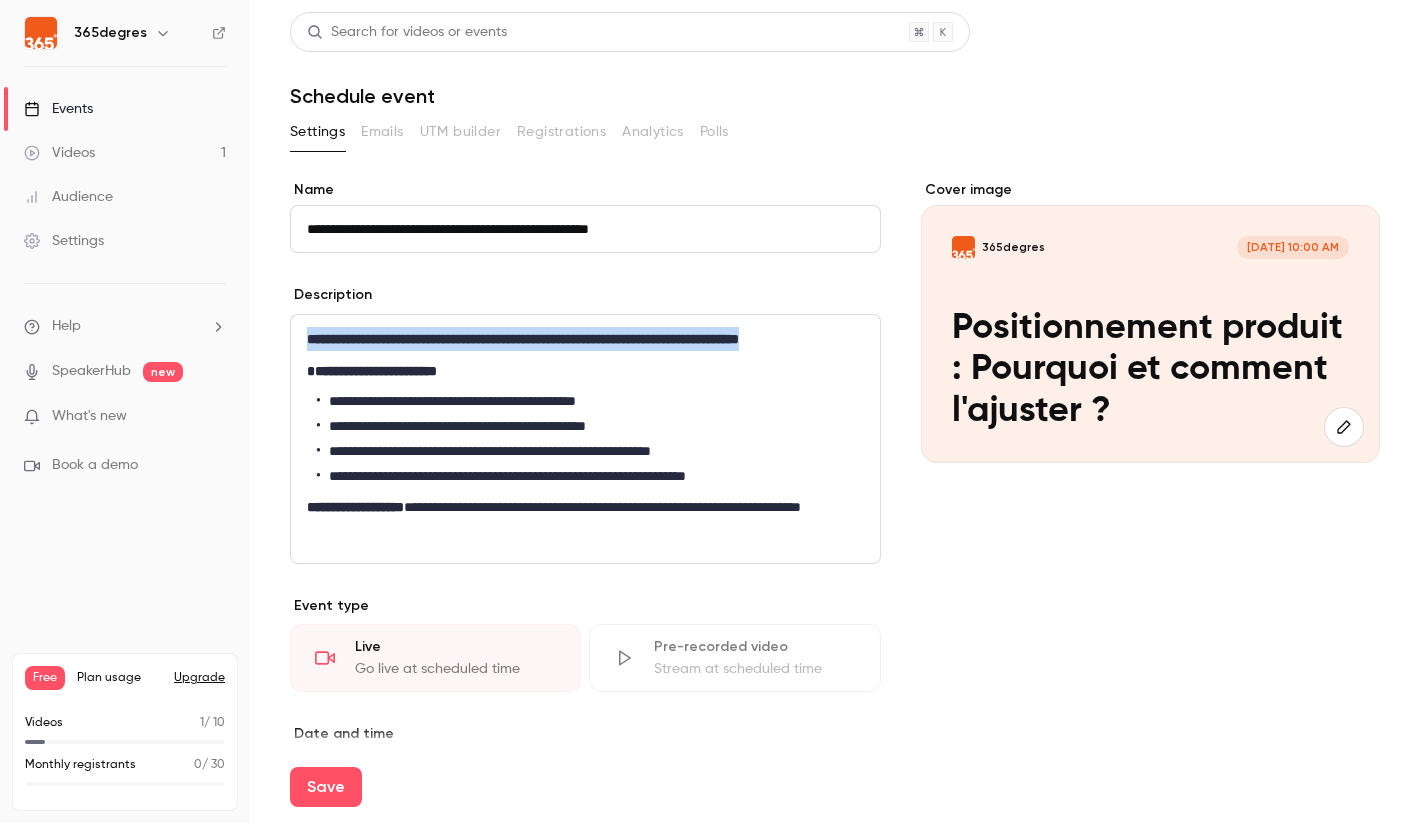 drag, startPoint x: 414, startPoint y: 362, endPoint x: 306, endPoint y: 341, distance: 110.02273 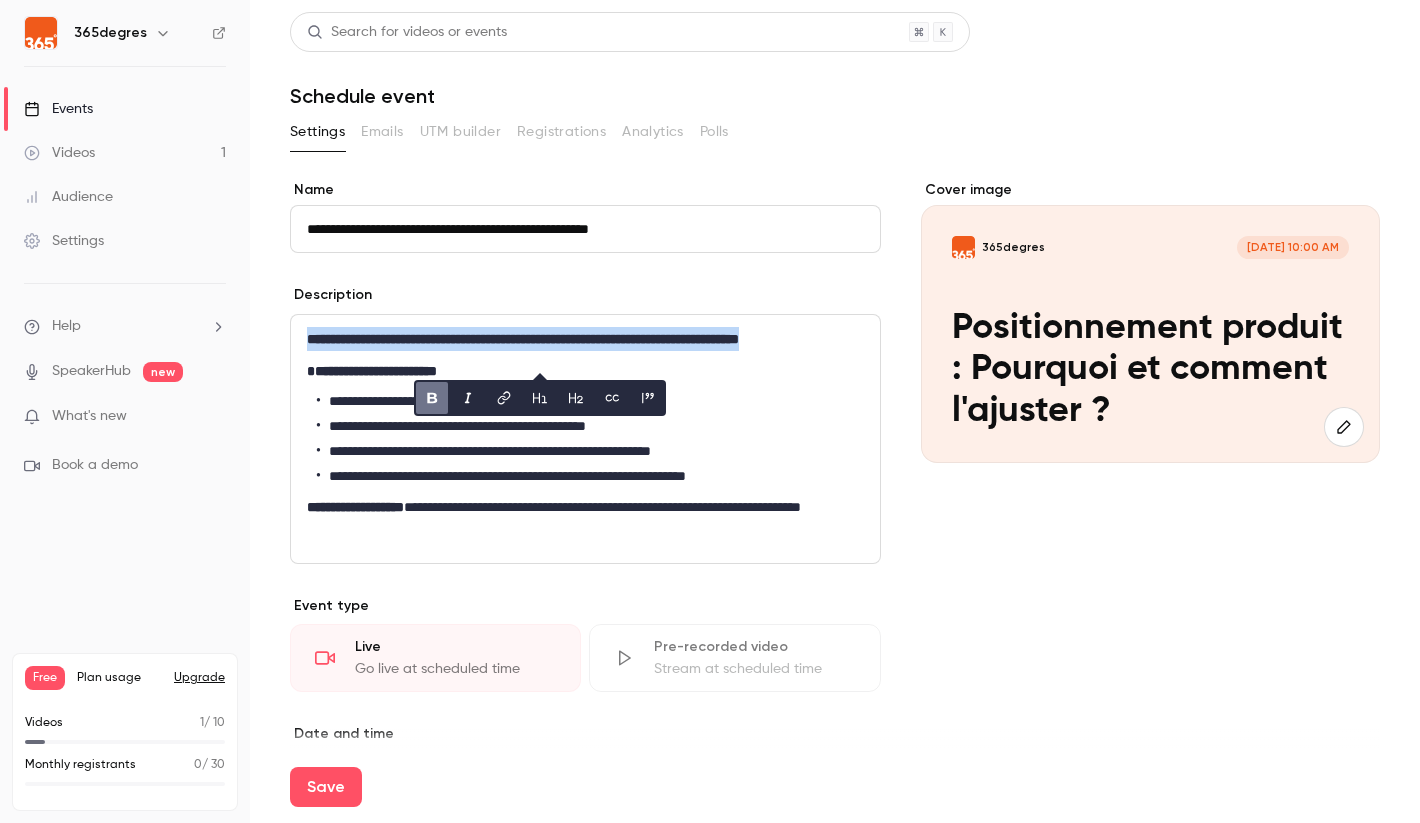 click 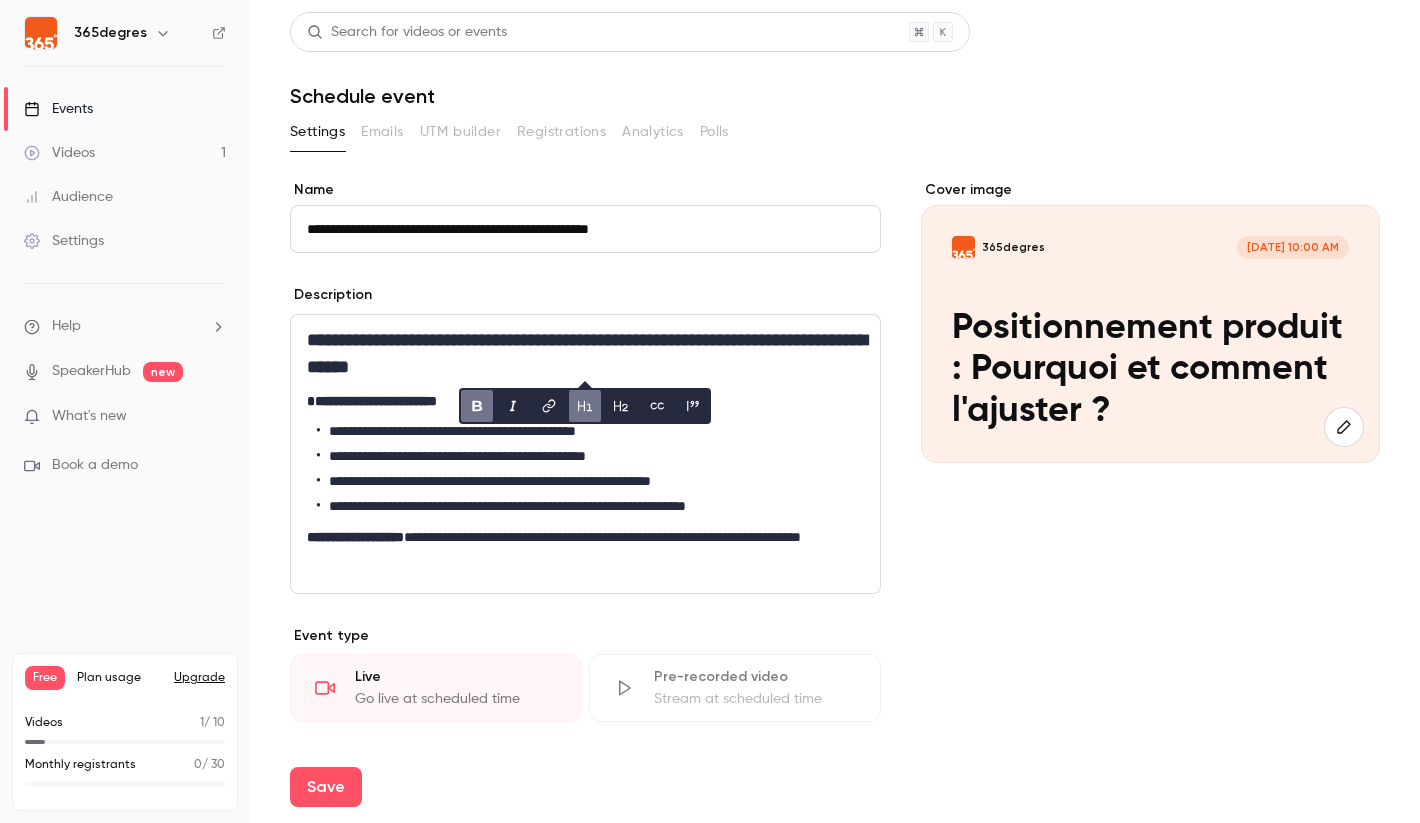 click on "**********" at bounding box center [585, 354] 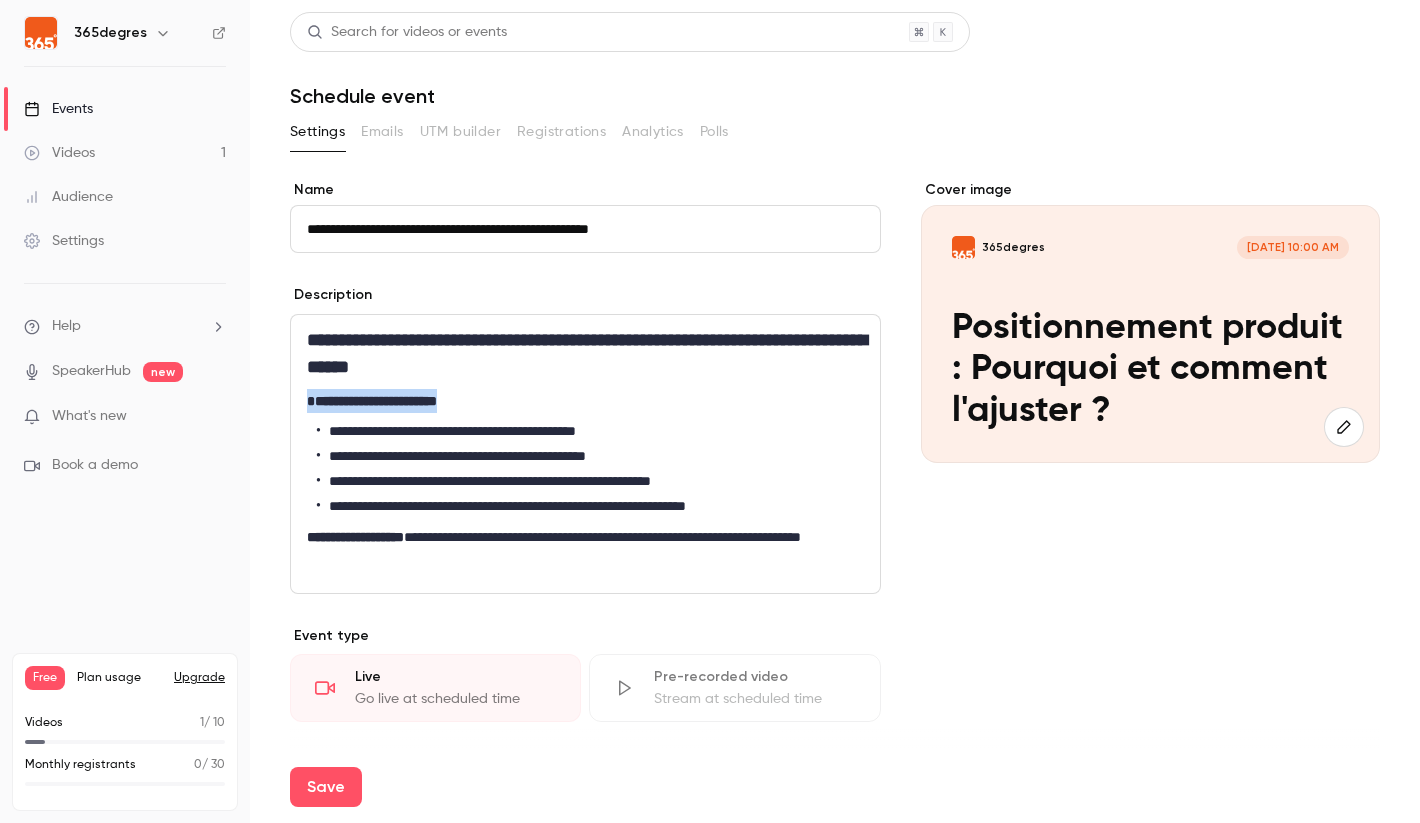 drag, startPoint x: 304, startPoint y: 394, endPoint x: 502, endPoint y: 397, distance: 198.02272 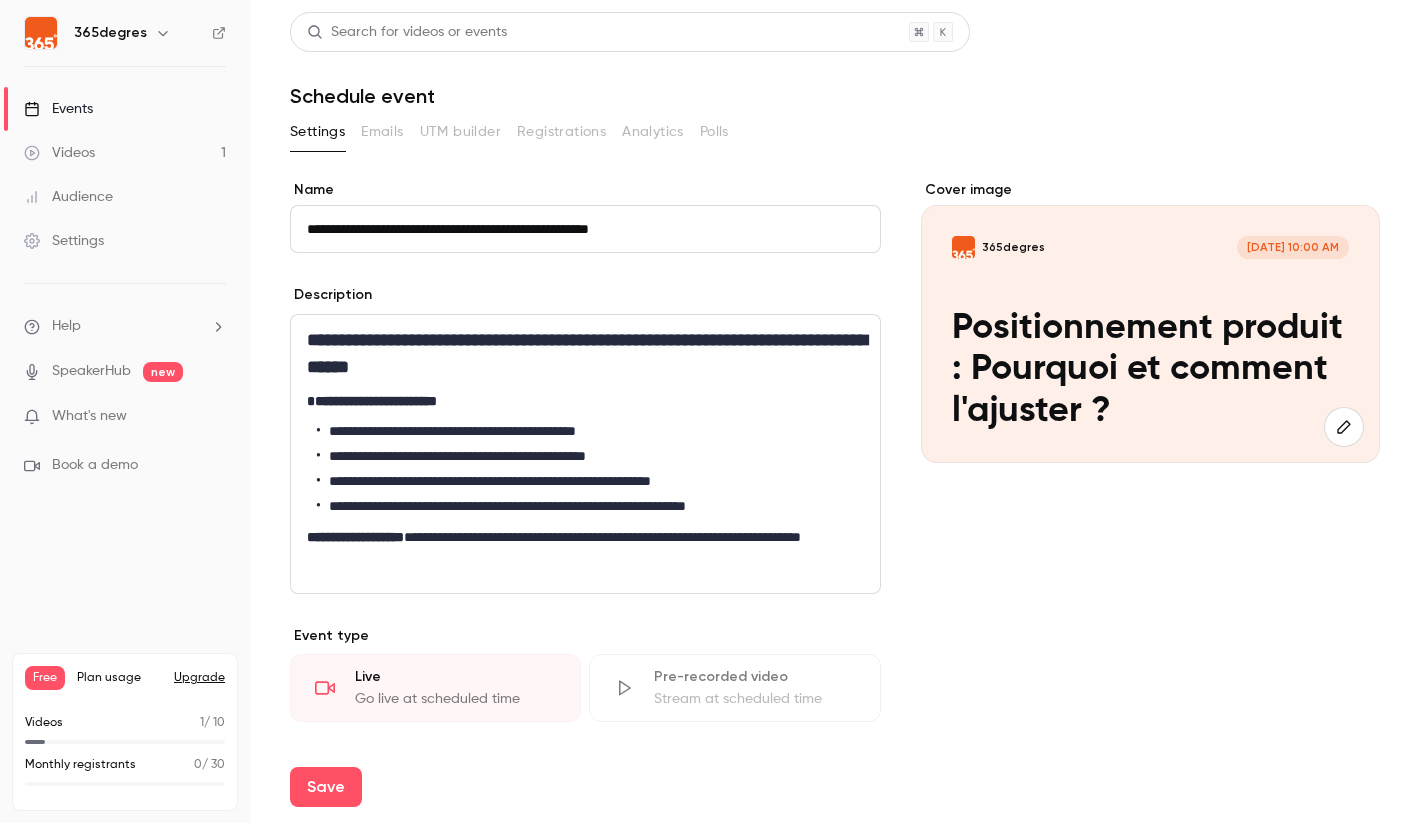 click on "**********" at bounding box center [585, 549] 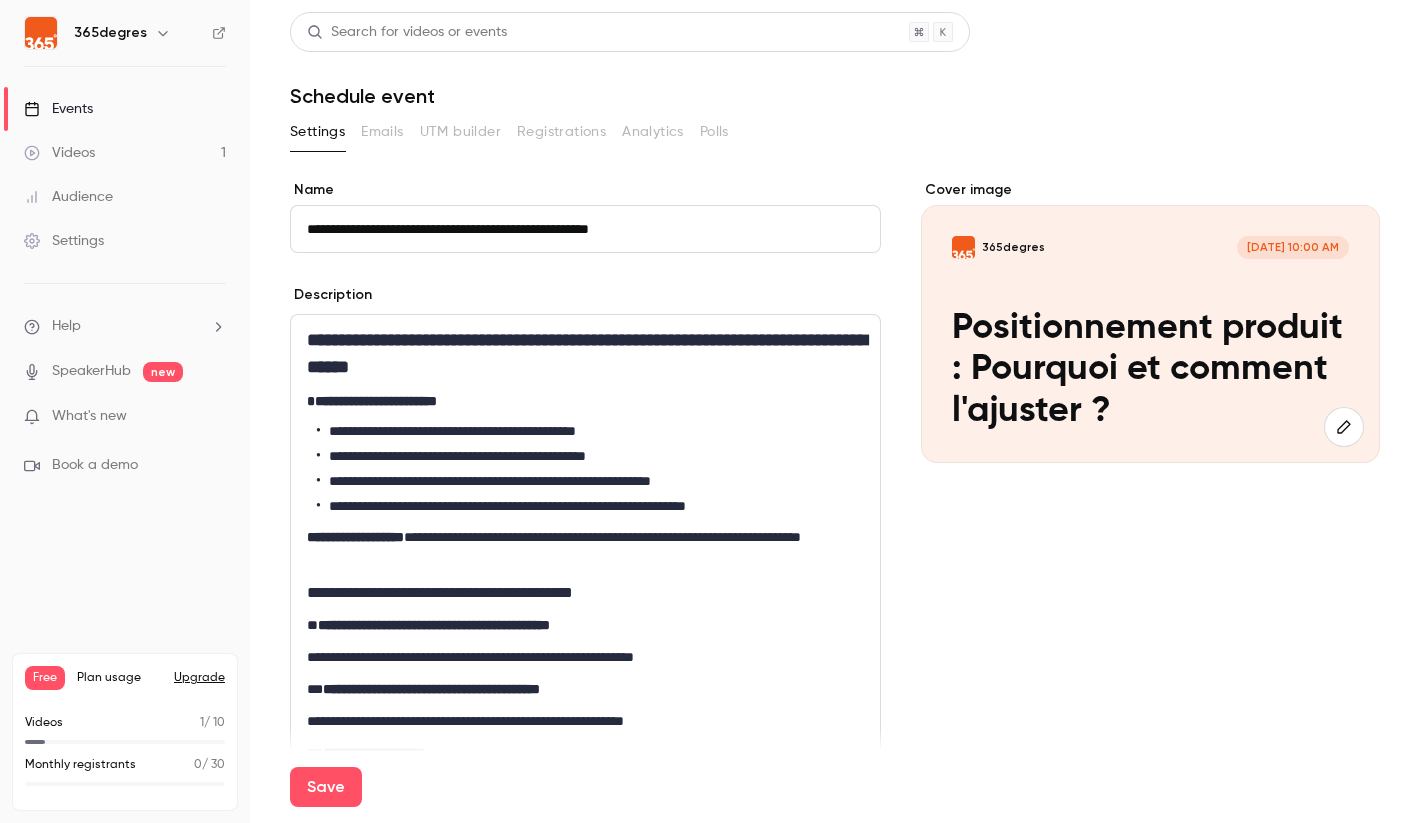 scroll, scrollTop: 0, scrollLeft: 0, axis: both 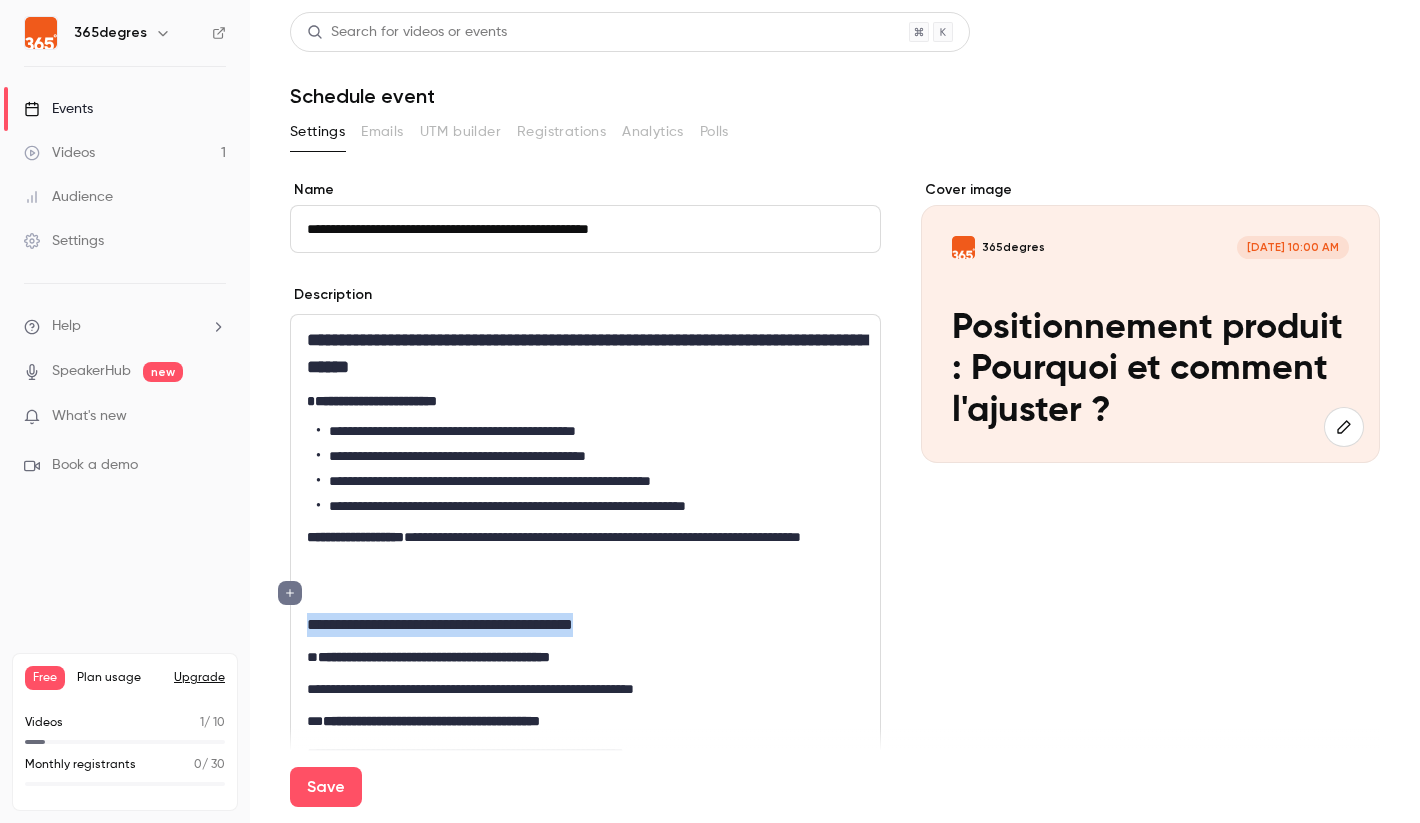 drag, startPoint x: 651, startPoint y: 627, endPoint x: 301, endPoint y: 631, distance: 350.02286 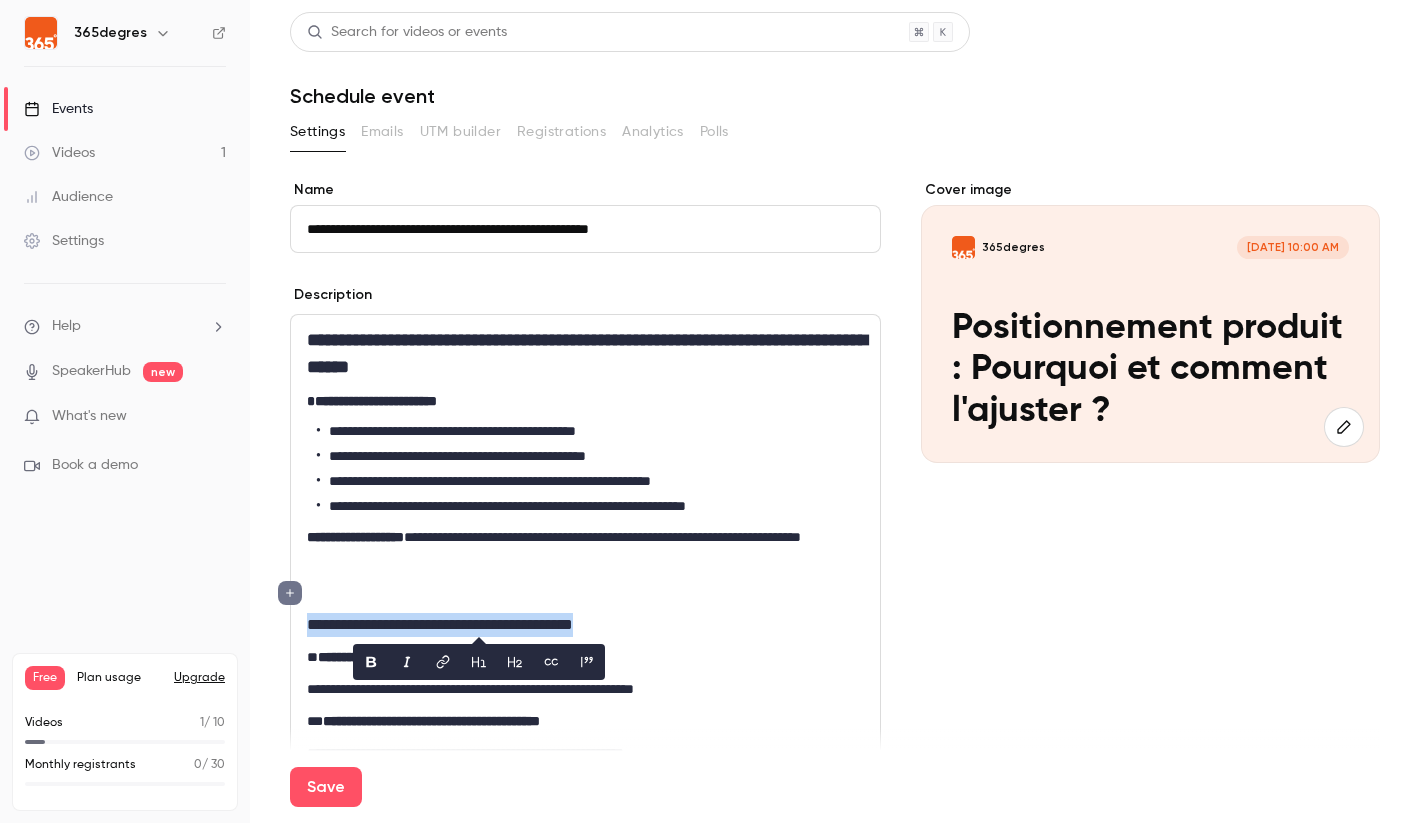 click 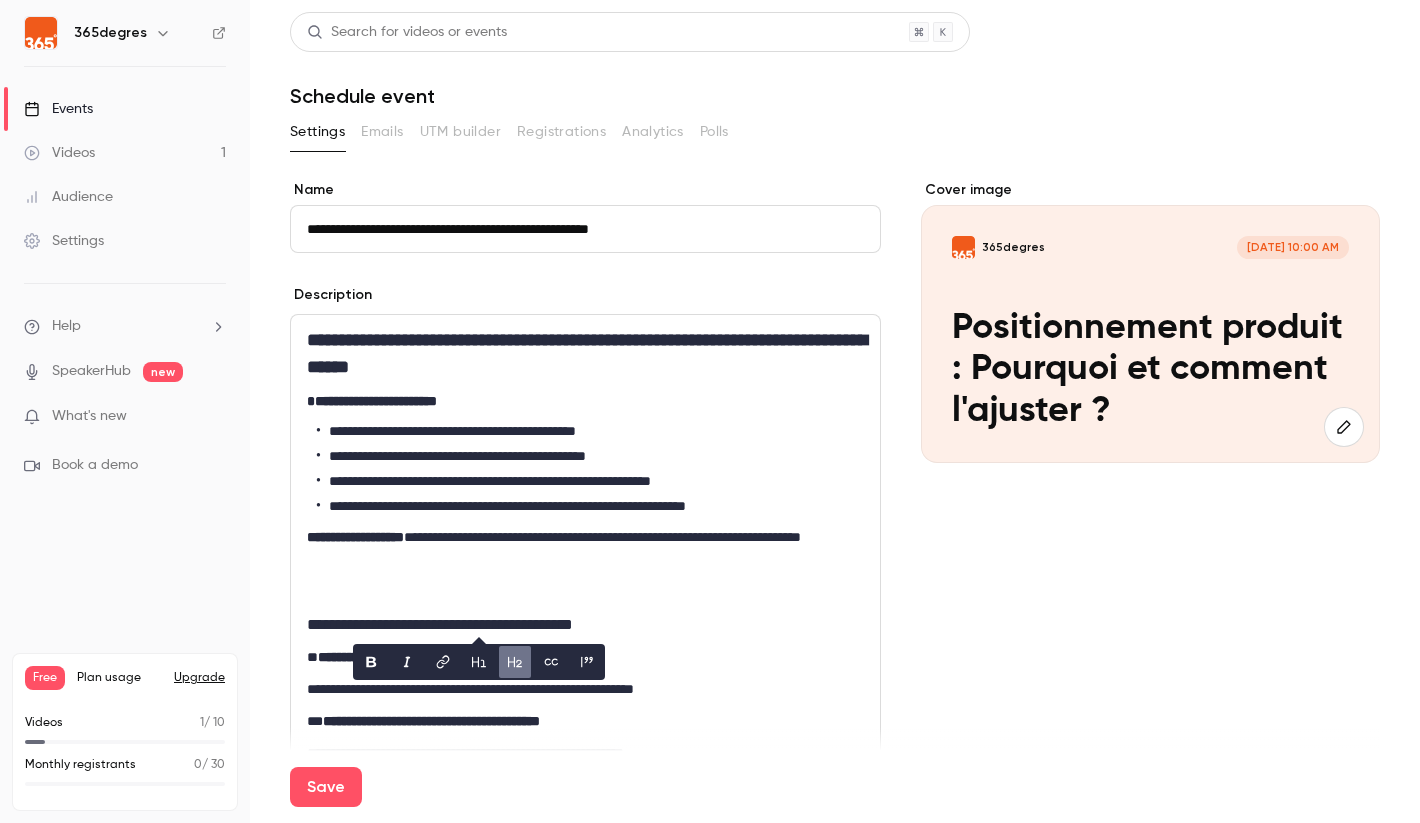 click 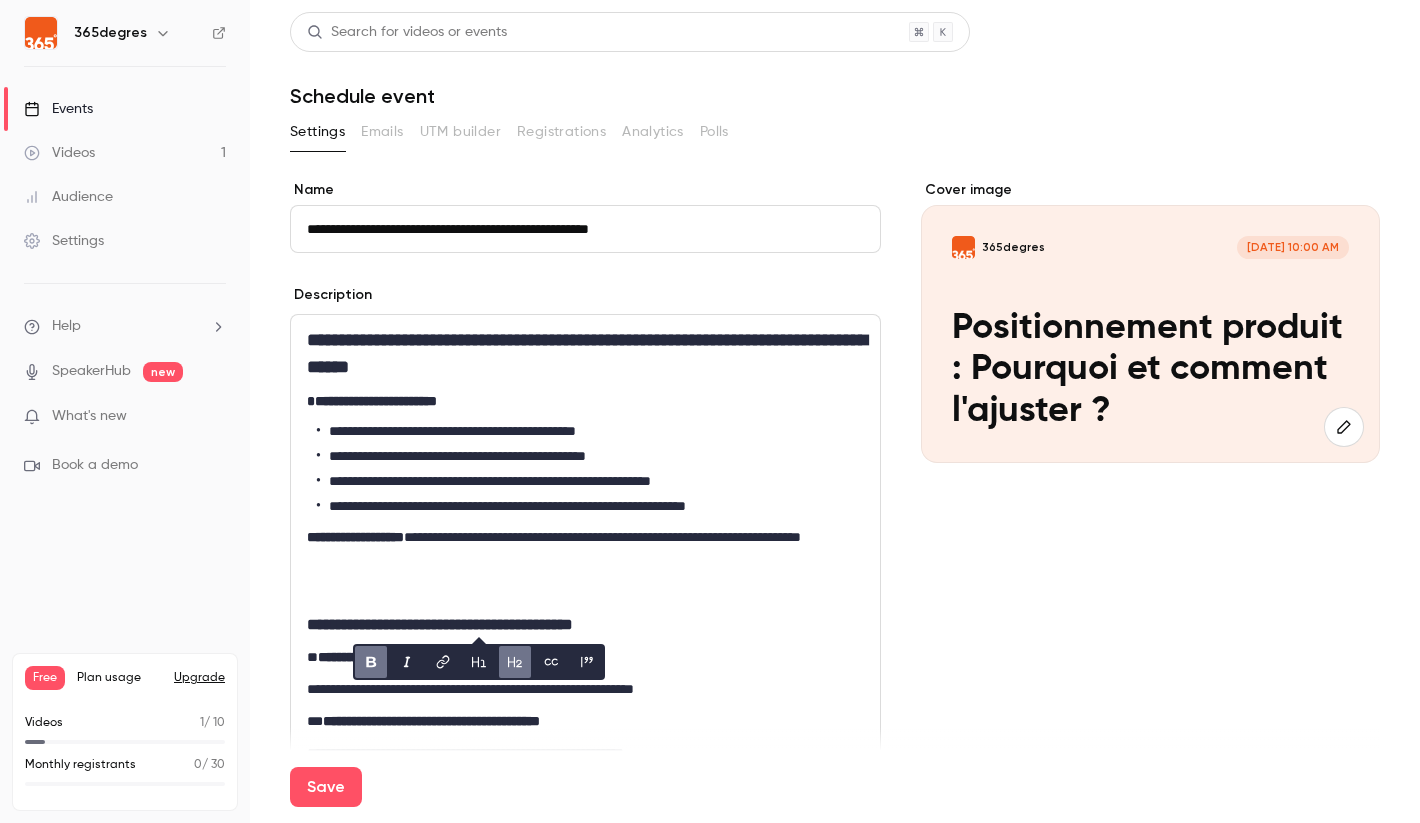 click on "**********" at bounding box center (585, 626) 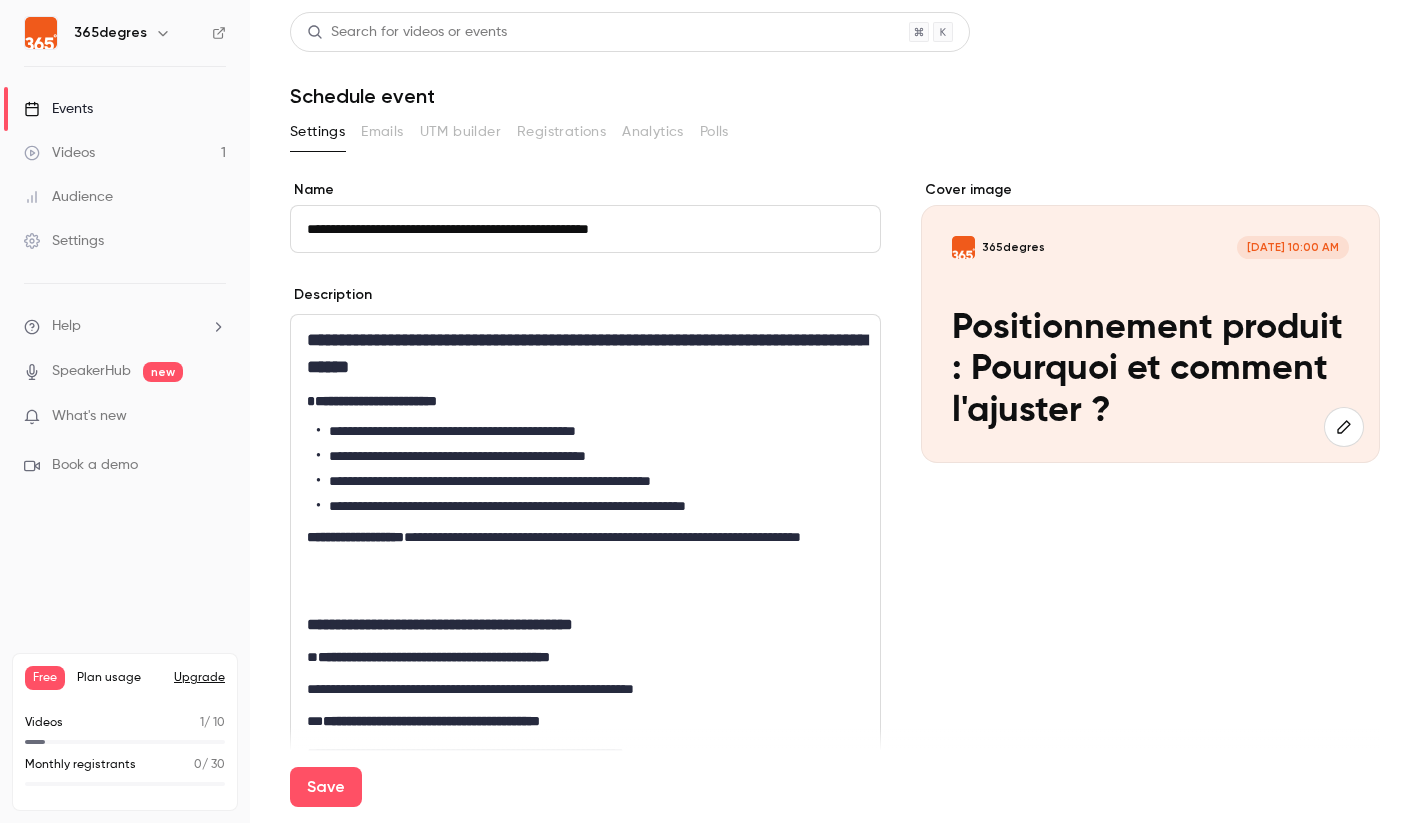 drag, startPoint x: 310, startPoint y: 687, endPoint x: 377, endPoint y: 693, distance: 67.26812 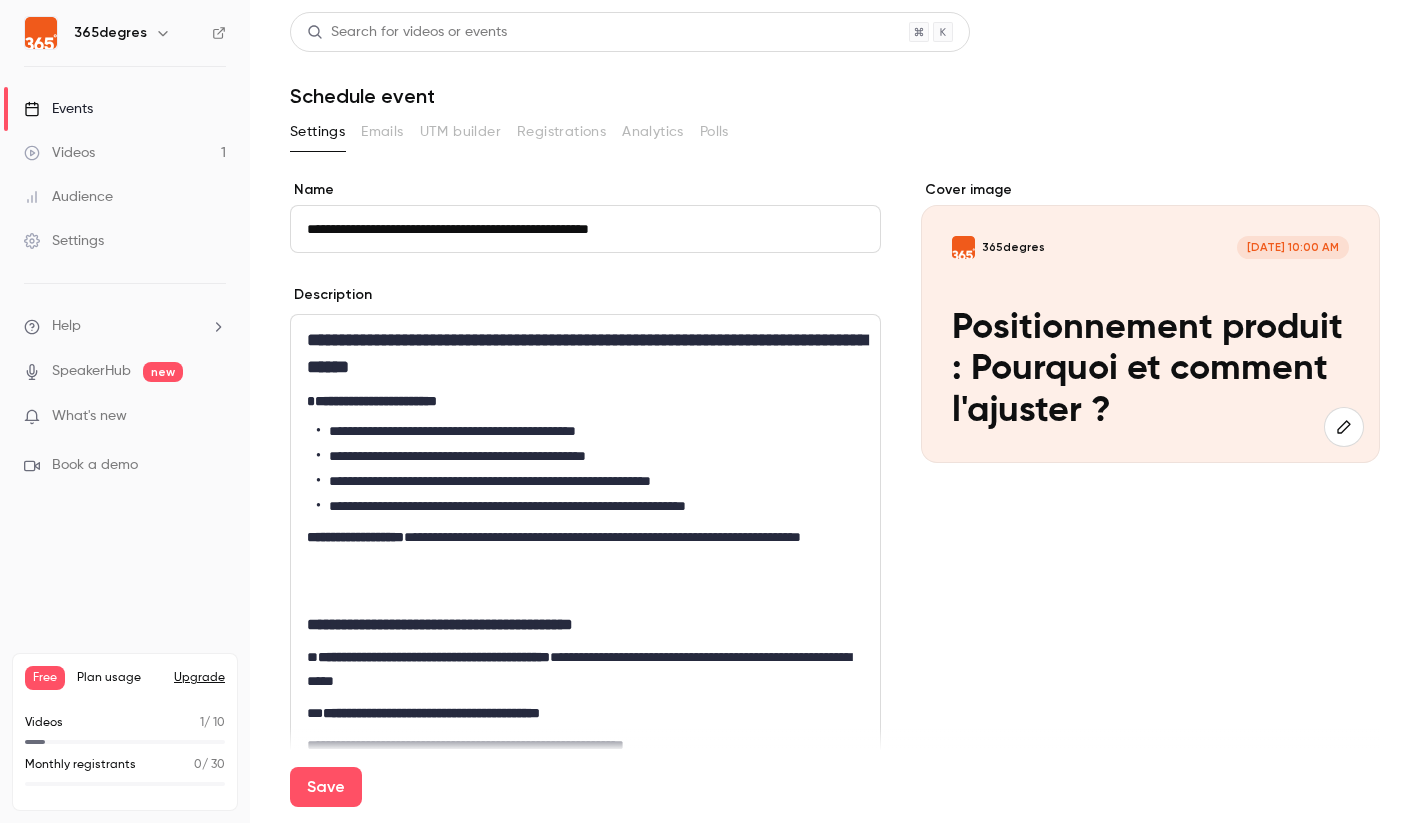 type 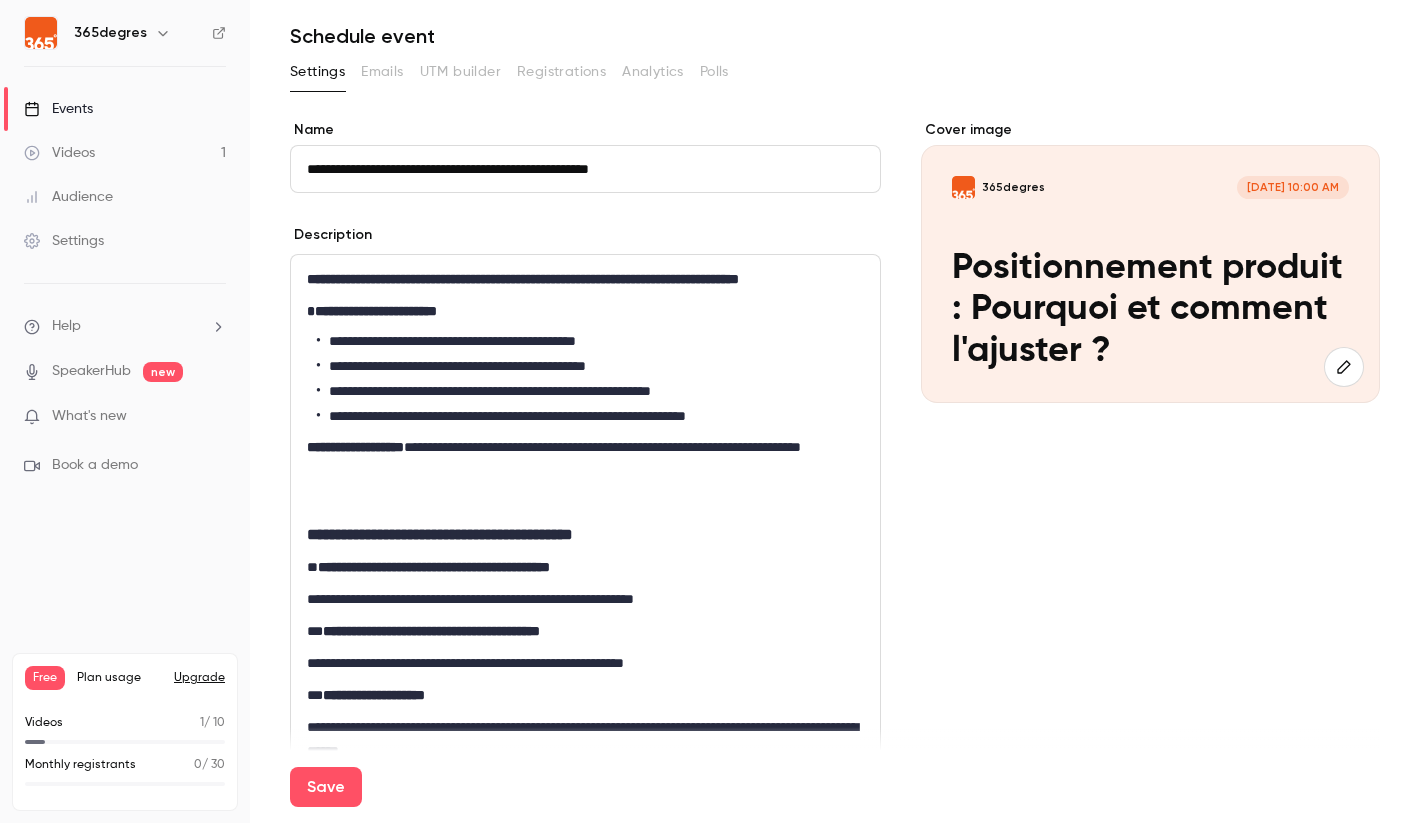 scroll, scrollTop: 67, scrollLeft: 0, axis: vertical 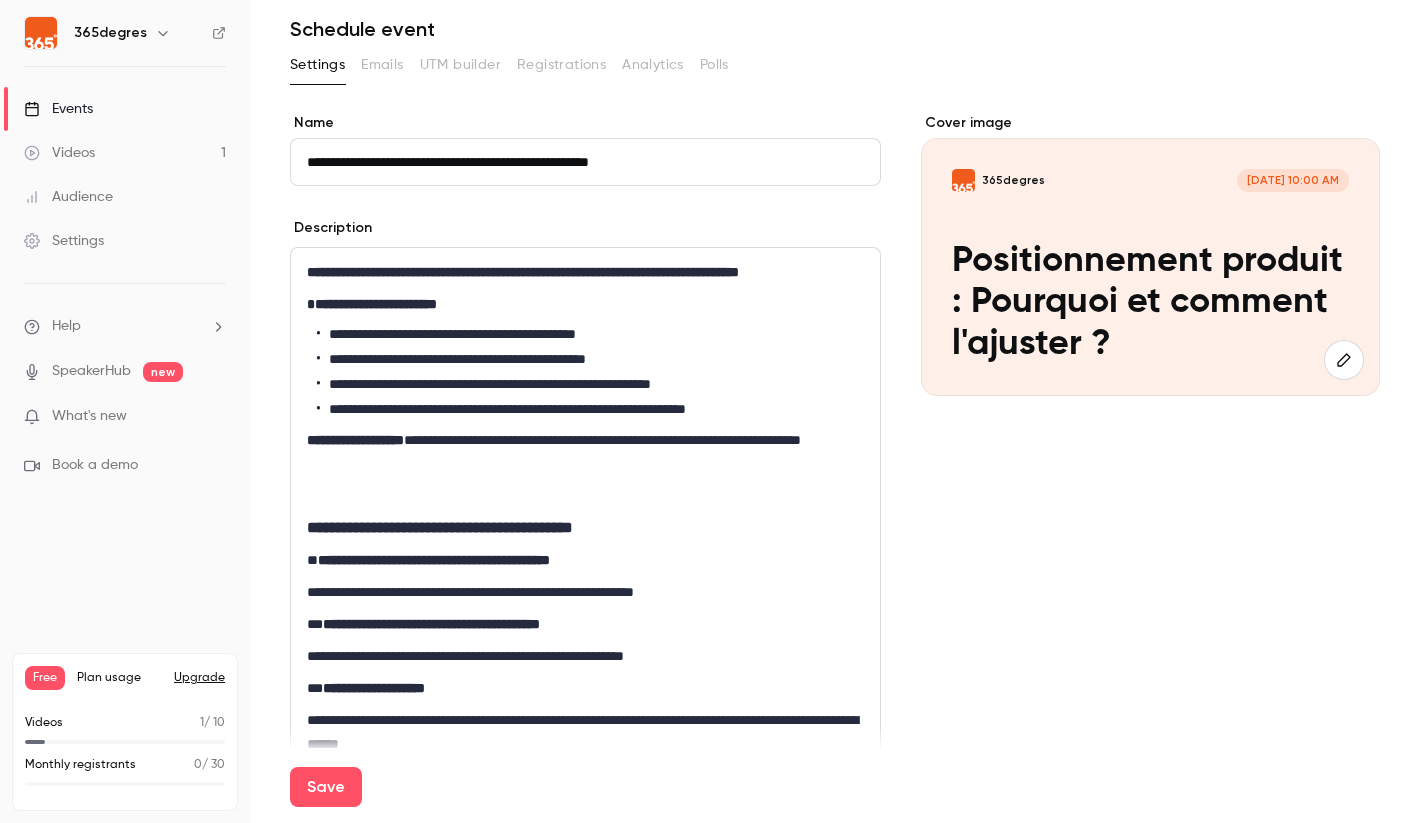 drag, startPoint x: 341, startPoint y: 645, endPoint x: 360, endPoint y: 638, distance: 20.248457 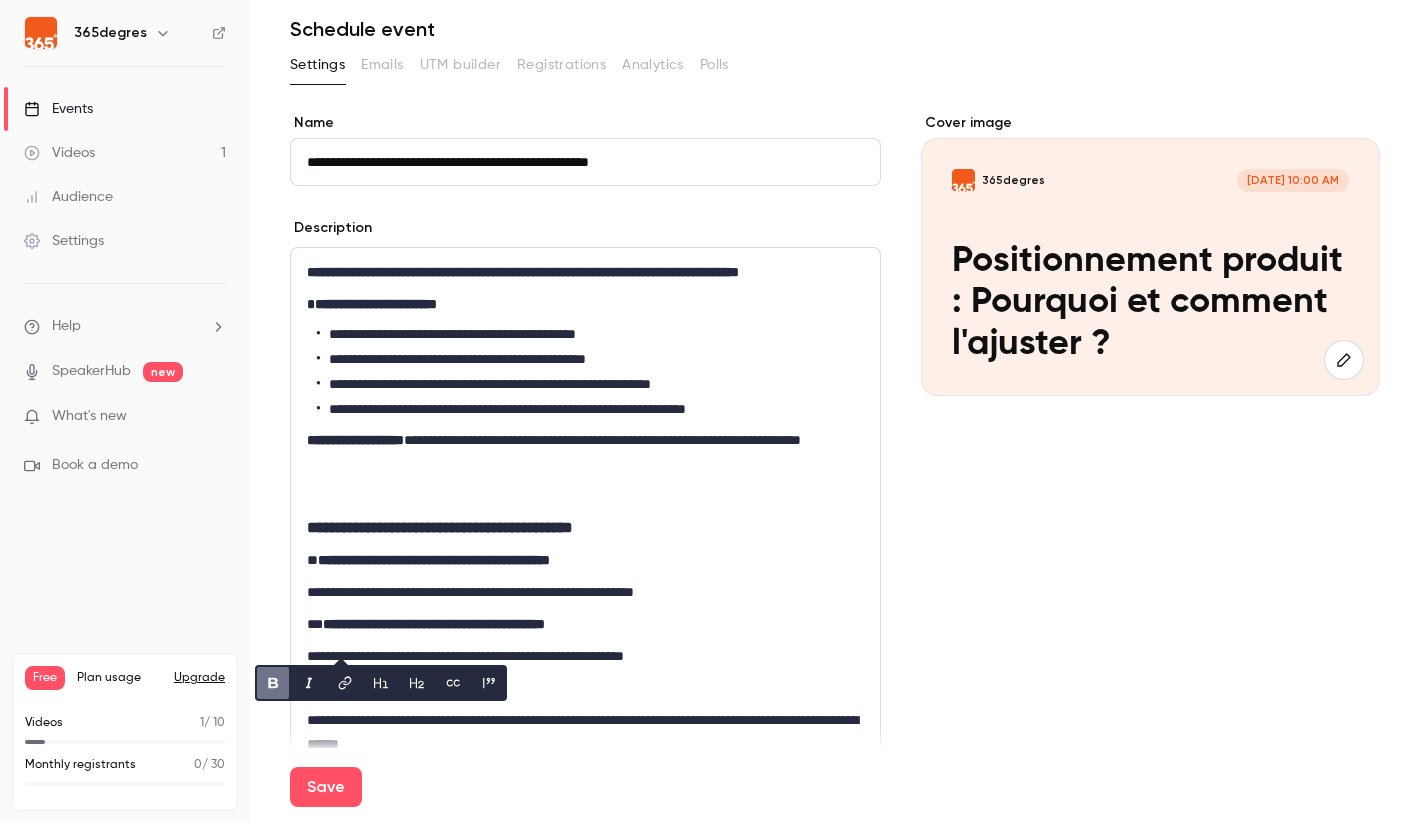 click on "**********" at bounding box center (585, 544) 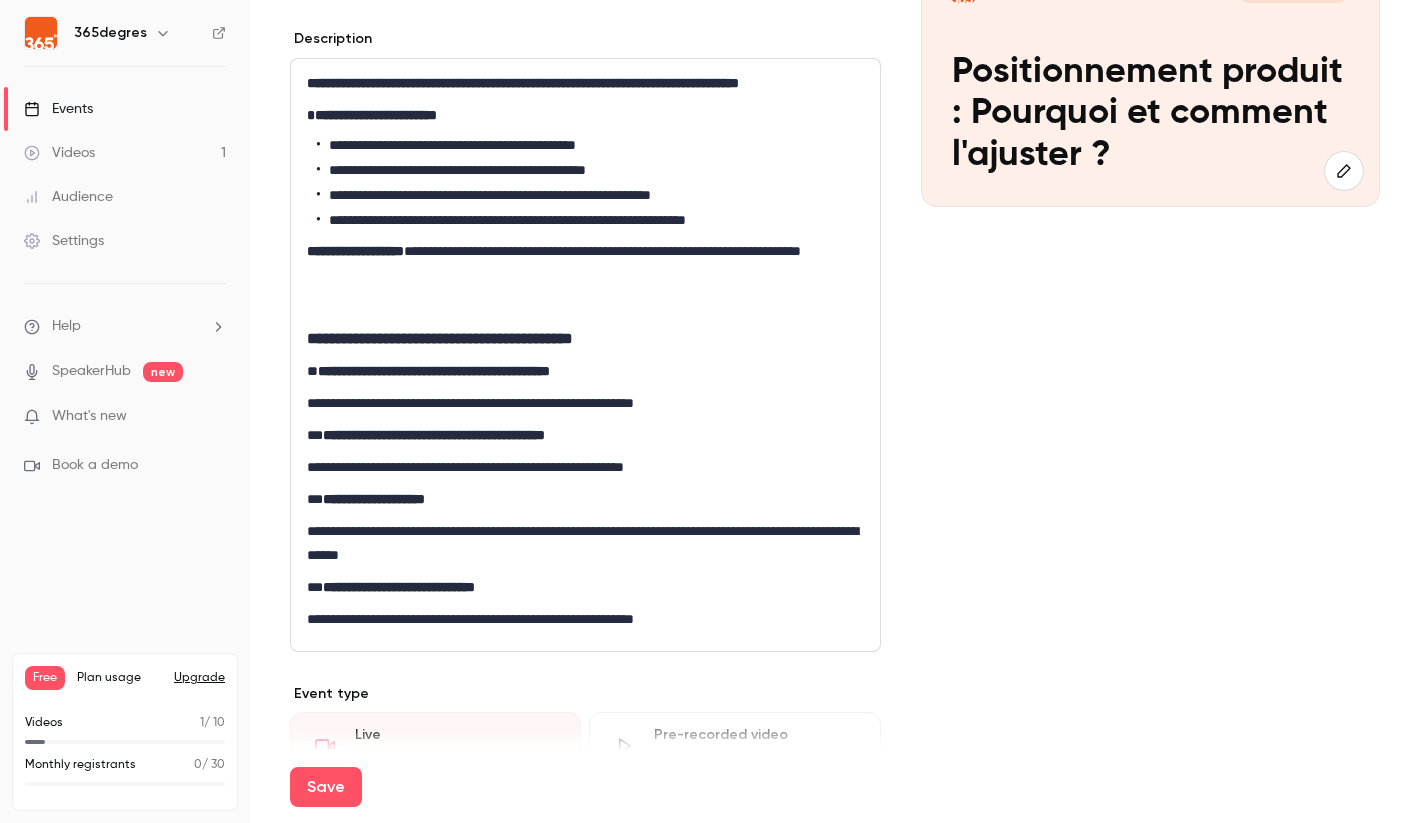 scroll, scrollTop: 257, scrollLeft: 0, axis: vertical 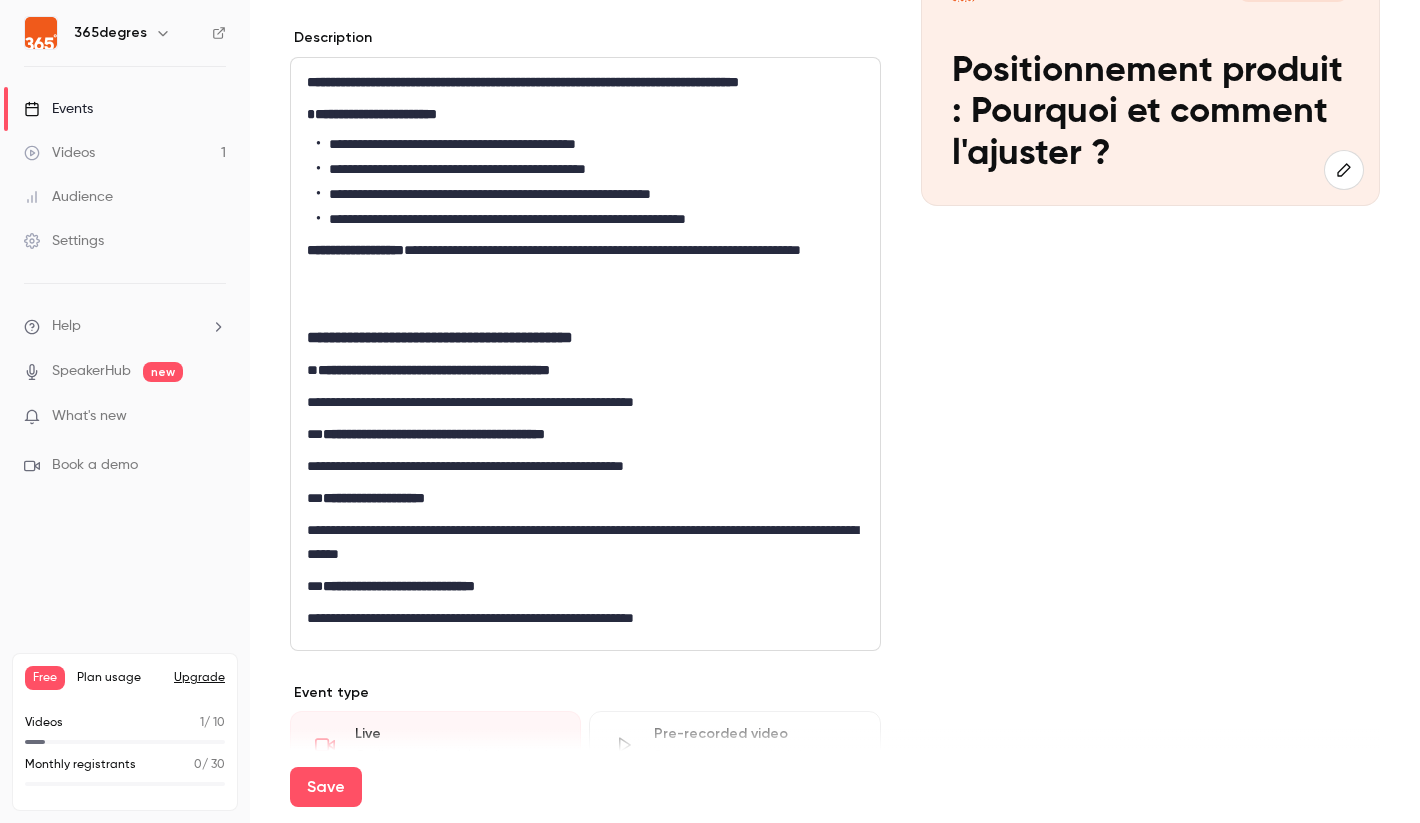 click on "**********" at bounding box center [585, 466] 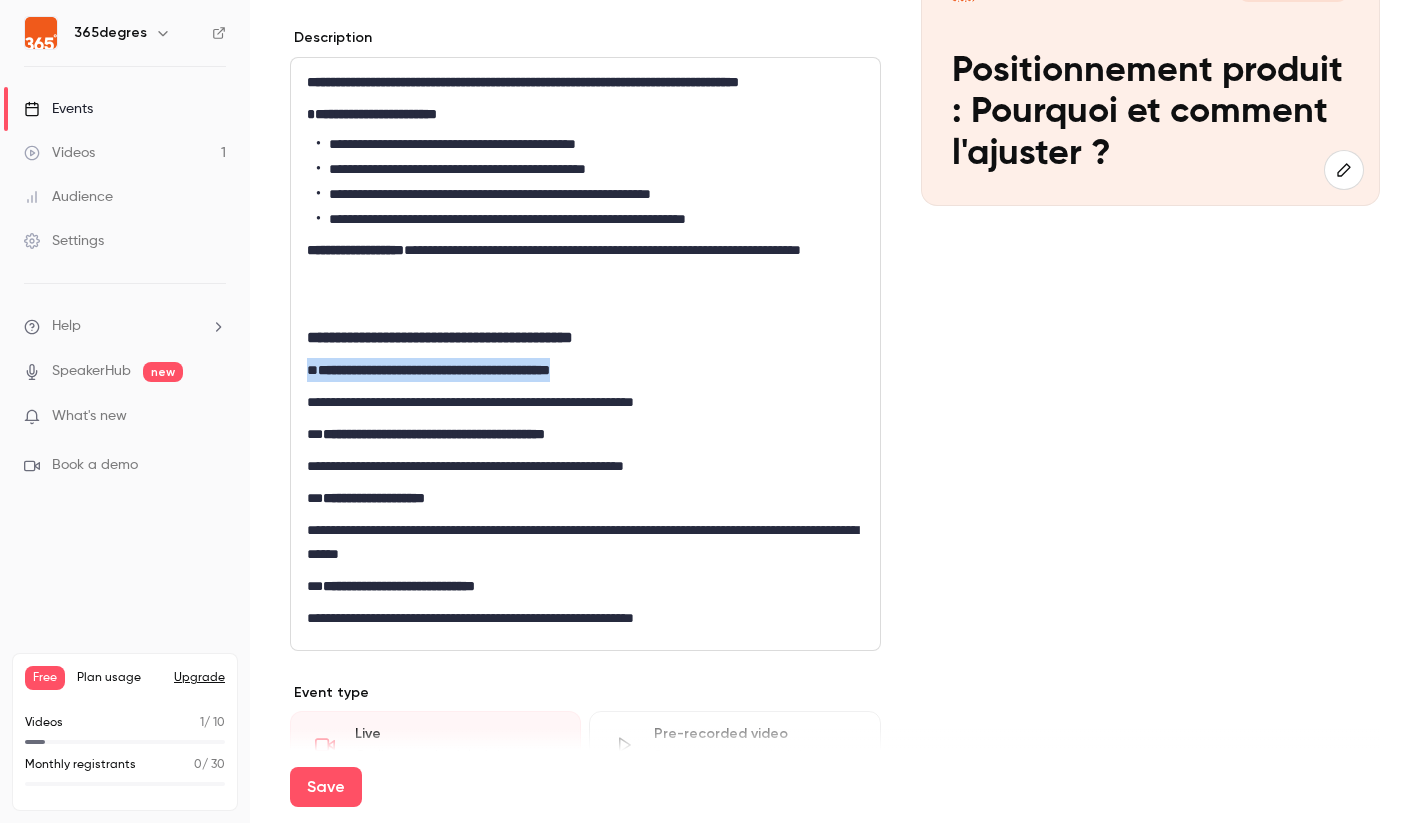 drag, startPoint x: 665, startPoint y: 392, endPoint x: 310, endPoint y: 397, distance: 355.03522 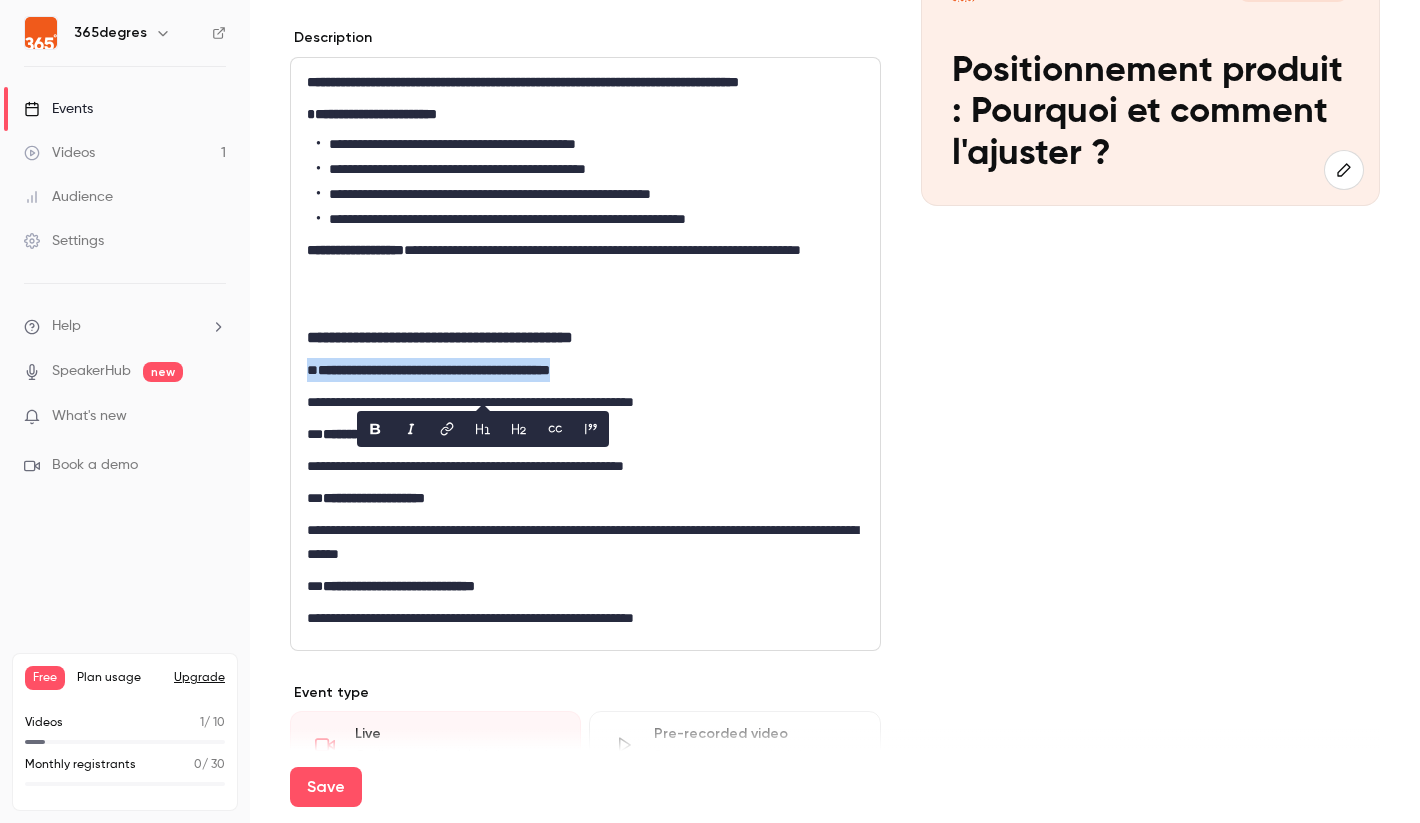 click 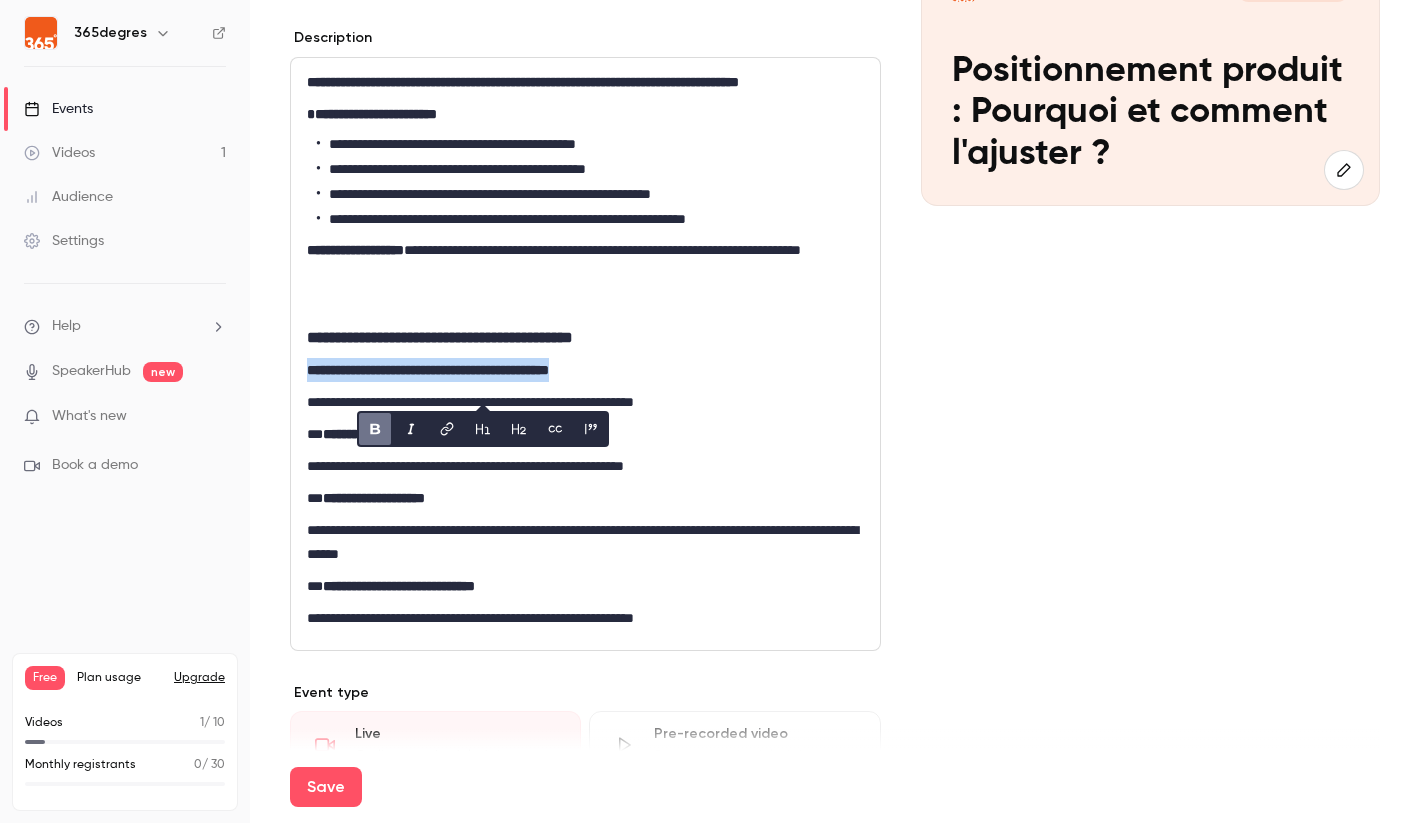 click 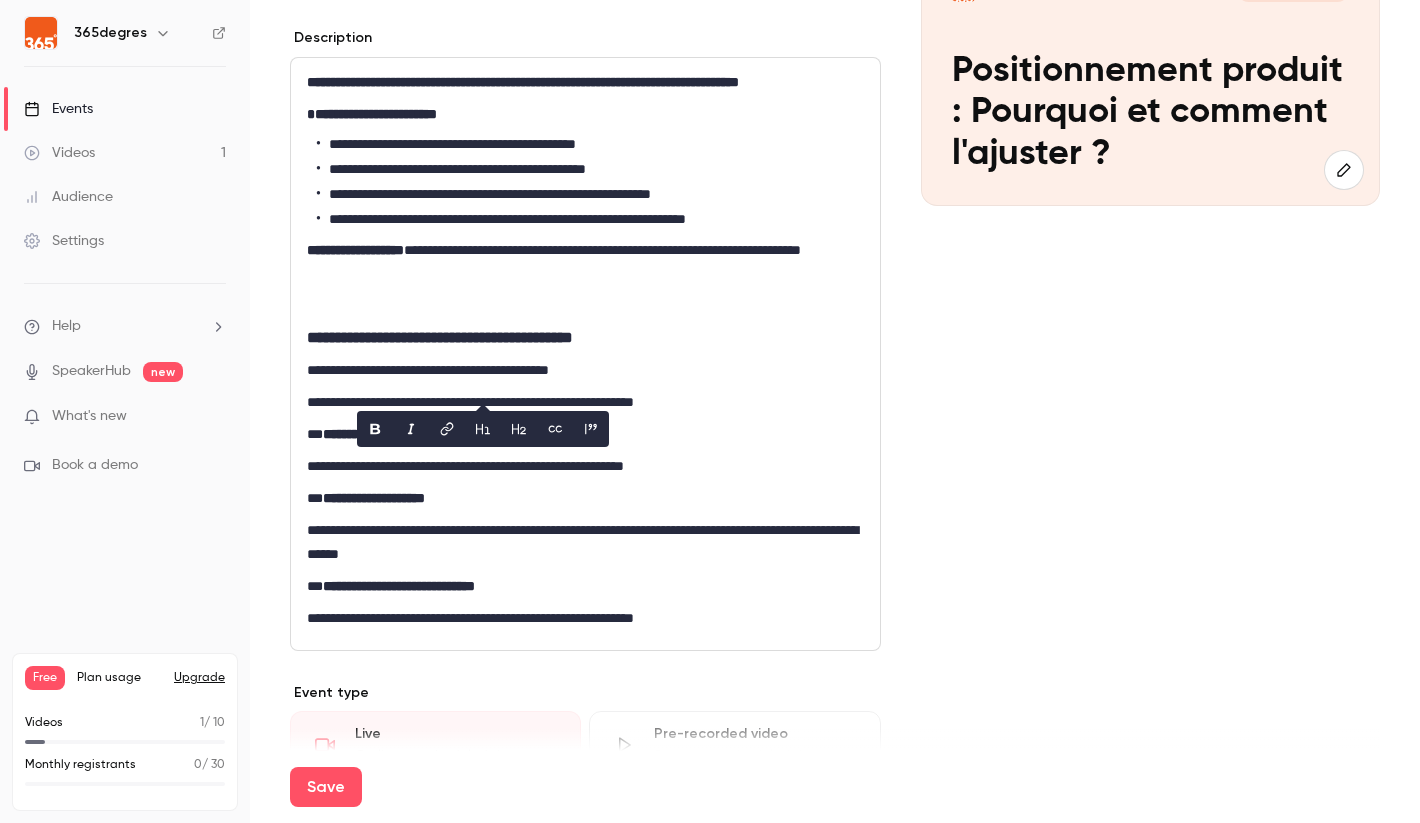 click 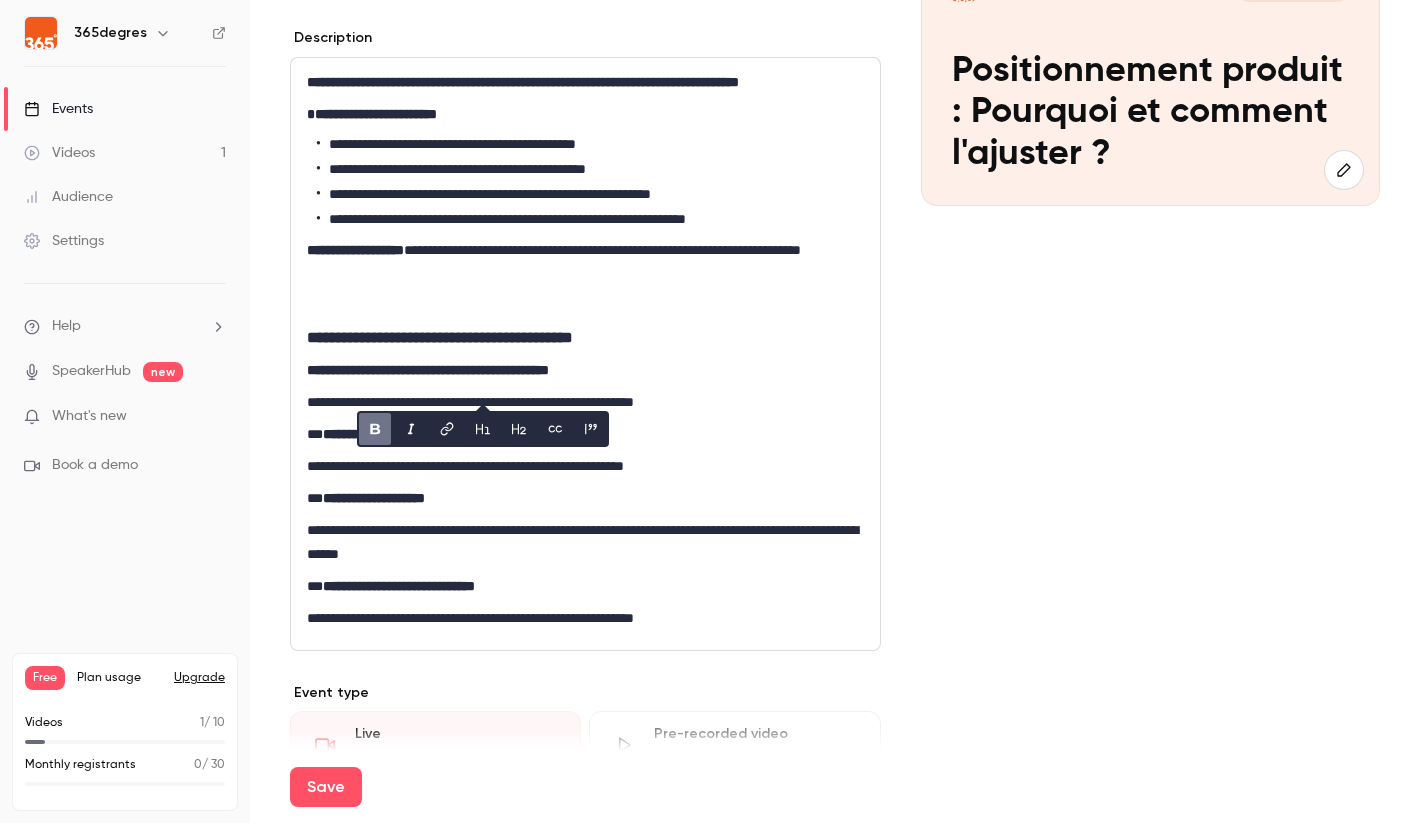 click on "**********" at bounding box center [585, 402] 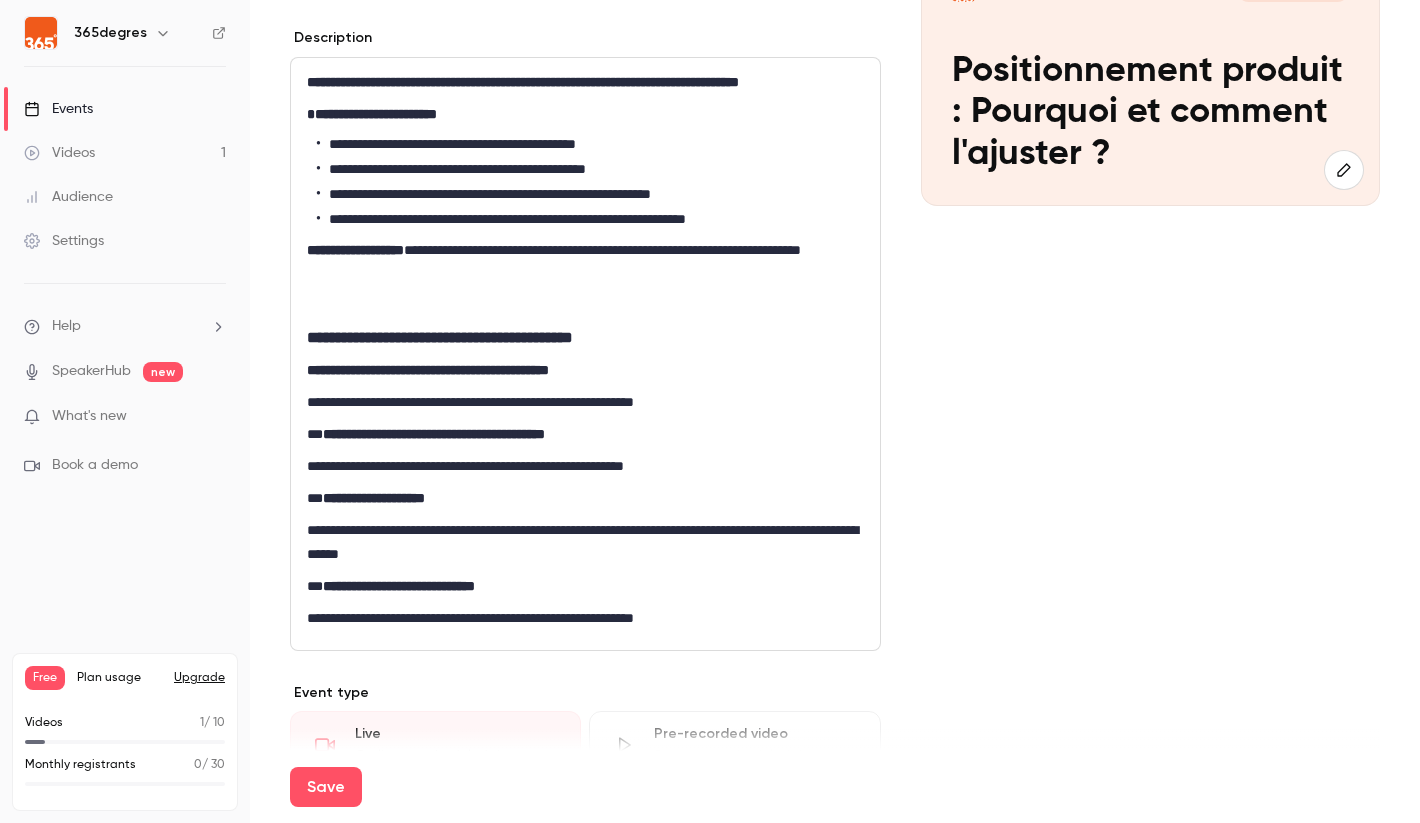 click on "**********" at bounding box center [585, 338] 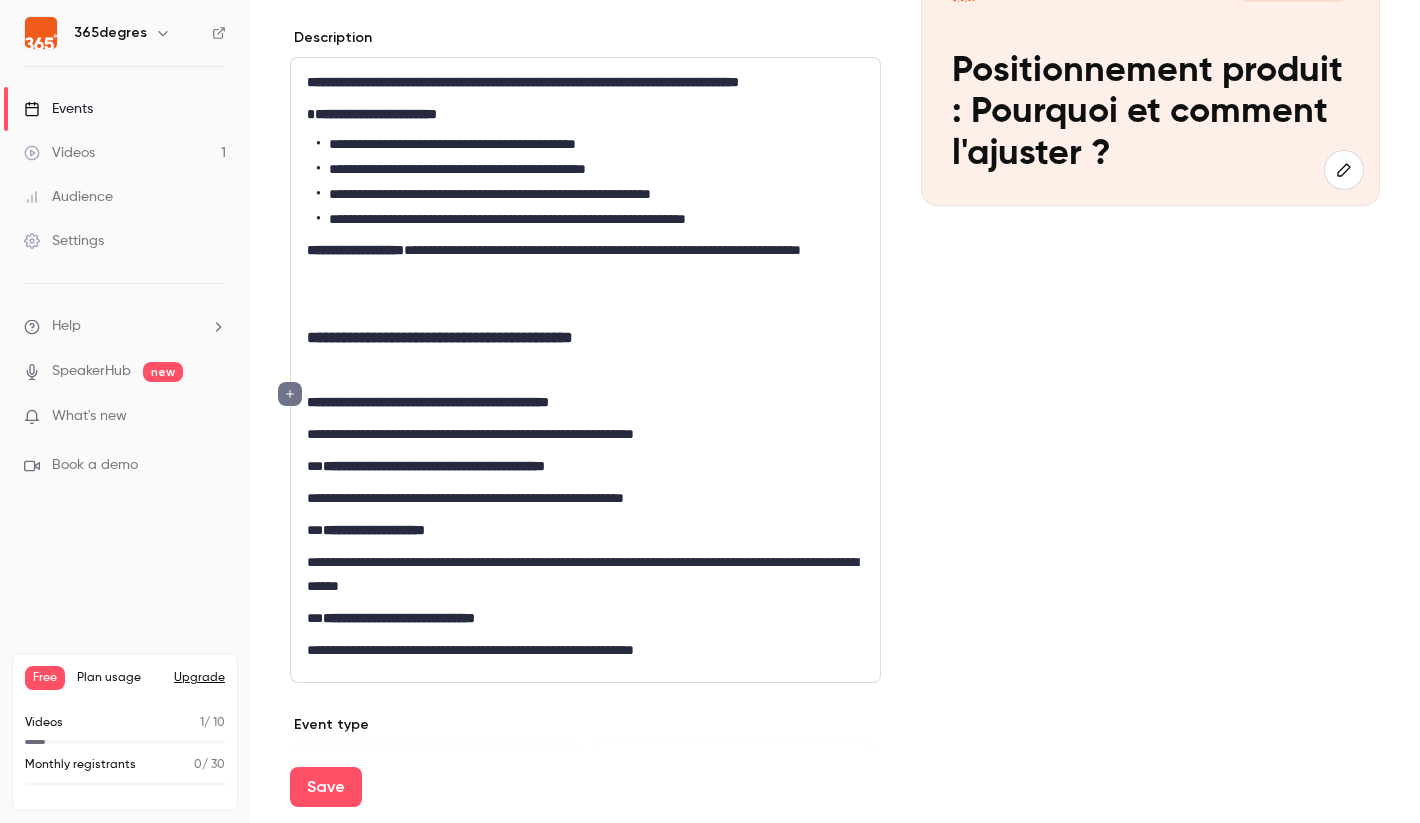 click on "**********" at bounding box center [585, 262] 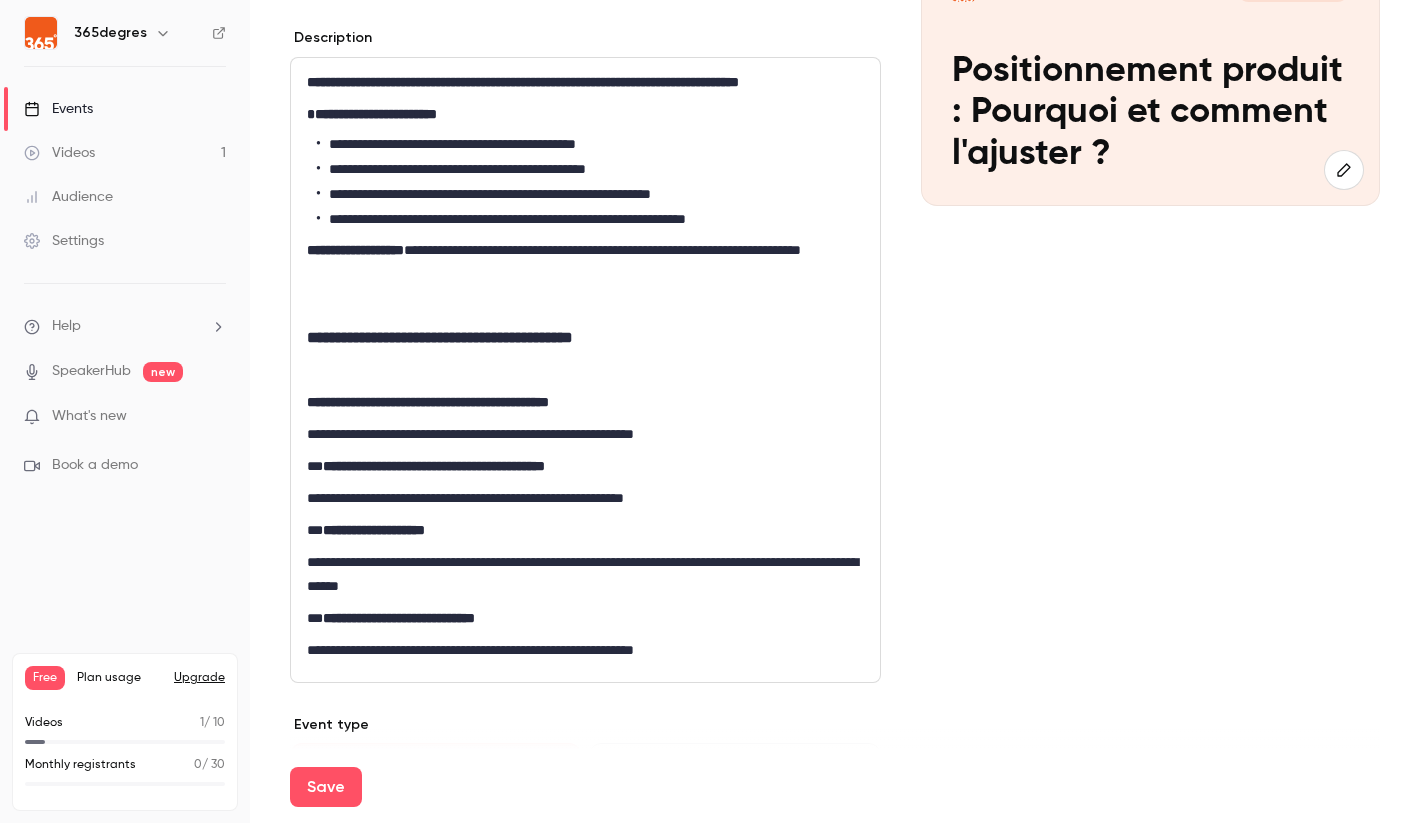 click at bounding box center [585, 306] 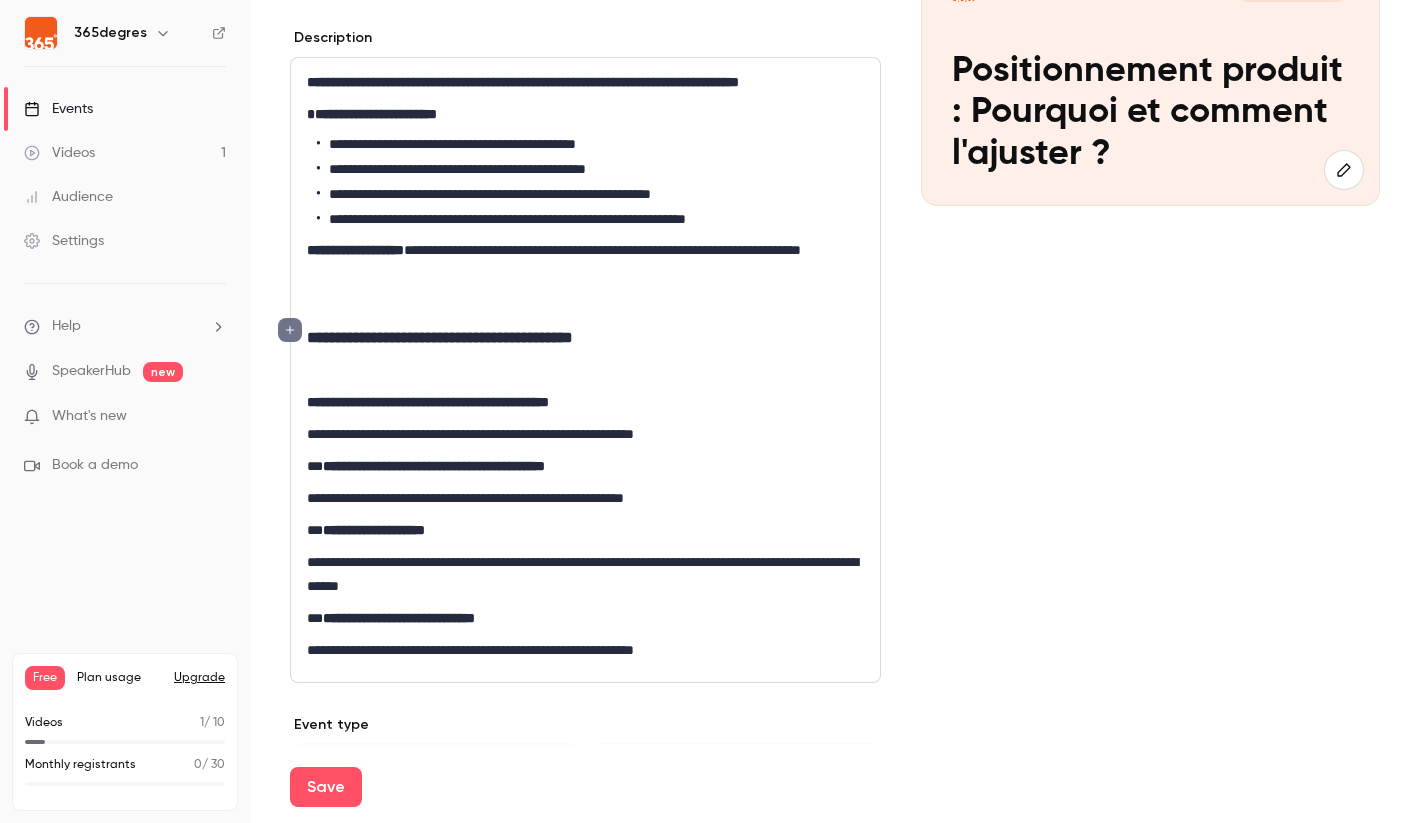click 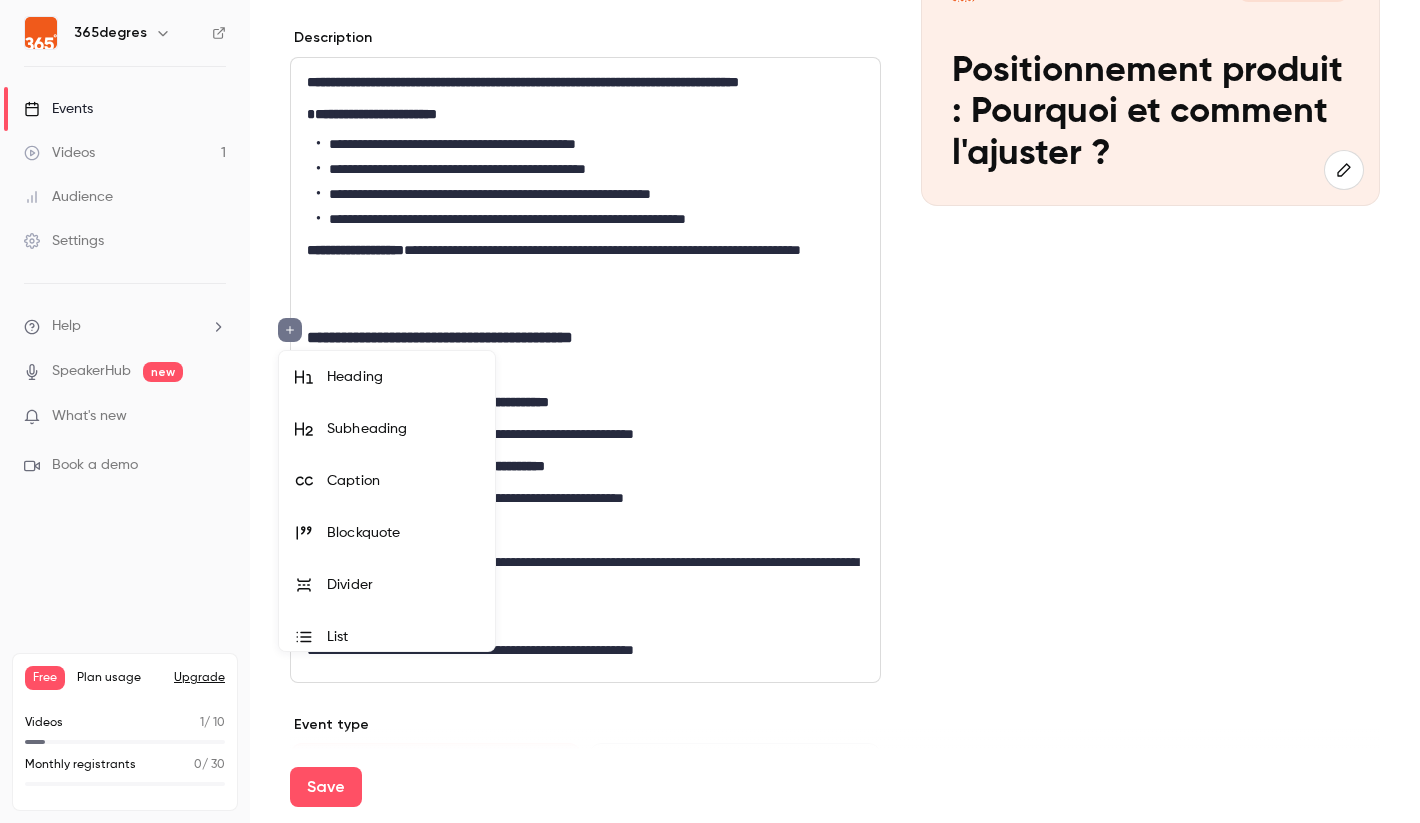 click at bounding box center (311, 585) 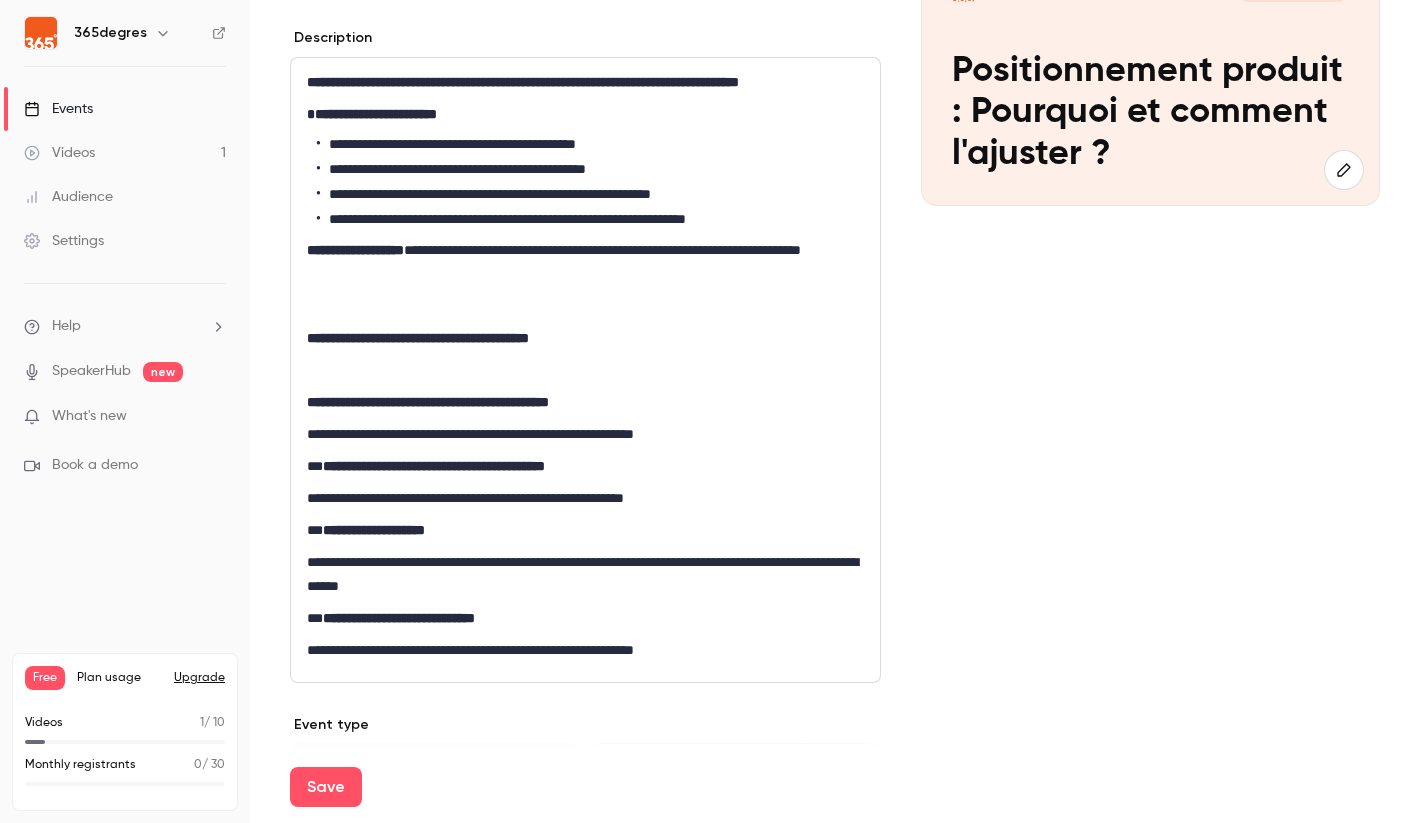 click on "**********" at bounding box center [418, 338] 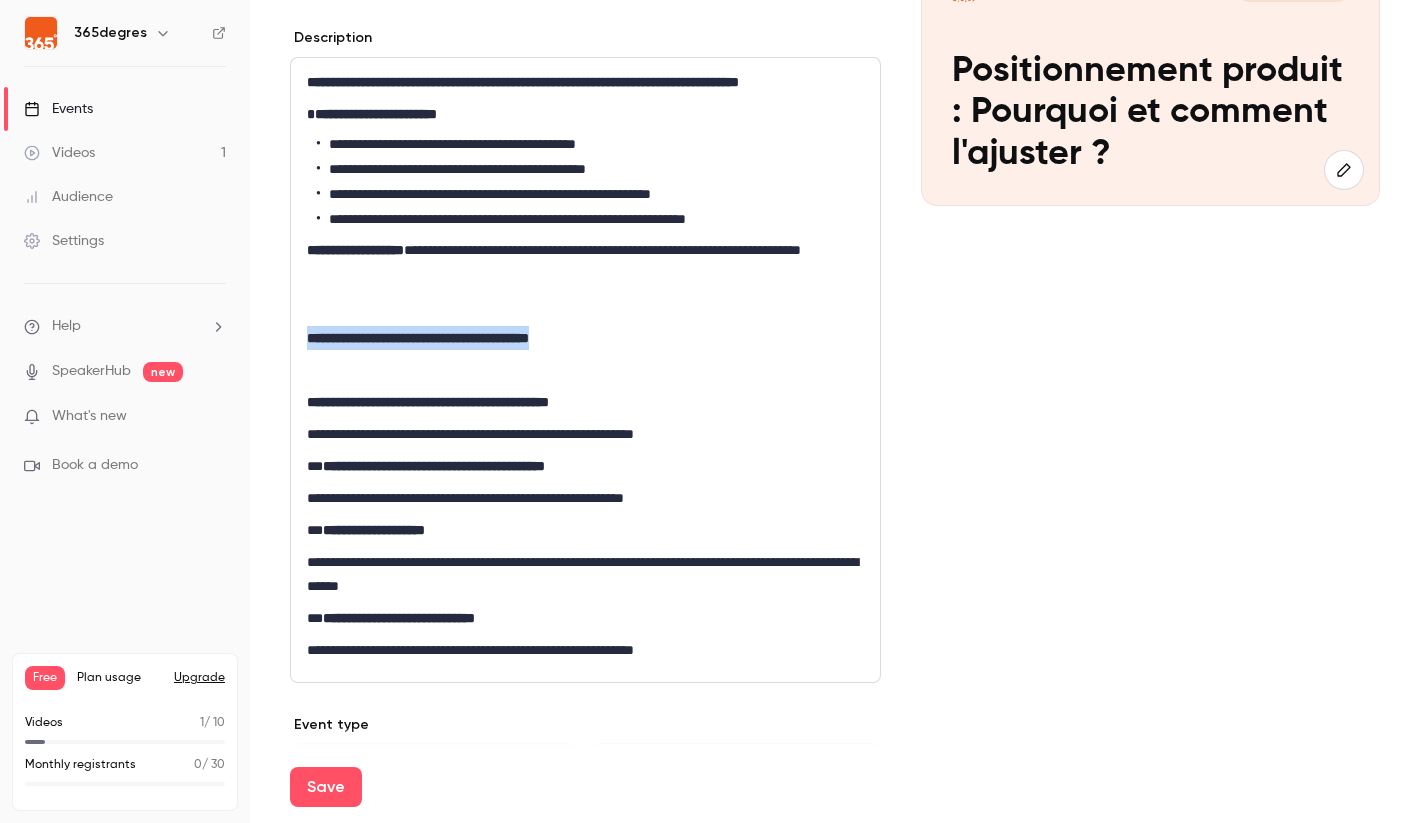 drag, startPoint x: 617, startPoint y: 366, endPoint x: 308, endPoint y: 354, distance: 309.2329 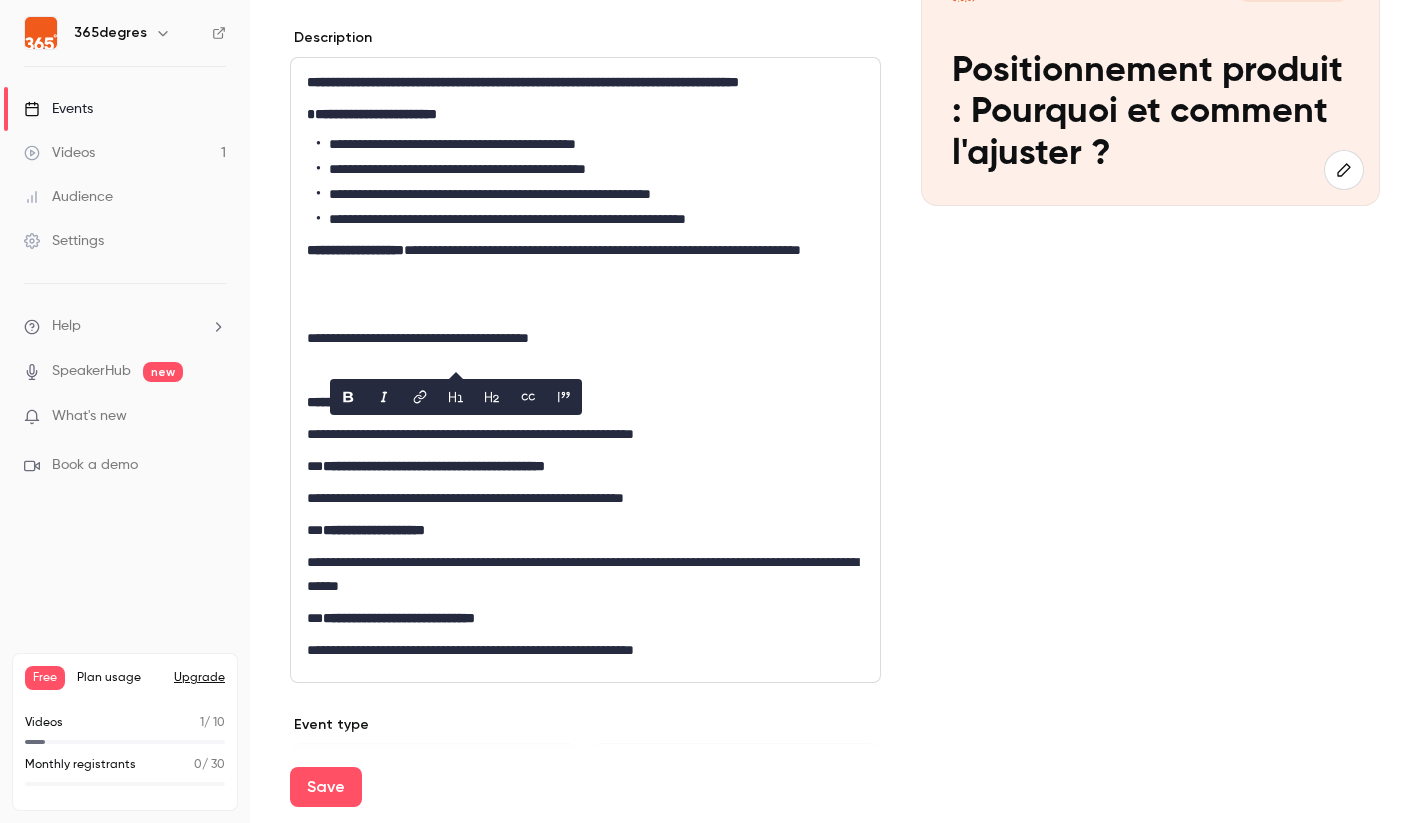 click 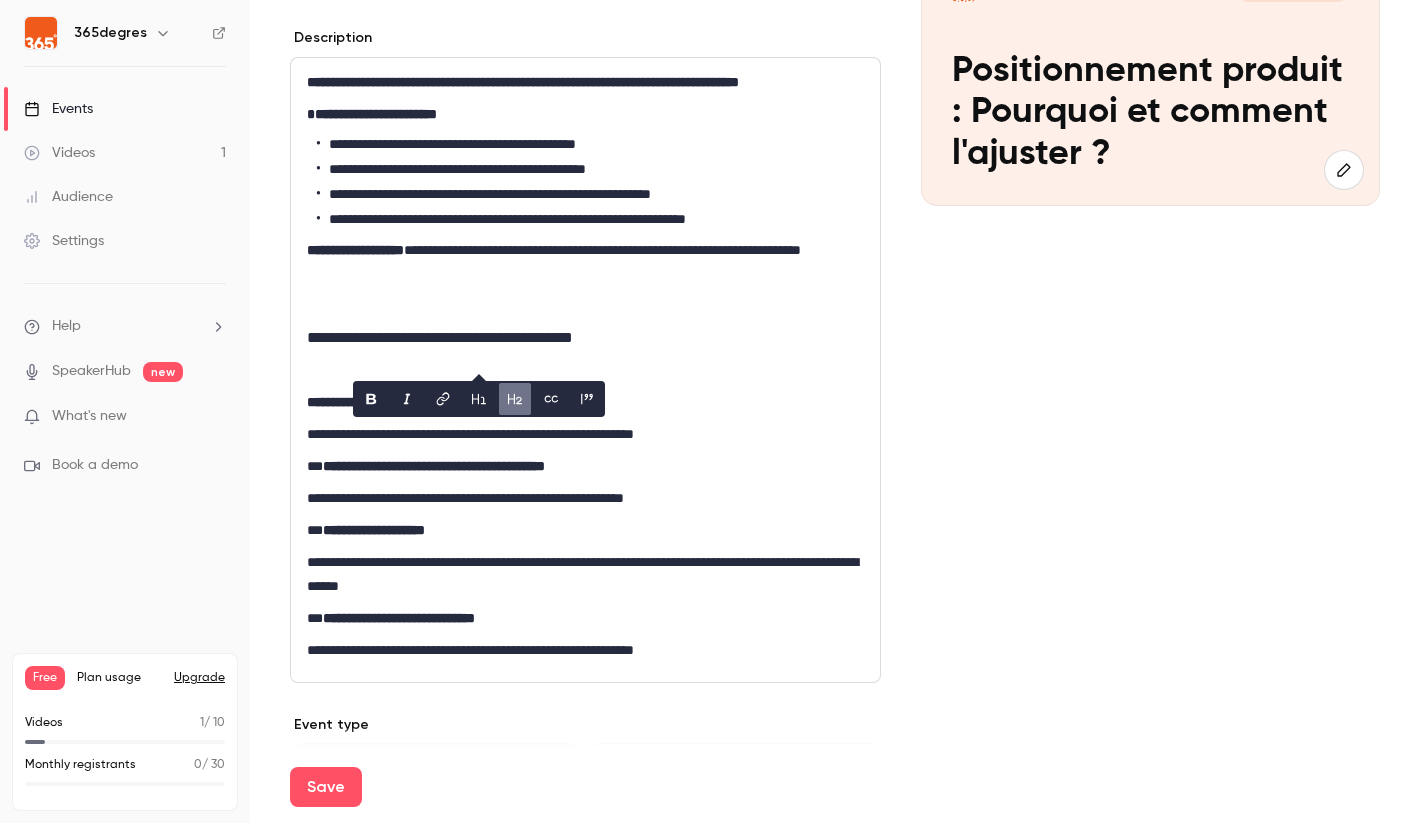 click 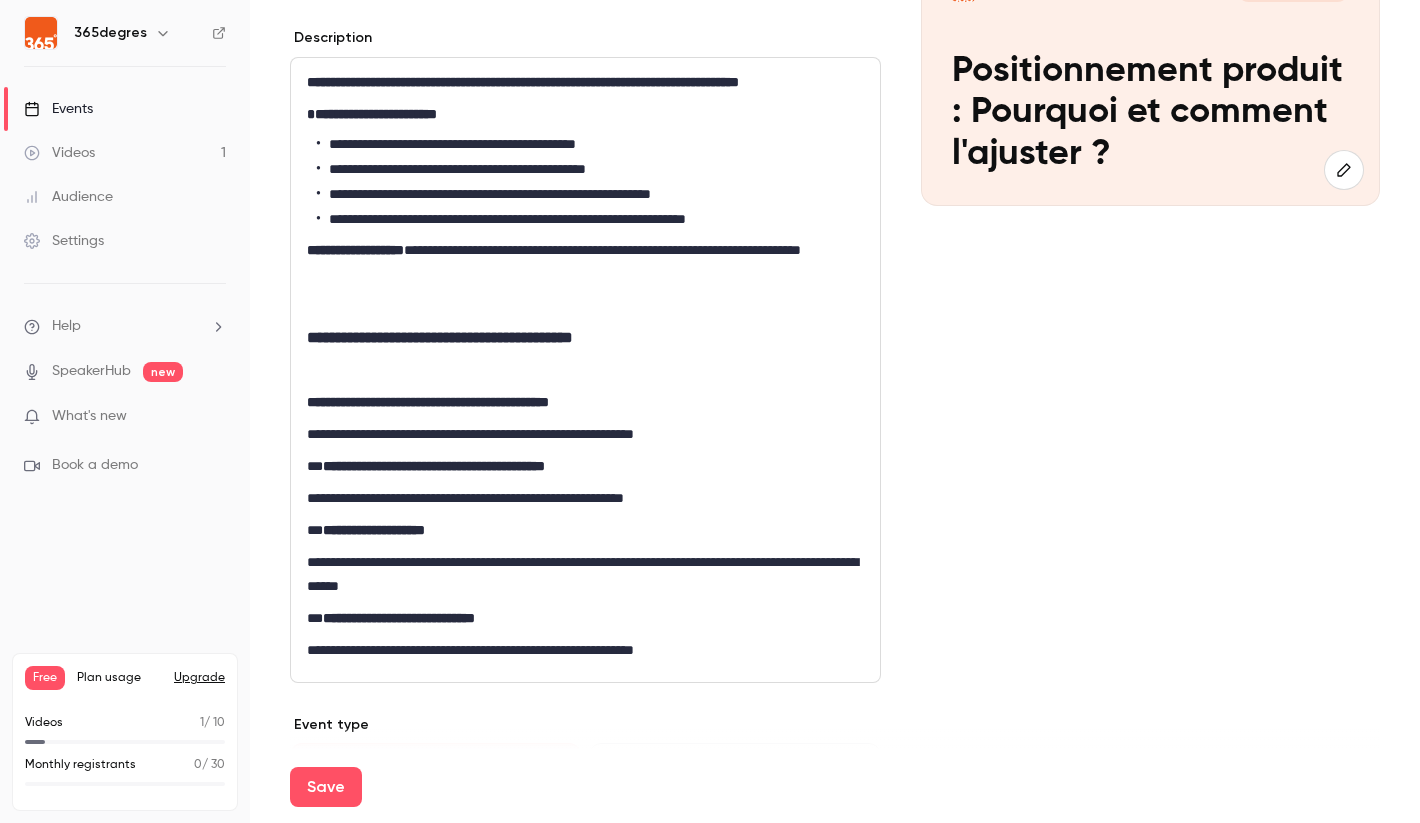 click at bounding box center [585, 370] 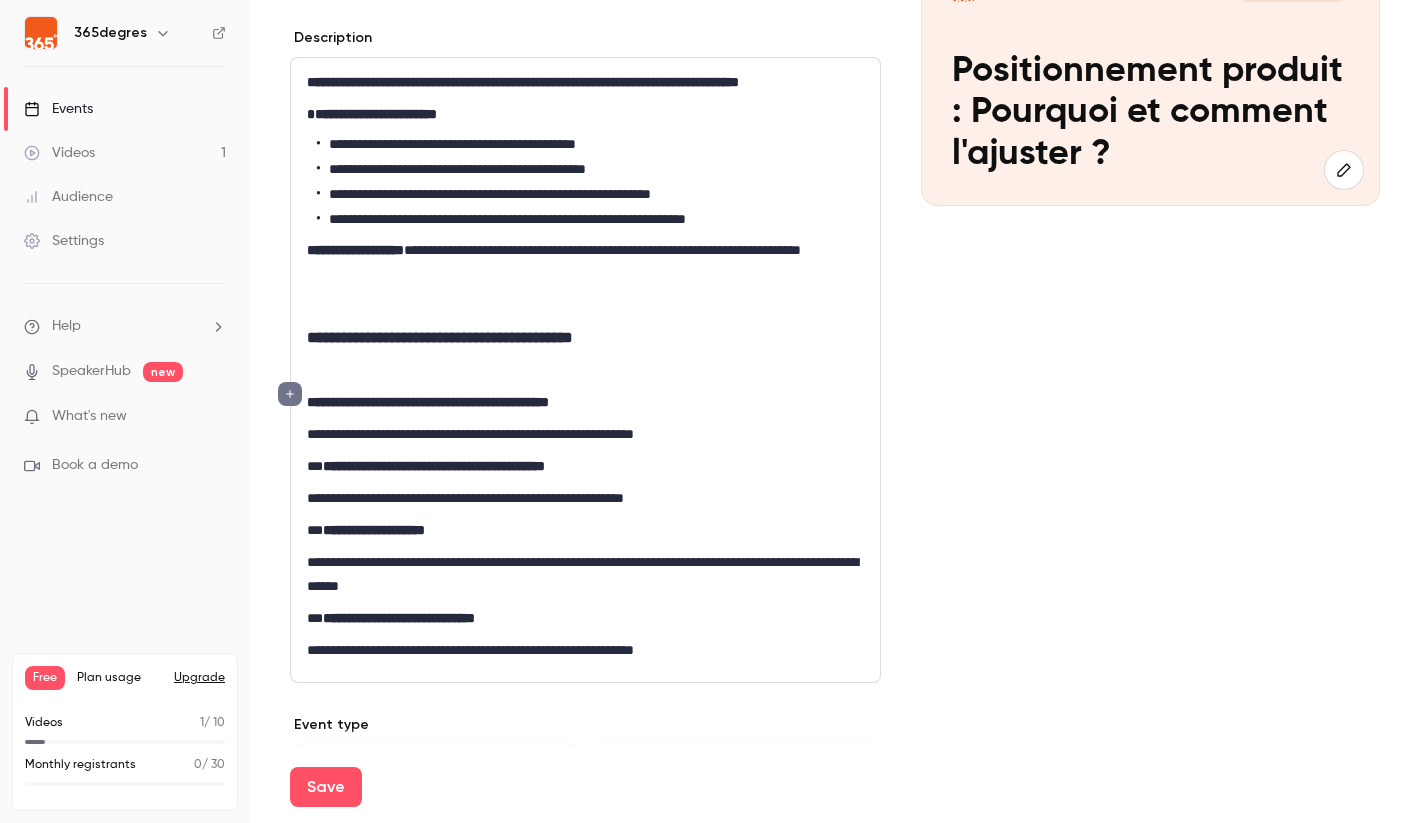 click at bounding box center (585, 306) 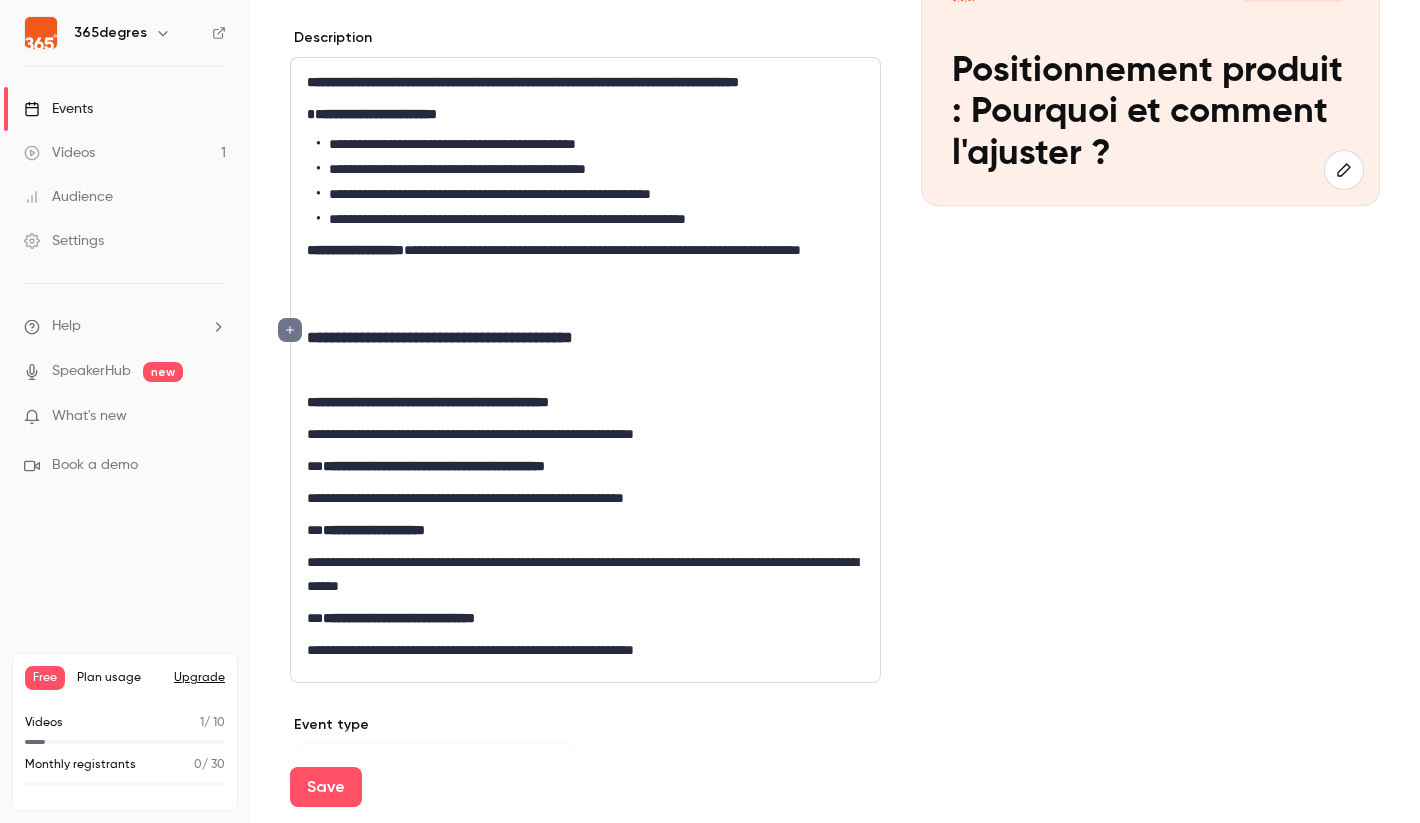 click 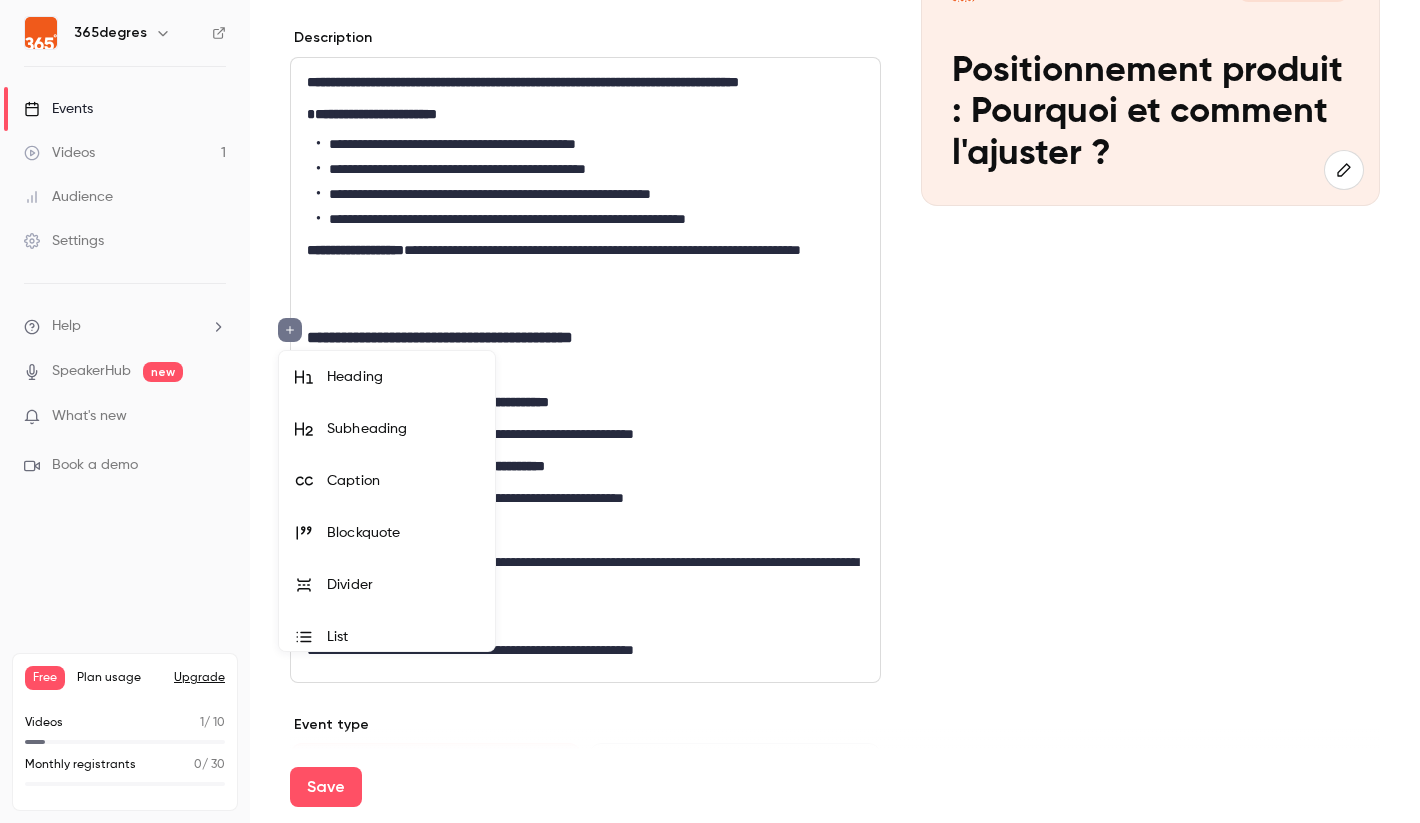click on "Divider" at bounding box center (403, 585) 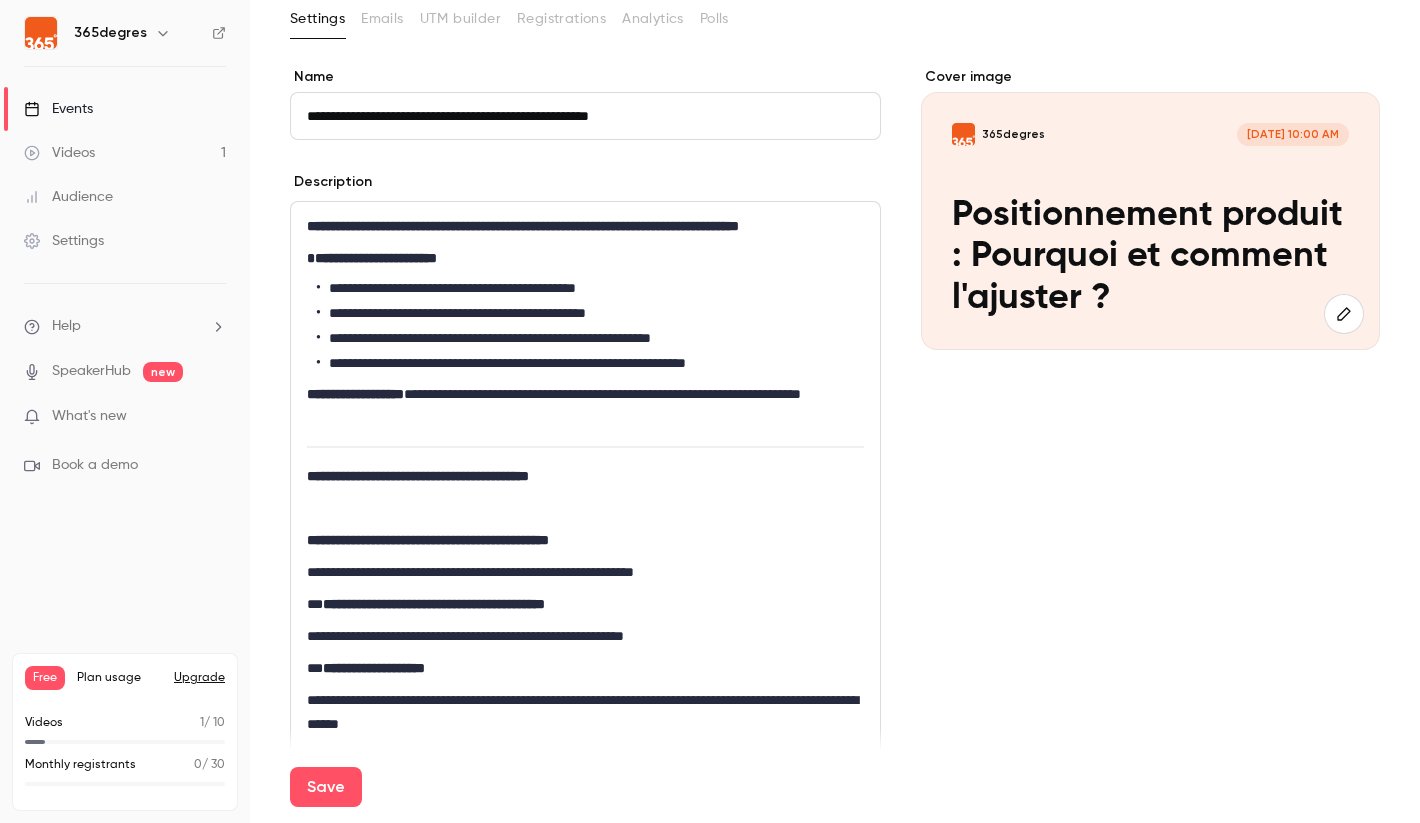 scroll, scrollTop: 104, scrollLeft: 0, axis: vertical 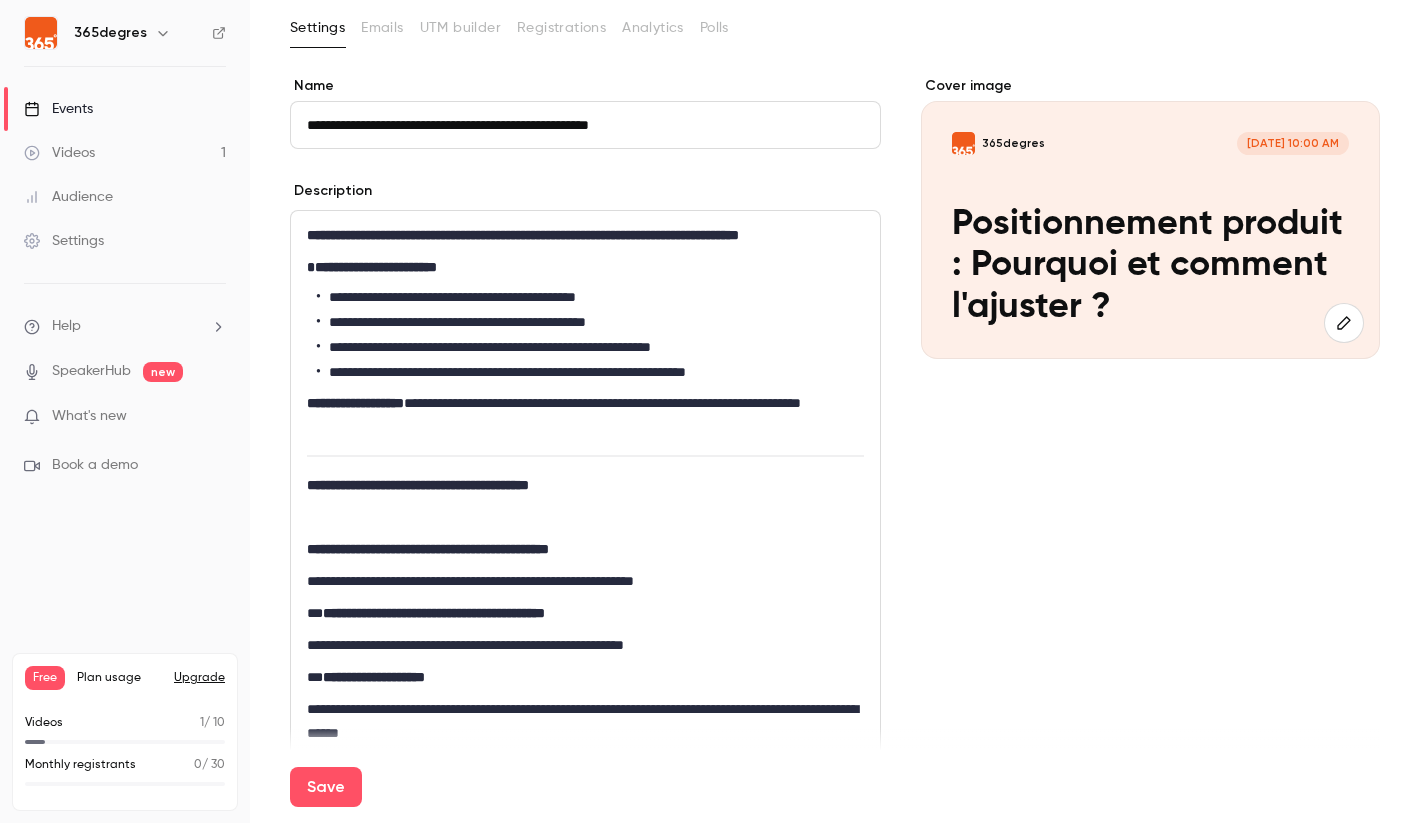 click at bounding box center [585, 456] 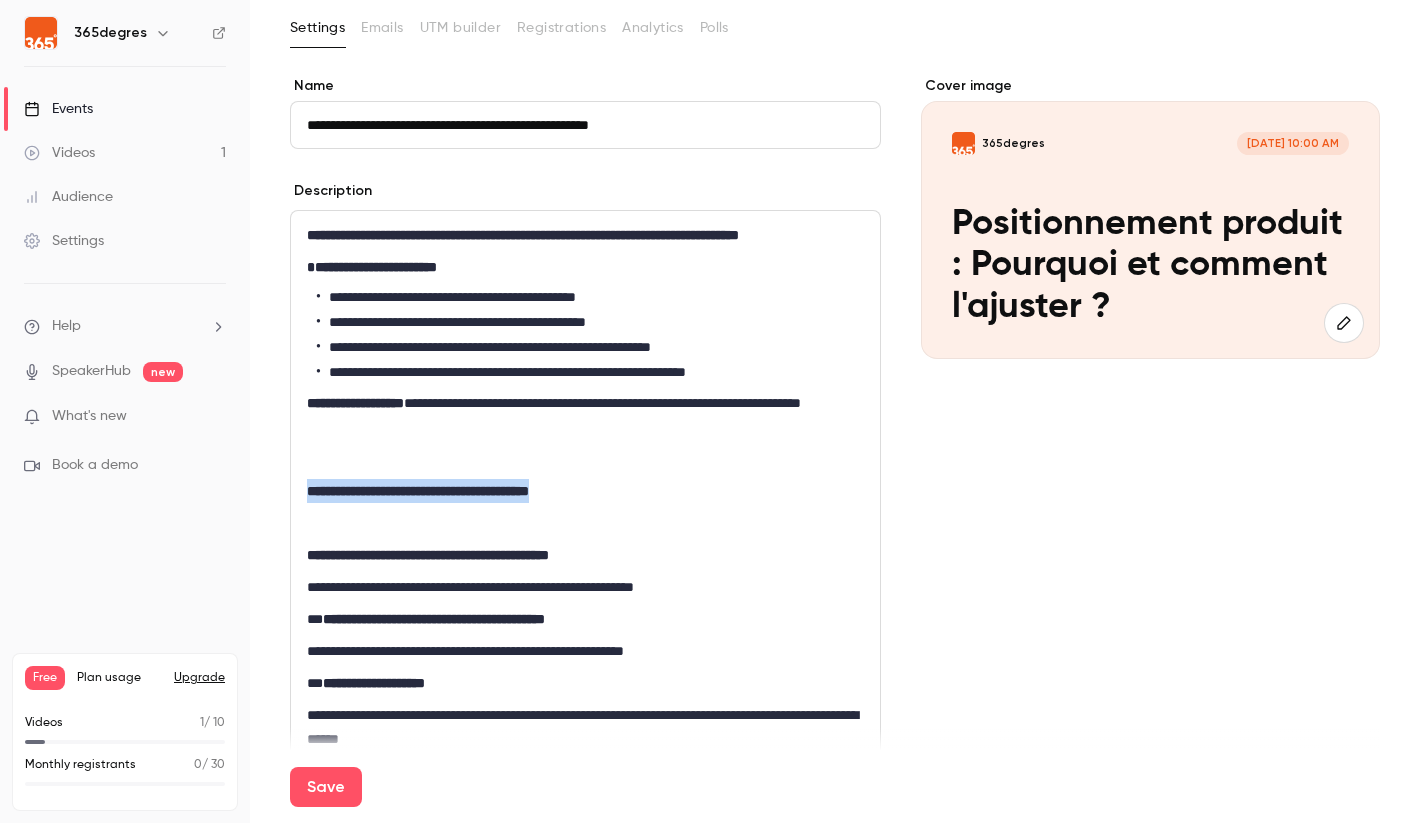 drag, startPoint x: 620, startPoint y: 514, endPoint x: 308, endPoint y: 513, distance: 312.00162 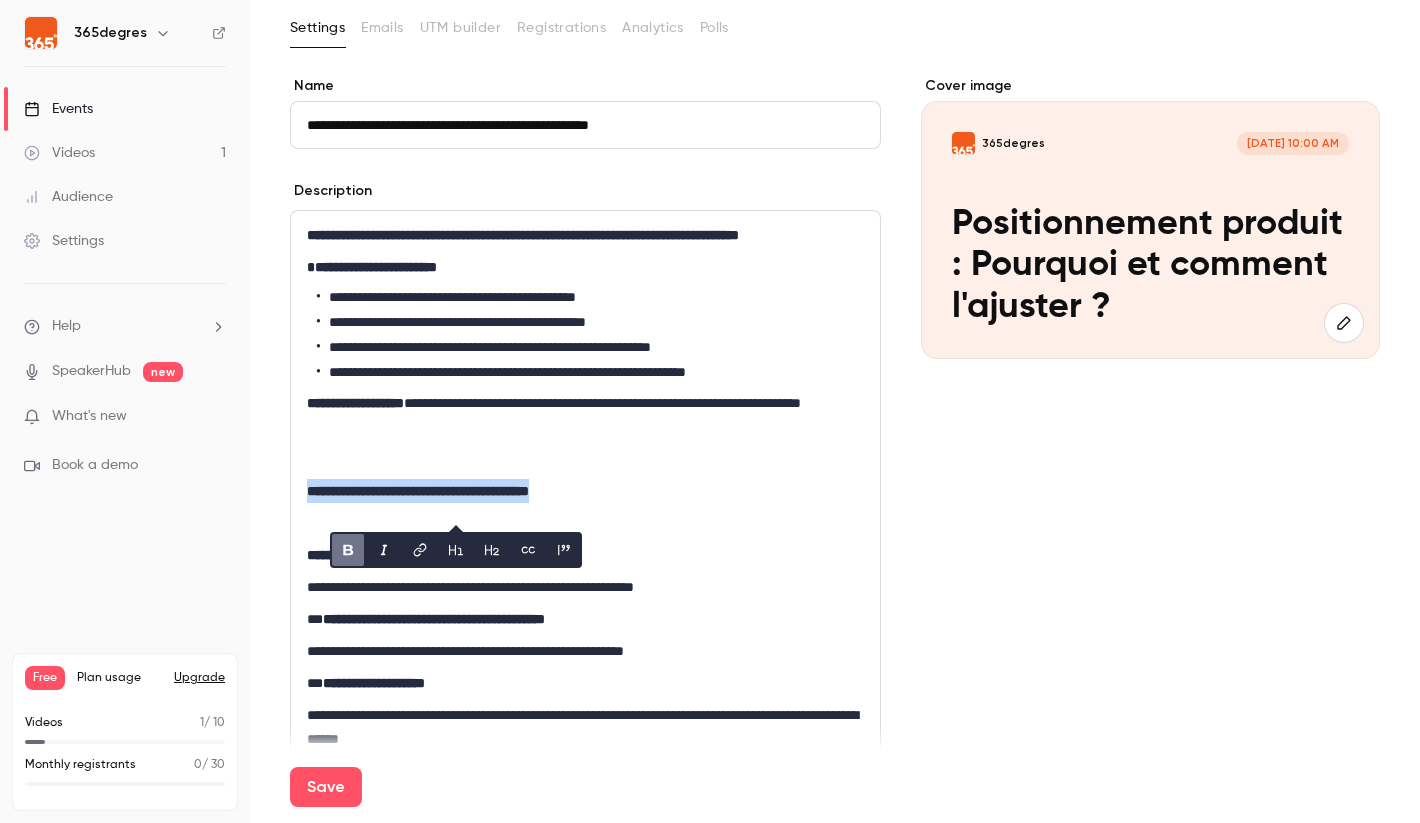 click 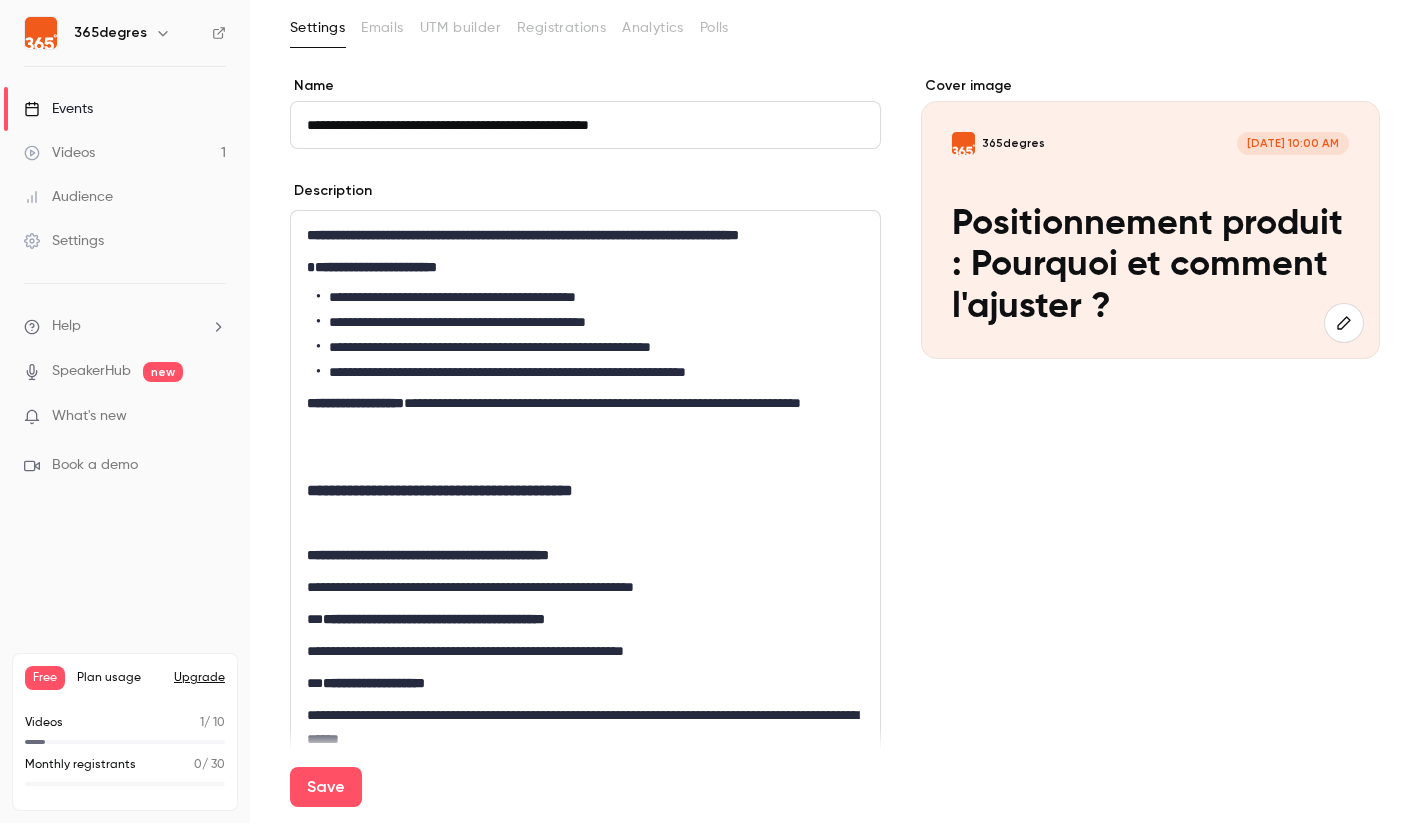 drag, startPoint x: 323, startPoint y: 542, endPoint x: 355, endPoint y: 542, distance: 32 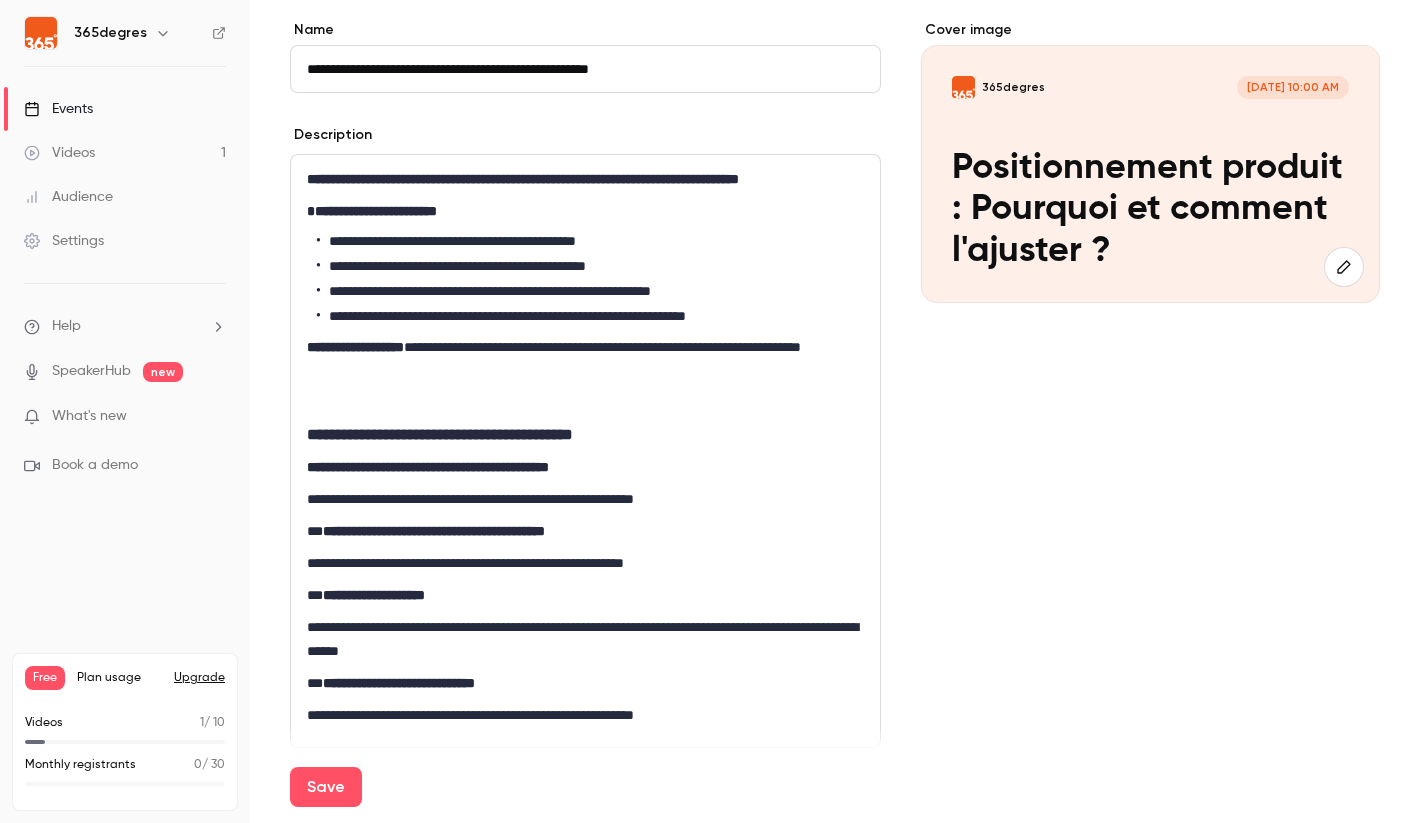 scroll, scrollTop: 164, scrollLeft: 0, axis: vertical 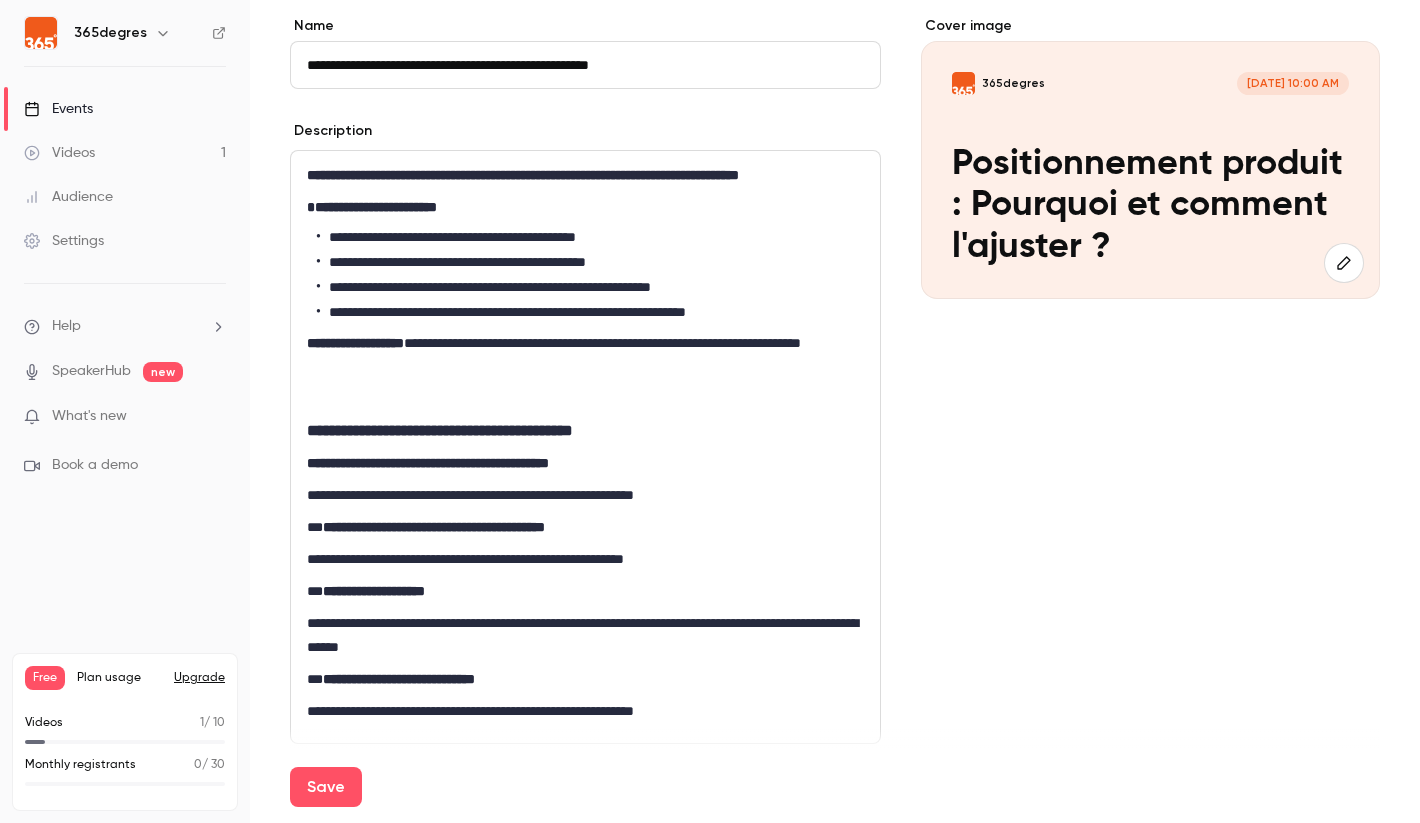 click on "**********" at bounding box center [585, 495] 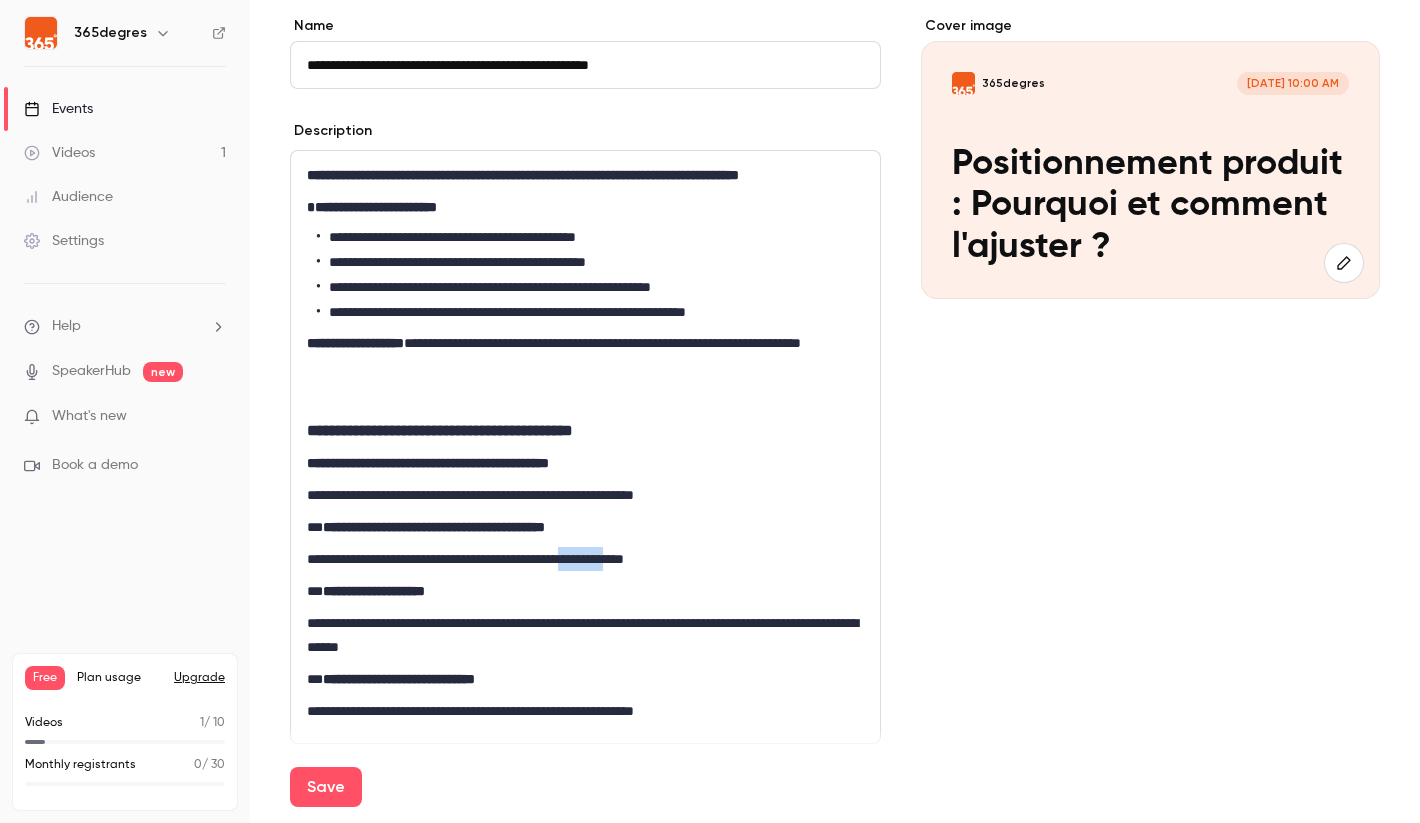 drag, startPoint x: 689, startPoint y: 581, endPoint x: 626, endPoint y: 578, distance: 63.07139 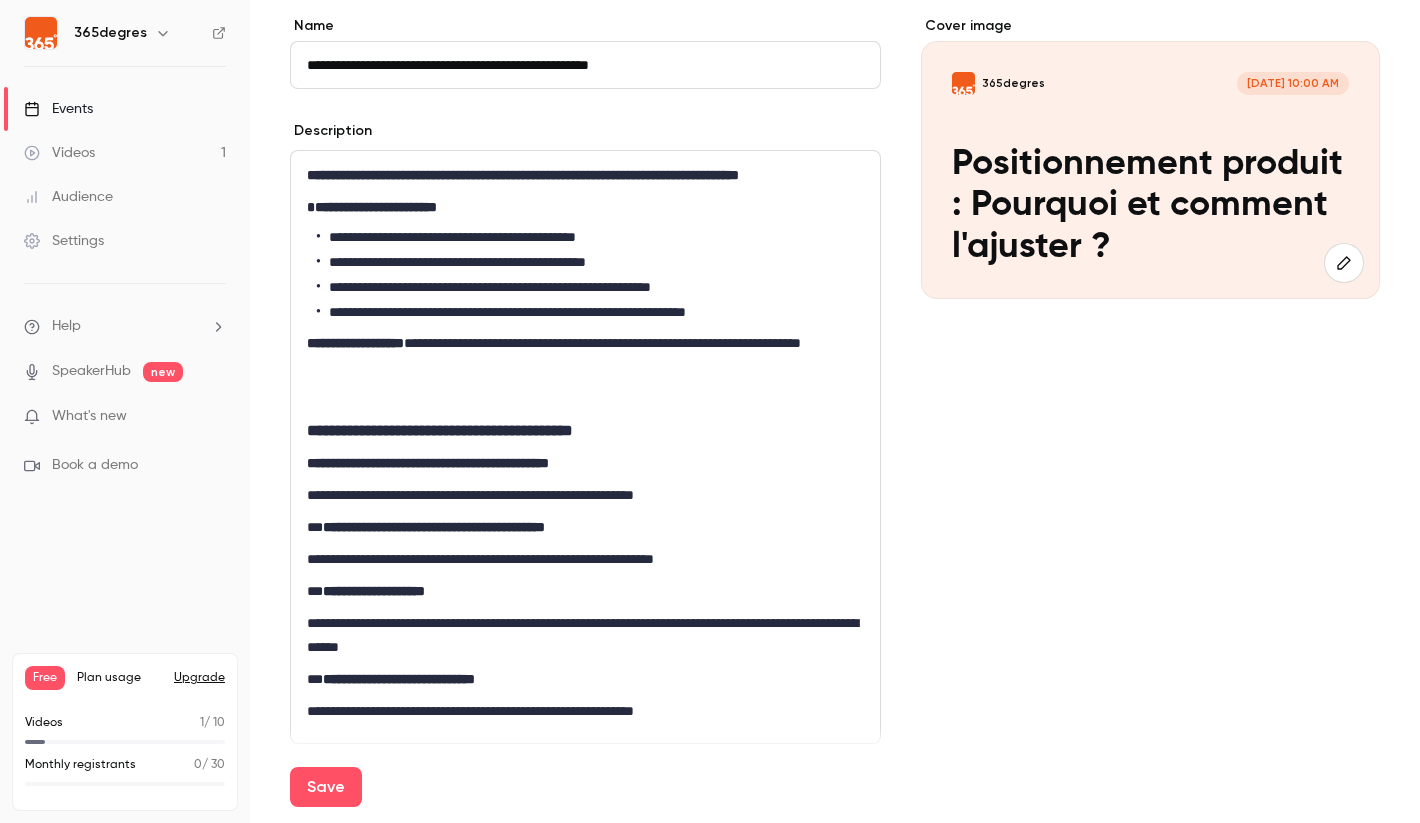 click on "**********" at bounding box center (585, 559) 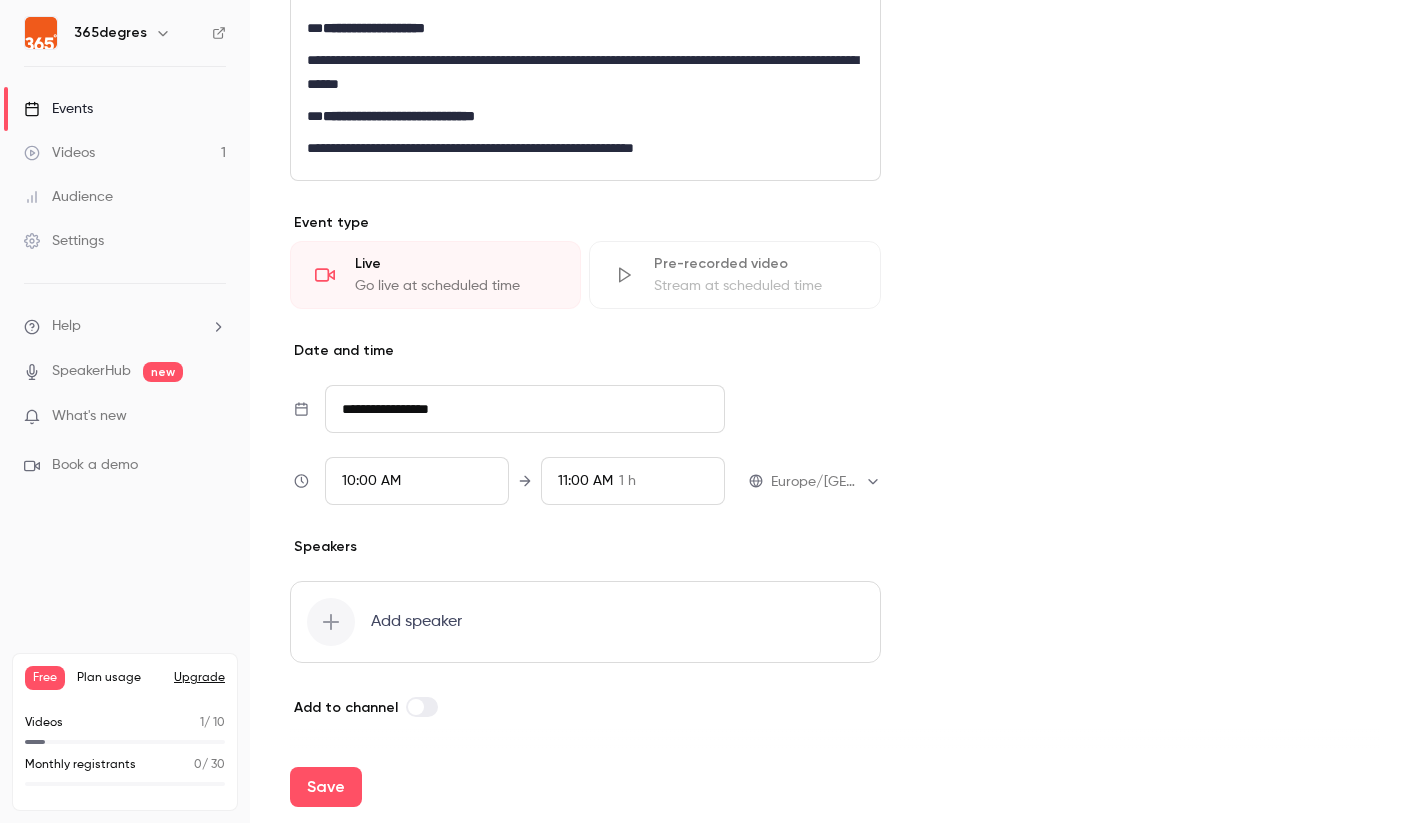 scroll, scrollTop: 751, scrollLeft: 0, axis: vertical 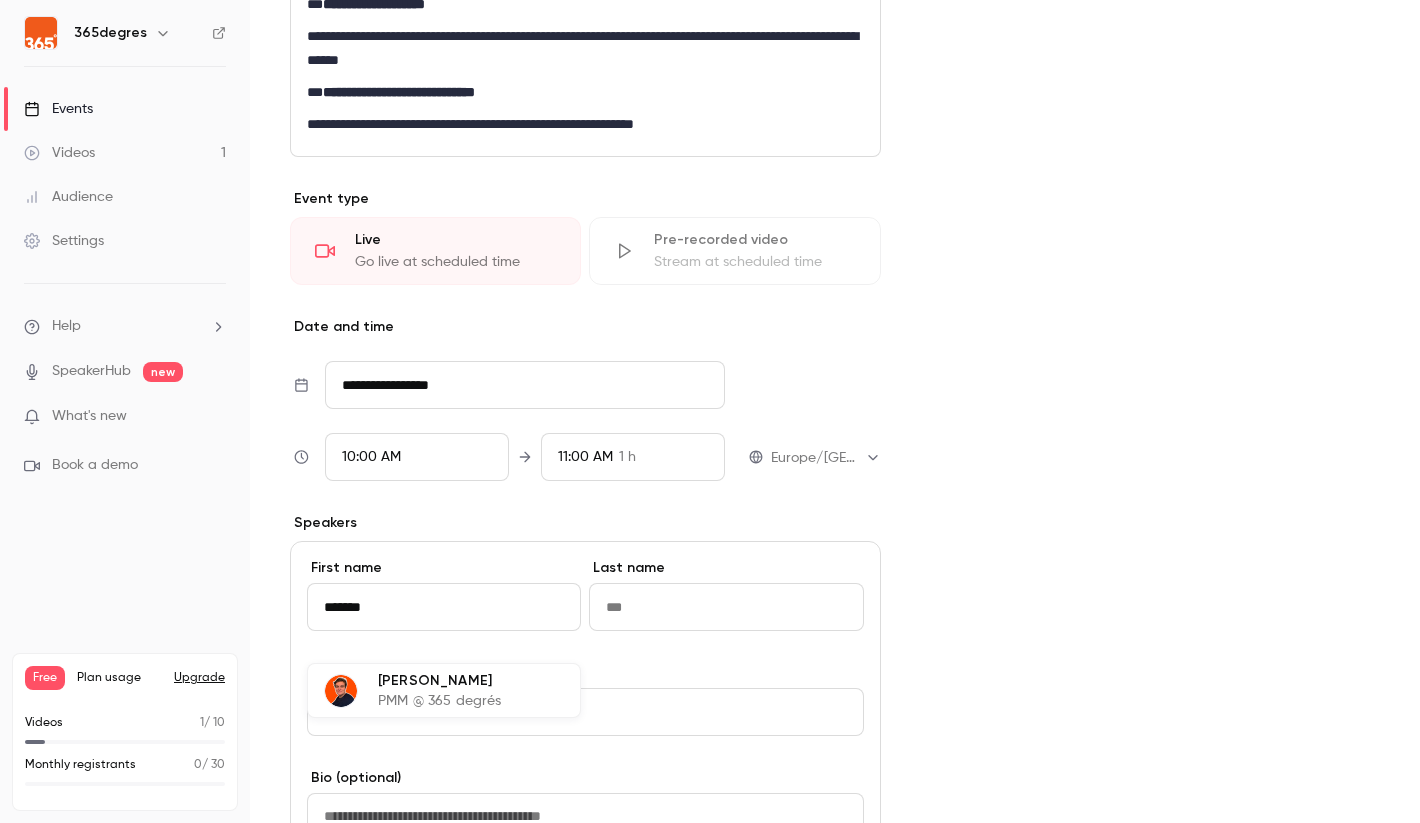 click on "PMM @ 365 degrés" at bounding box center [439, 701] 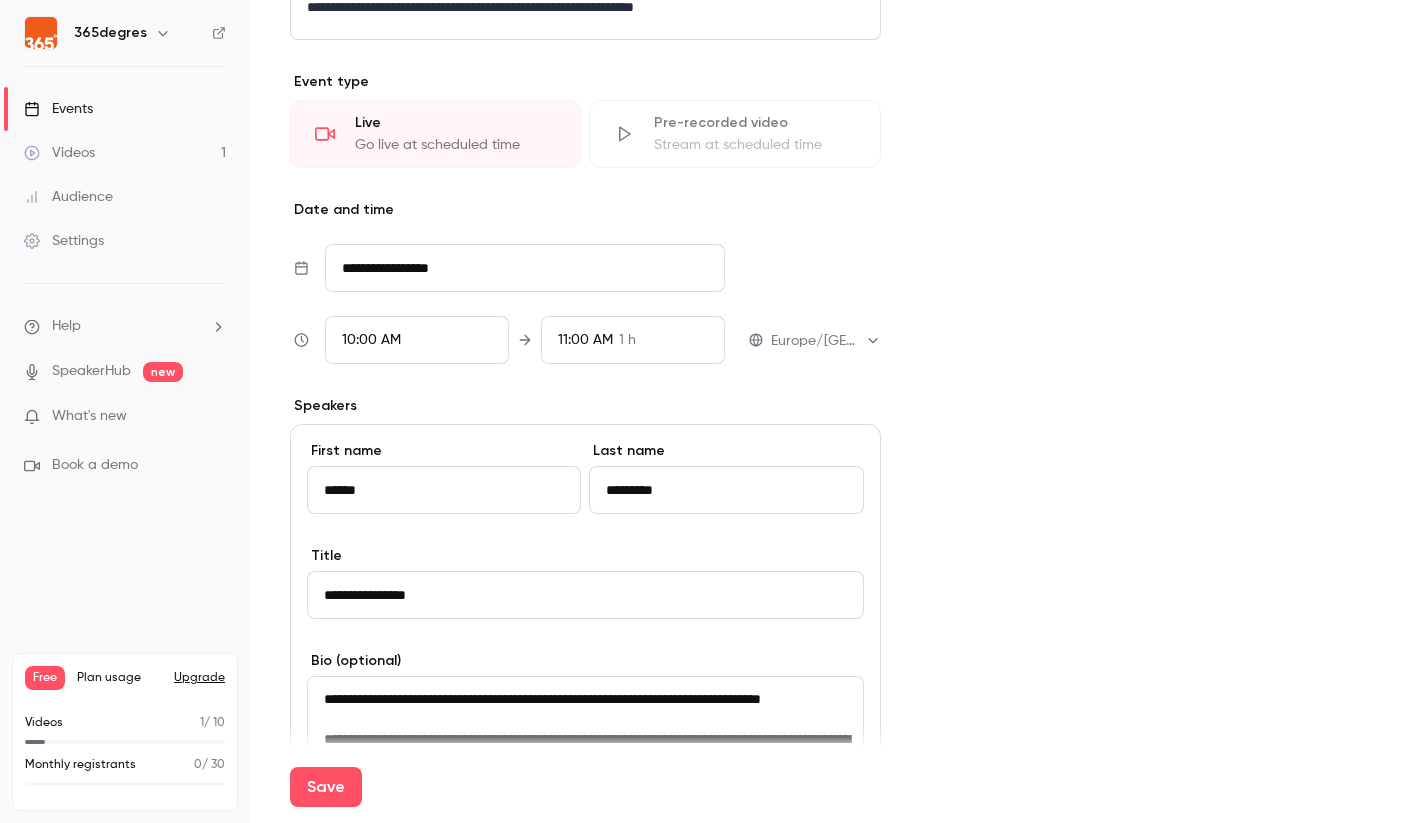 scroll, scrollTop: 962, scrollLeft: 0, axis: vertical 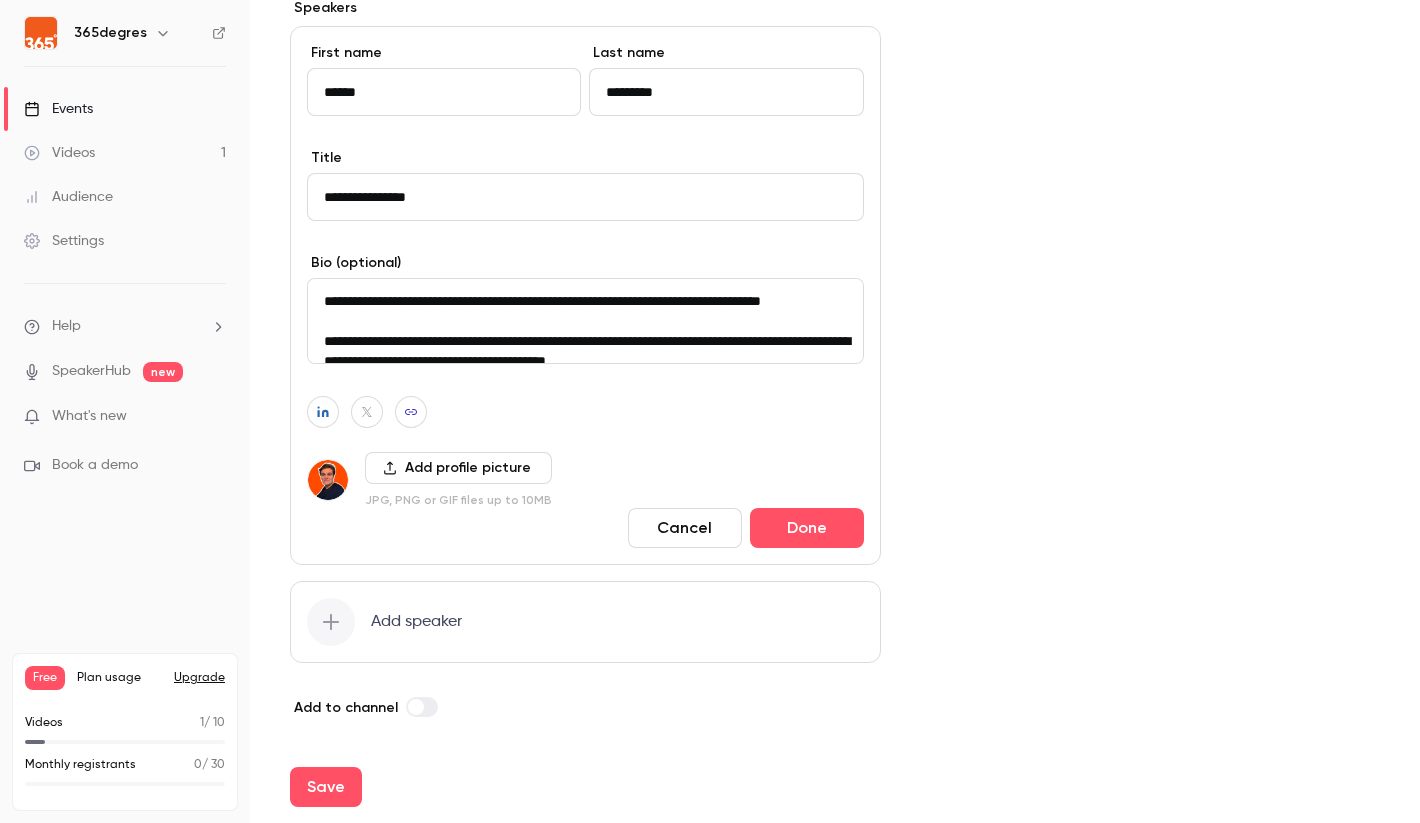 type on "******" 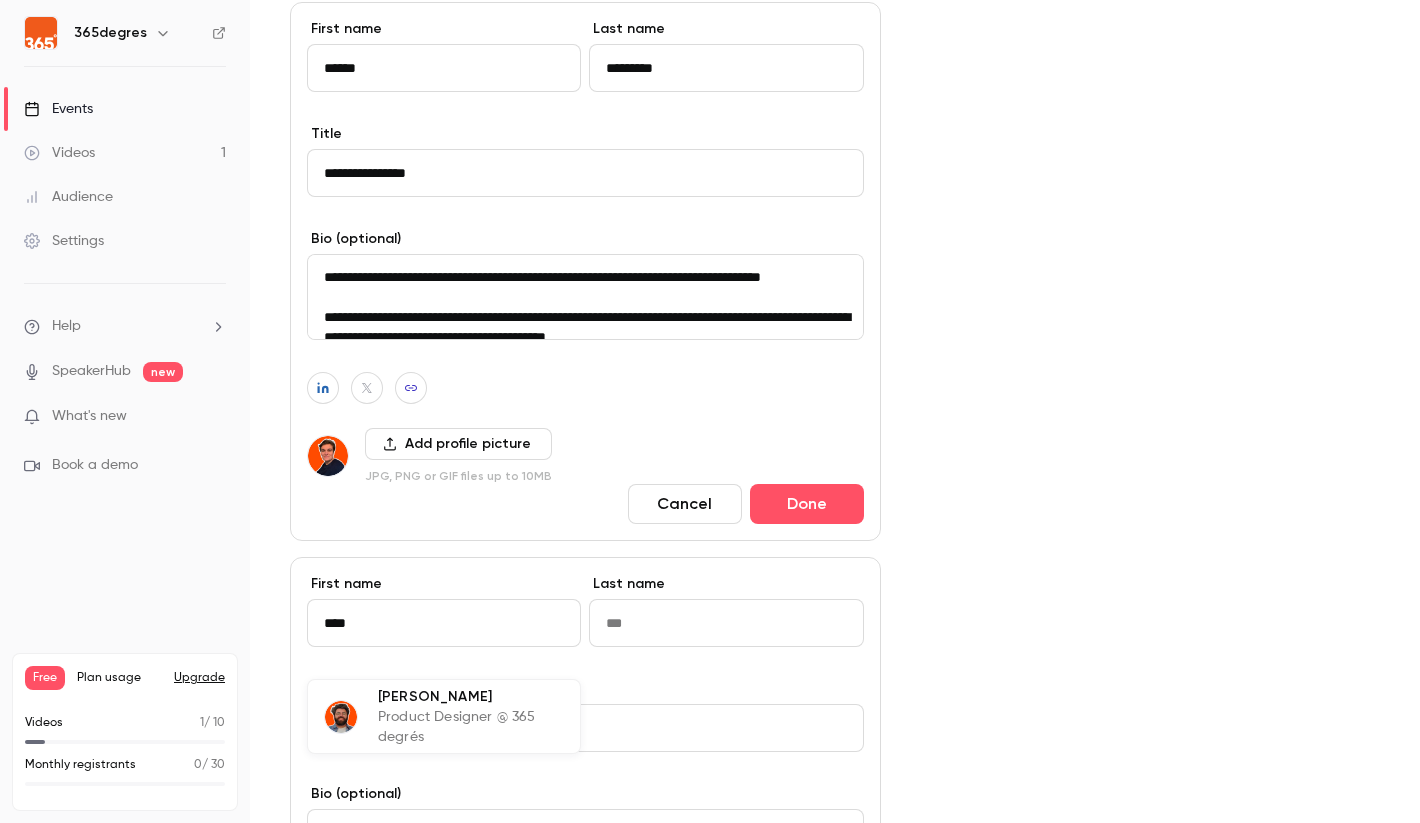 click on "Product Designer @ 365 degrés" at bounding box center (471, 727) 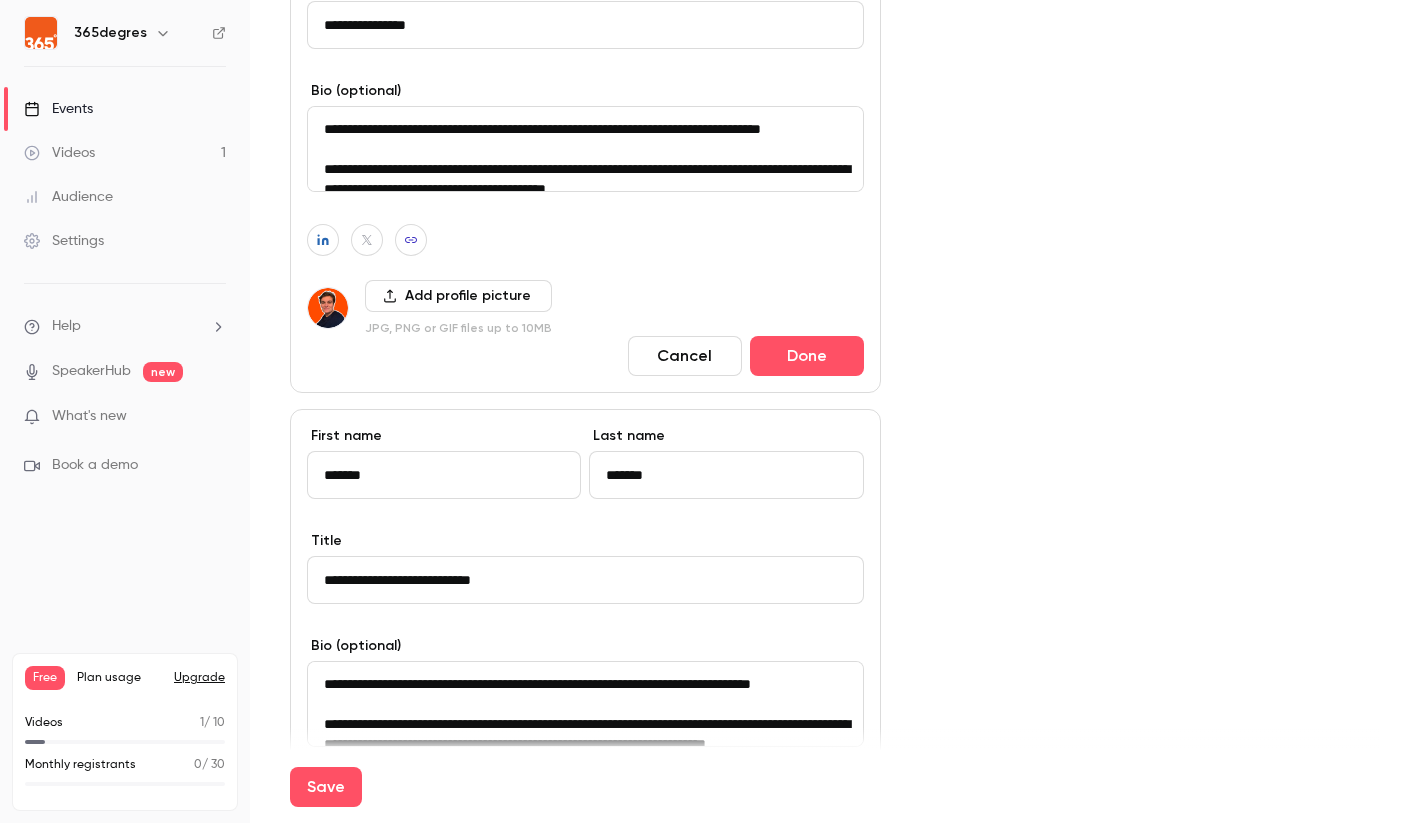 scroll, scrollTop: 1448, scrollLeft: 0, axis: vertical 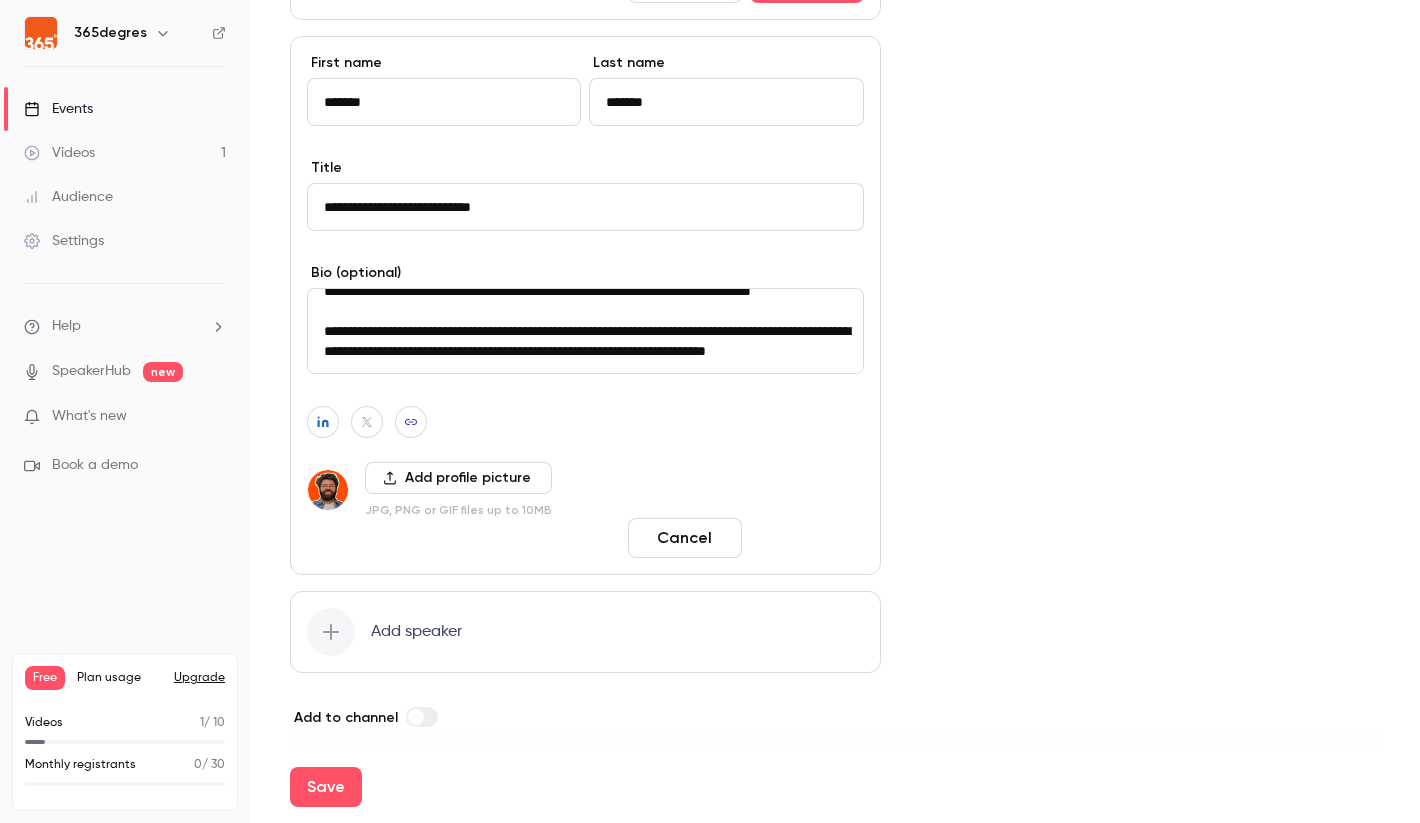 type on "*******" 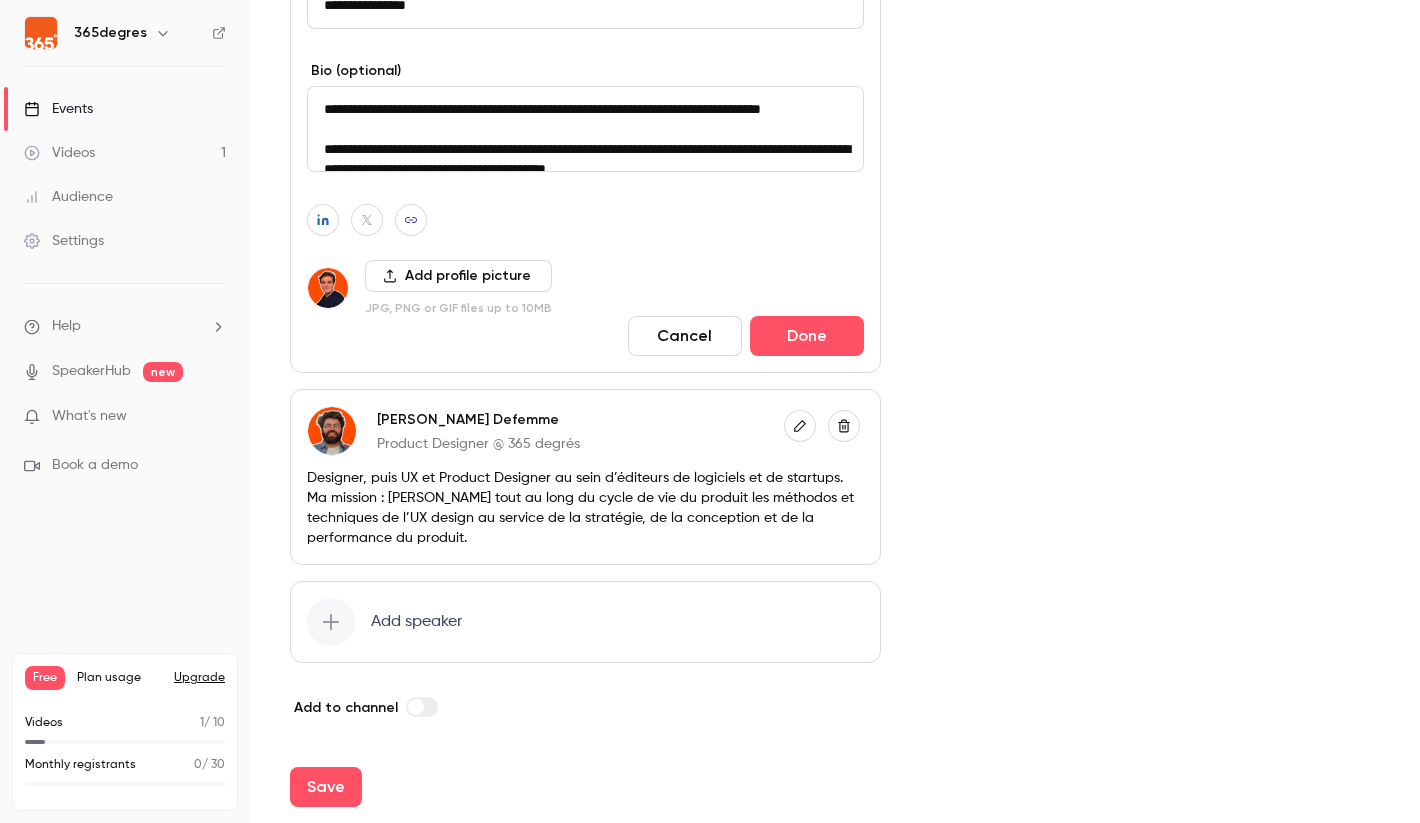 scroll, scrollTop: 1482, scrollLeft: 0, axis: vertical 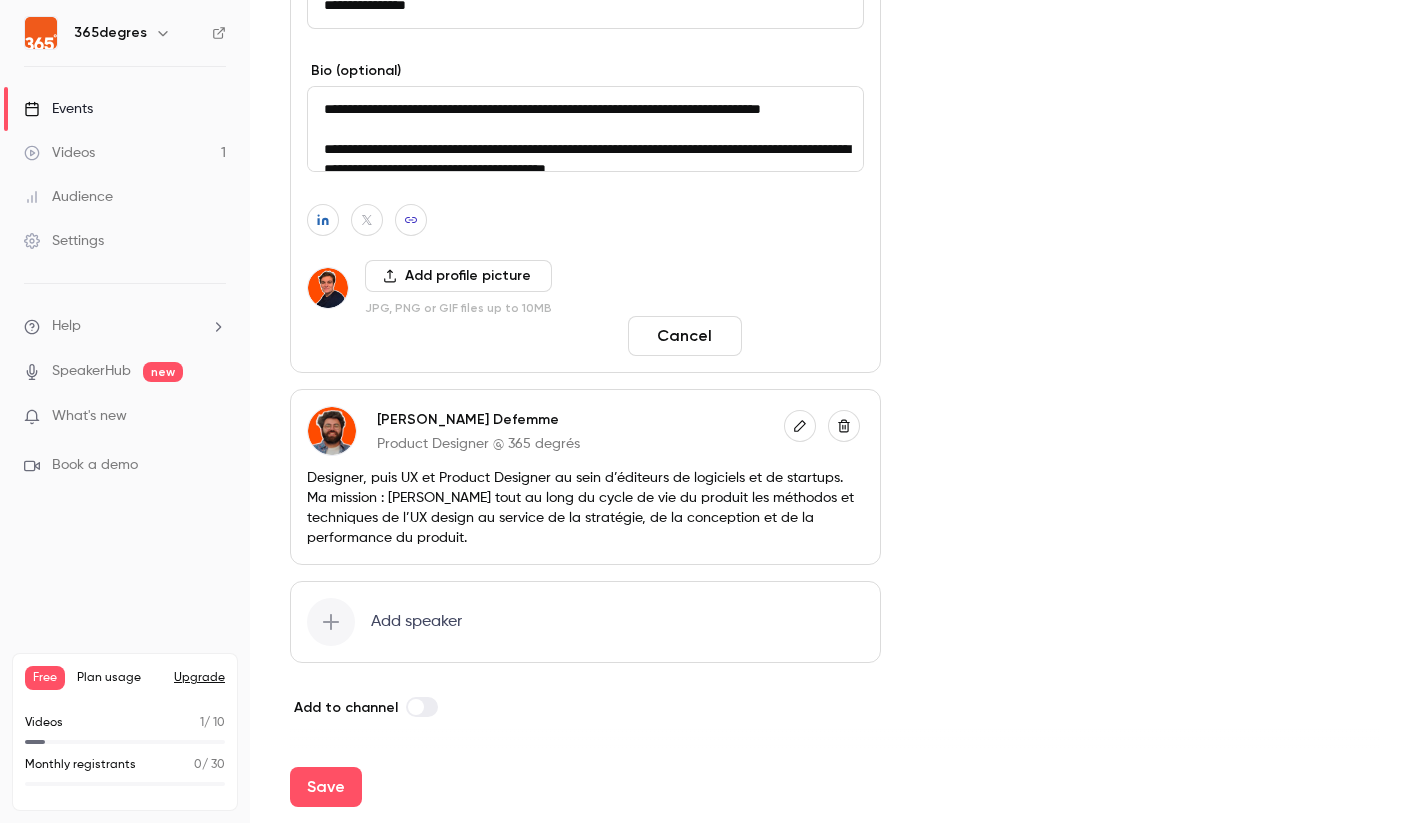 click on "Done" at bounding box center [807, 336] 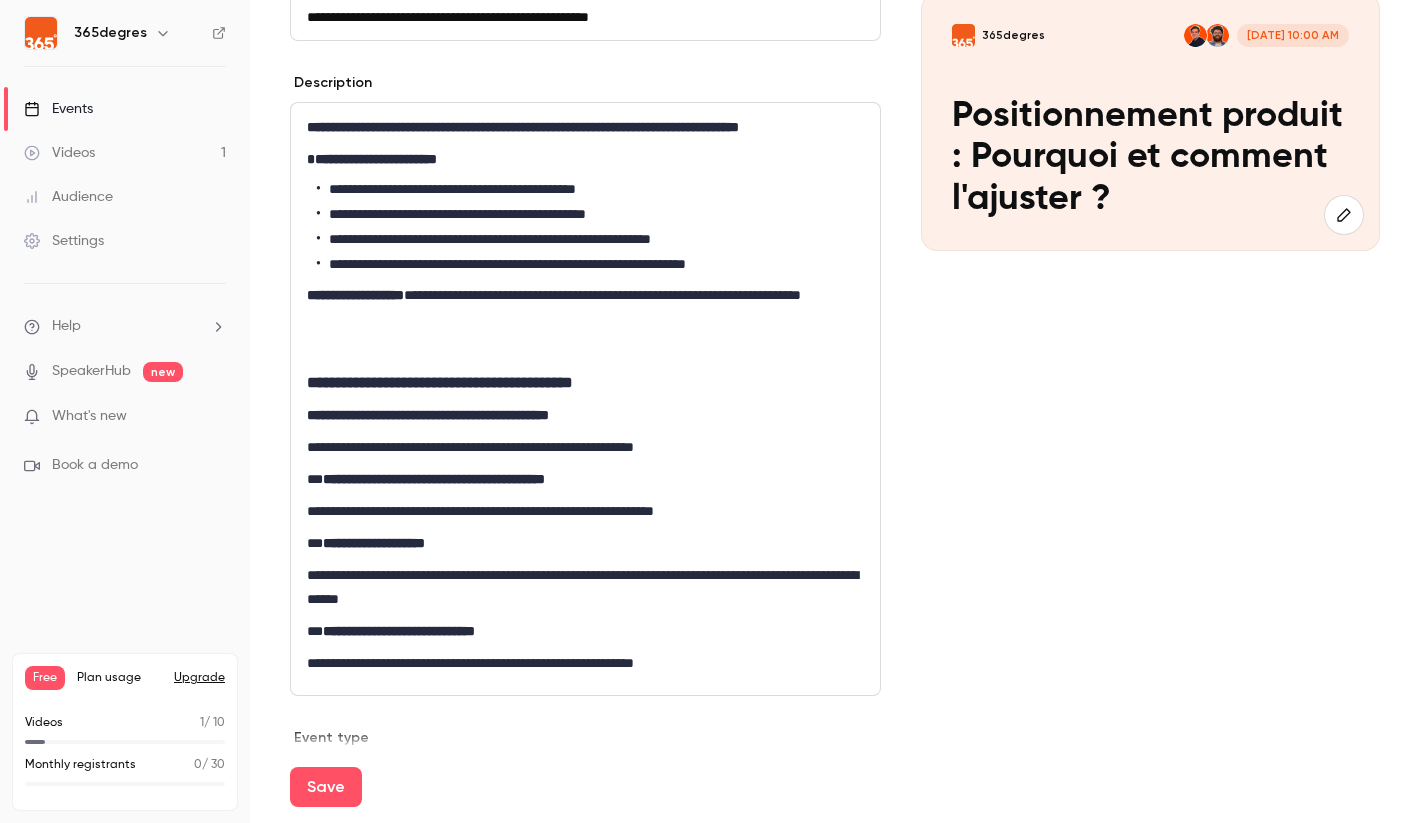 scroll, scrollTop: 192, scrollLeft: 0, axis: vertical 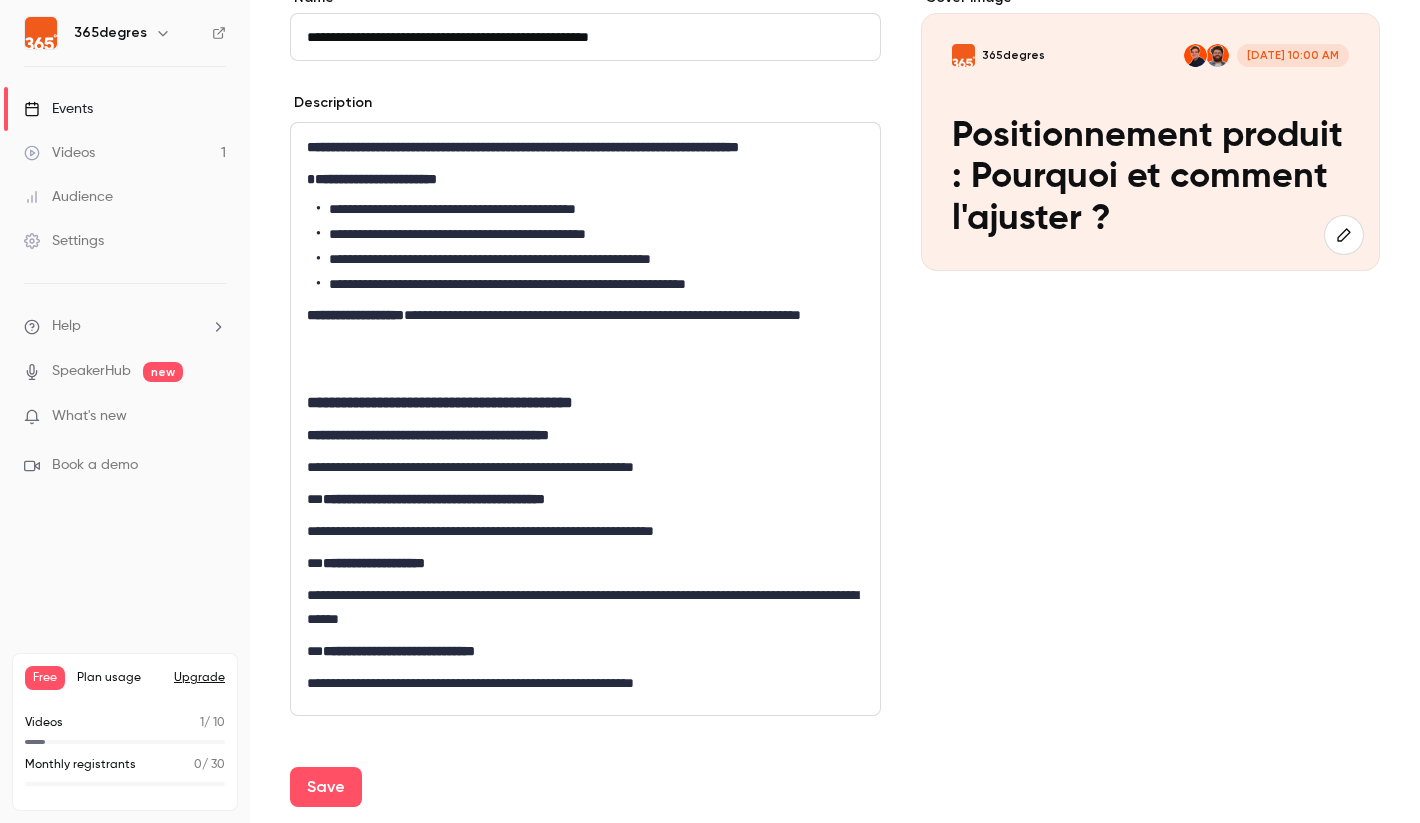 click at bounding box center (585, 371) 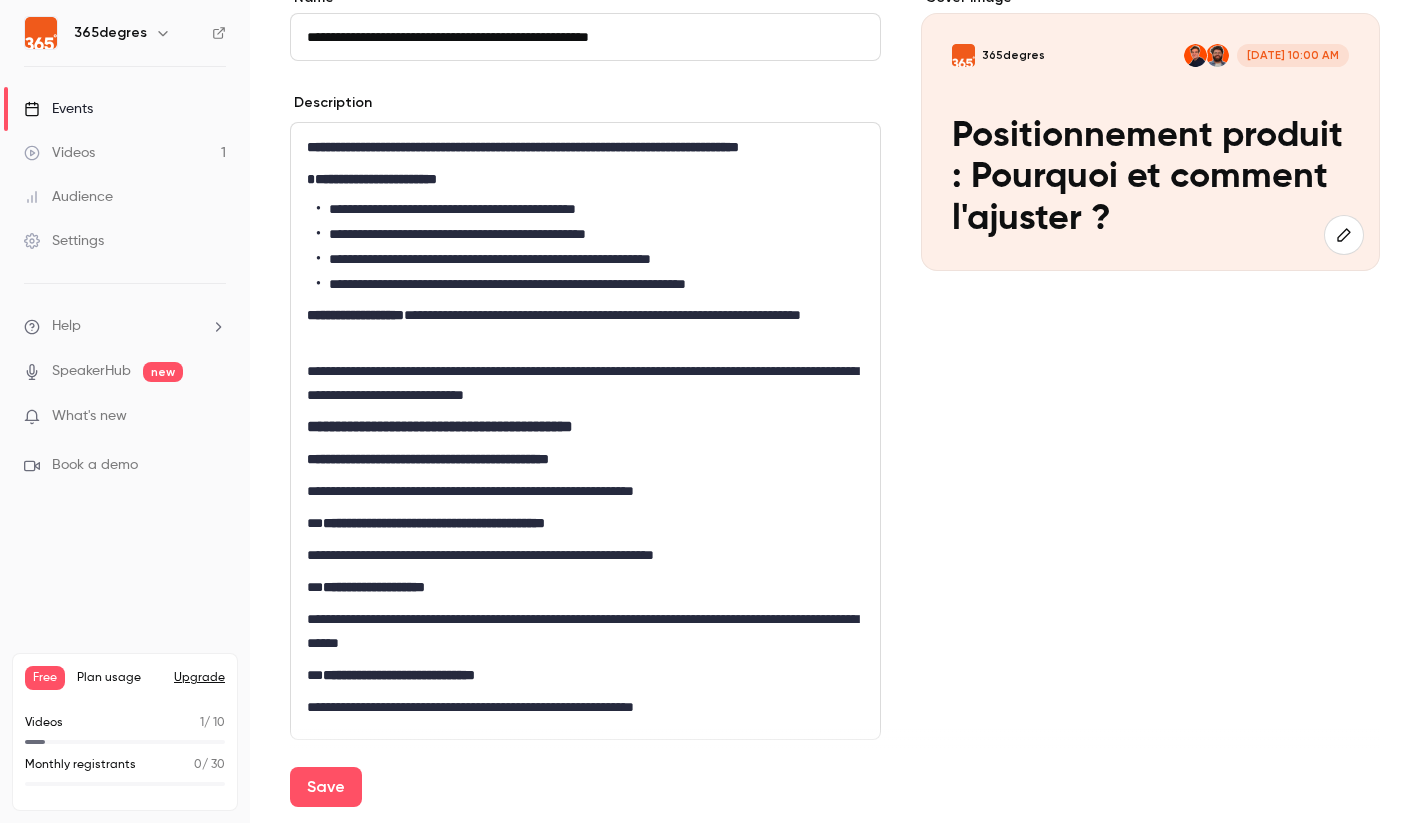 click on "**********" at bounding box center [585, 383] 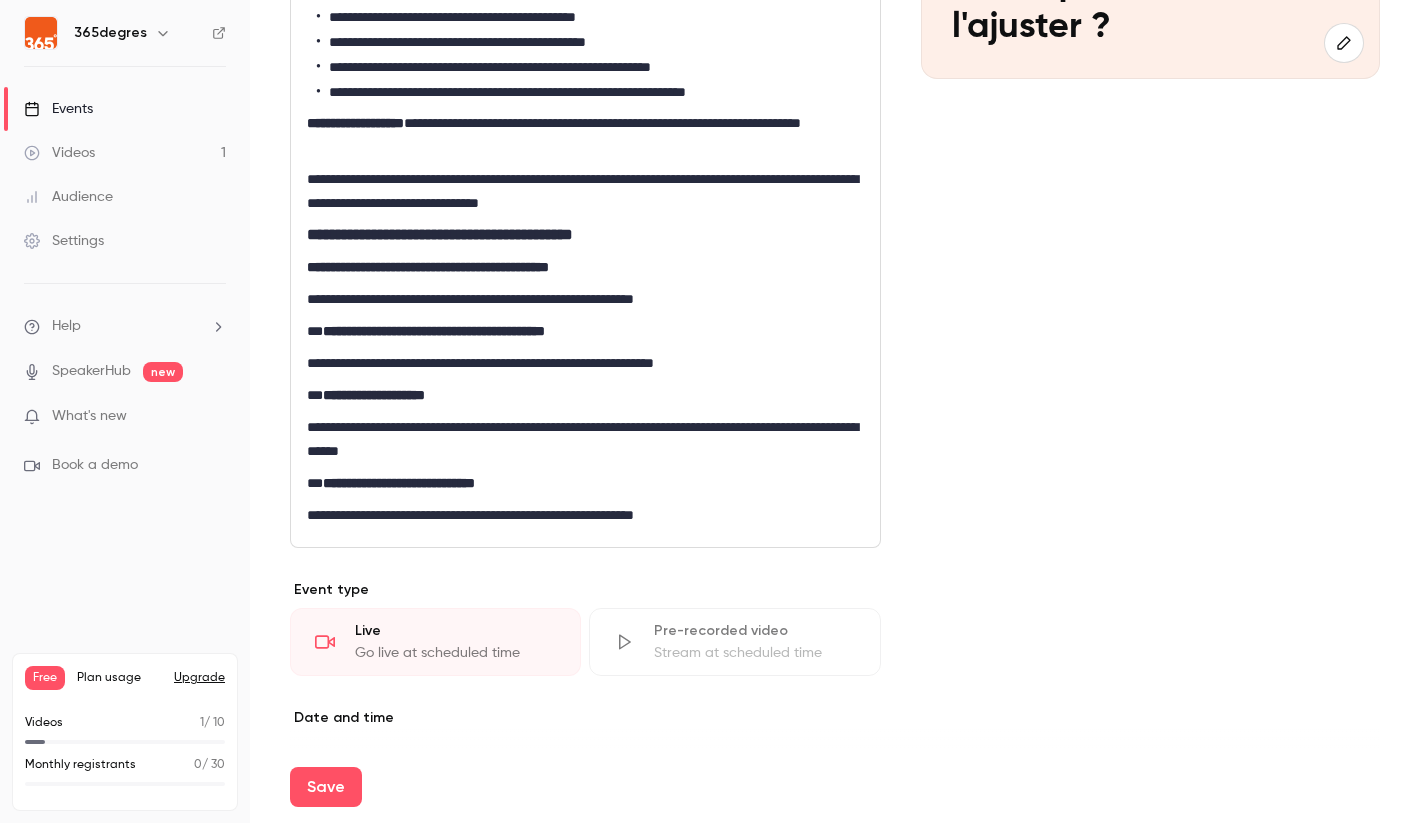 scroll, scrollTop: 395, scrollLeft: 0, axis: vertical 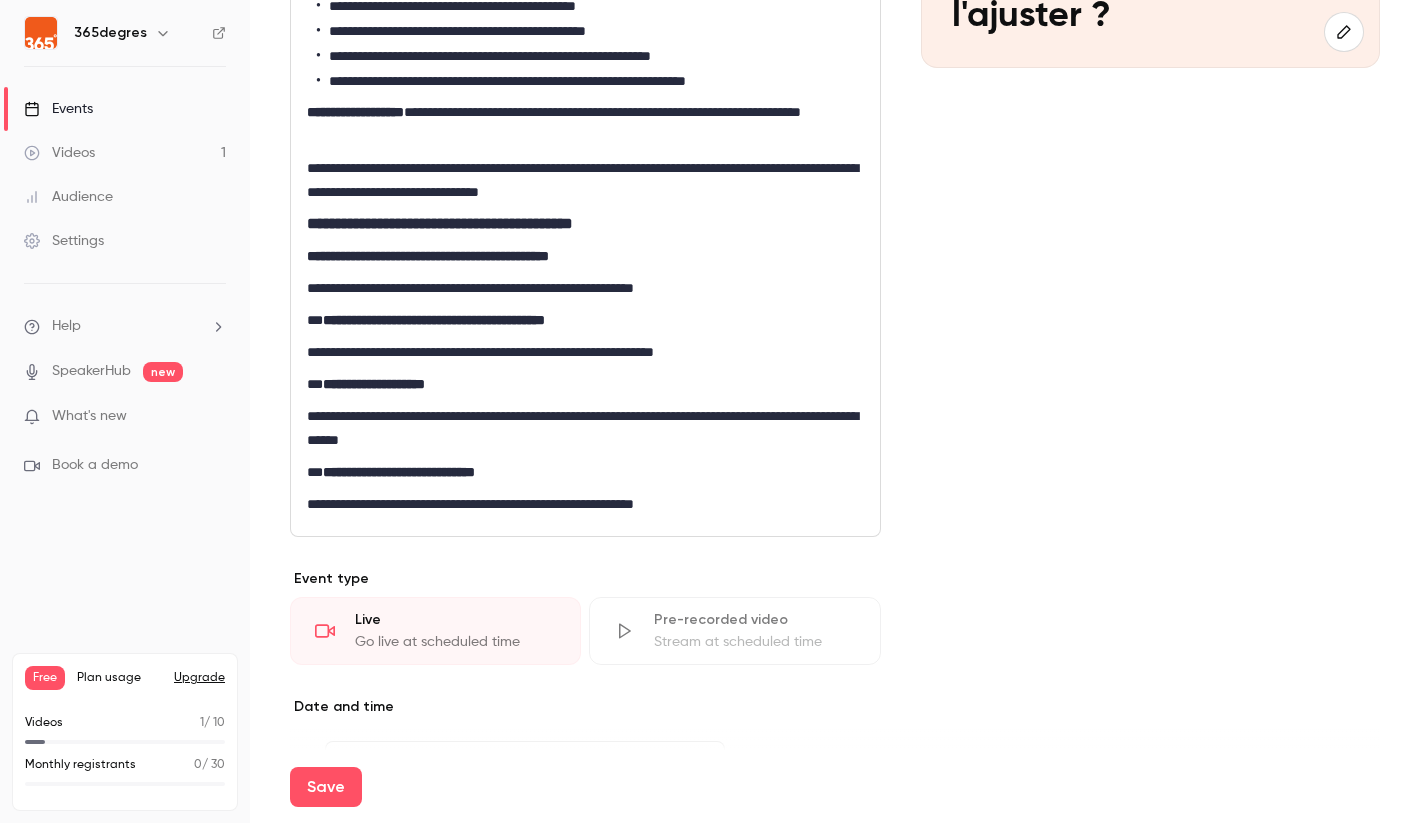 click on "**********" at bounding box center [585, 504] 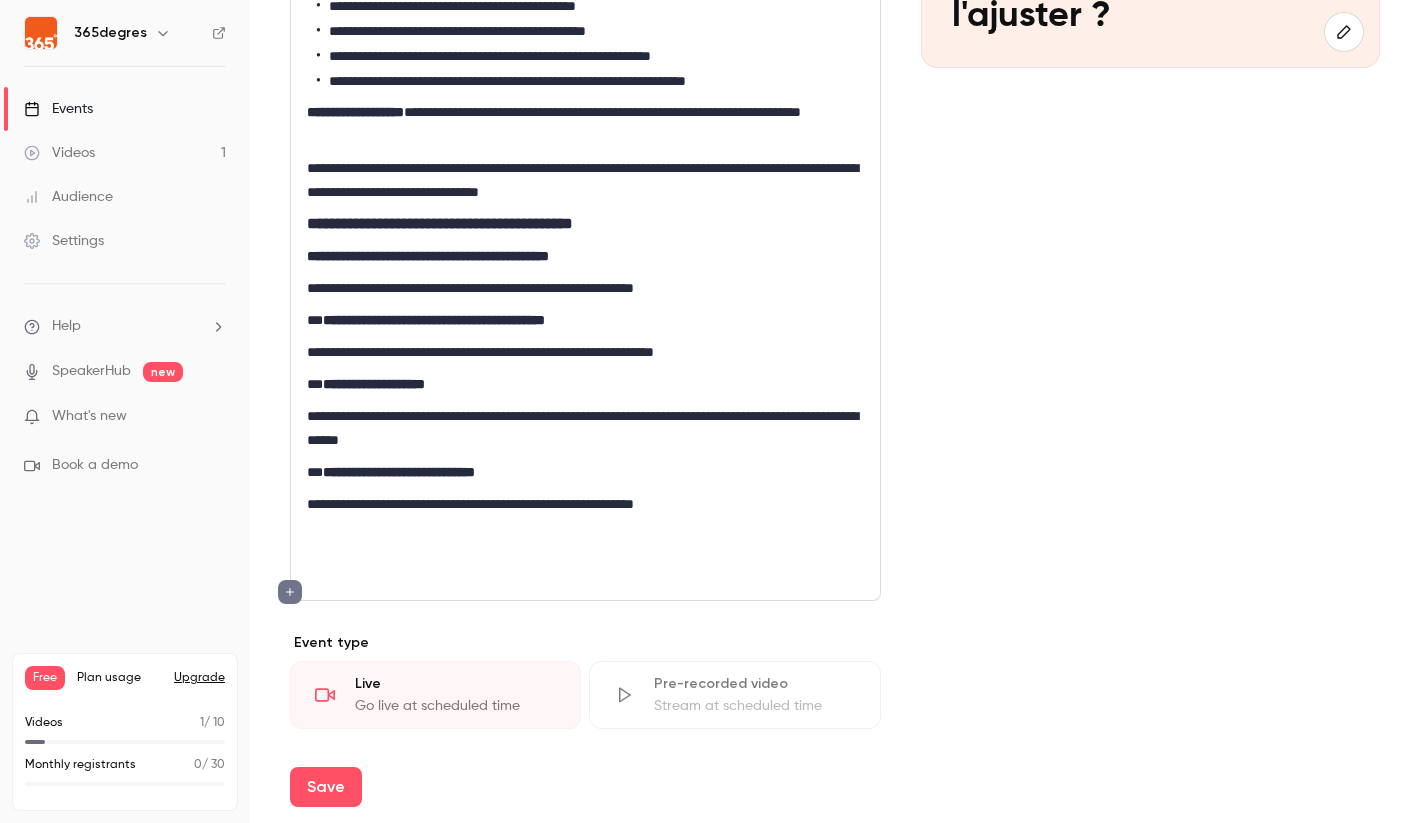 scroll, scrollTop: 0, scrollLeft: 0, axis: both 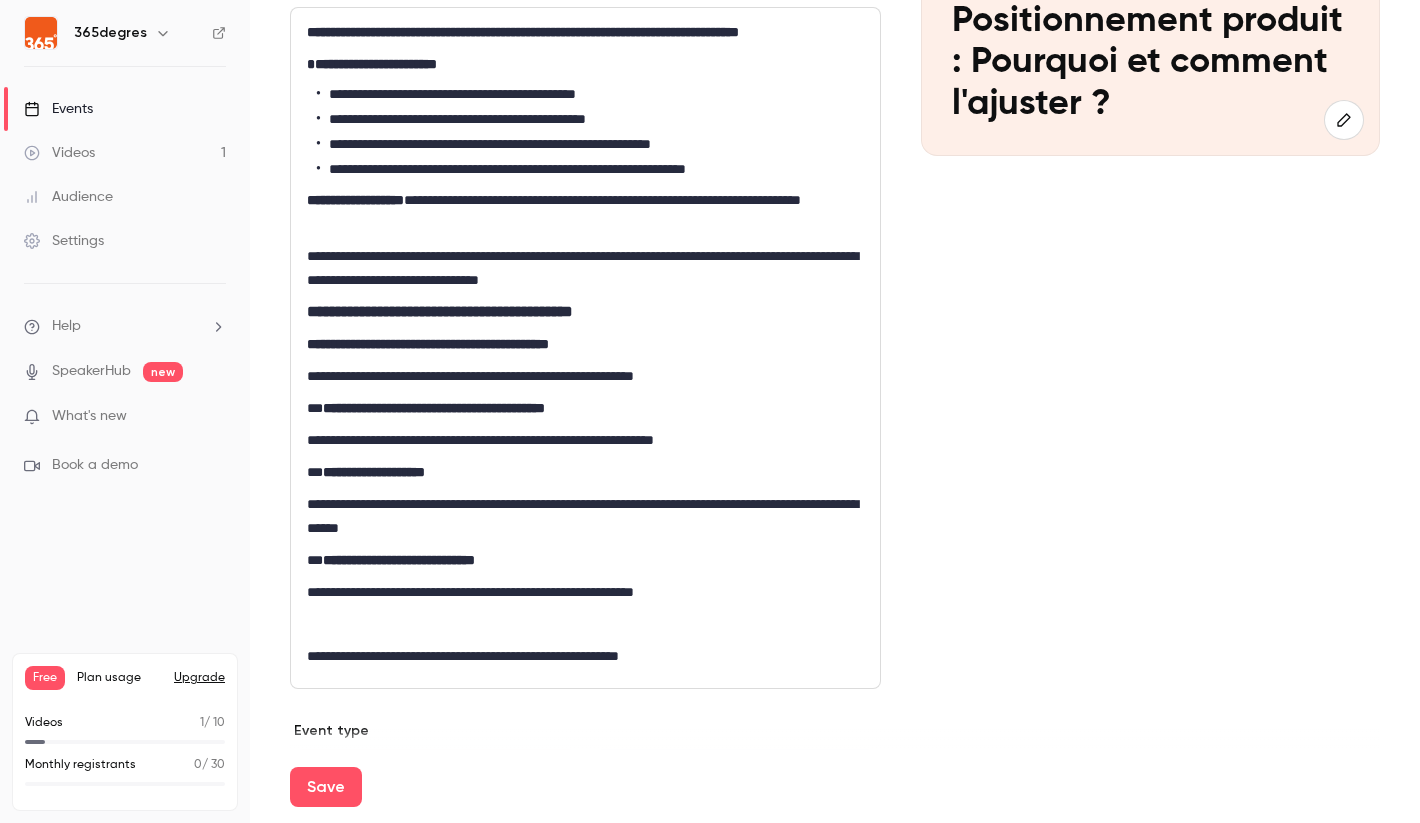click on "**********" at bounding box center [585, 268] 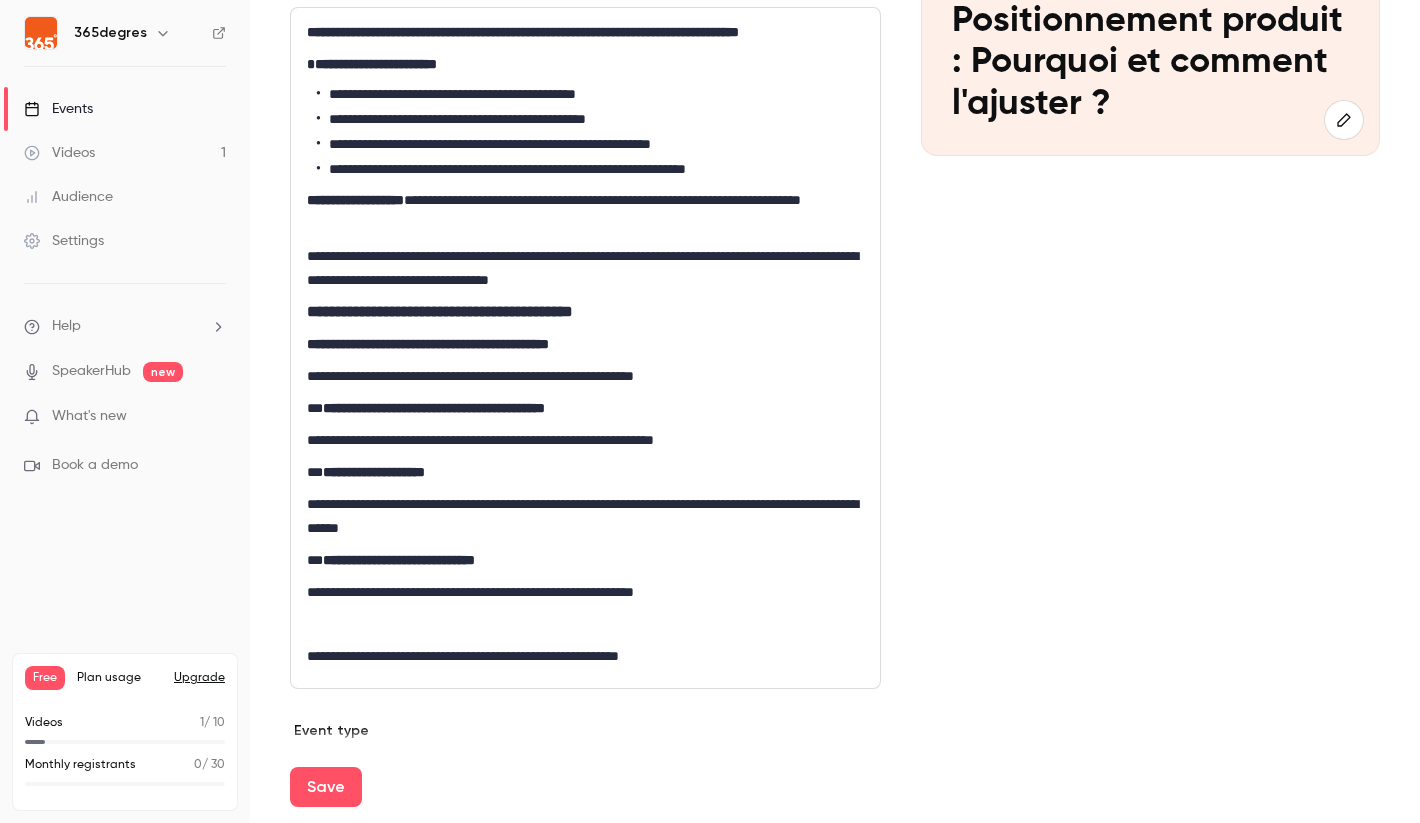 drag, startPoint x: 735, startPoint y: 312, endPoint x: 807, endPoint y: 348, distance: 80.49844 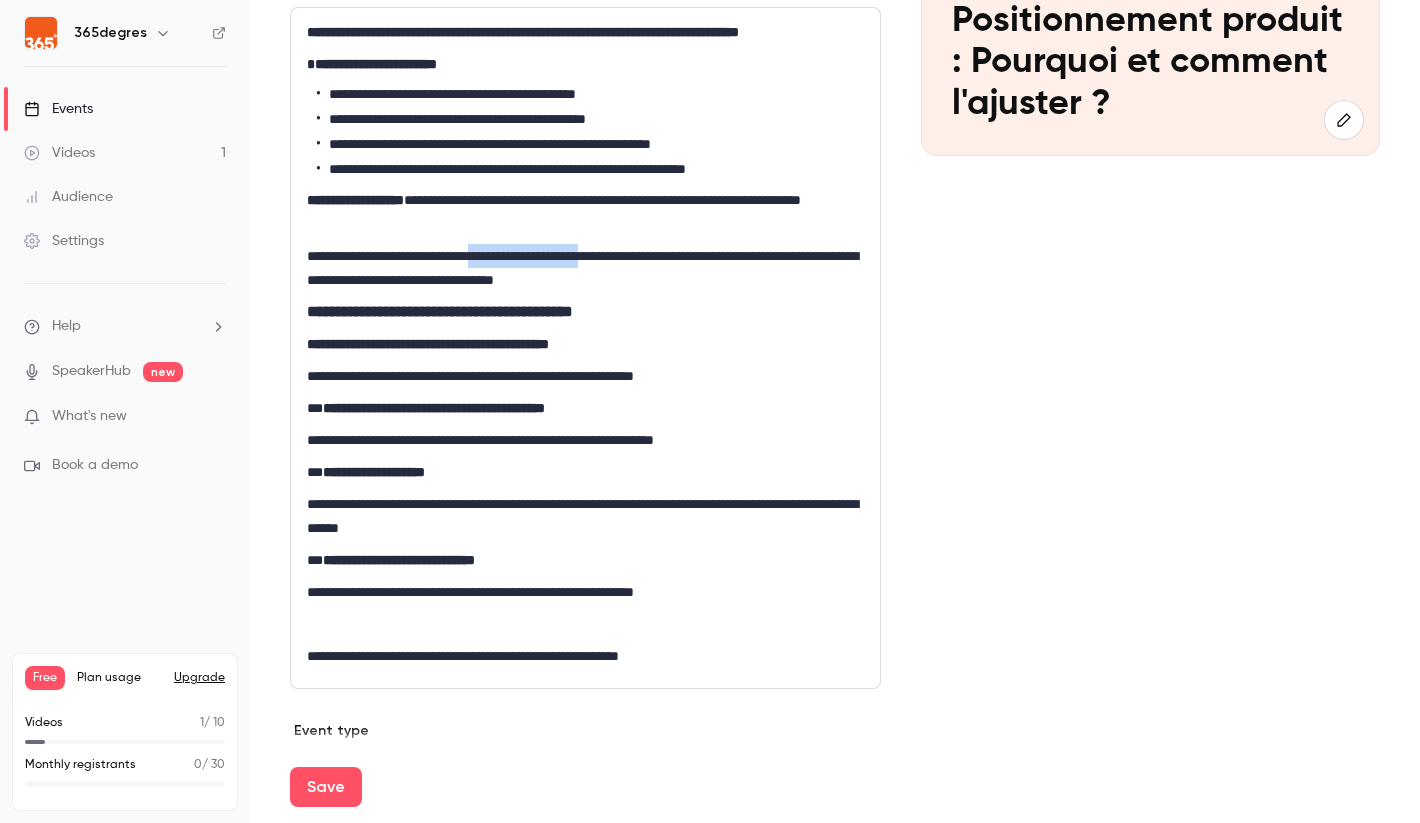 drag, startPoint x: 663, startPoint y: 278, endPoint x: 532, endPoint y: 279, distance: 131.00381 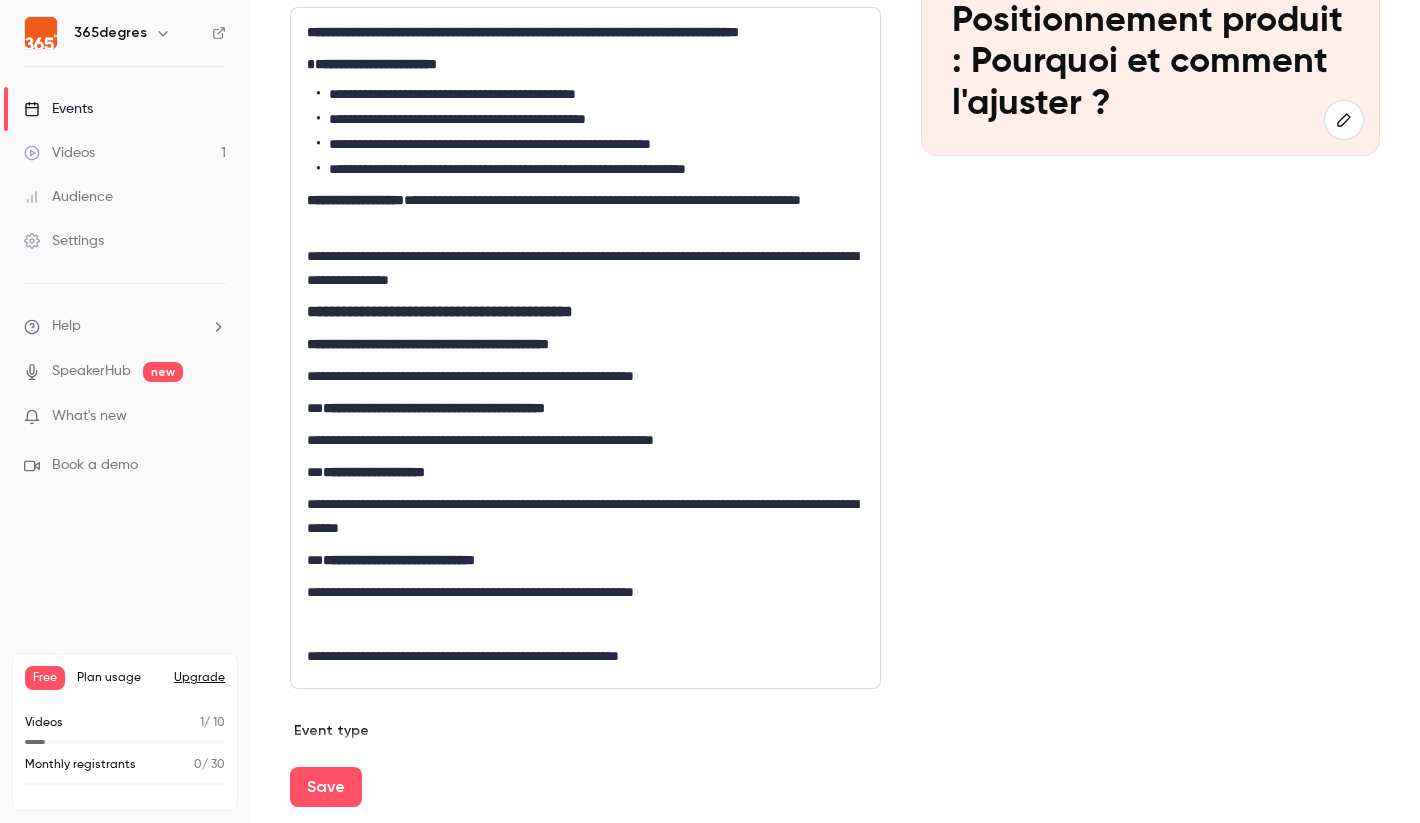click on "**********" at bounding box center (585, 268) 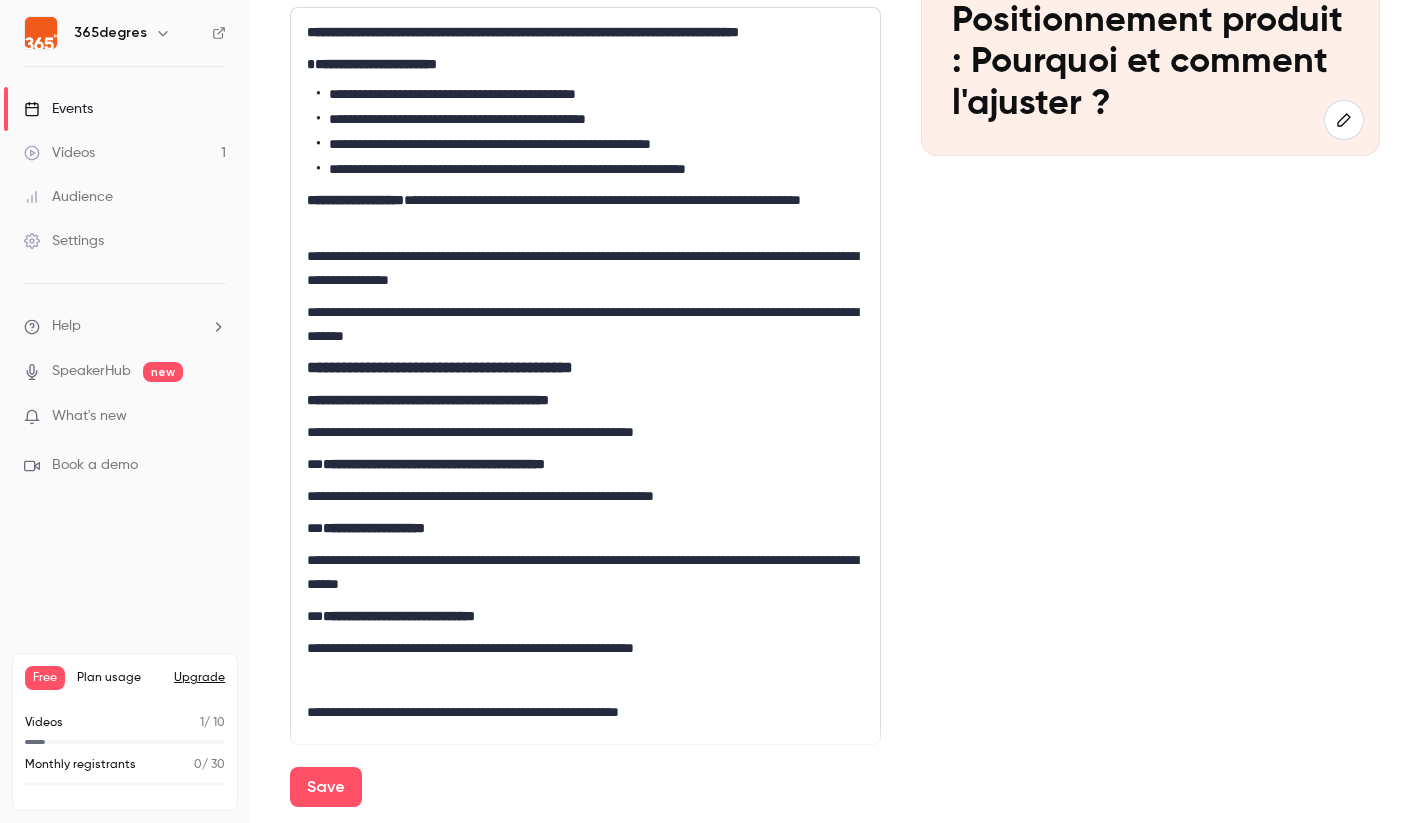 click on "**********" at bounding box center (585, 324) 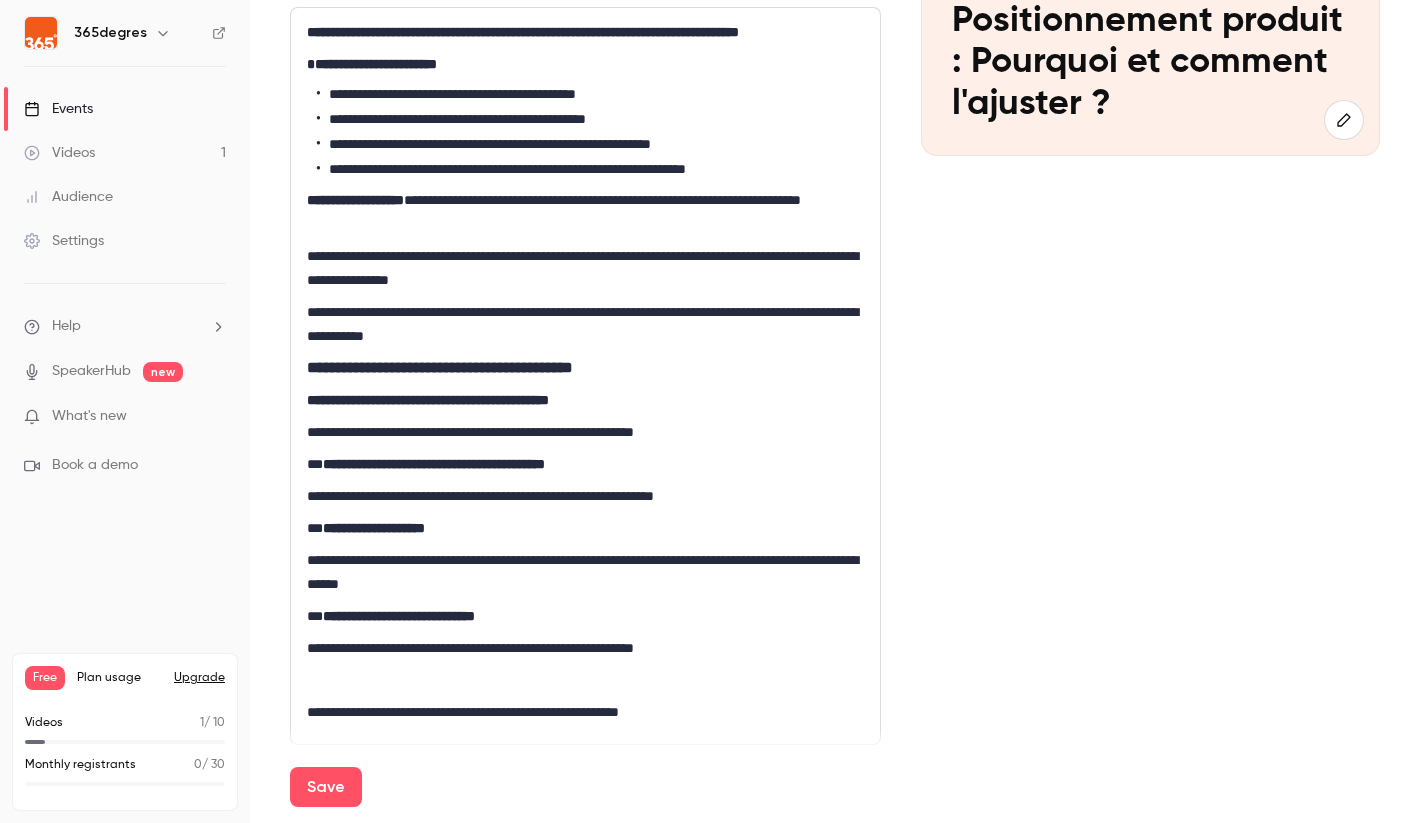 drag, startPoint x: 589, startPoint y: 354, endPoint x: 607, endPoint y: 359, distance: 18.681541 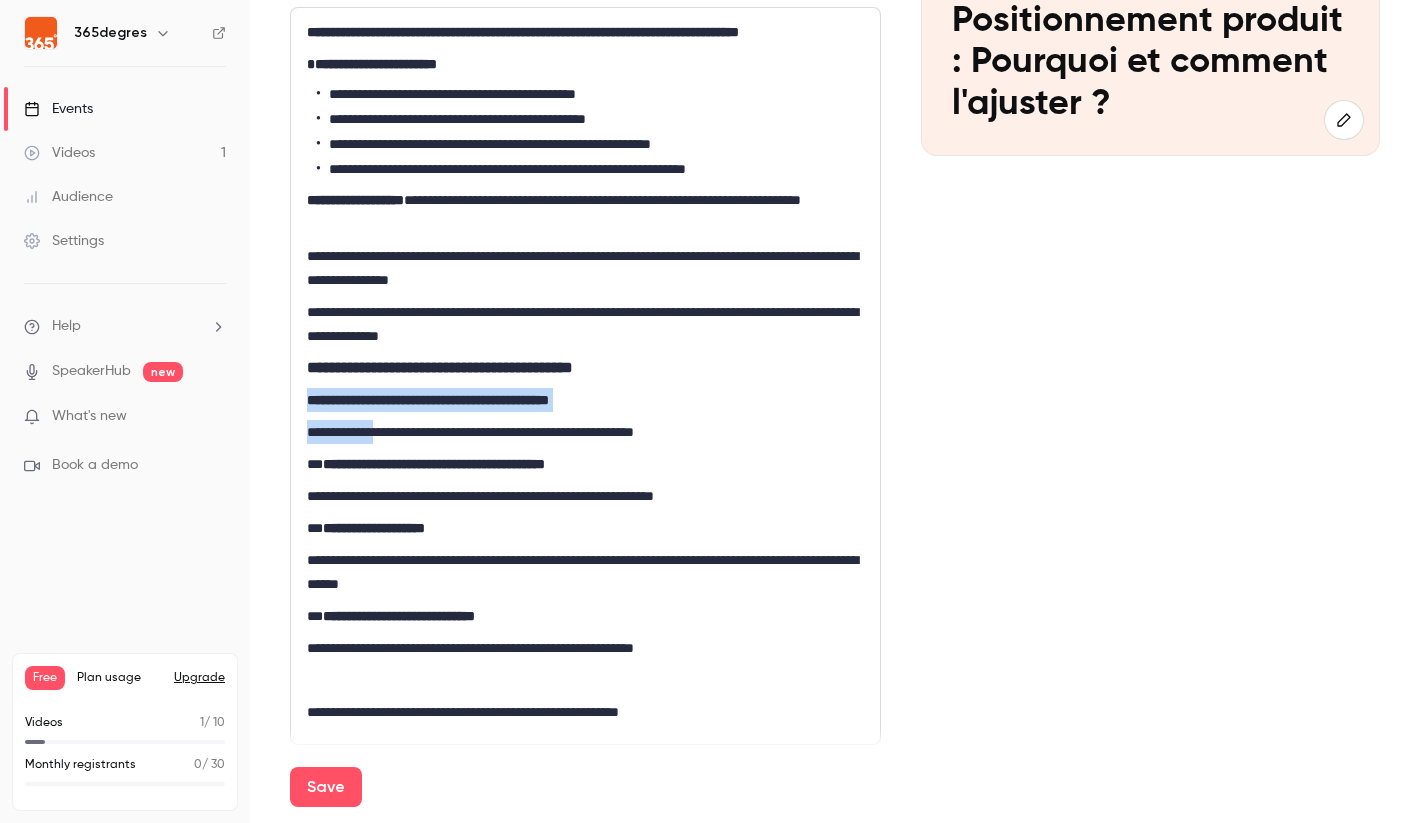 drag, startPoint x: 650, startPoint y: 405, endPoint x: 397, endPoint y: 455, distance: 257.8934 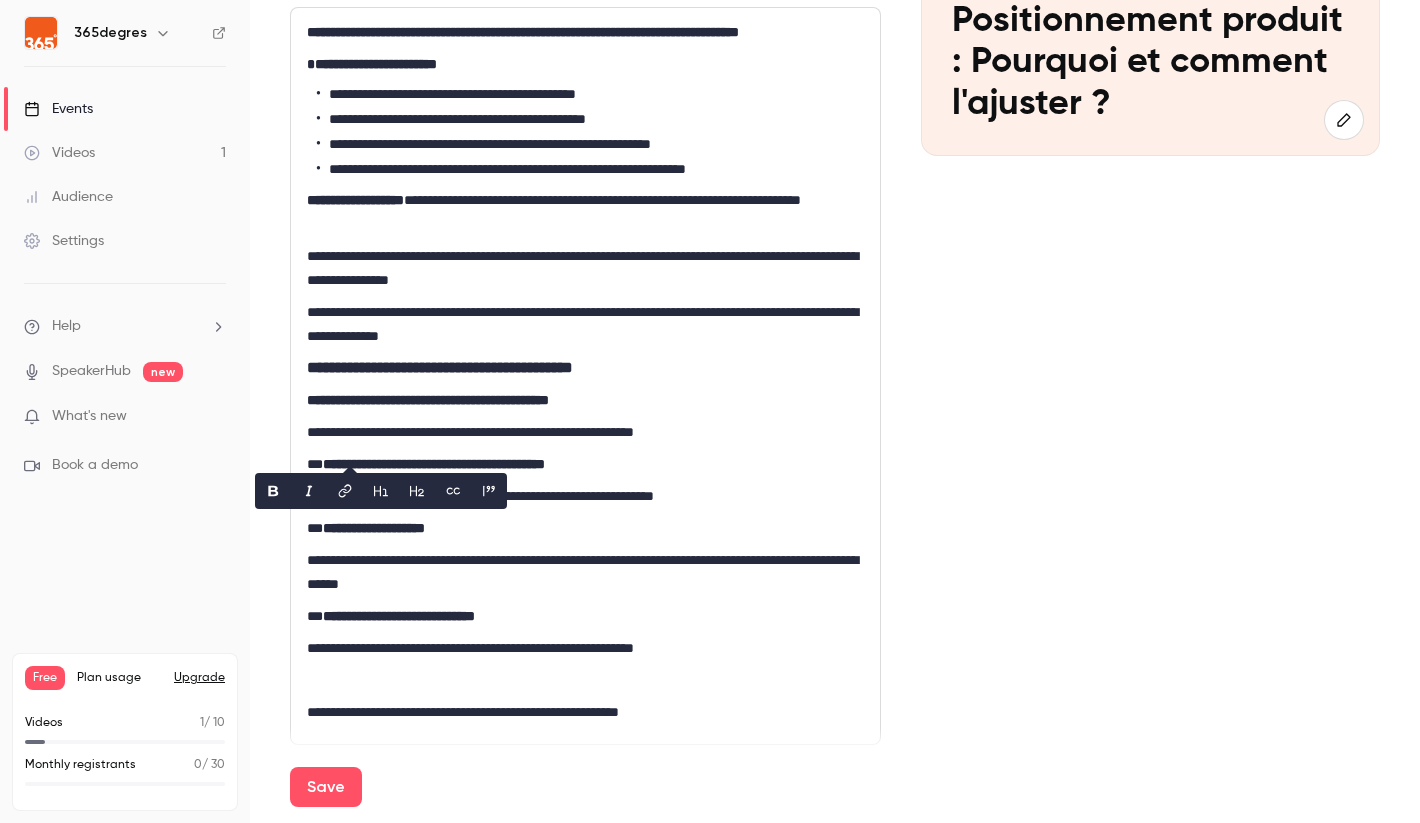 click on "**********" at bounding box center (440, 367) 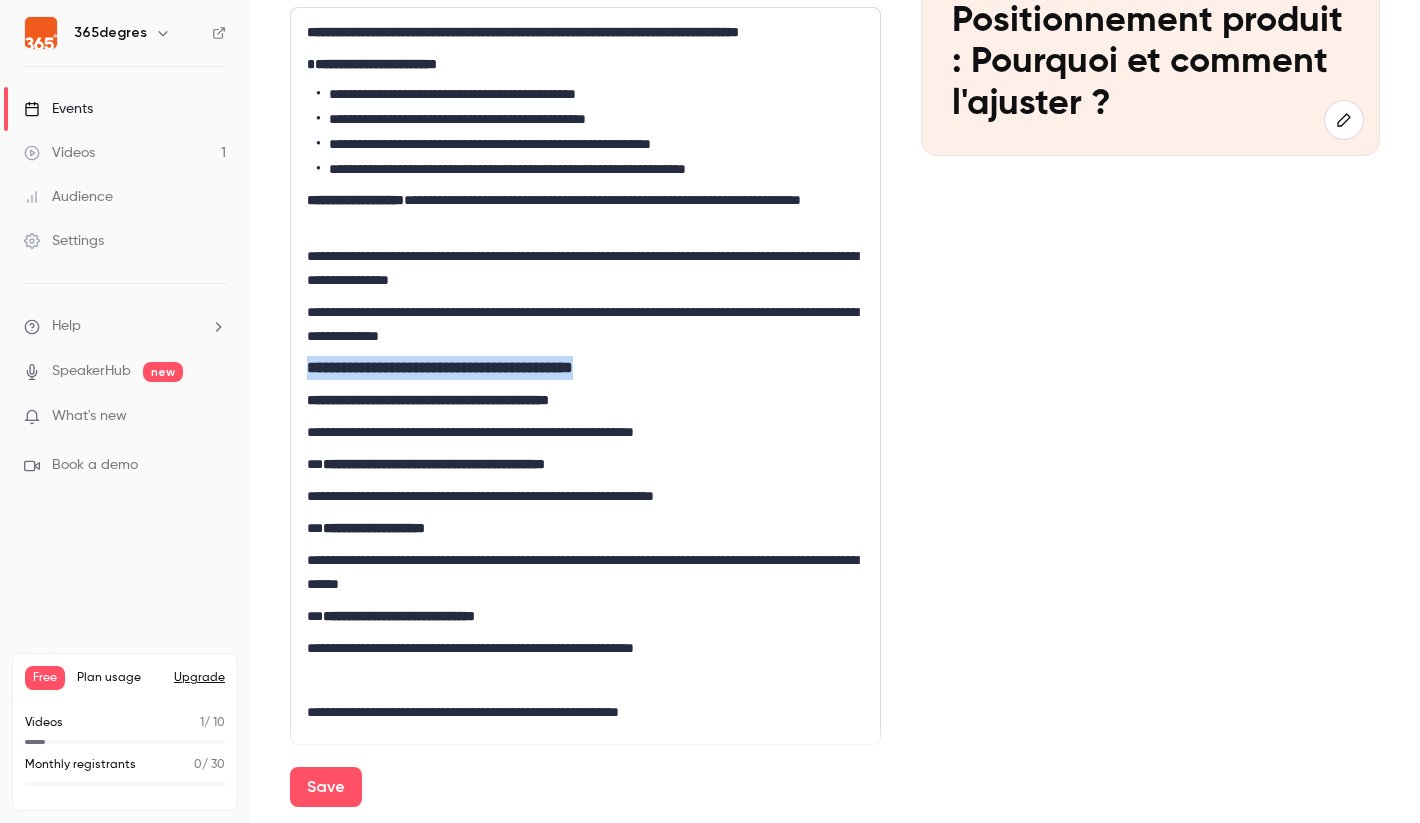 drag, startPoint x: 666, startPoint y: 392, endPoint x: 305, endPoint y: 384, distance: 361.08862 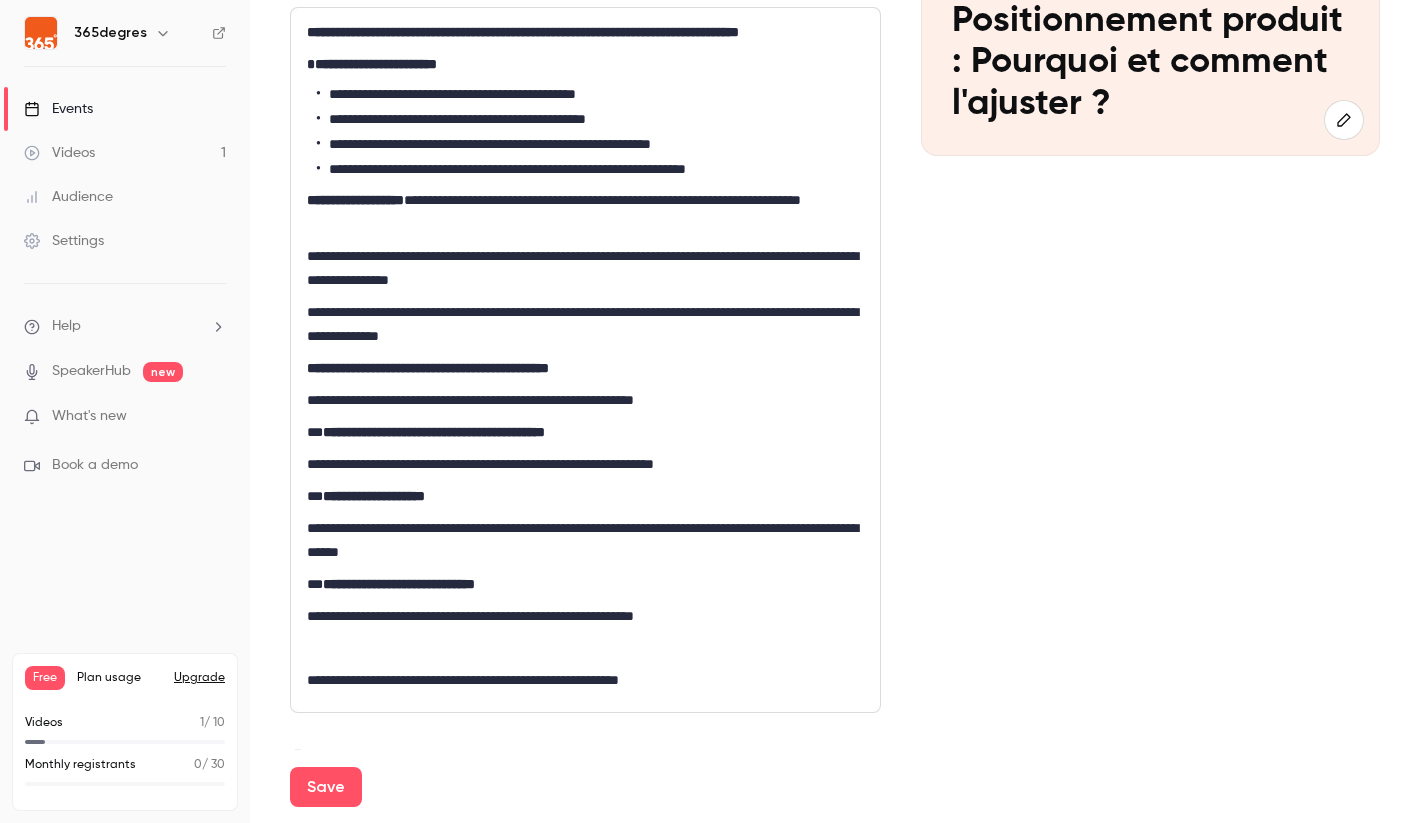 click on "**********" at bounding box center (585, 268) 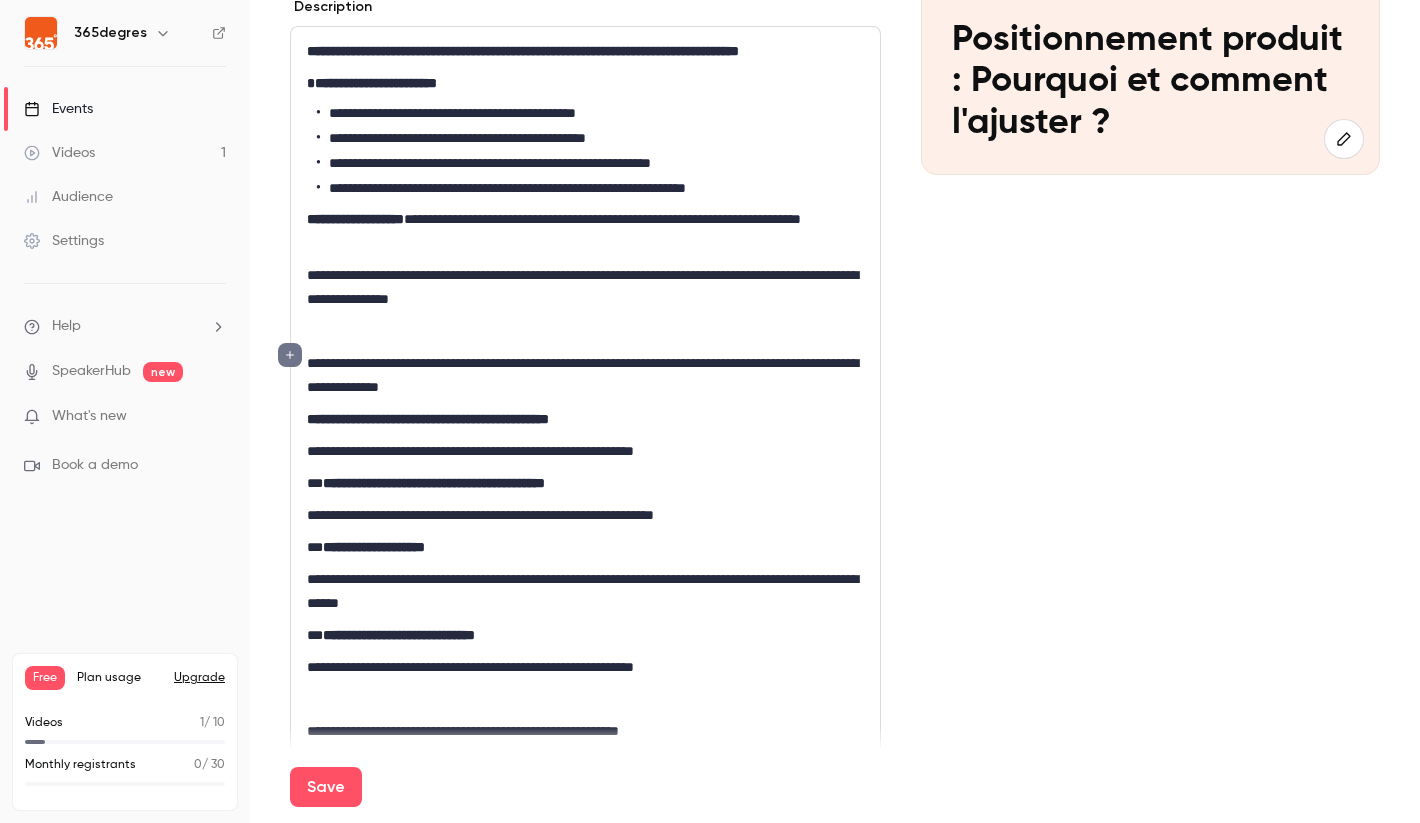 scroll, scrollTop: 279, scrollLeft: 0, axis: vertical 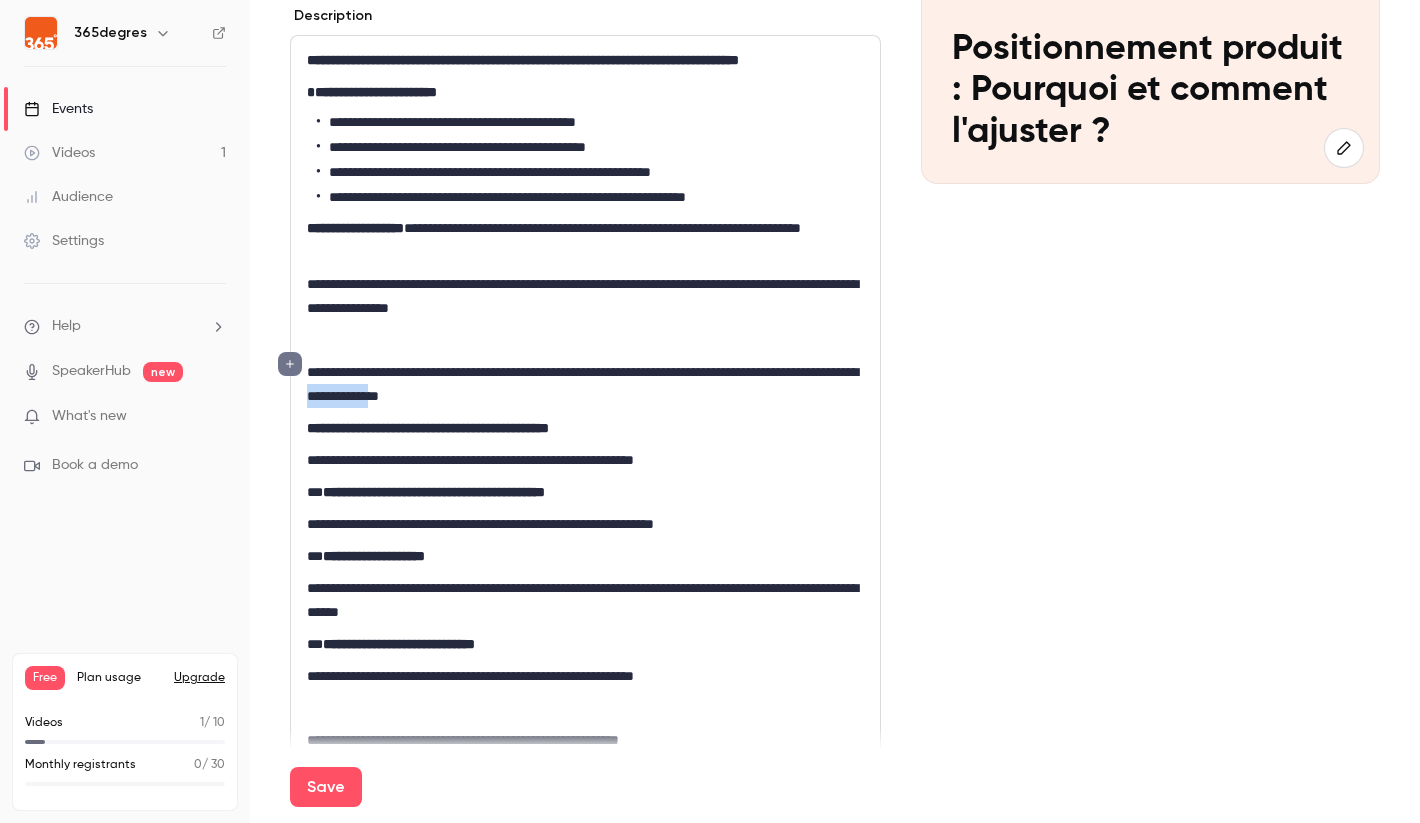 drag, startPoint x: 596, startPoint y: 420, endPoint x: 525, endPoint y: 420, distance: 71 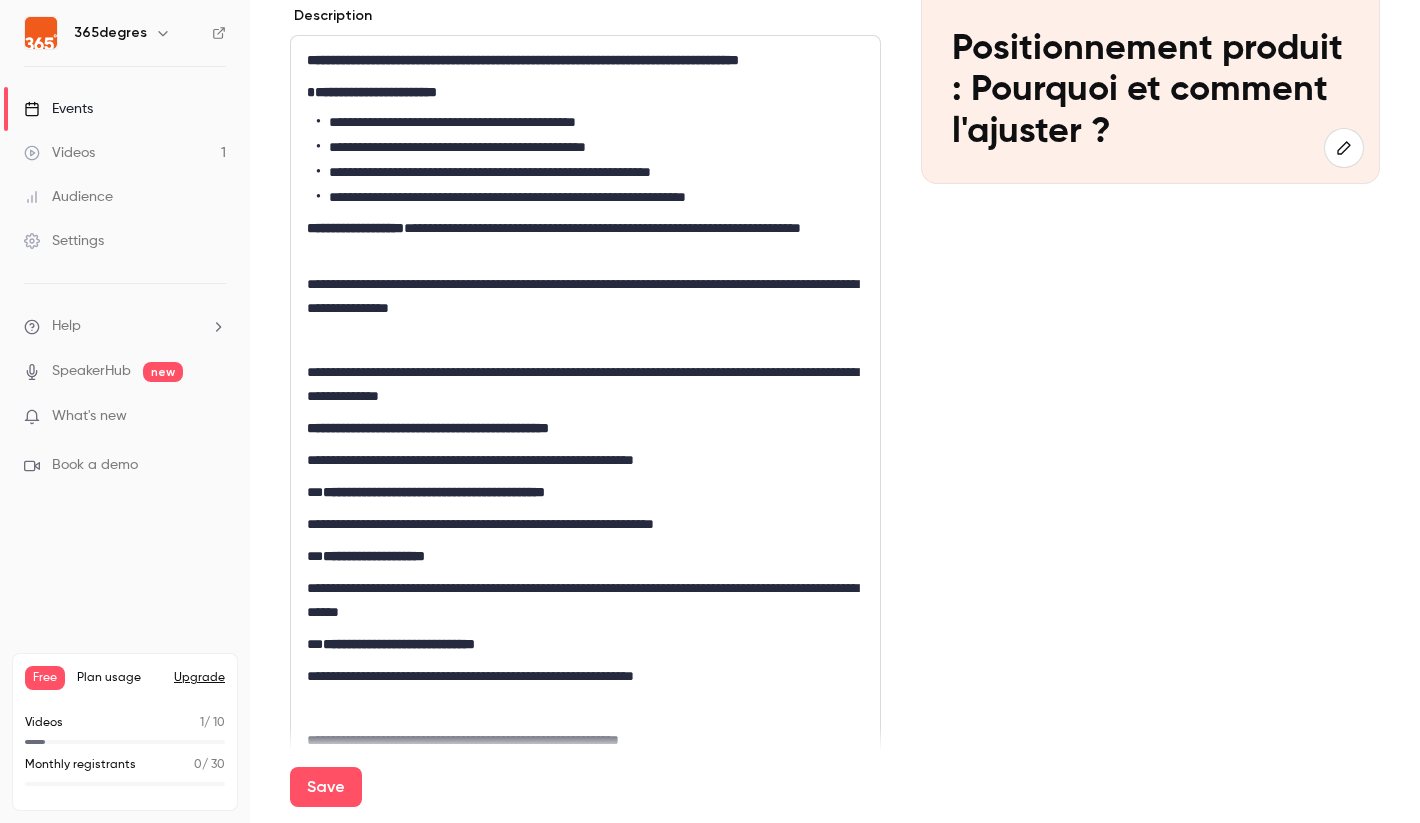 click on "**********" at bounding box center [585, 404] 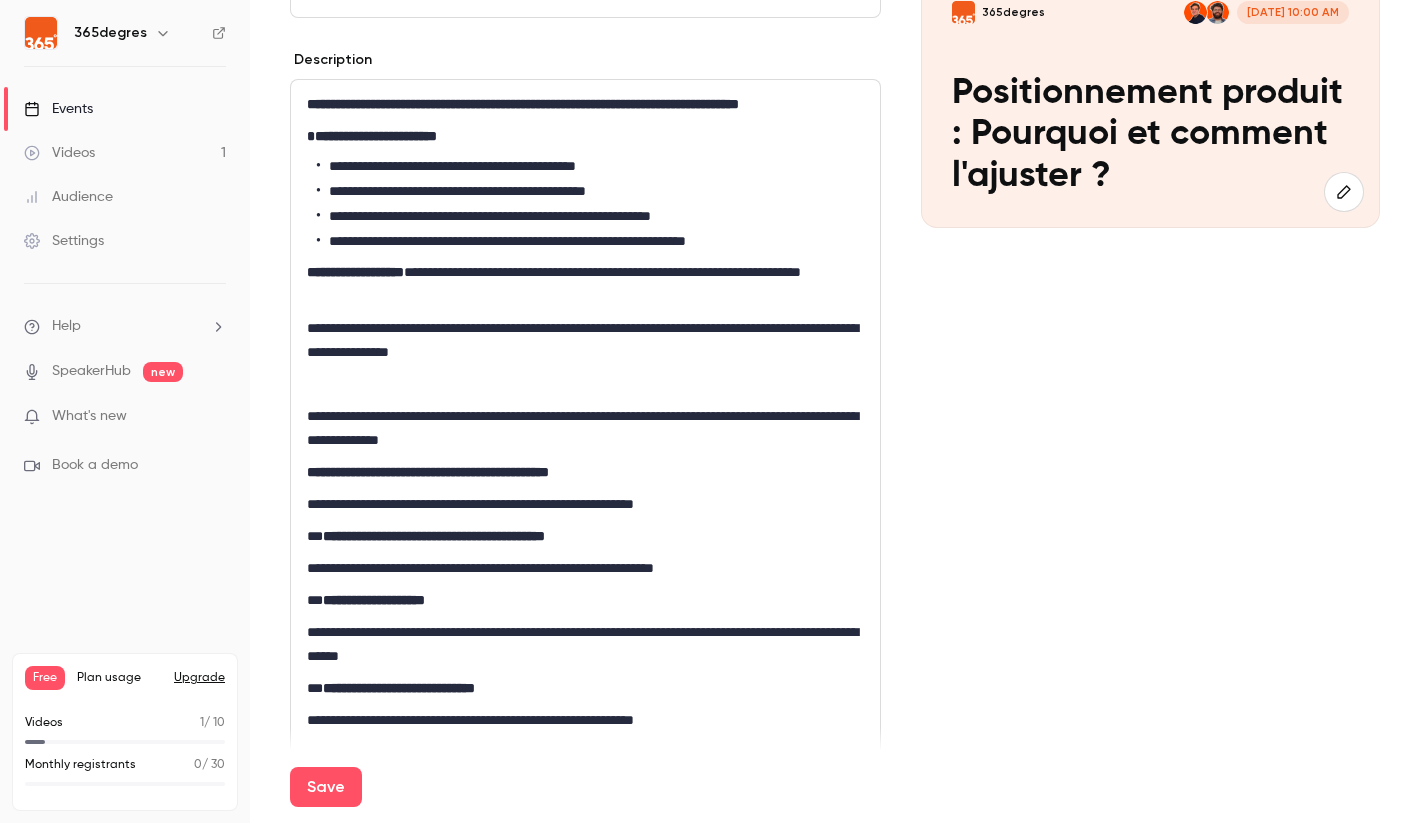 scroll, scrollTop: 232, scrollLeft: 0, axis: vertical 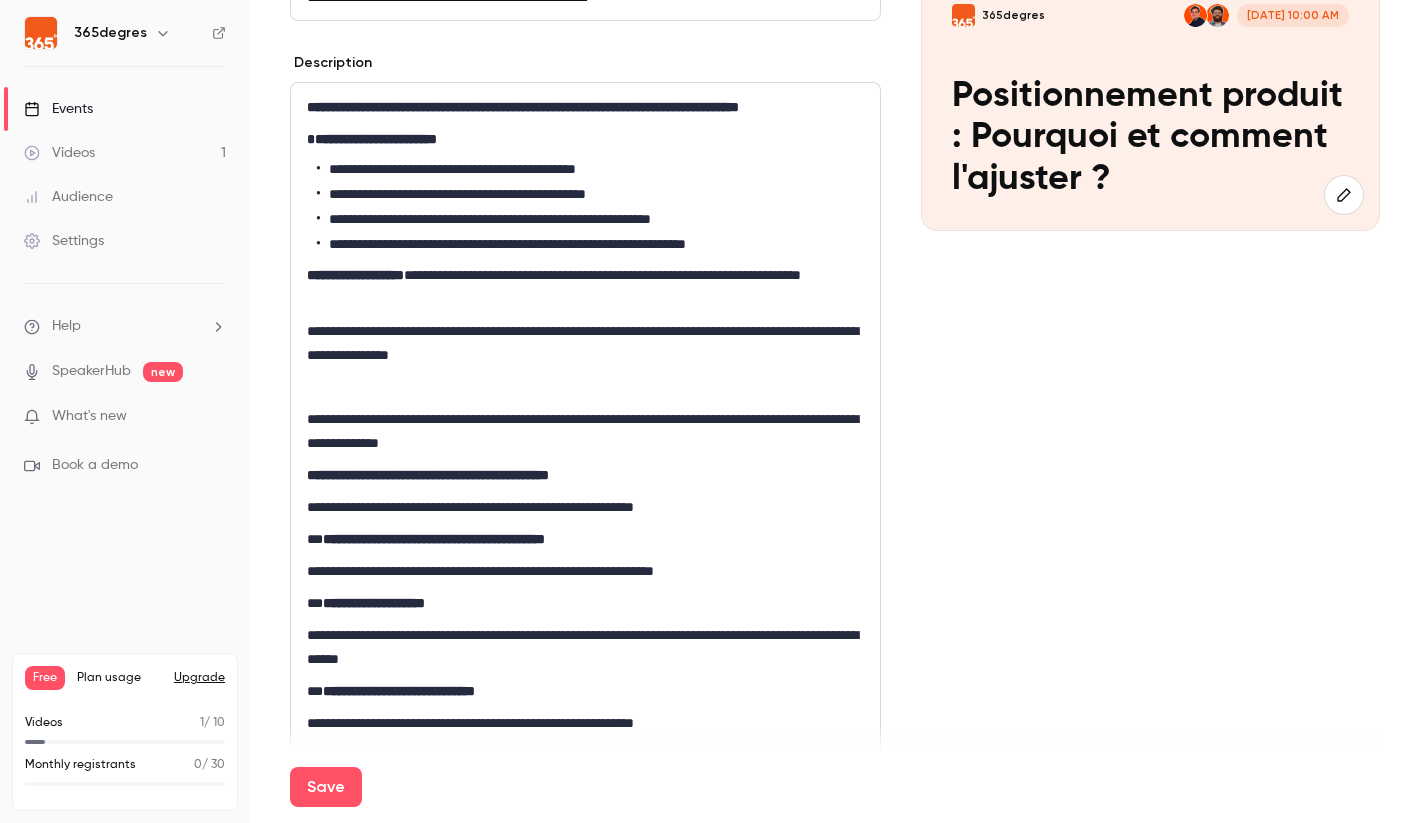 click on "**********" at bounding box center (585, 287) 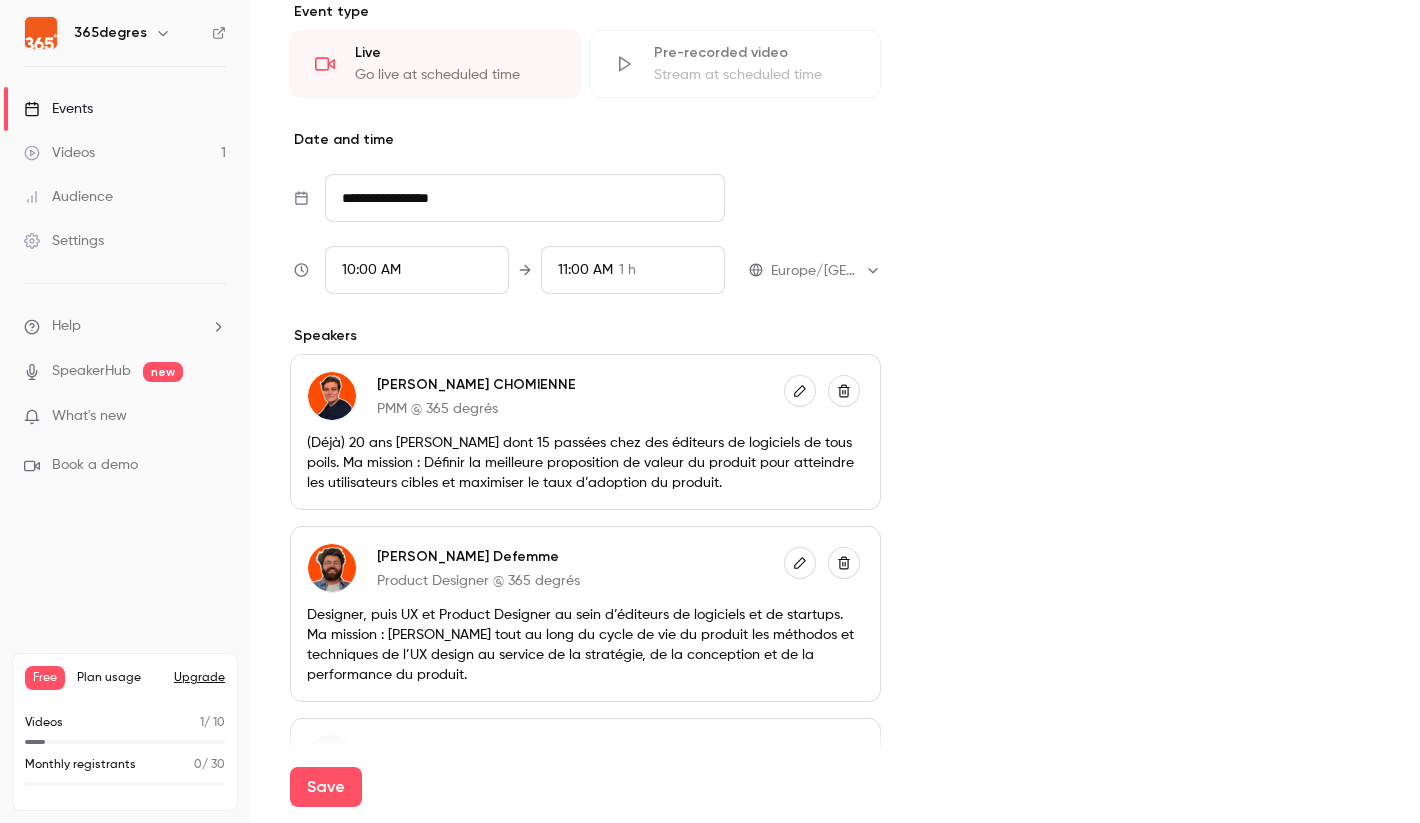 scroll, scrollTop: 1115, scrollLeft: 0, axis: vertical 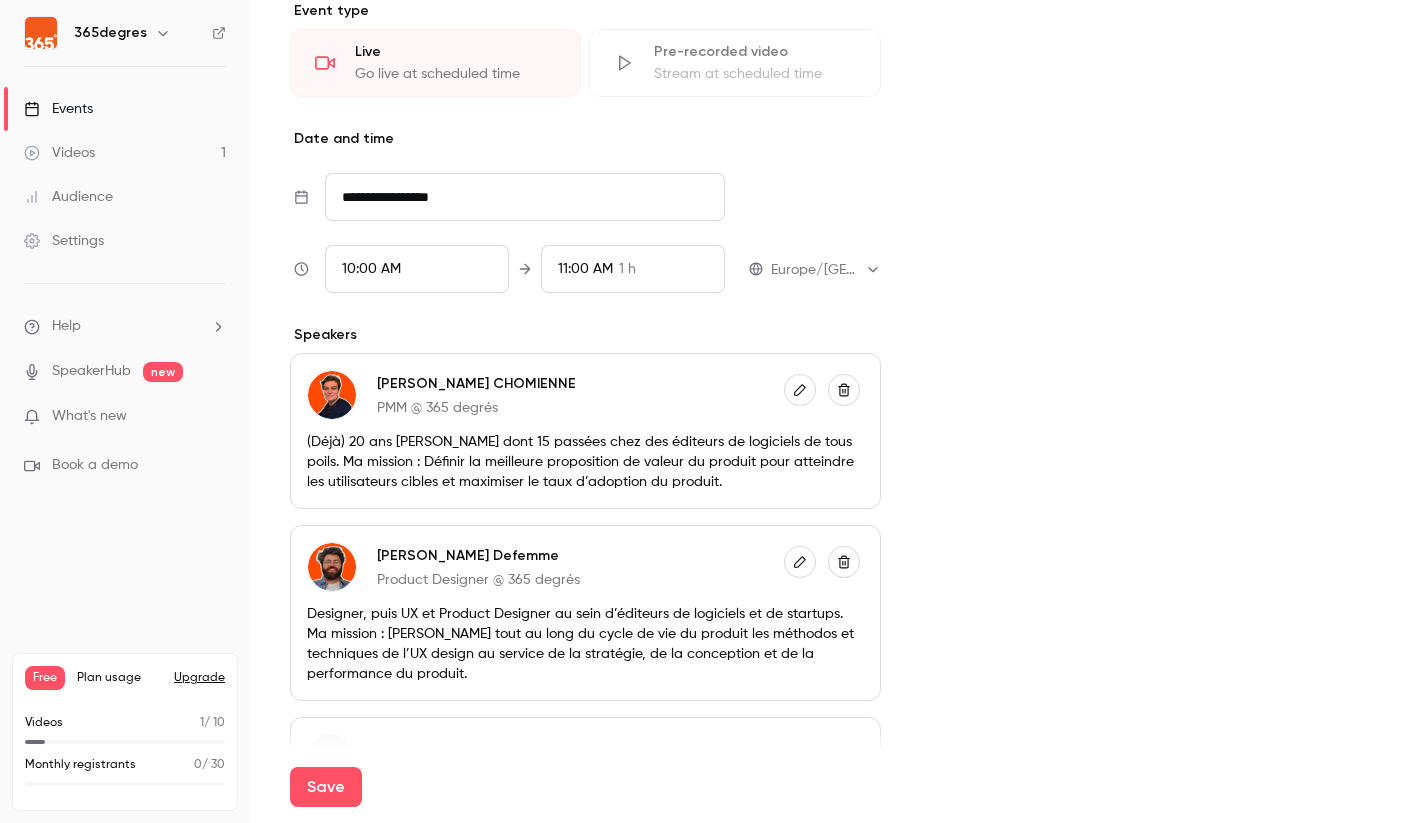 click on "**********" at bounding box center (525, 197) 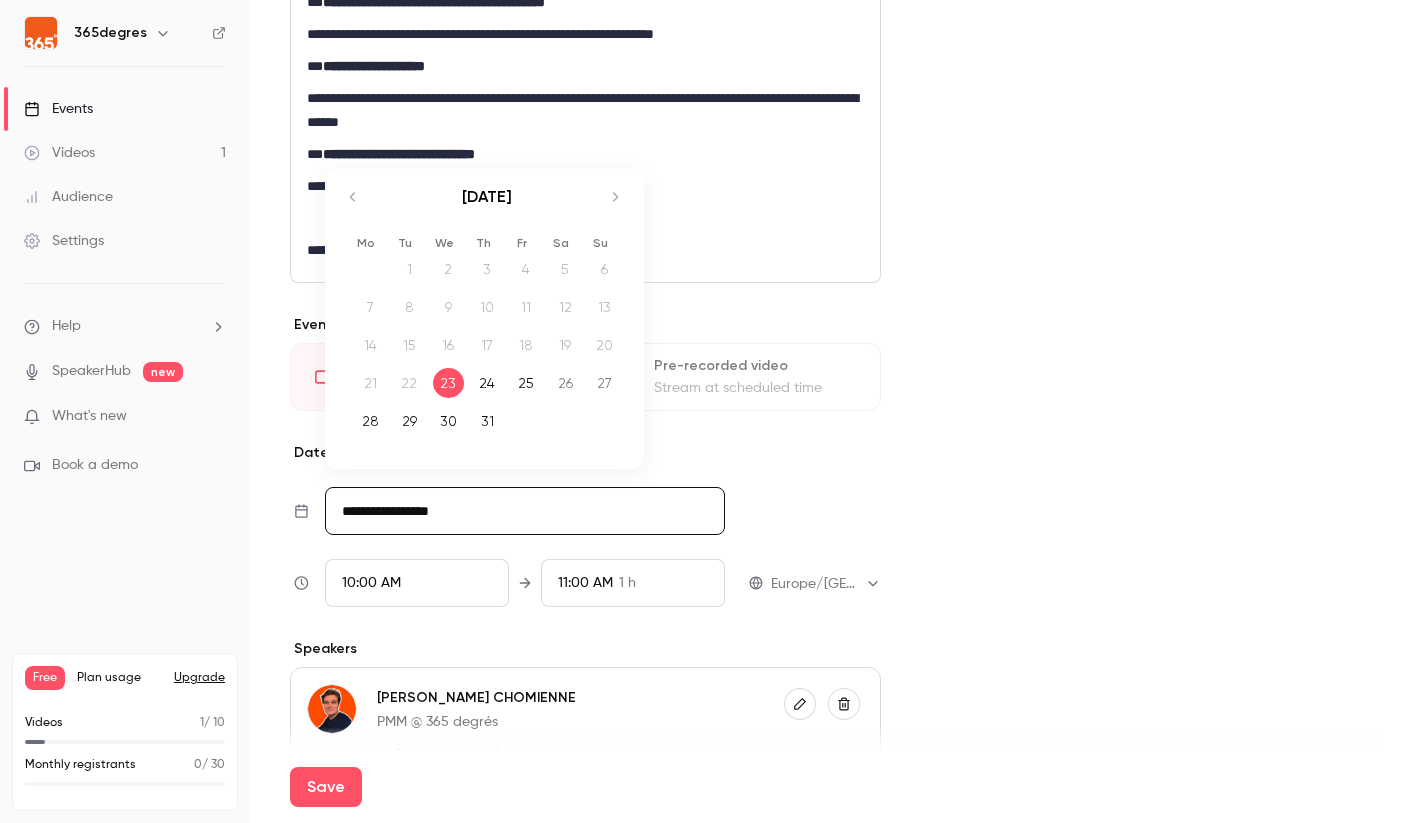 scroll, scrollTop: 772, scrollLeft: 0, axis: vertical 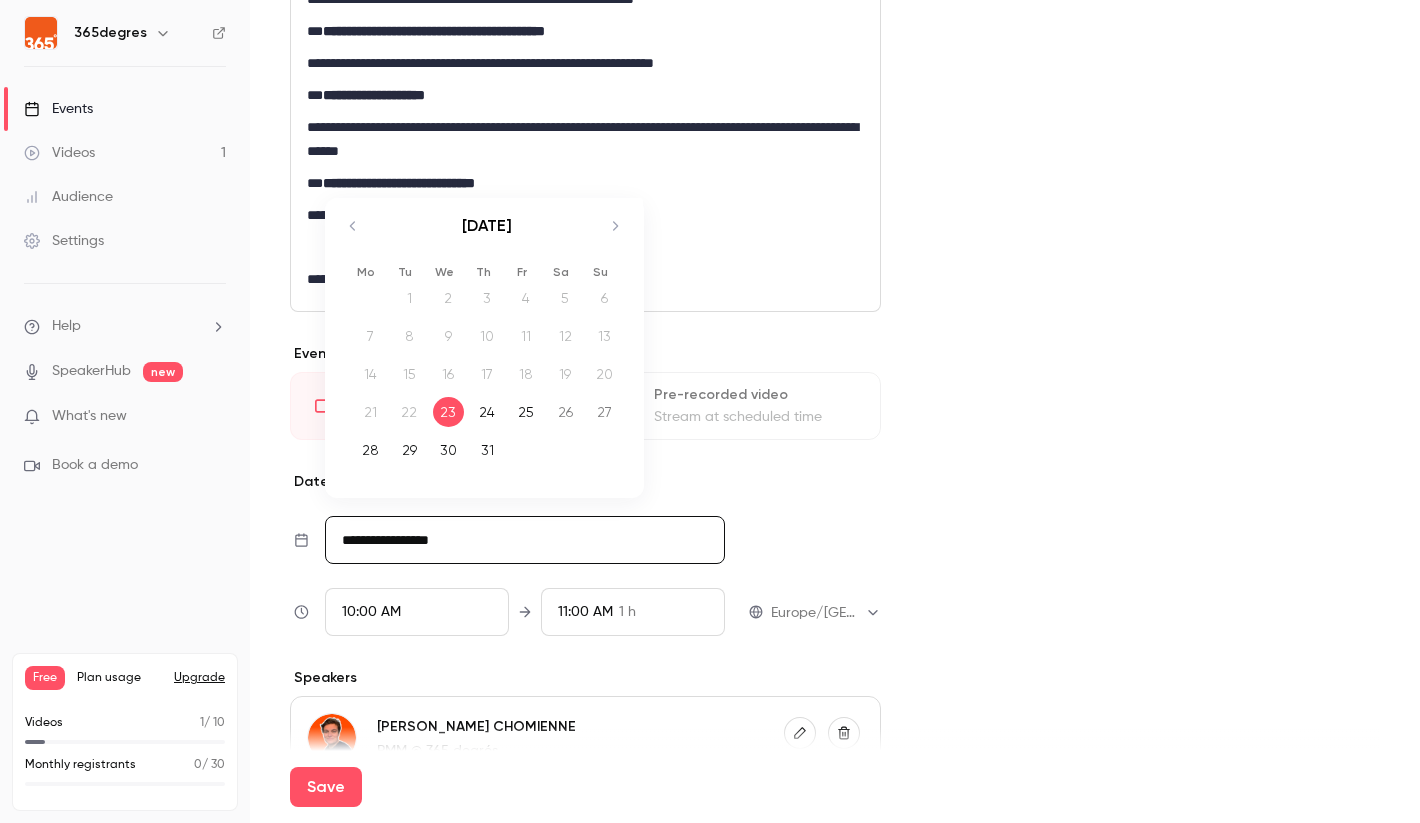 click 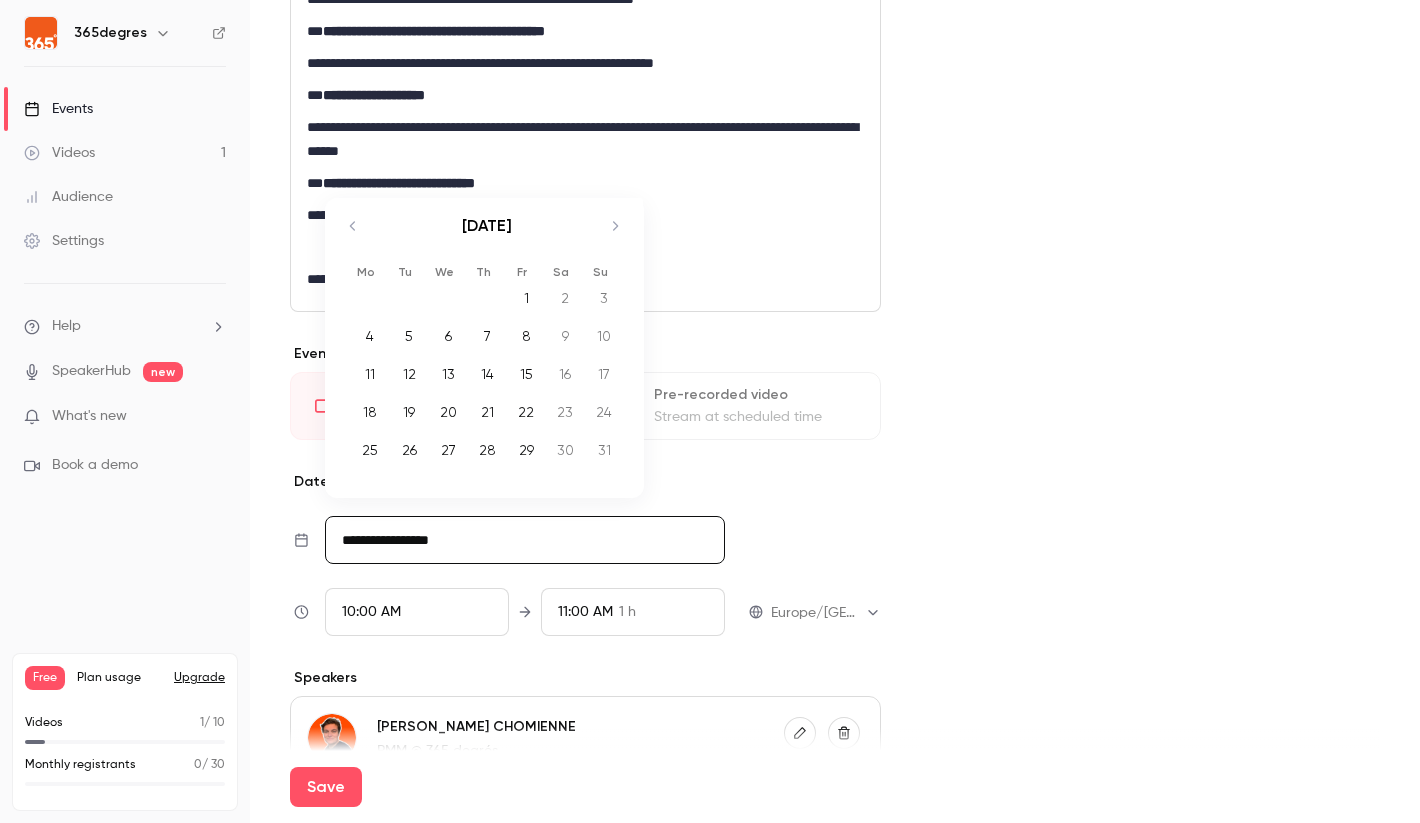 click on "27" at bounding box center [448, 450] 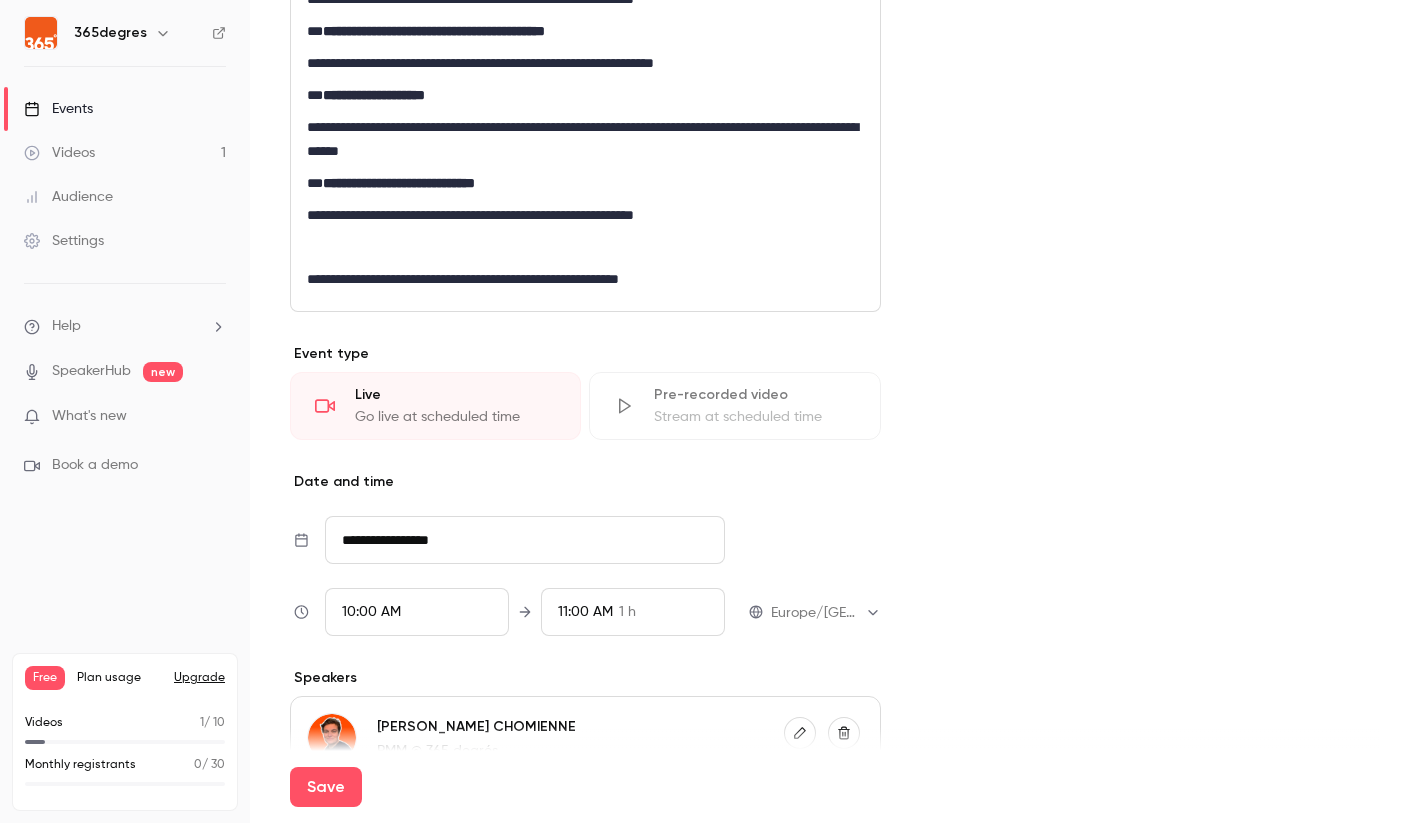 click on "10:00 AM" at bounding box center [371, 612] 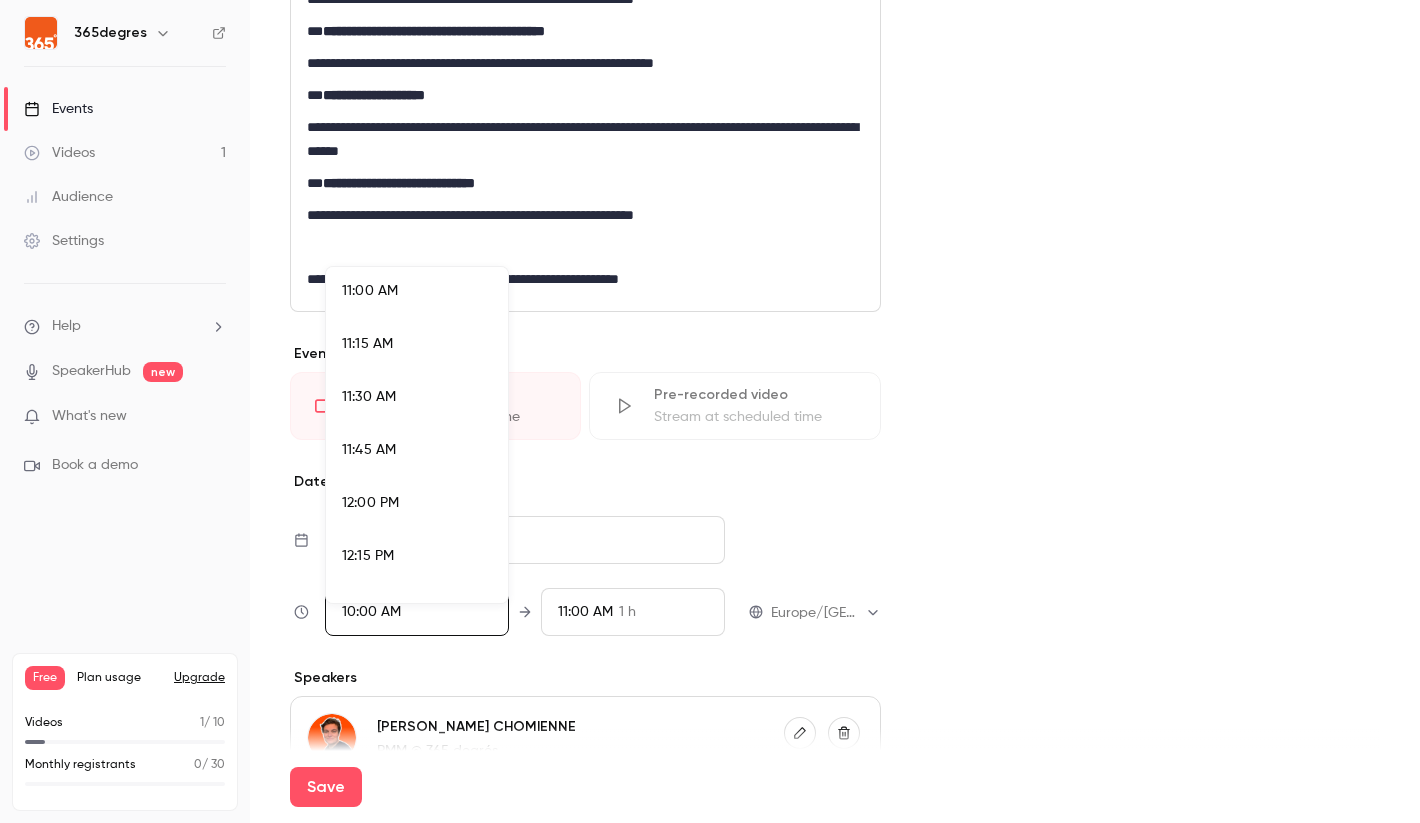scroll, scrollTop: 2337, scrollLeft: 0, axis: vertical 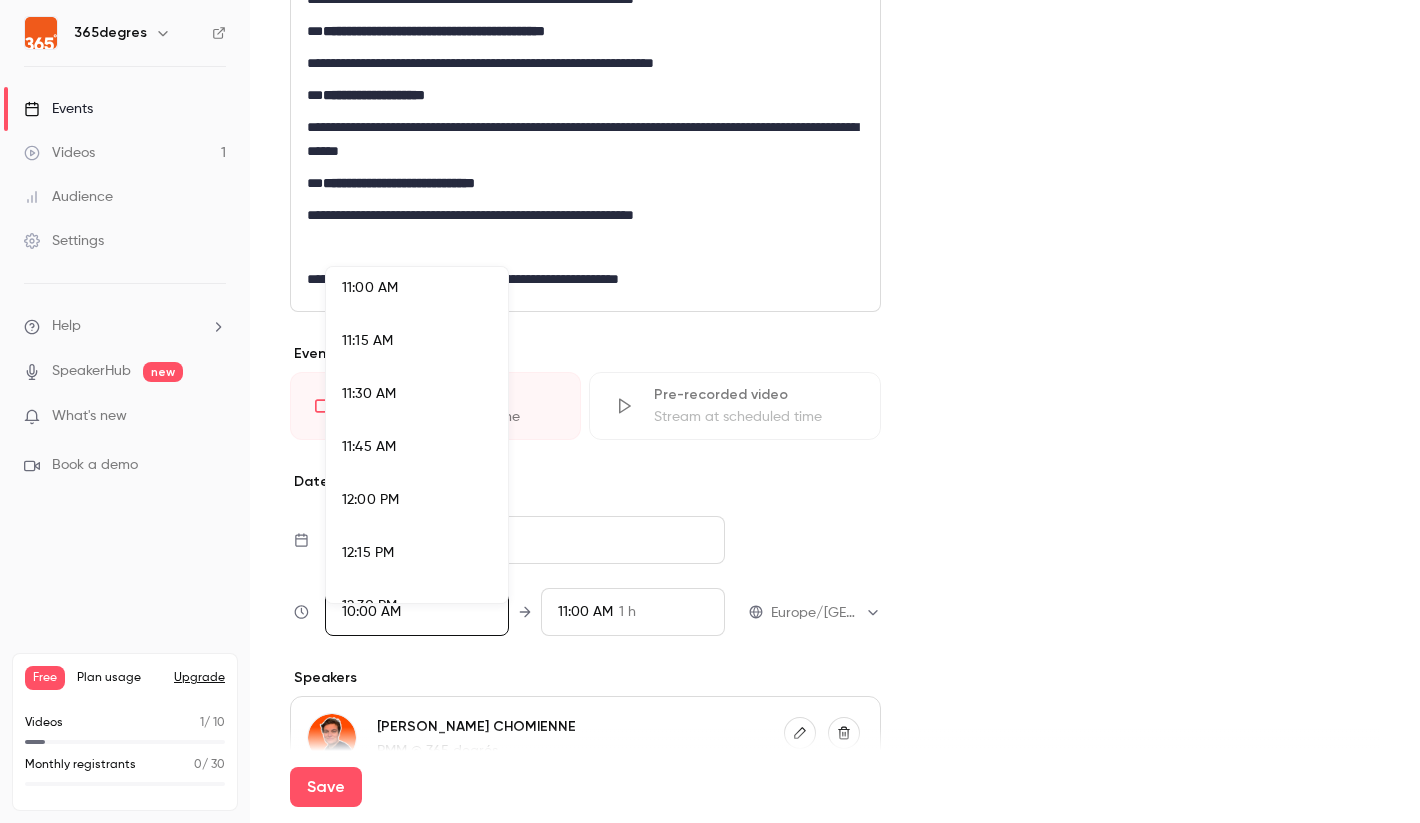 click on "12:00 PM" at bounding box center [417, 500] 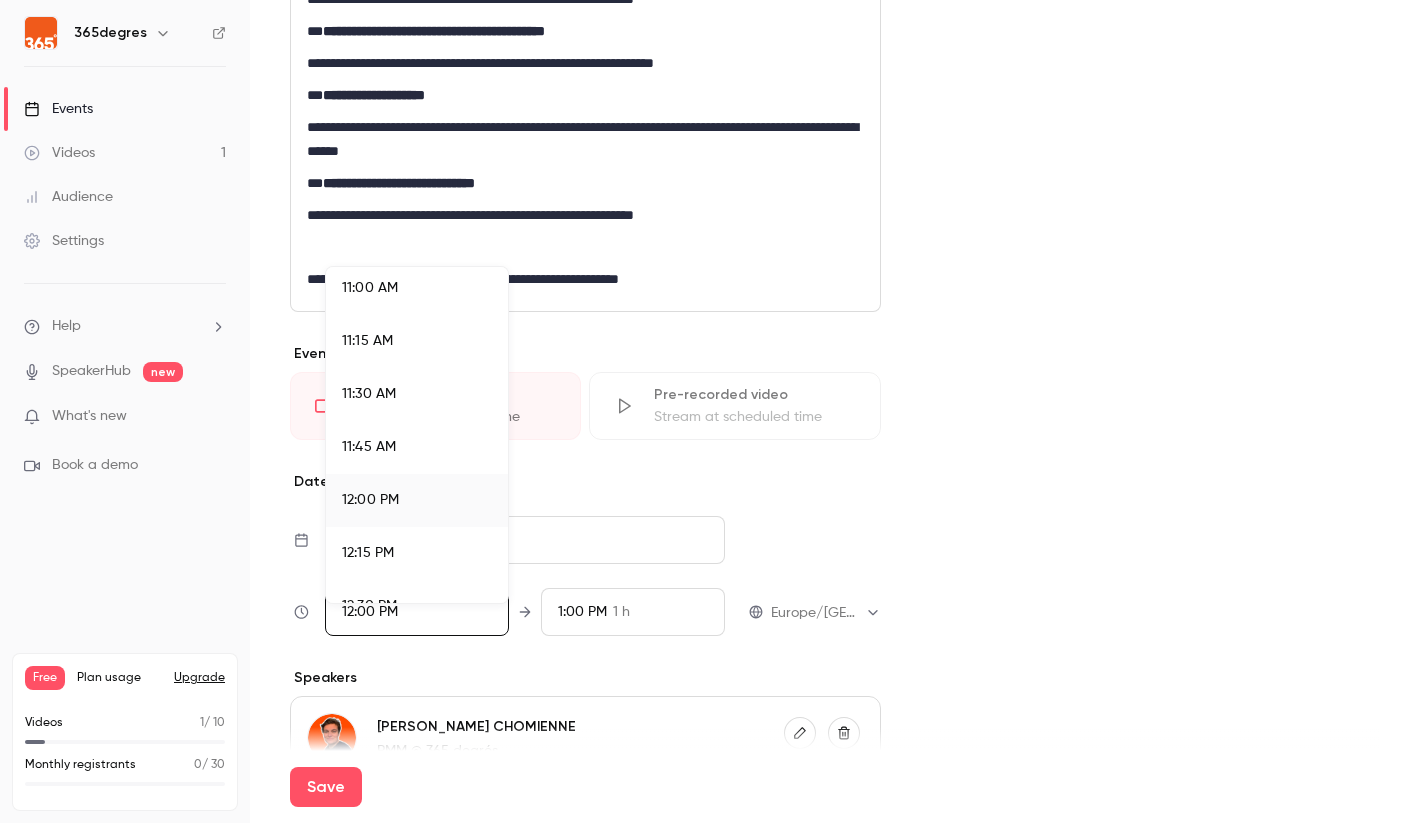 click at bounding box center (710, 411) 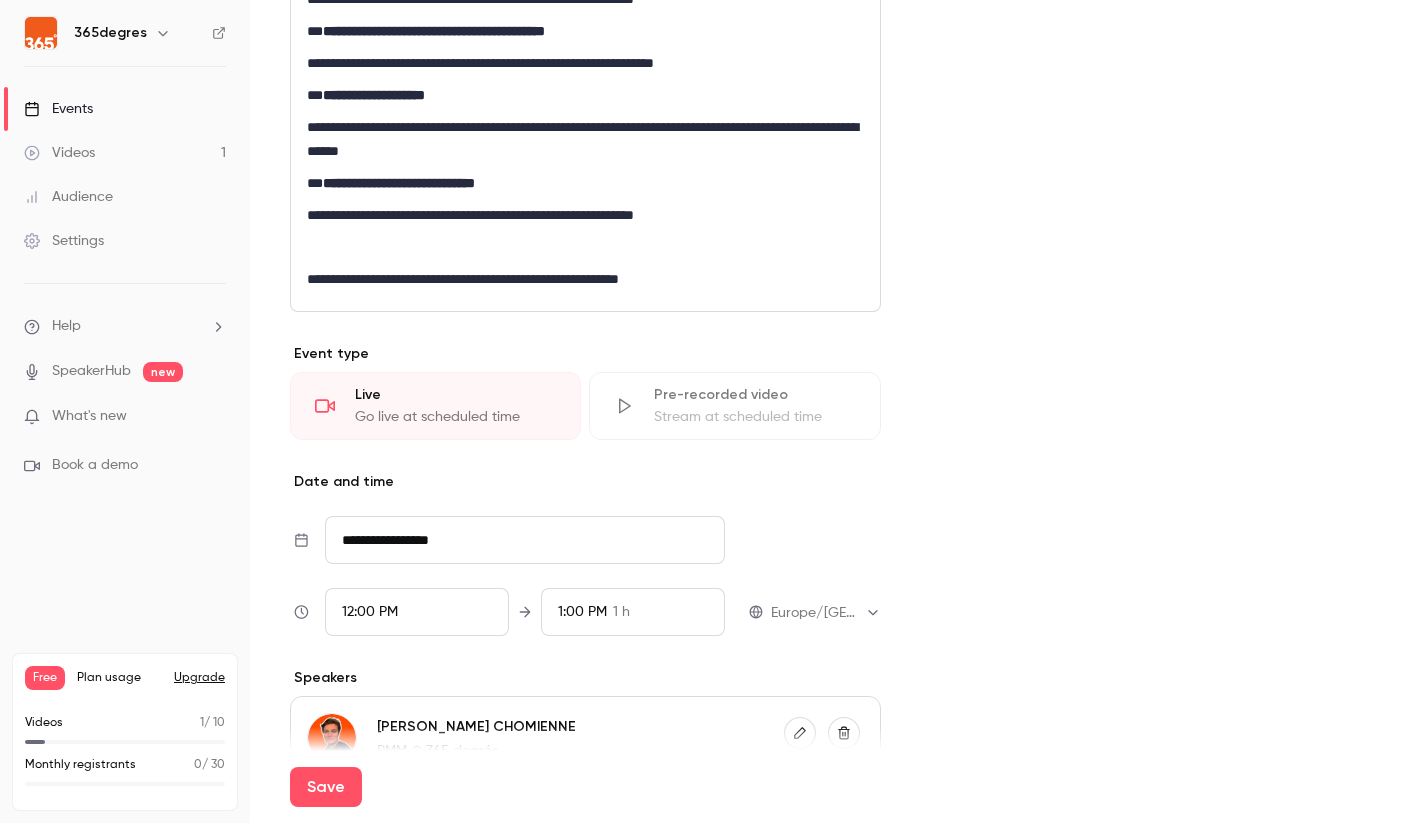 click on "1:00 PM" at bounding box center [582, 612] 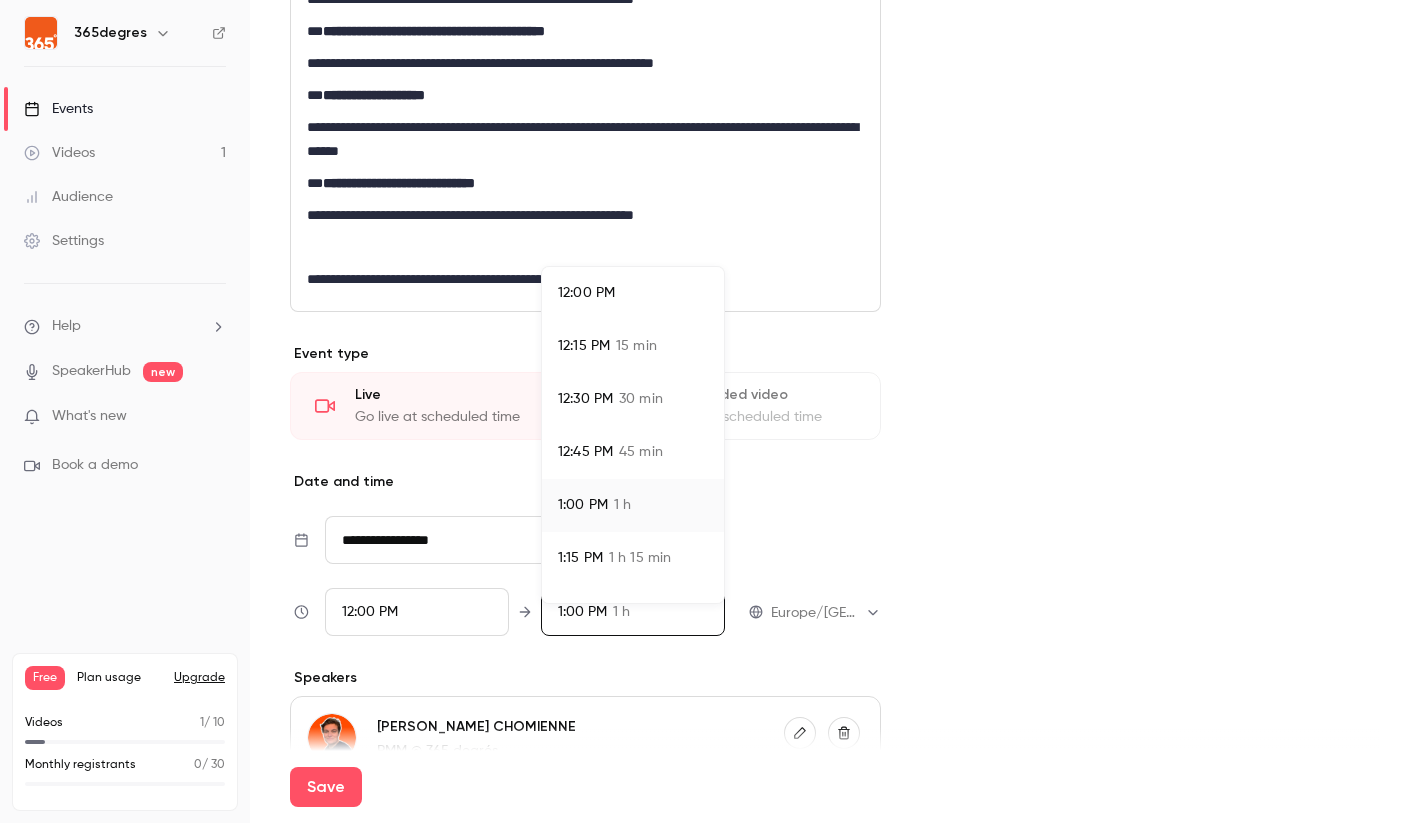 click on "30 min" at bounding box center (641, 399) 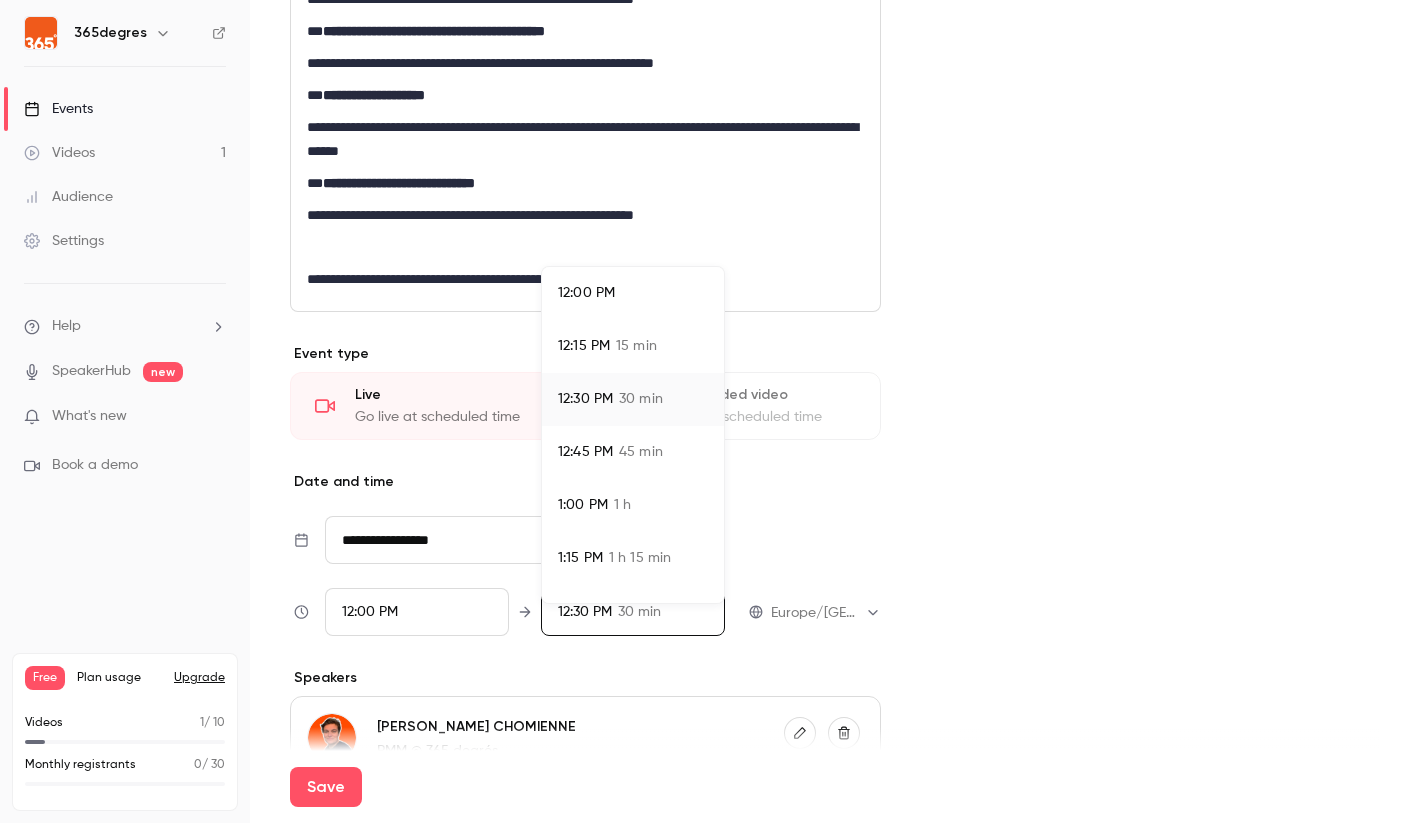 click at bounding box center [710, 411] 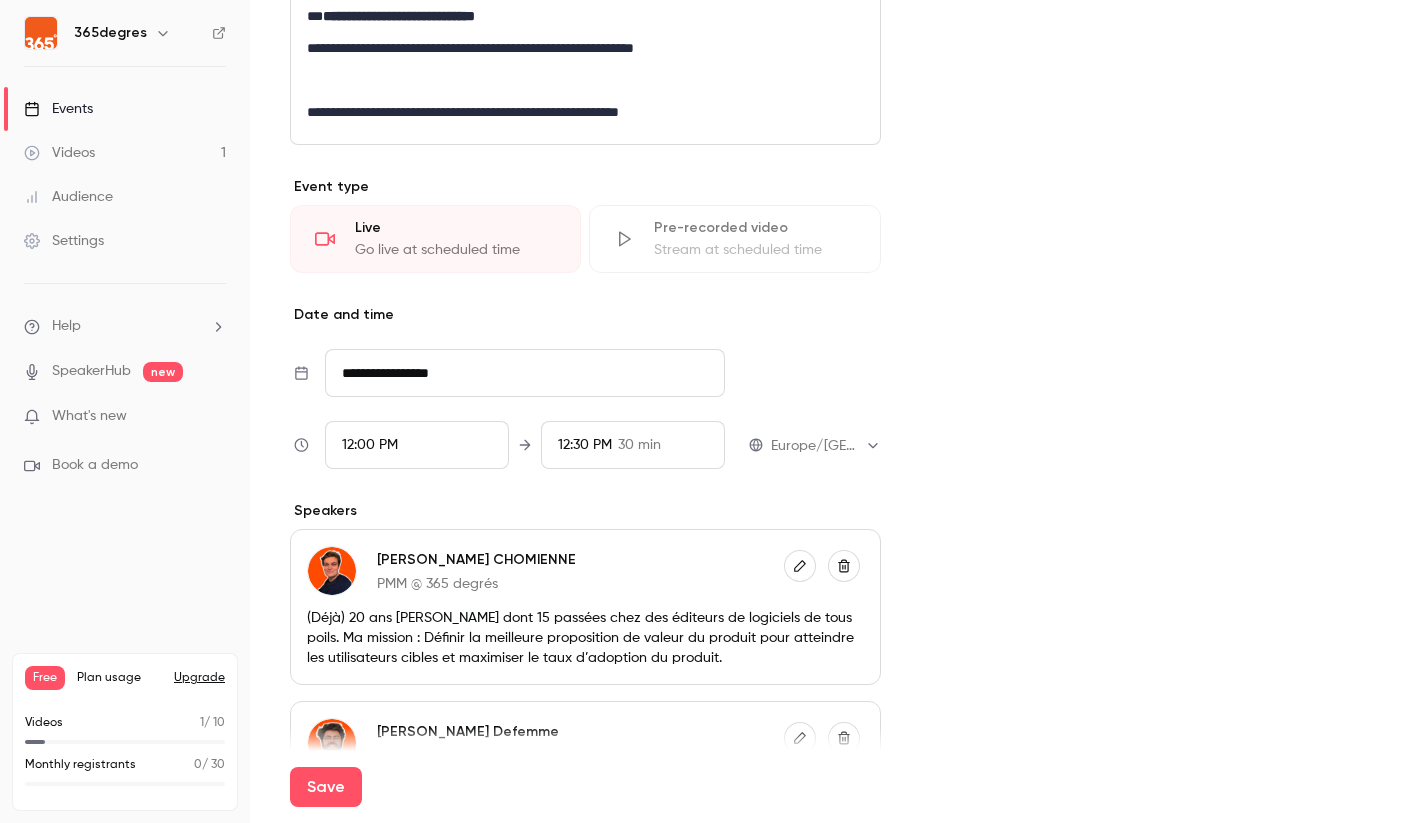 scroll, scrollTop: 1007, scrollLeft: 0, axis: vertical 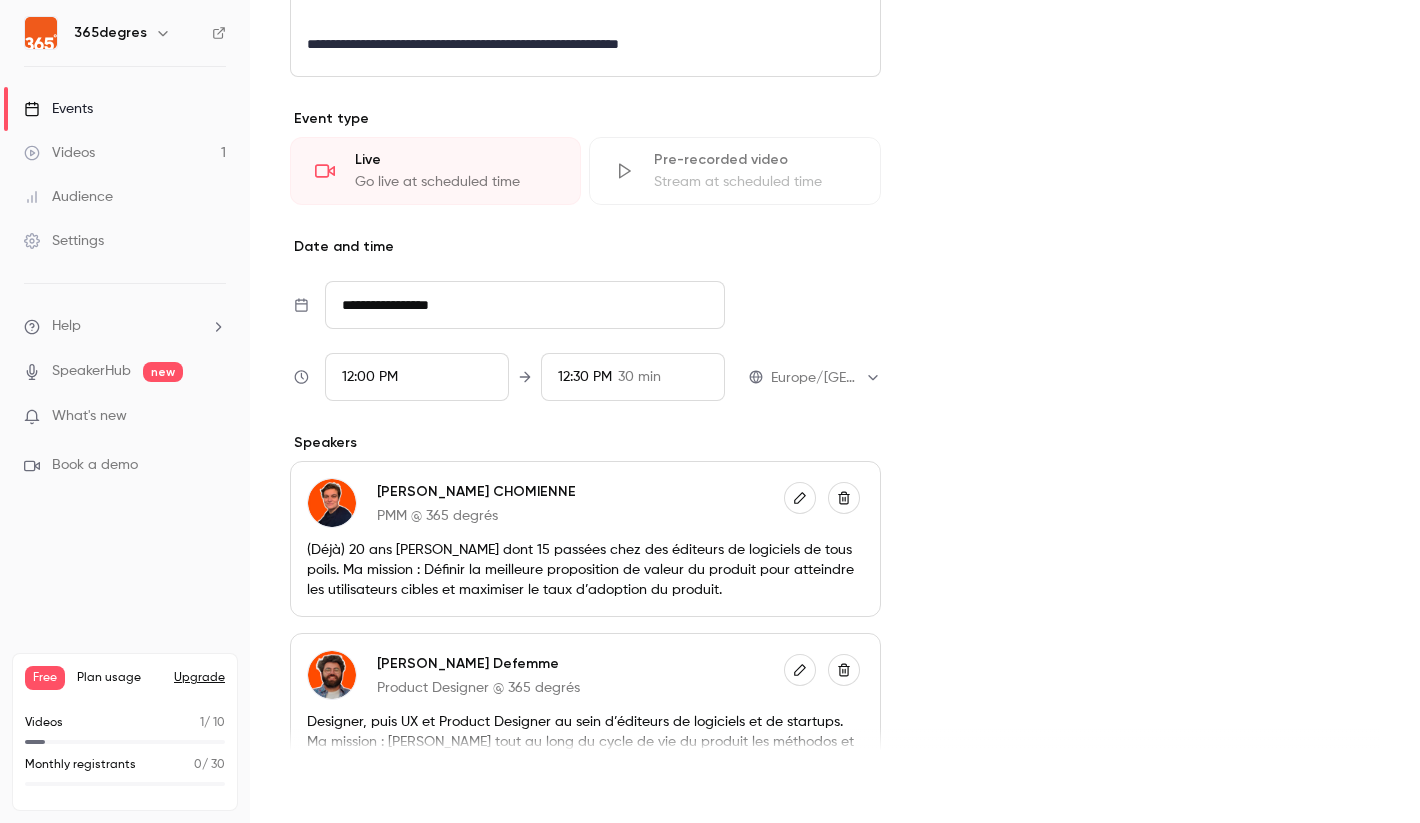 click on "Save" at bounding box center [326, 787] 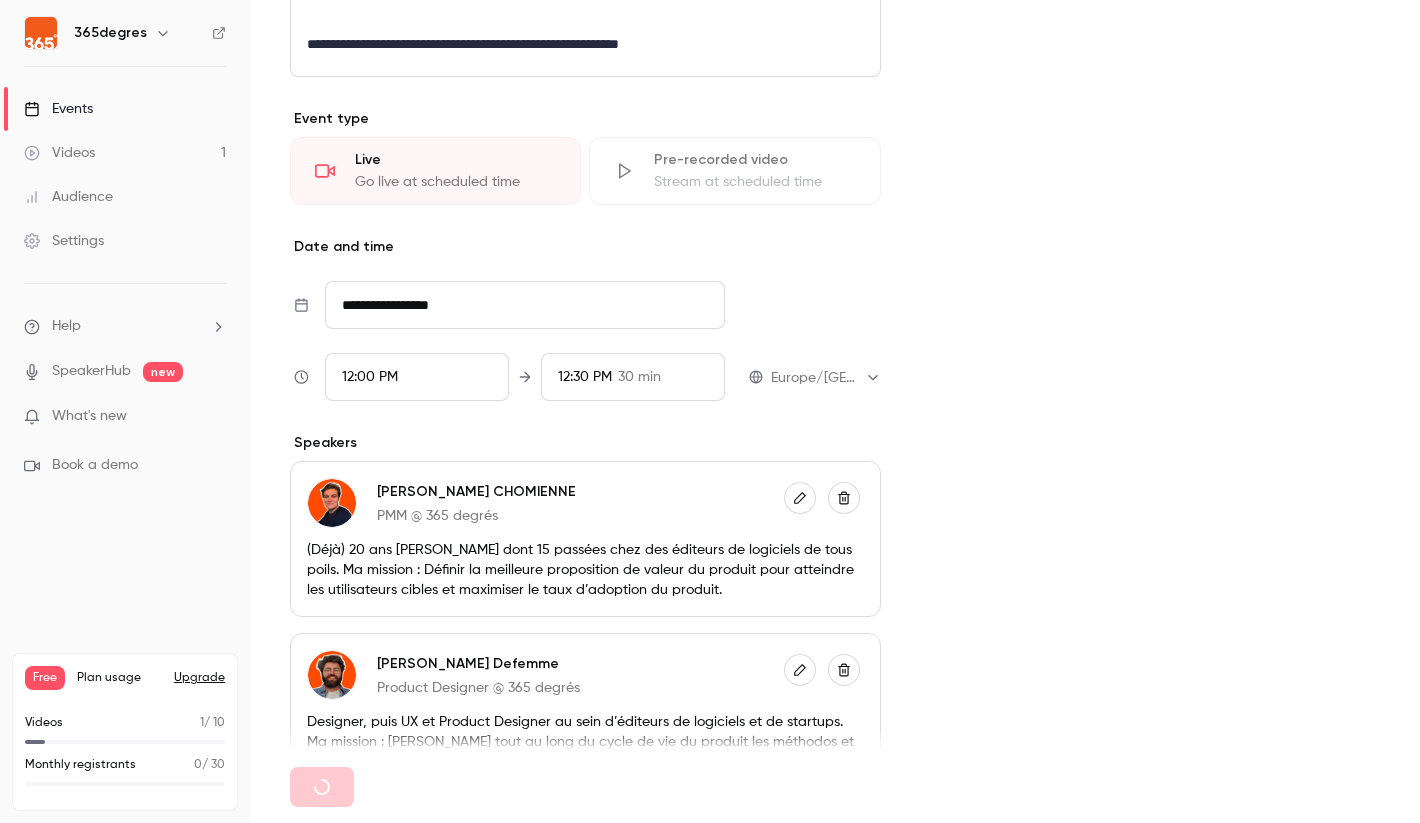 type 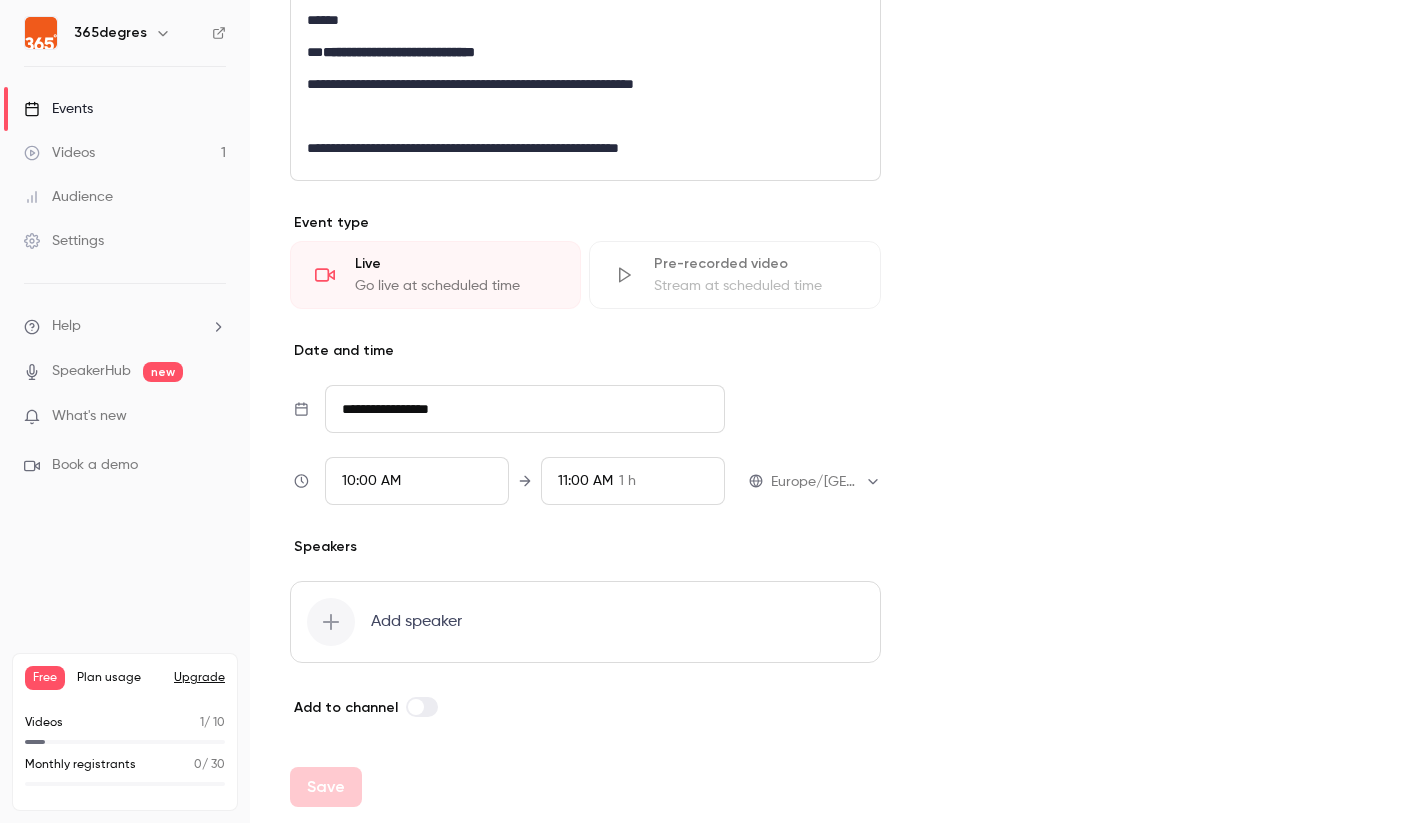 scroll, scrollTop: 0, scrollLeft: 0, axis: both 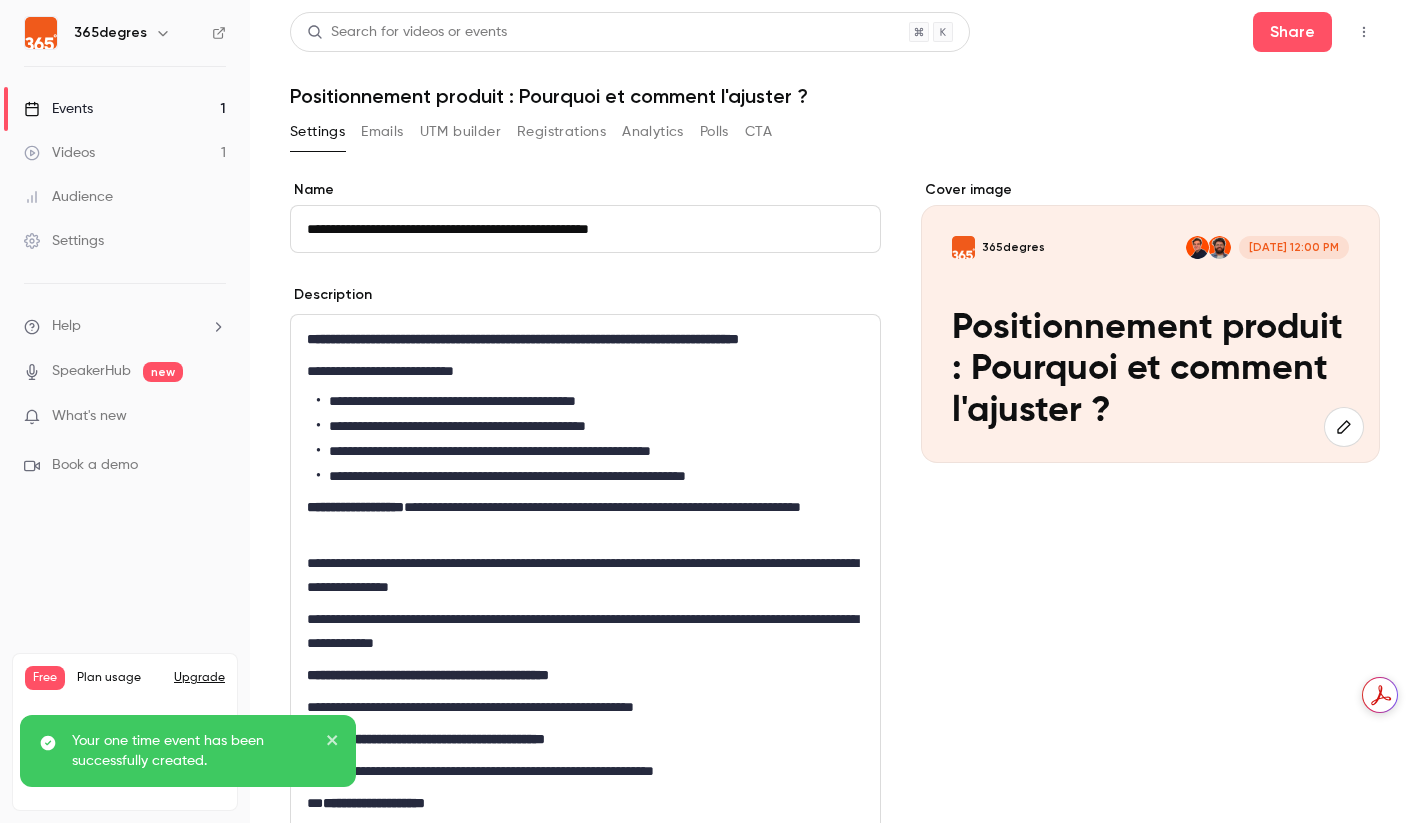 click on "Emails" at bounding box center [382, 132] 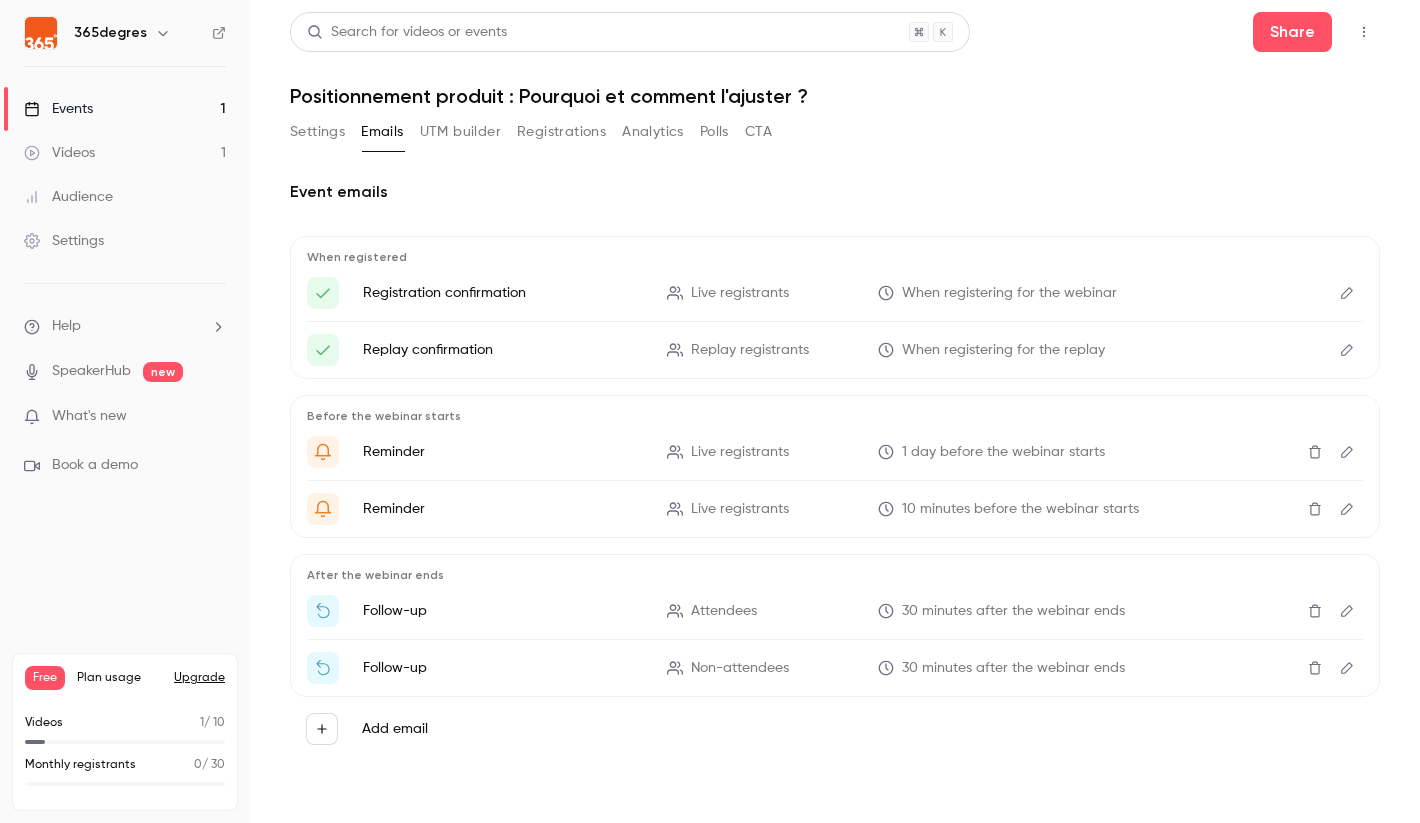 click 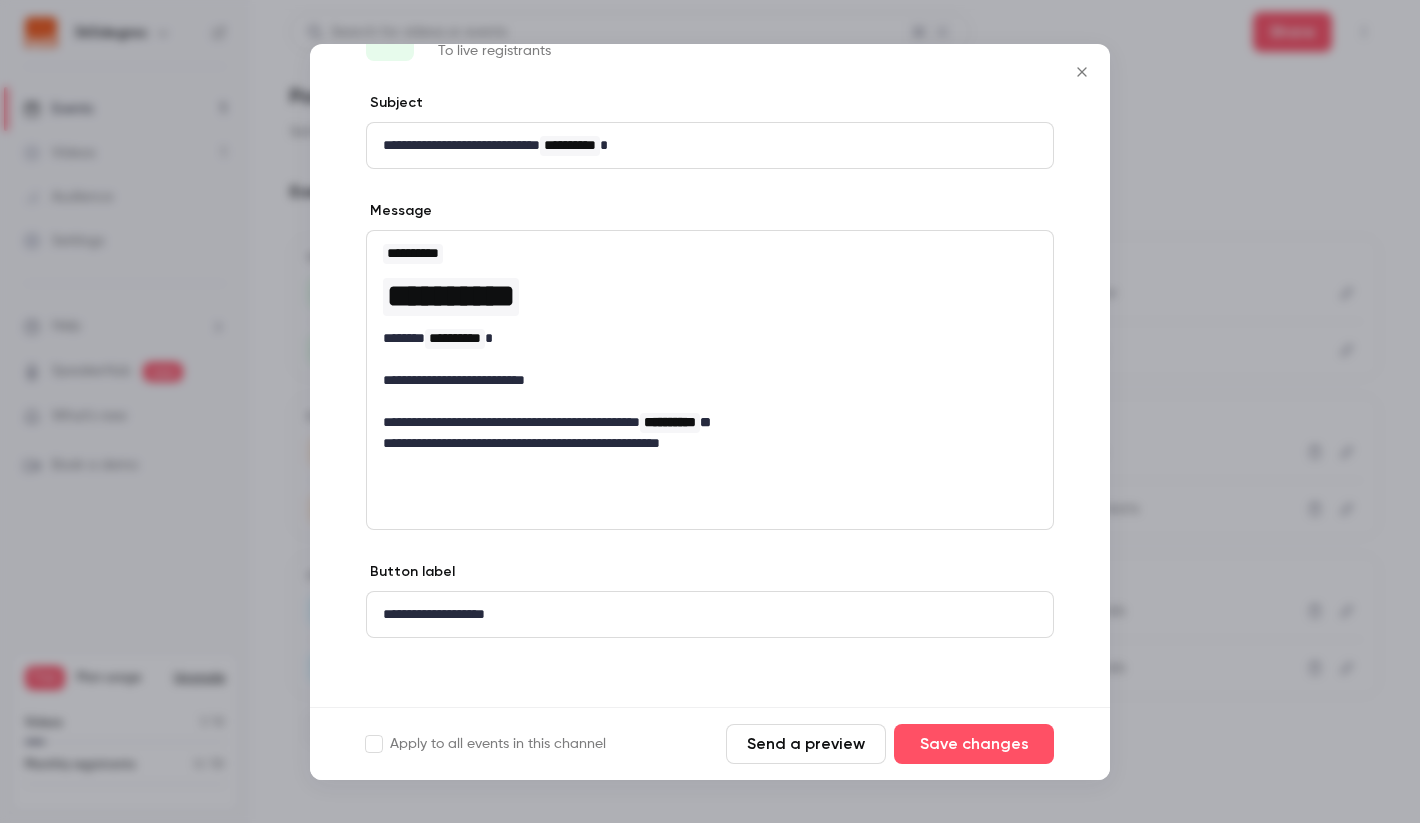 scroll, scrollTop: 74, scrollLeft: 0, axis: vertical 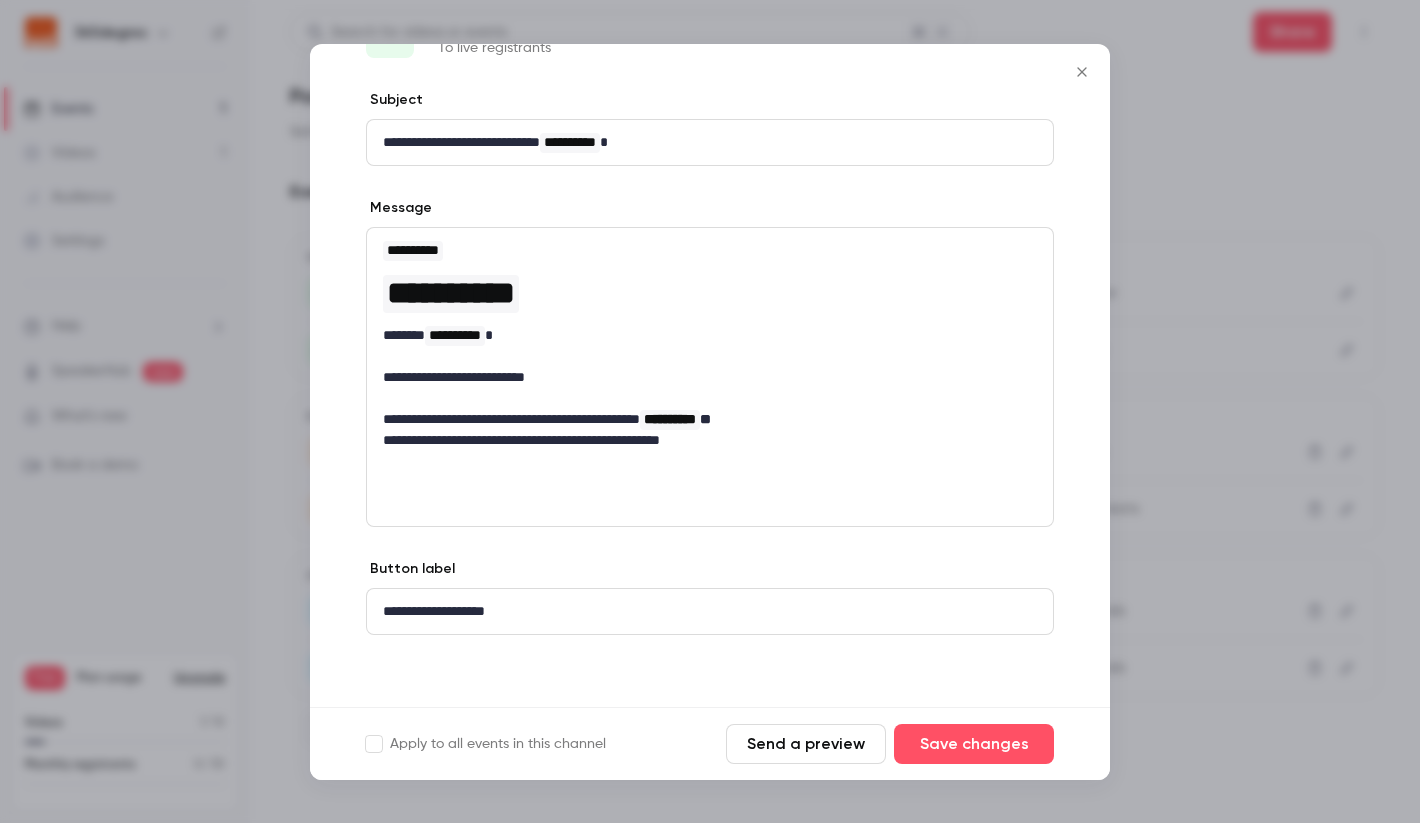 click 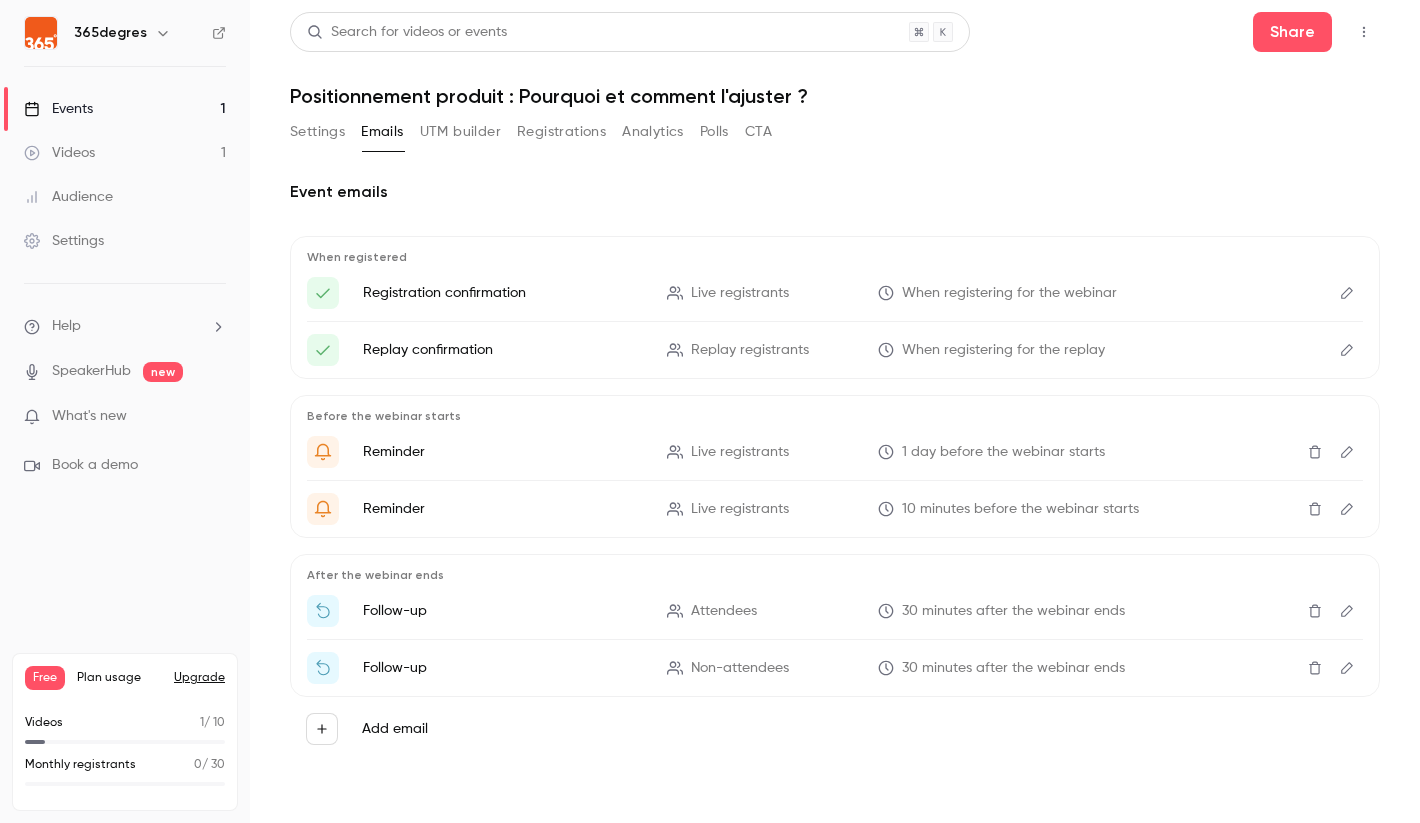 click 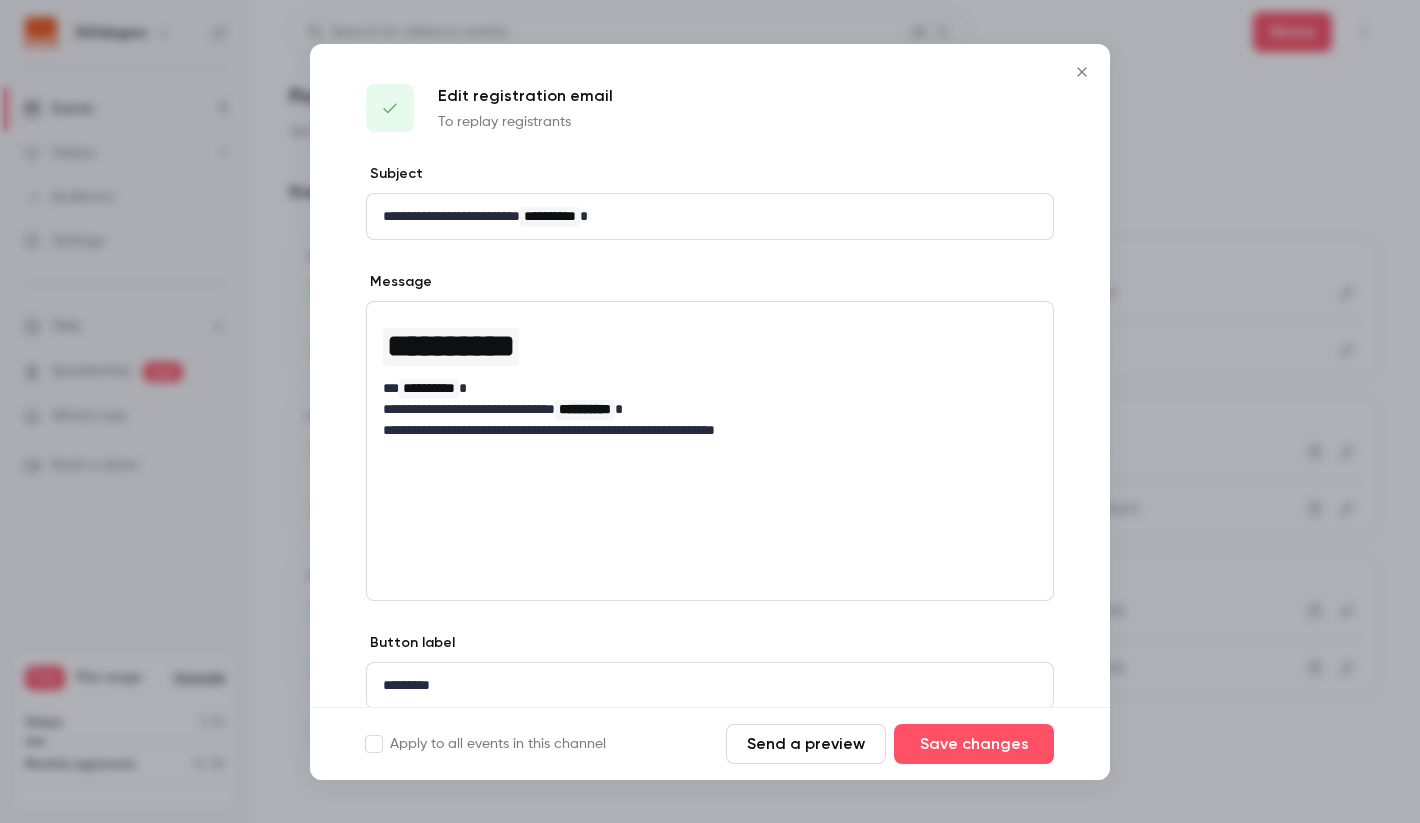 click 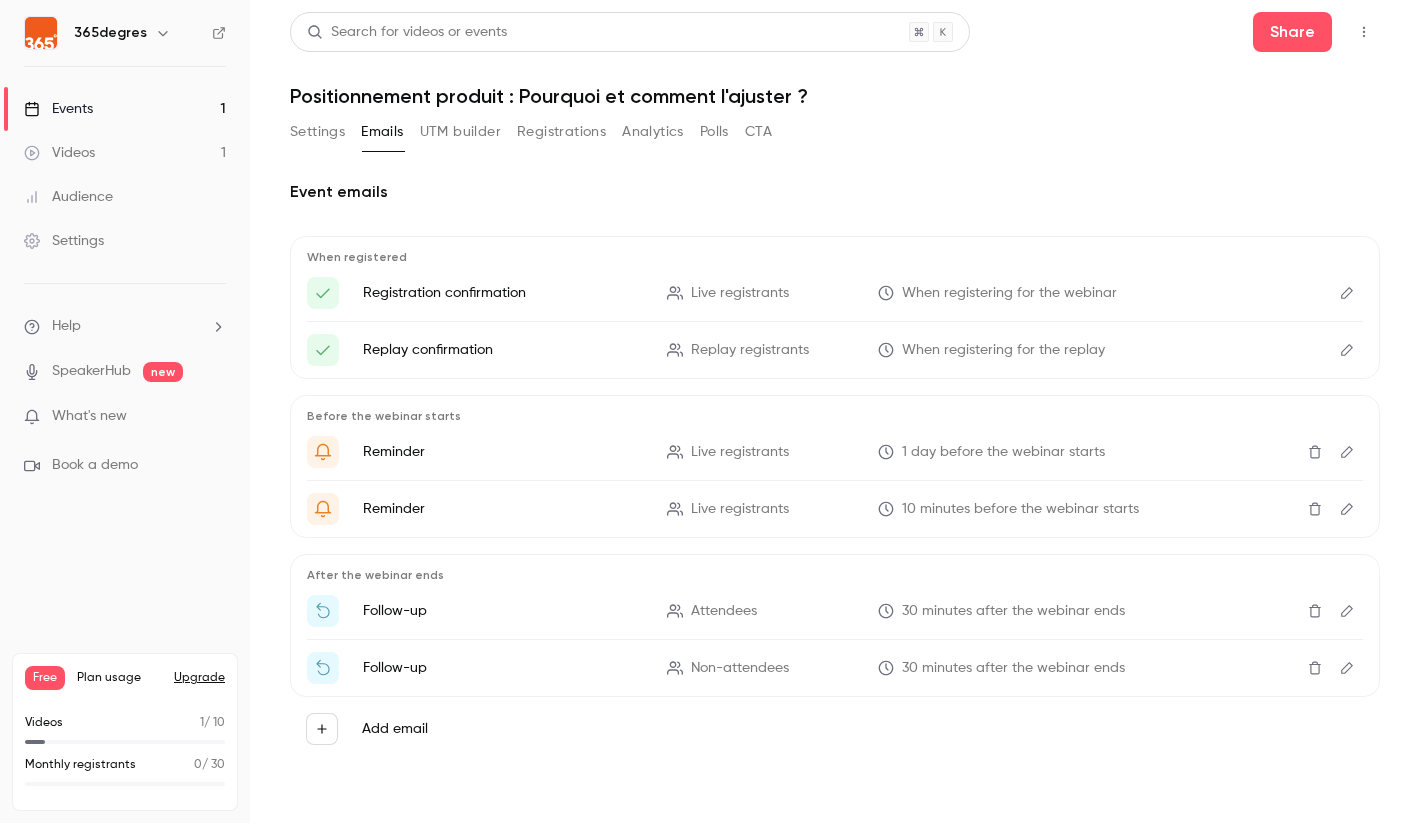 click 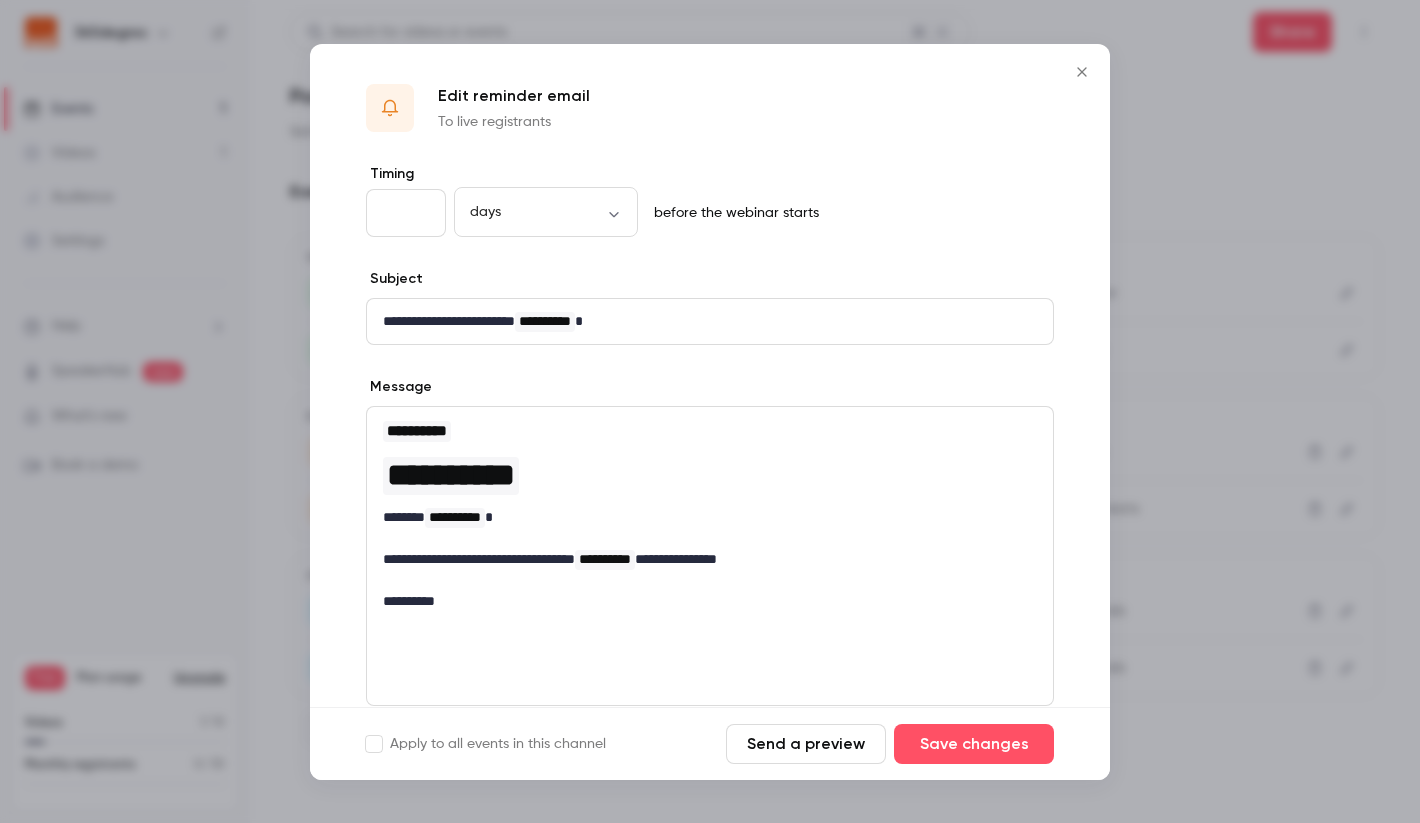 click 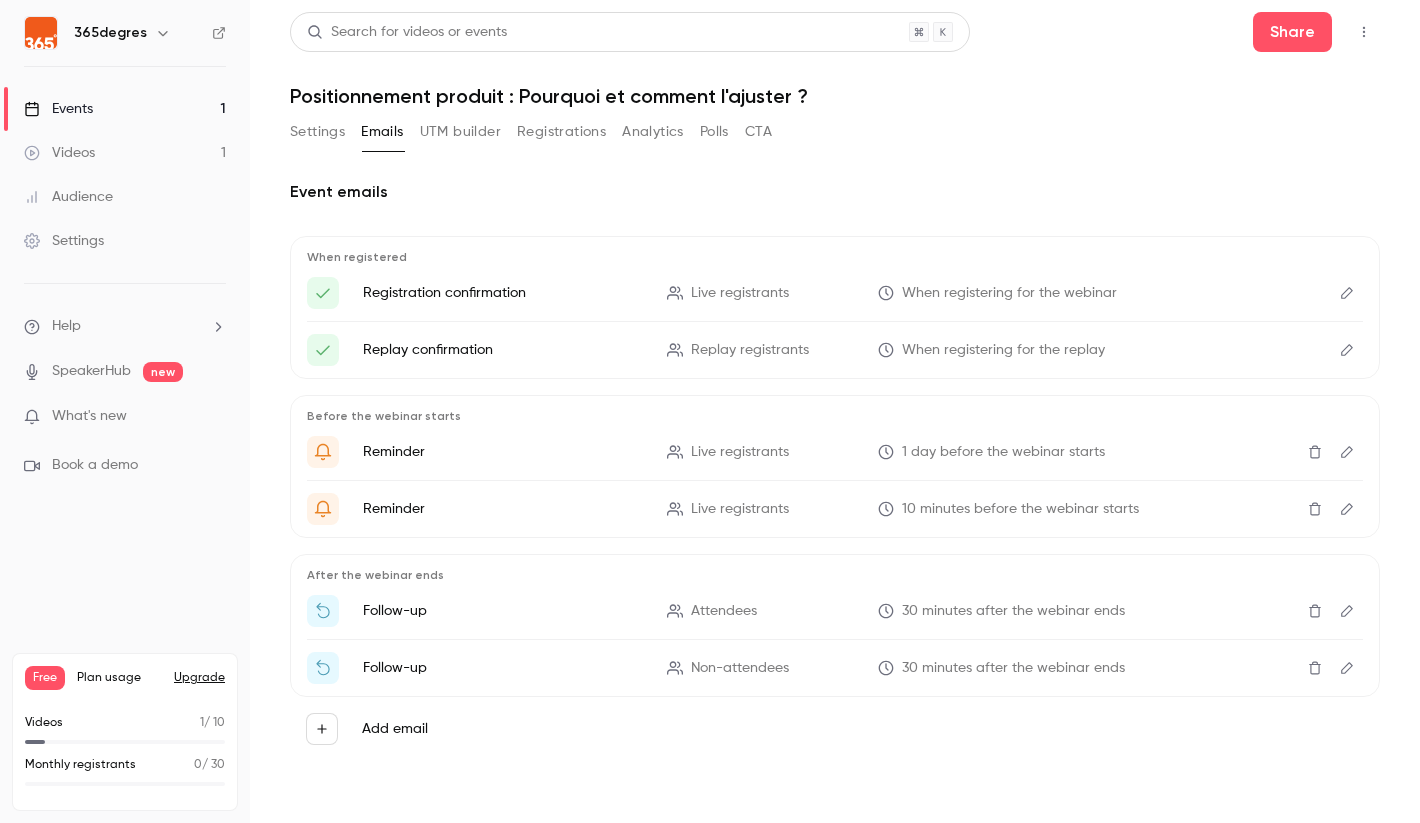 click 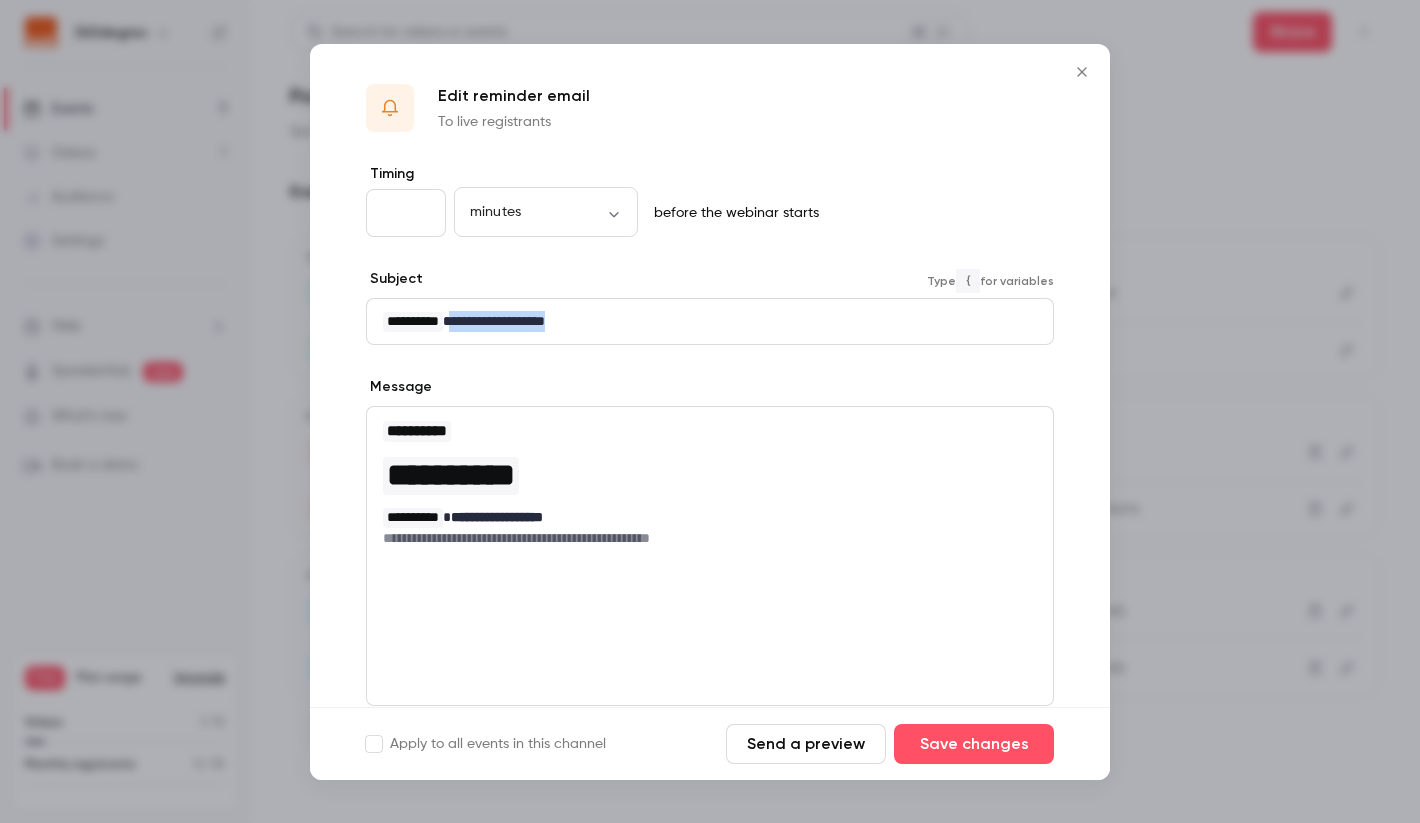 drag, startPoint x: 610, startPoint y: 324, endPoint x: 483, endPoint y: 334, distance: 127.39309 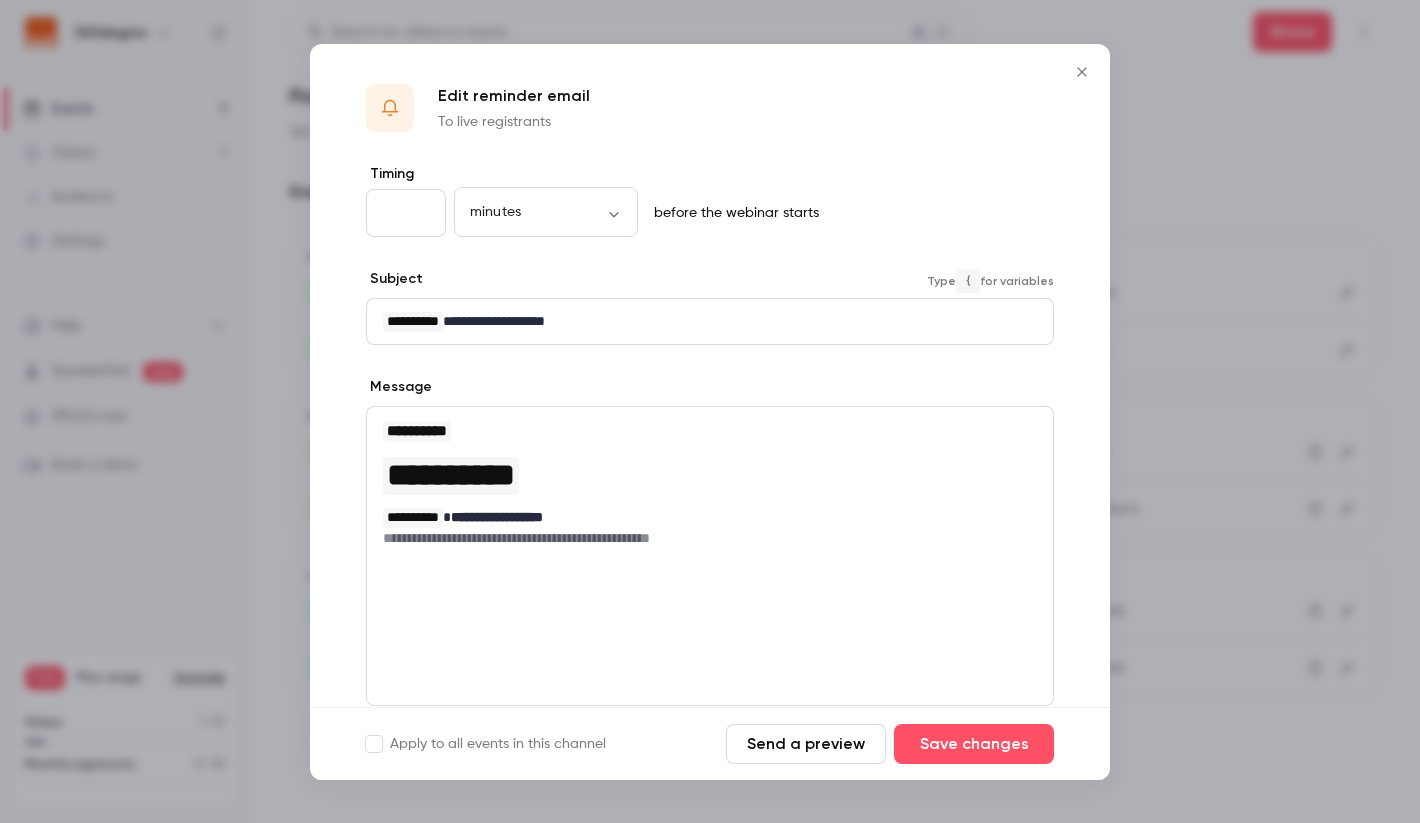 type 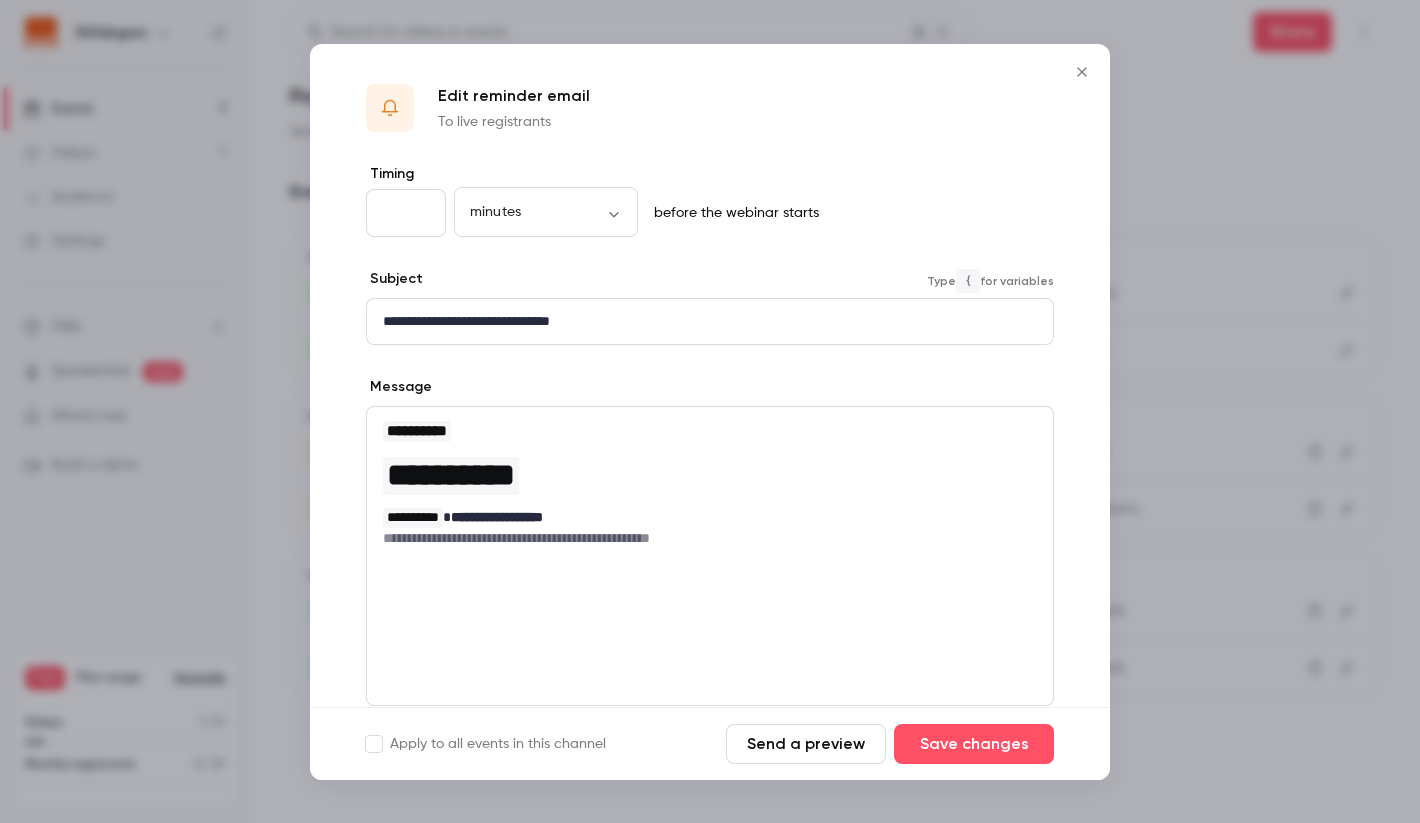 click on "**********" at bounding box center [710, 475] 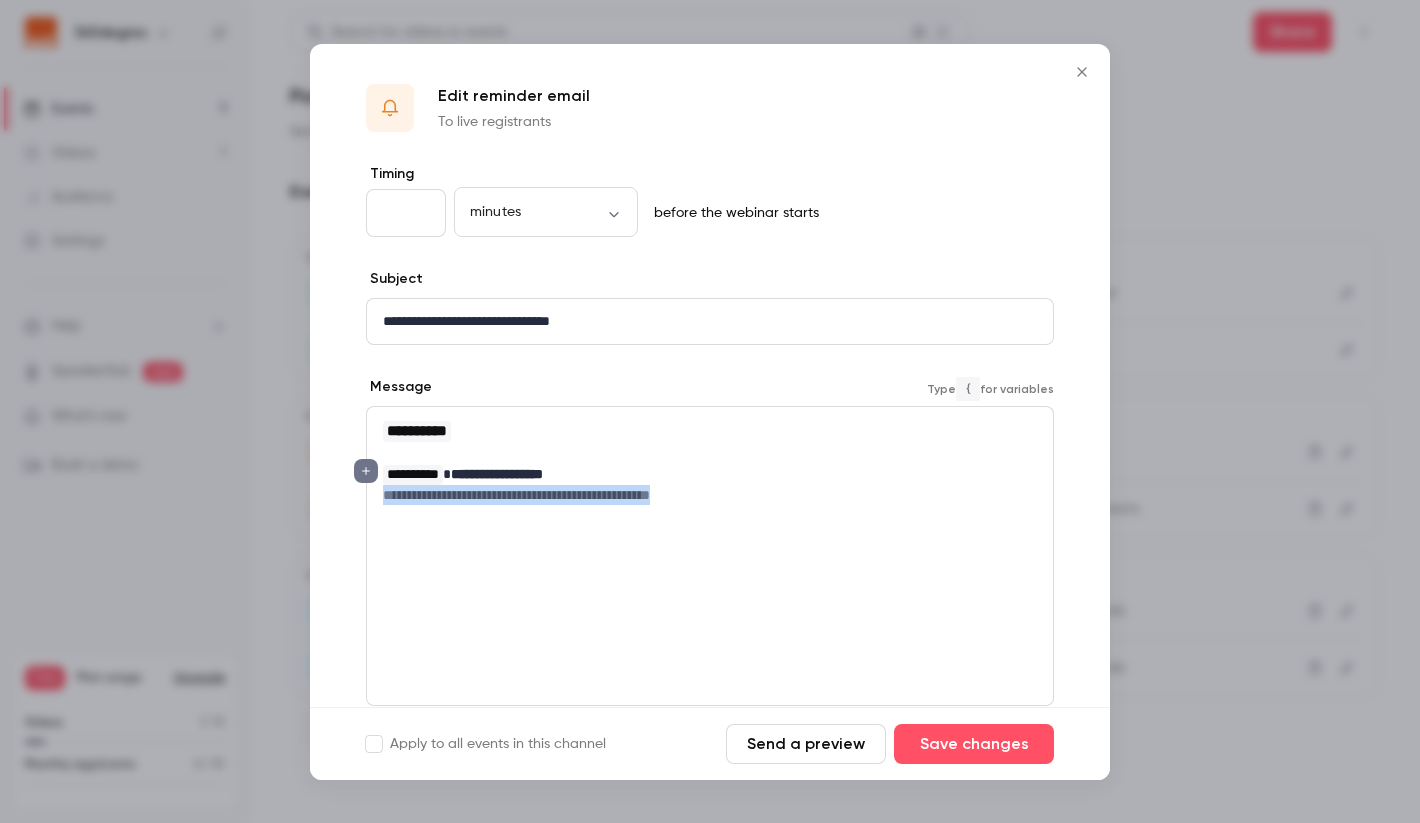 drag, startPoint x: 722, startPoint y: 641, endPoint x: 631, endPoint y: 589, distance: 104.80935 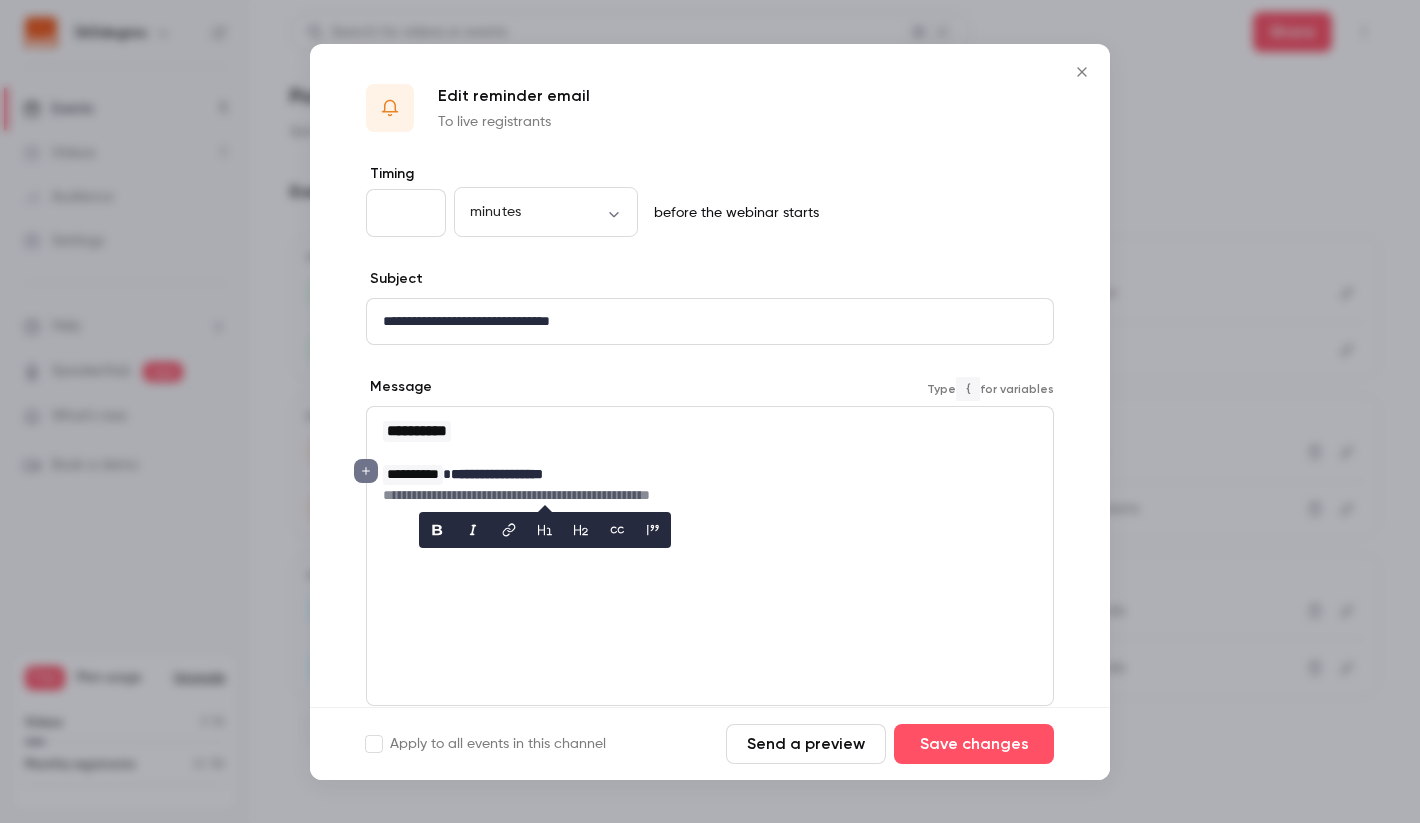 click on "**********" at bounding box center (710, 474) 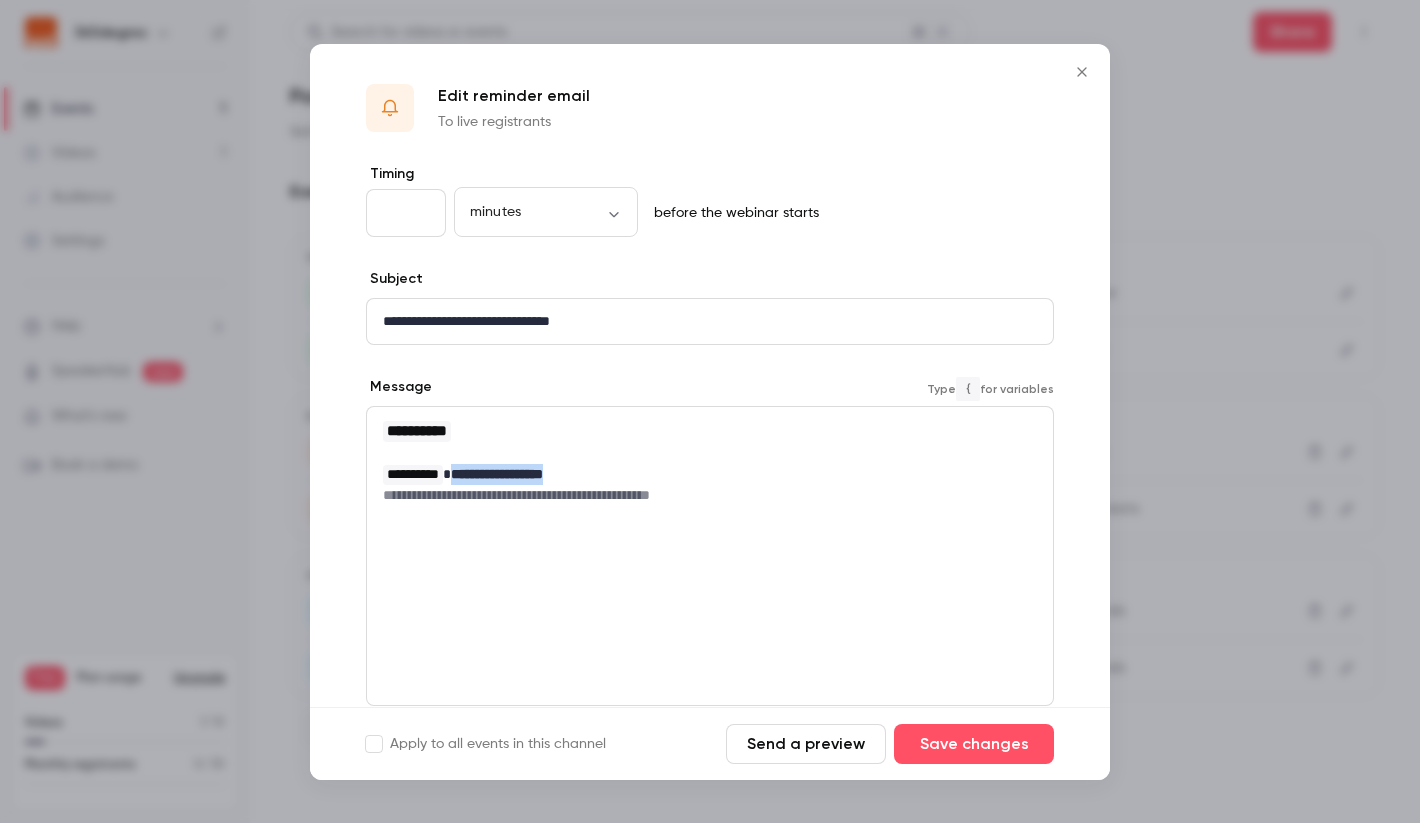 drag, startPoint x: 584, startPoint y: 470, endPoint x: 500, endPoint y: 476, distance: 84.21401 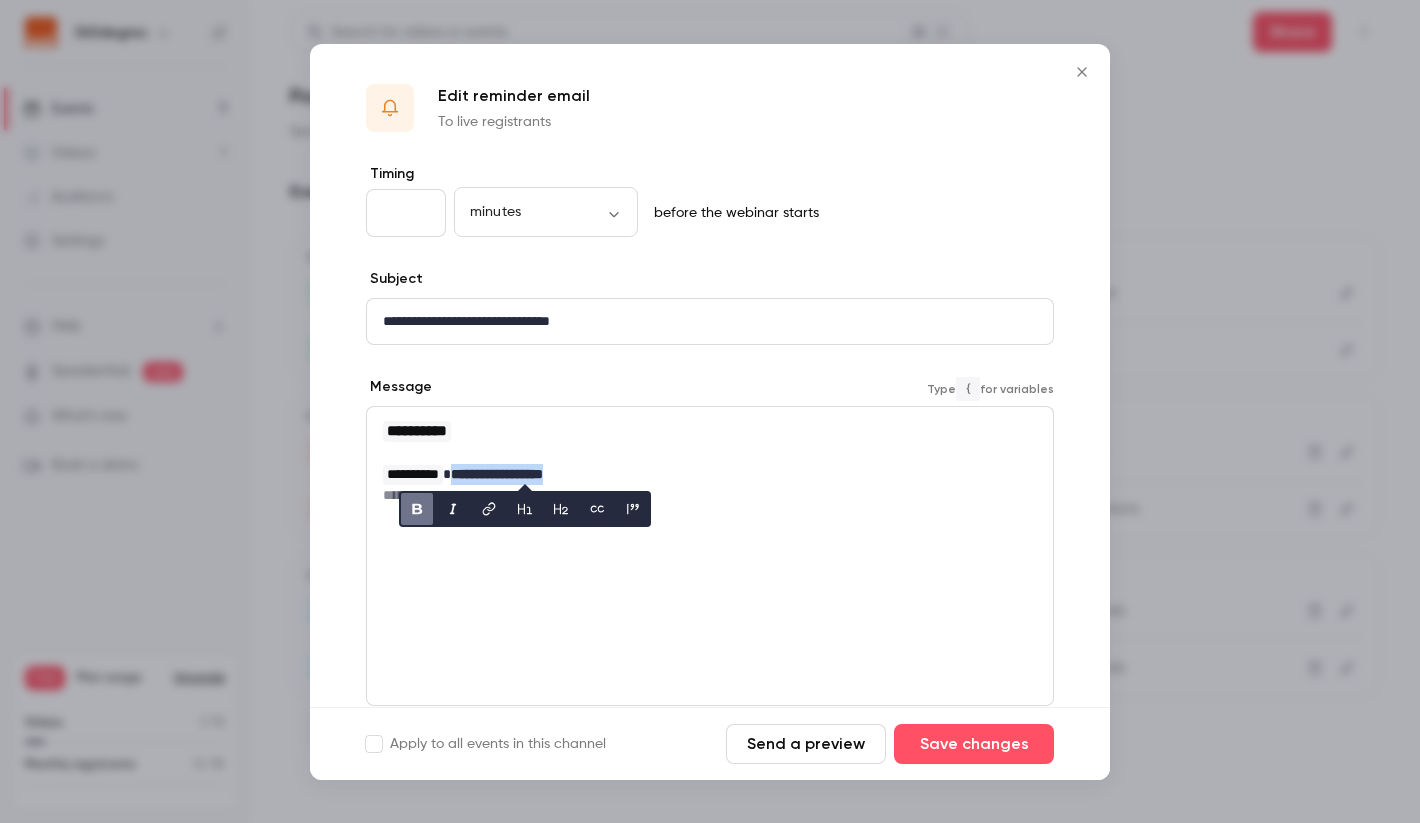 type 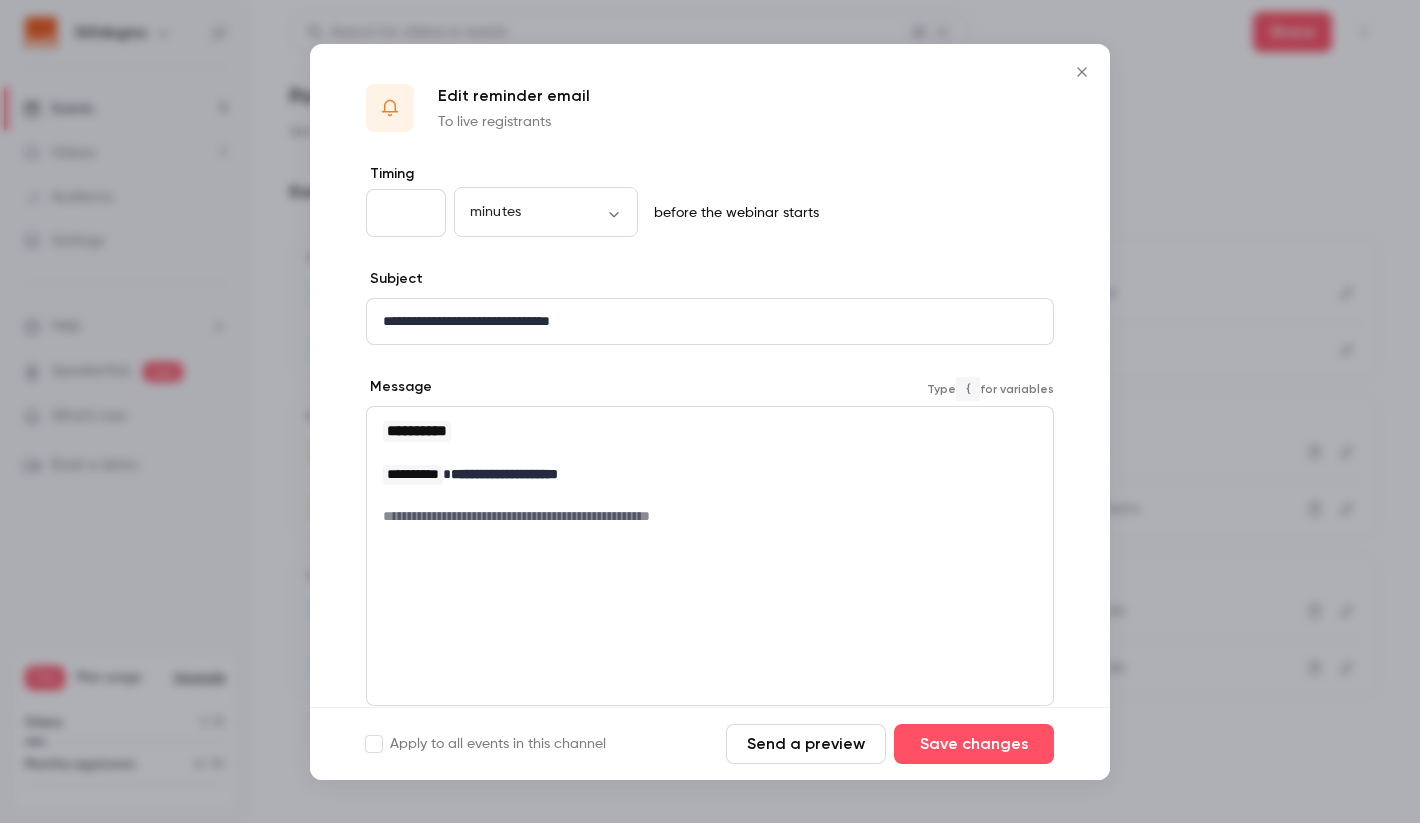 drag, startPoint x: 642, startPoint y: 481, endPoint x: 652, endPoint y: 482, distance: 10.049875 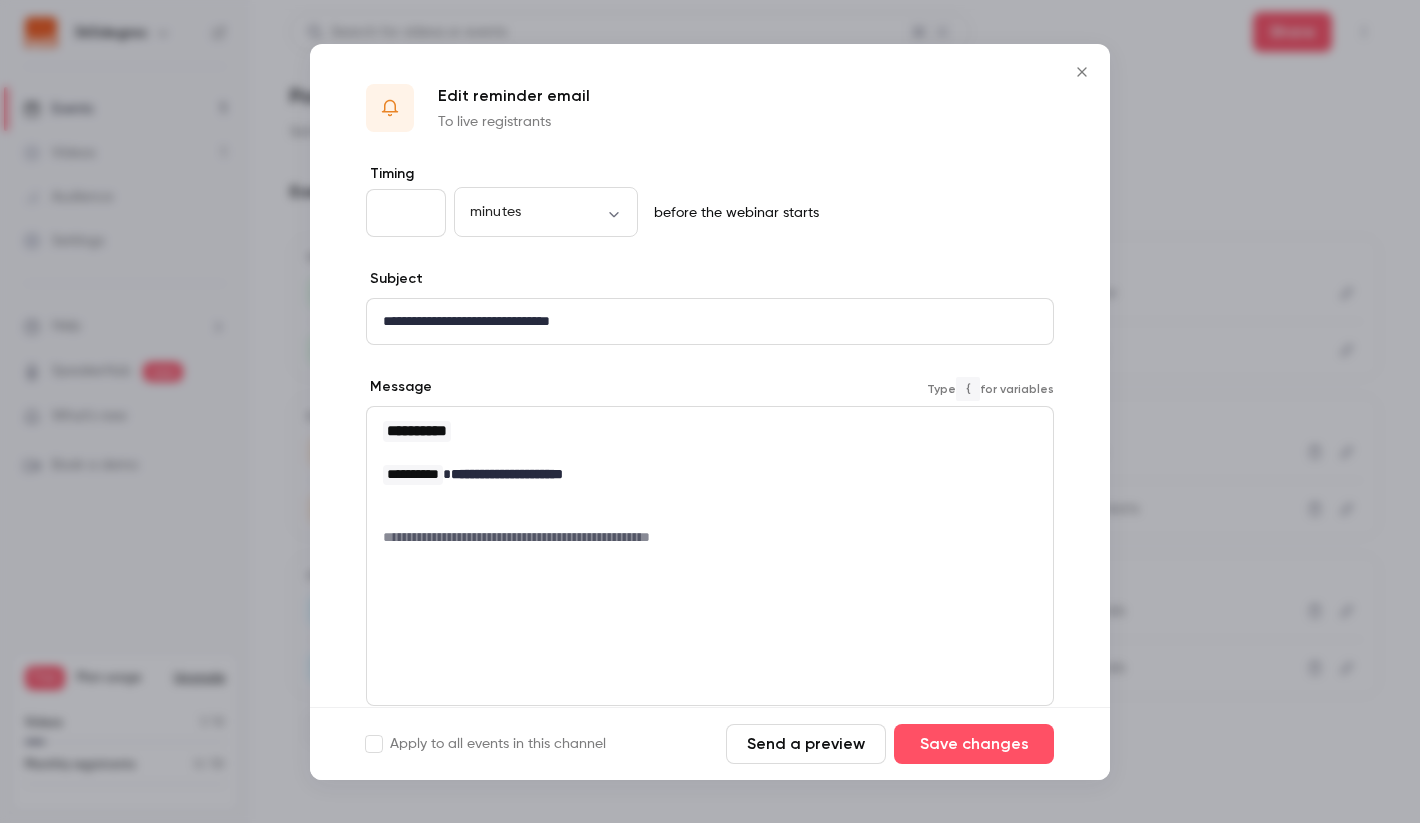 click at bounding box center [710, 516] 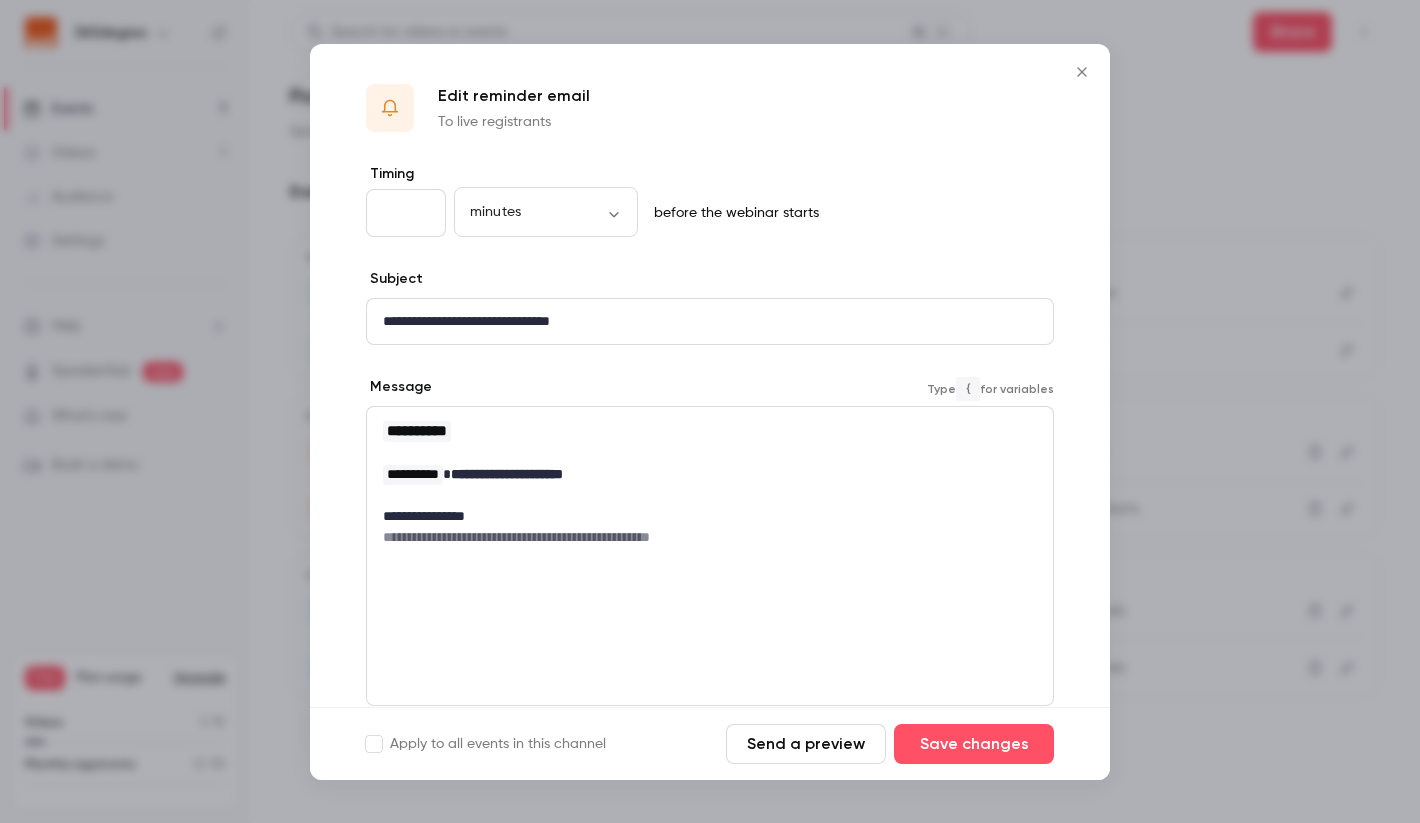 click at bounding box center (710, 495) 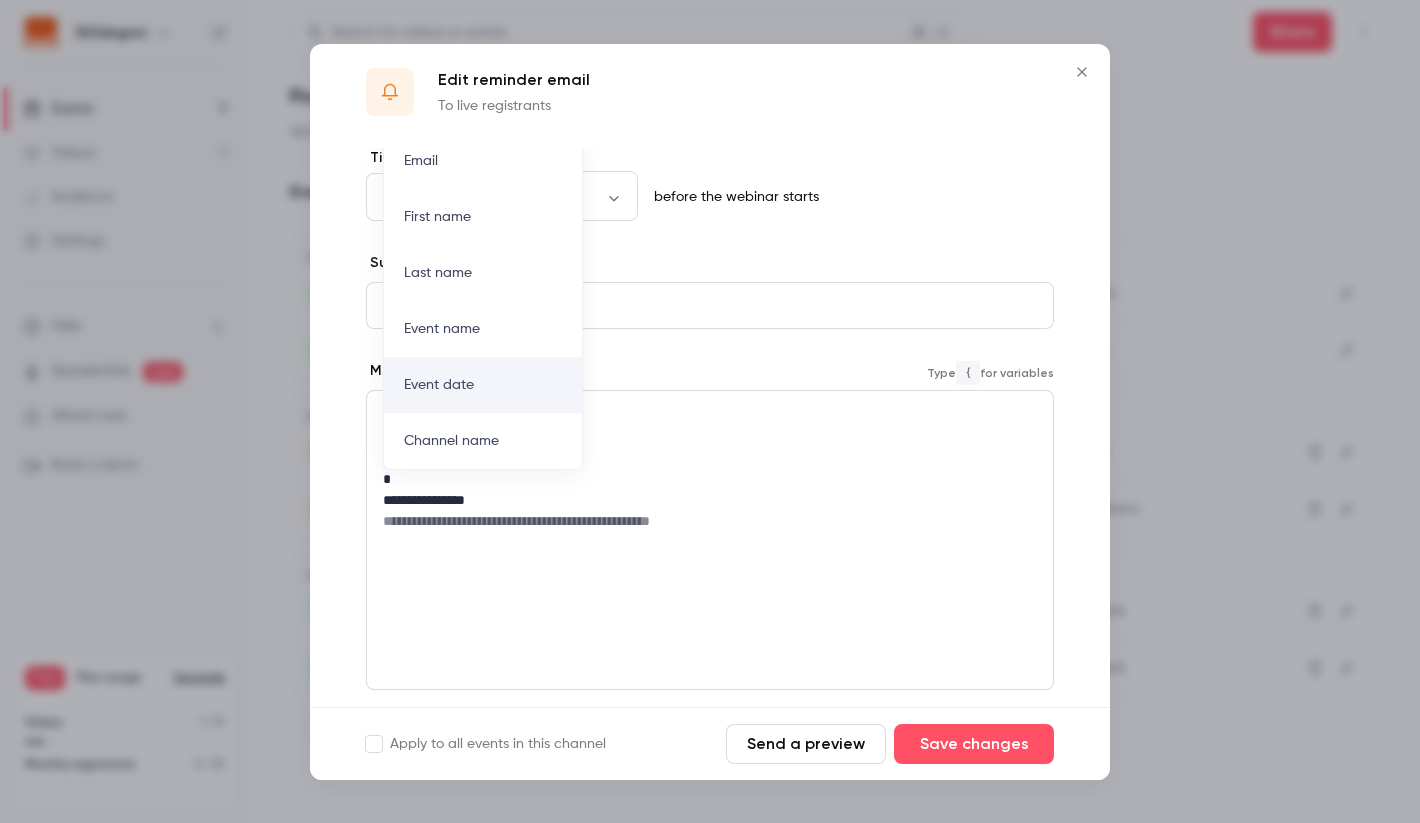 scroll, scrollTop: 14, scrollLeft: 0, axis: vertical 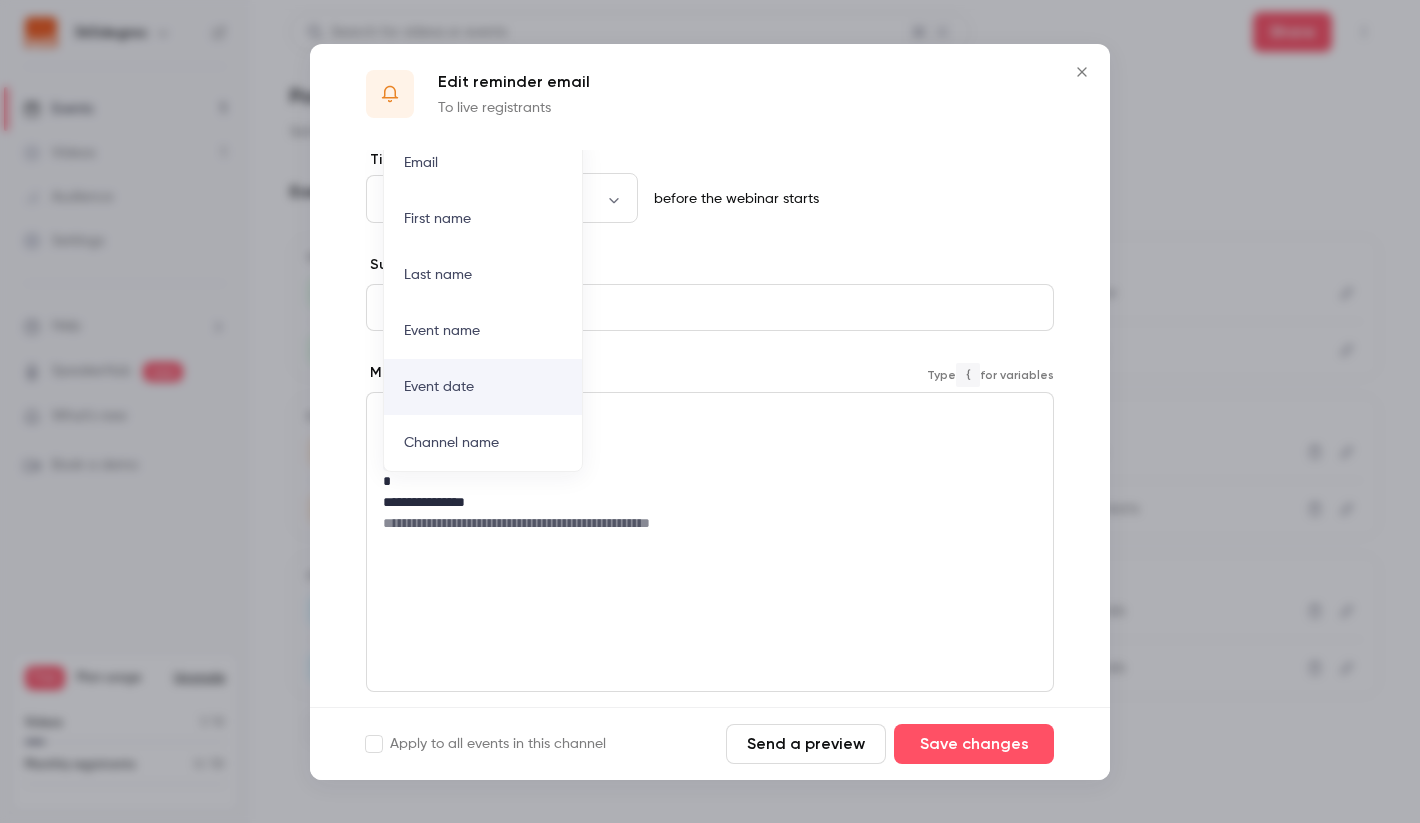 click on "**********" at bounding box center [710, 460] 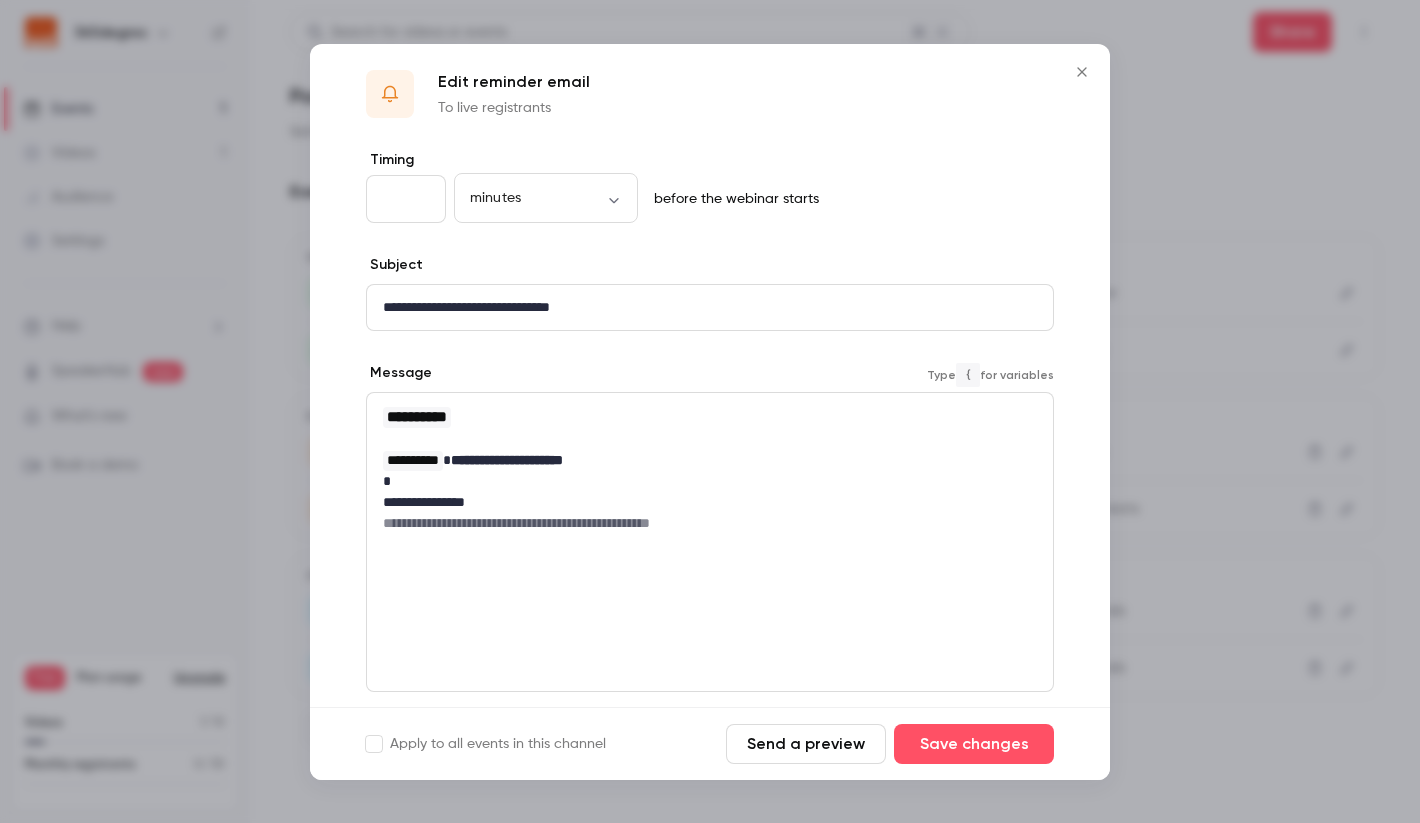 drag, startPoint x: 417, startPoint y: 486, endPoint x: 479, endPoint y: 487, distance: 62.008064 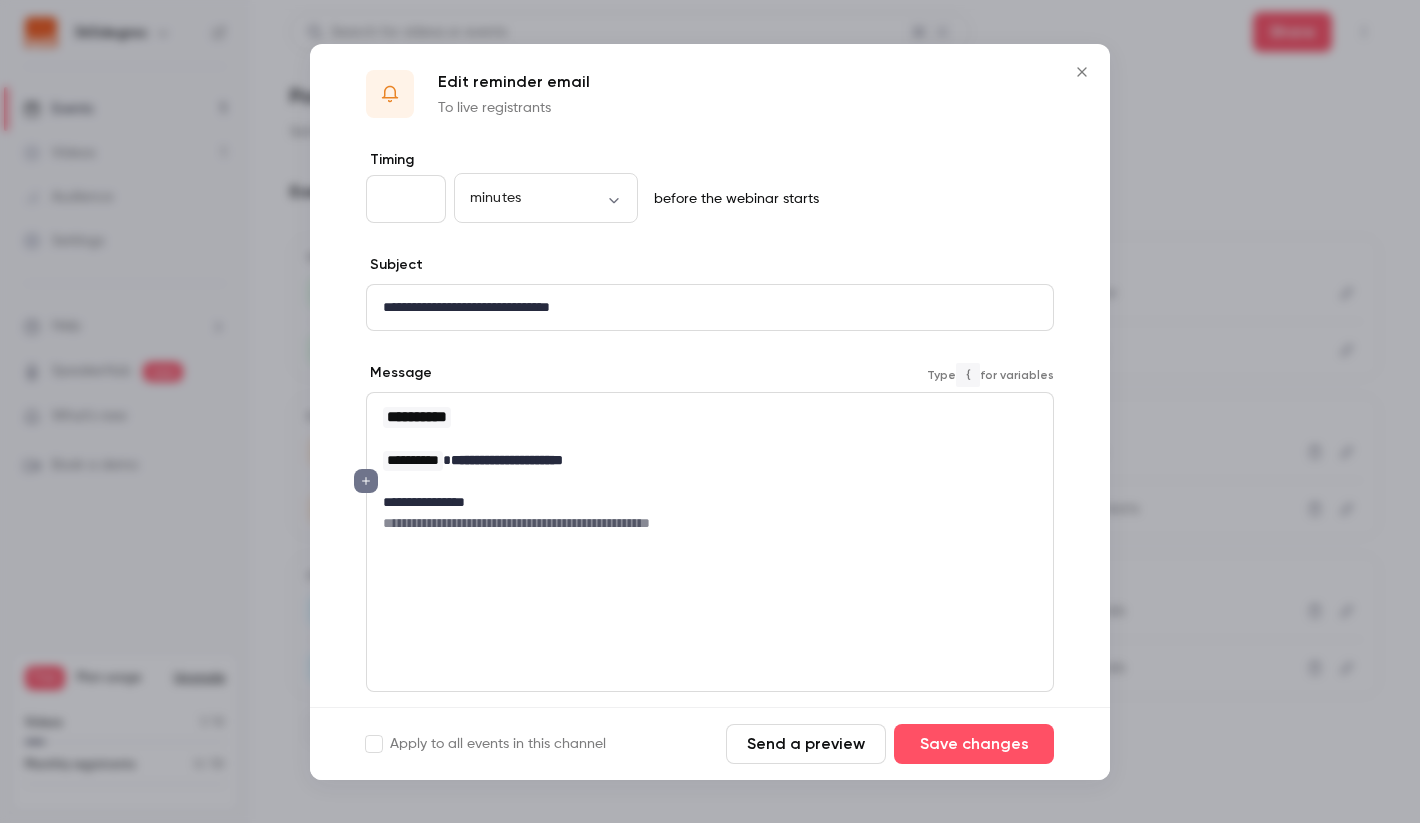 click on "**********" at bounding box center (710, 523) 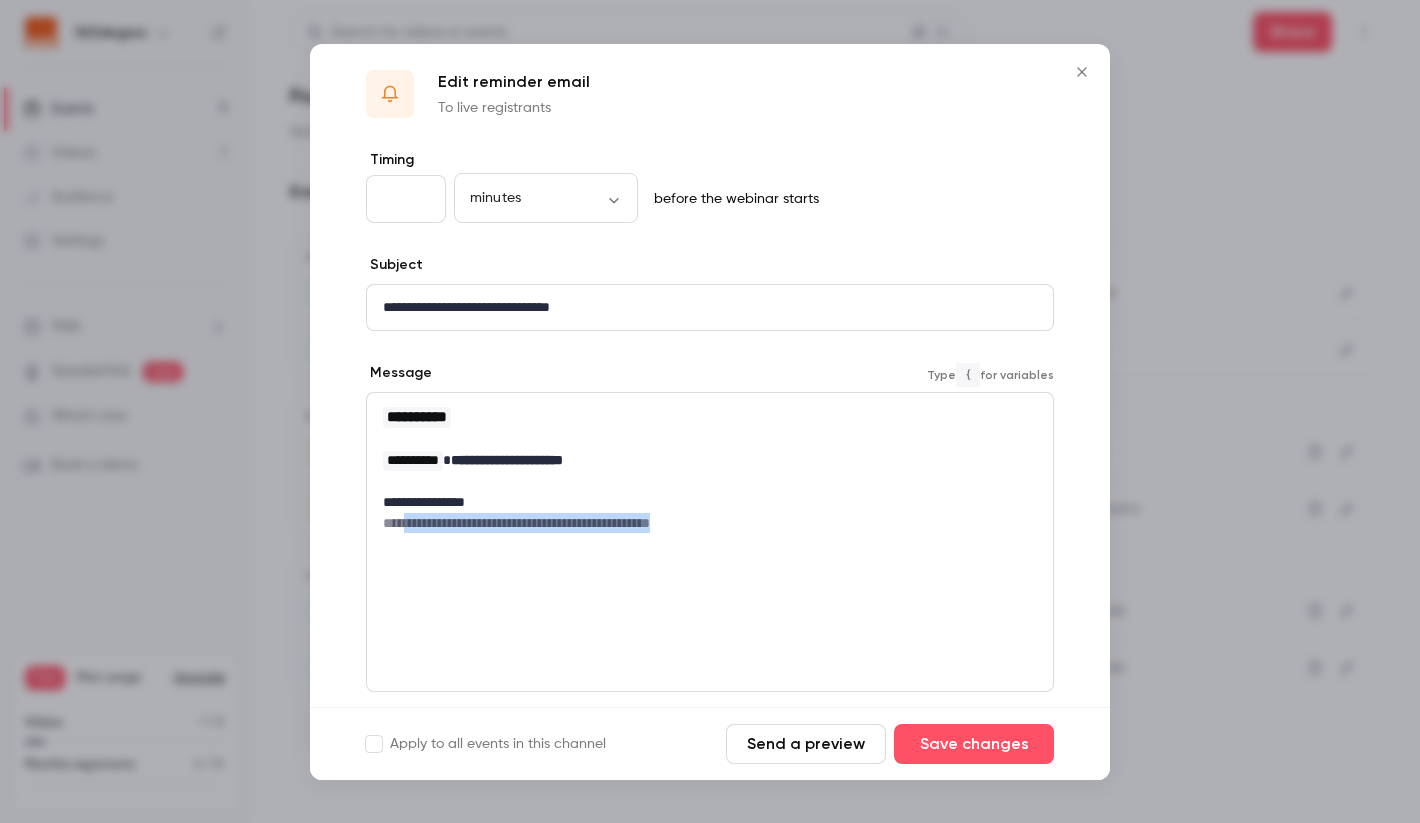 drag, startPoint x: 717, startPoint y: 521, endPoint x: 412, endPoint y: 514, distance: 305.08032 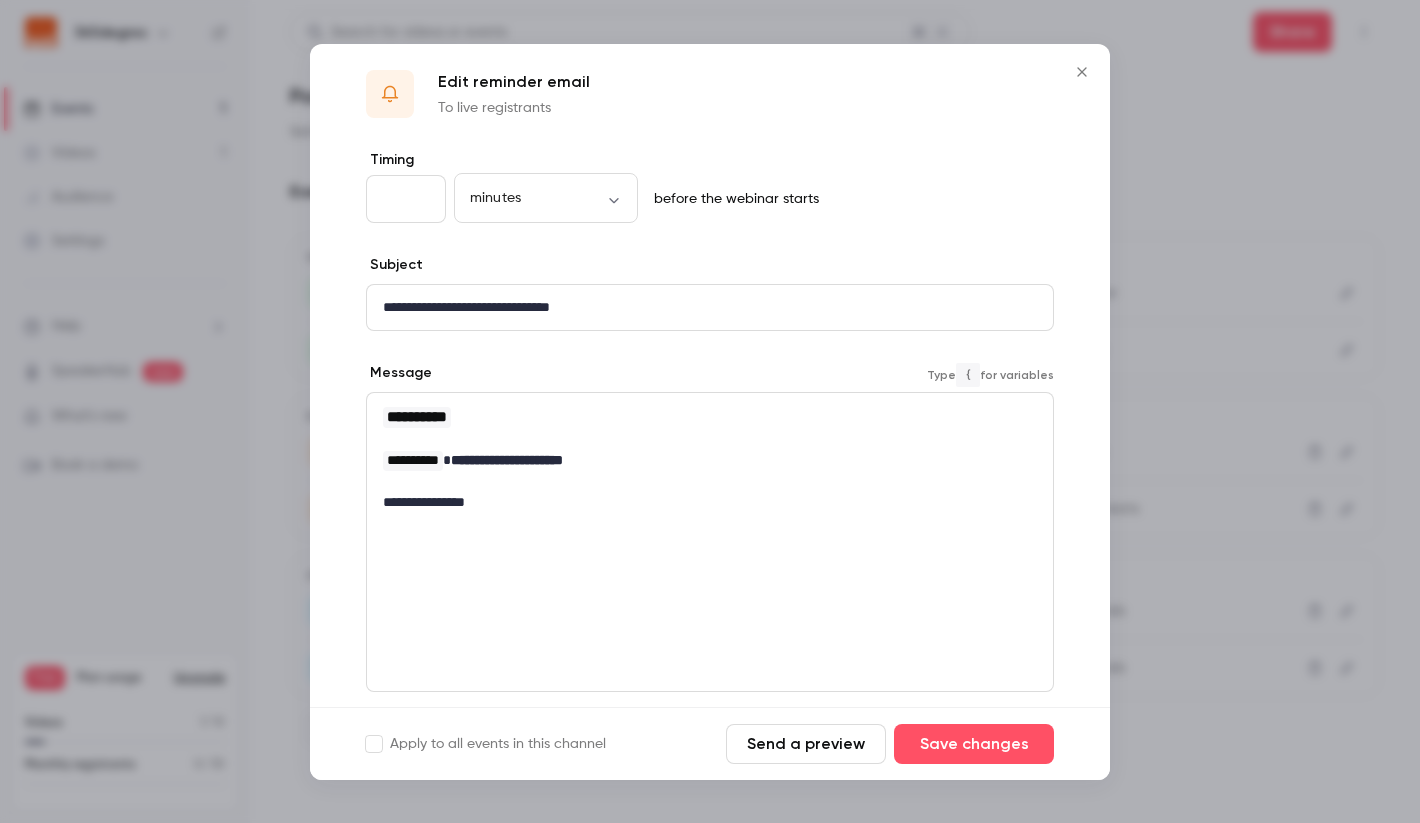 click on "Apply to all events in this channel" at bounding box center [486, 744] 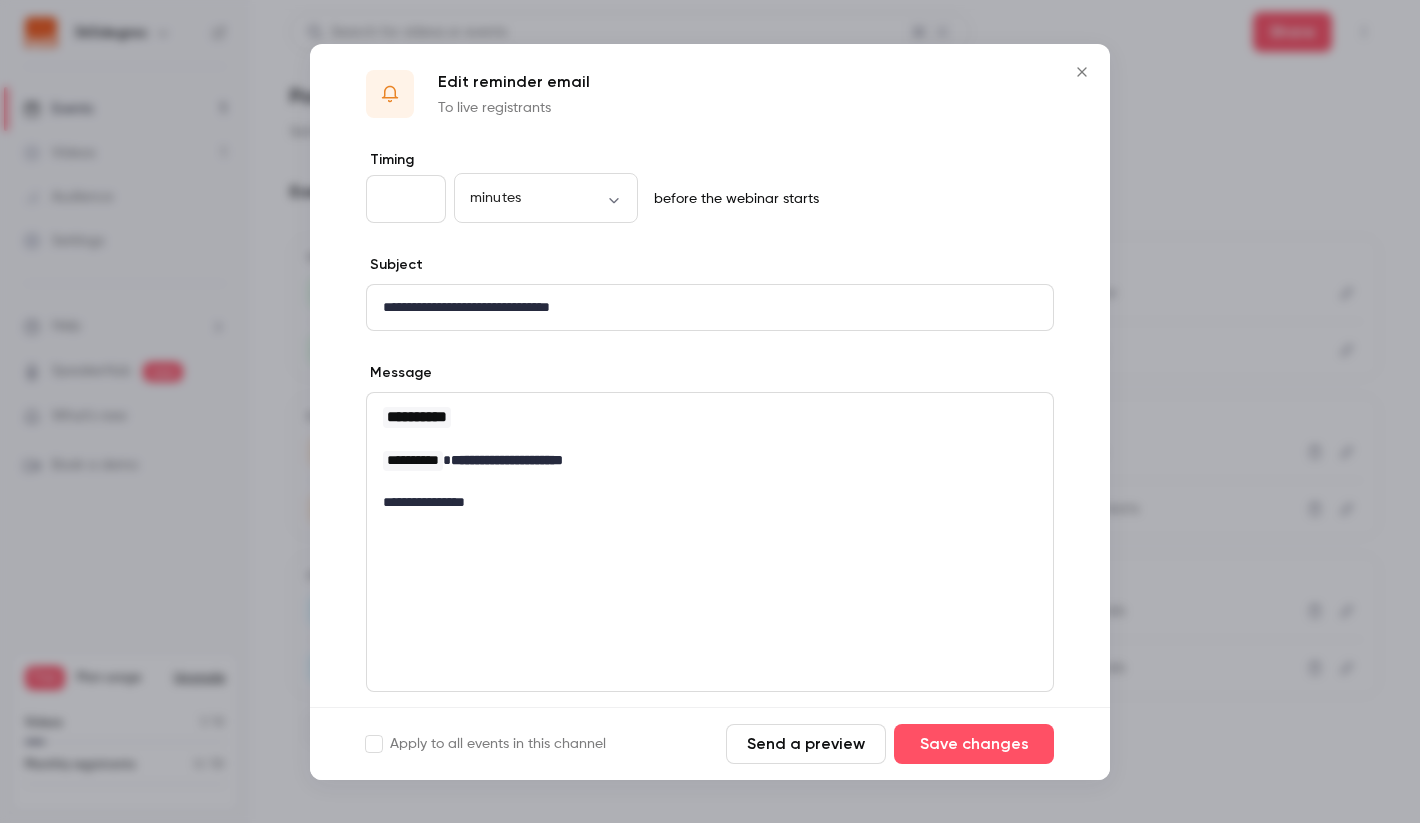 click on "Apply to all events in this channel" at bounding box center [486, 744] 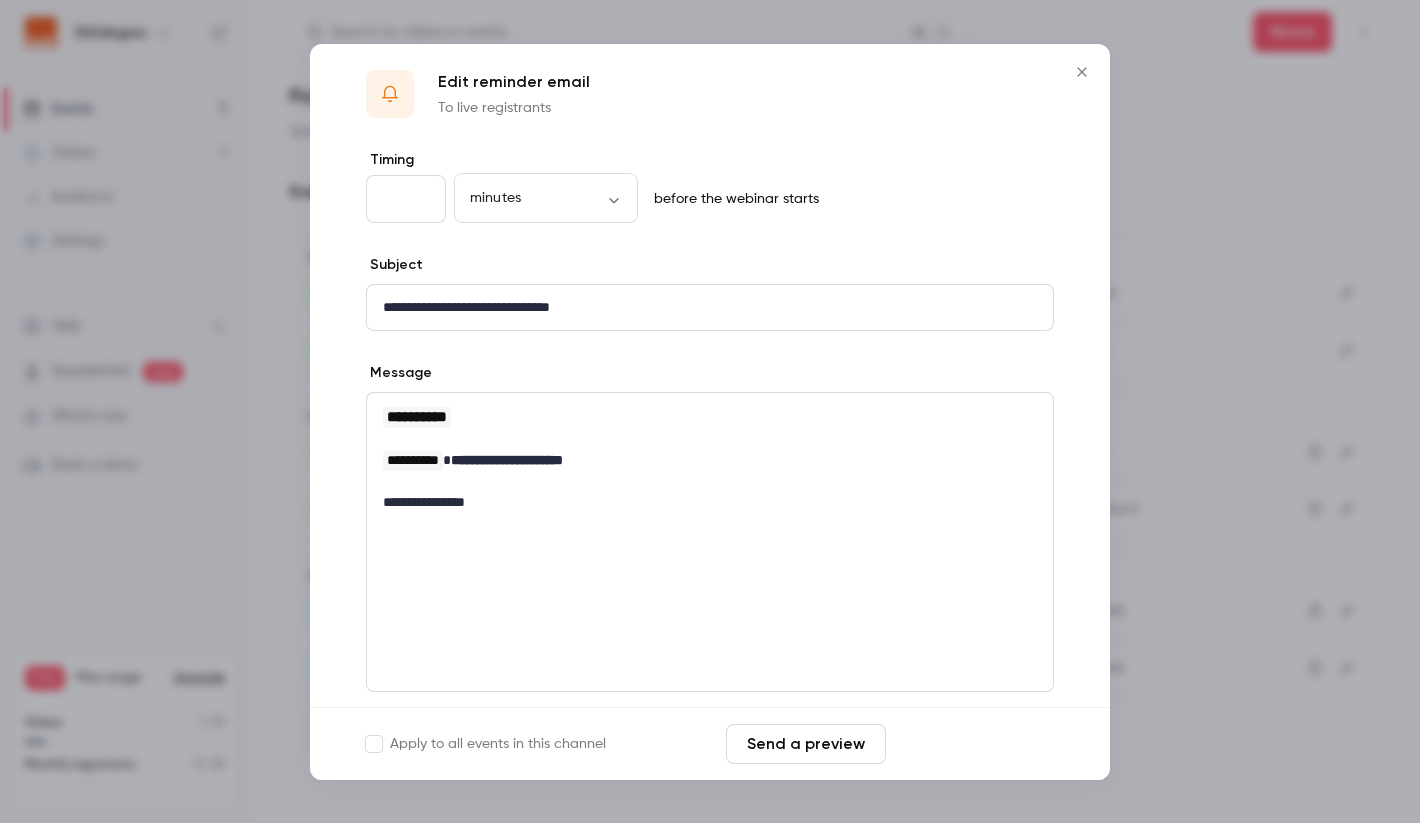 click on "Save changes" at bounding box center (974, 744) 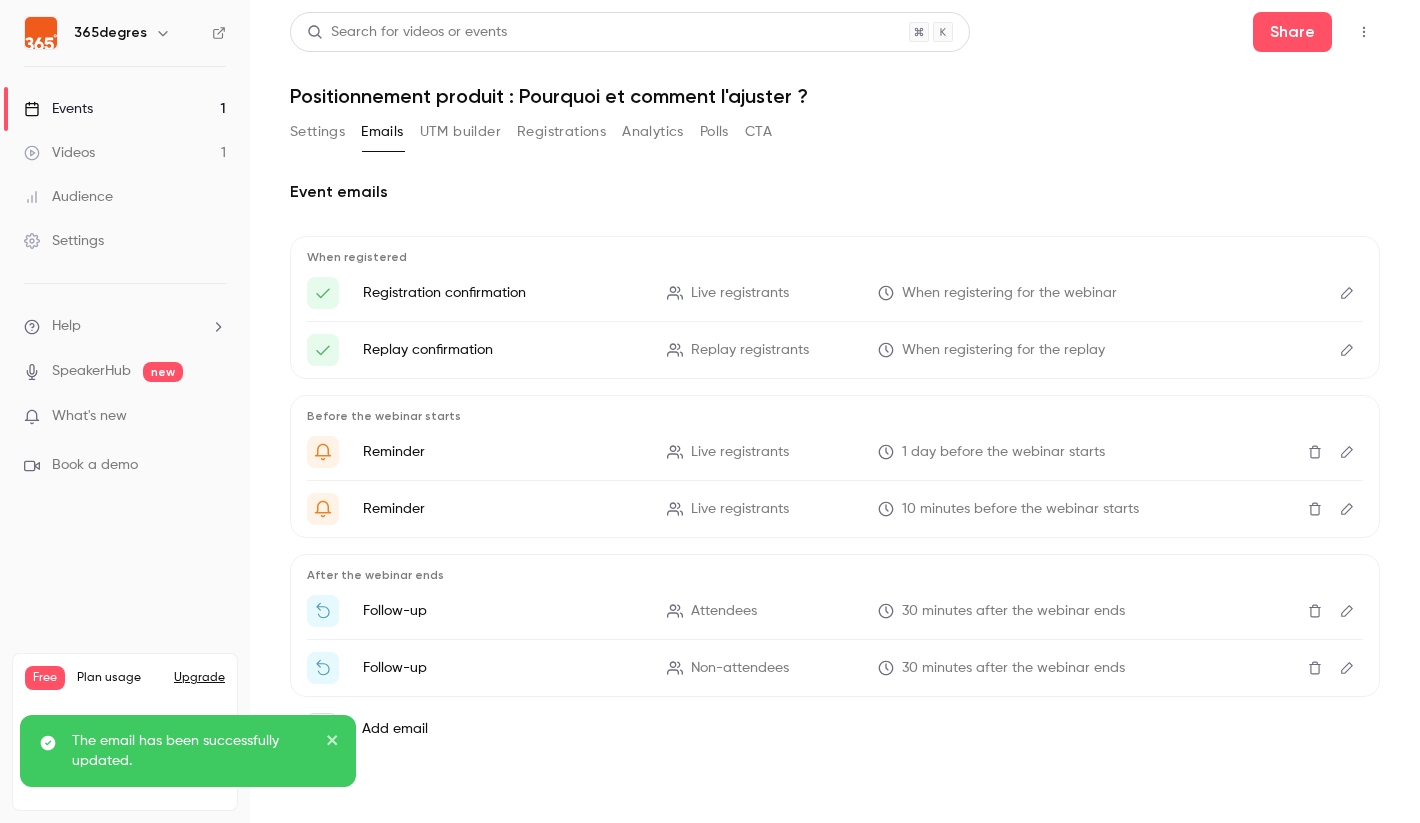 click 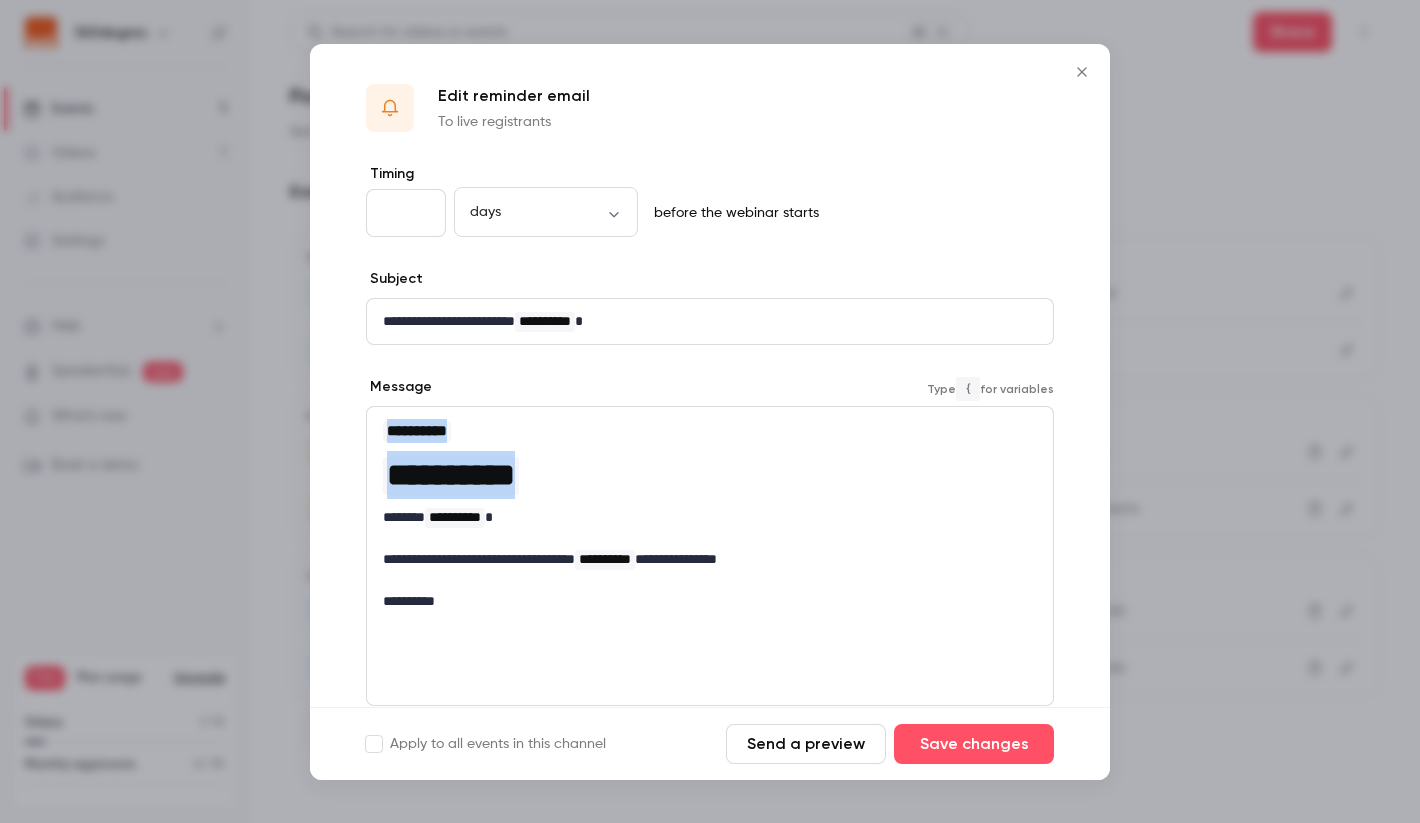 drag, startPoint x: 580, startPoint y: 472, endPoint x: 376, endPoint y: 425, distance: 209.34421 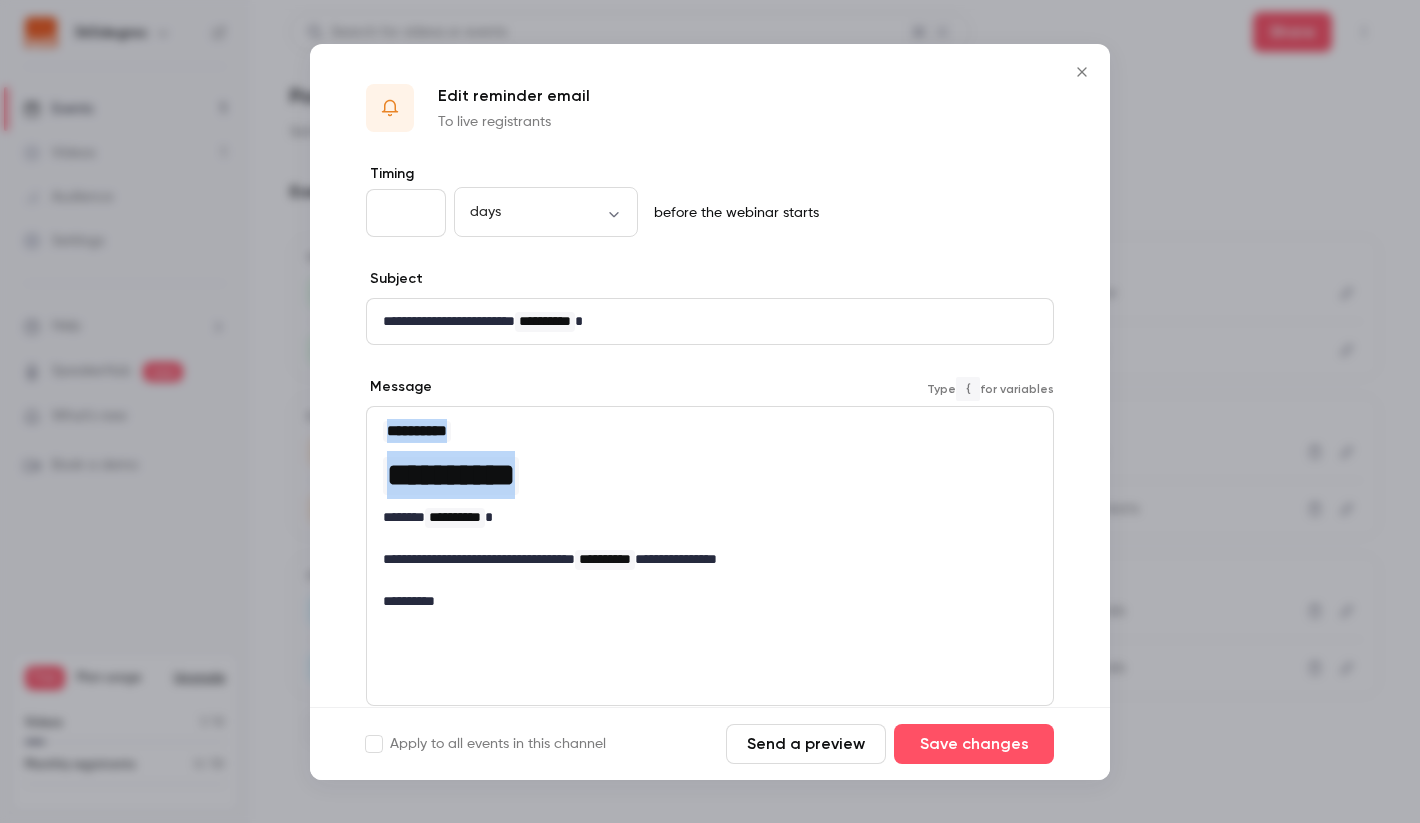 click on "**********" at bounding box center [710, 515] 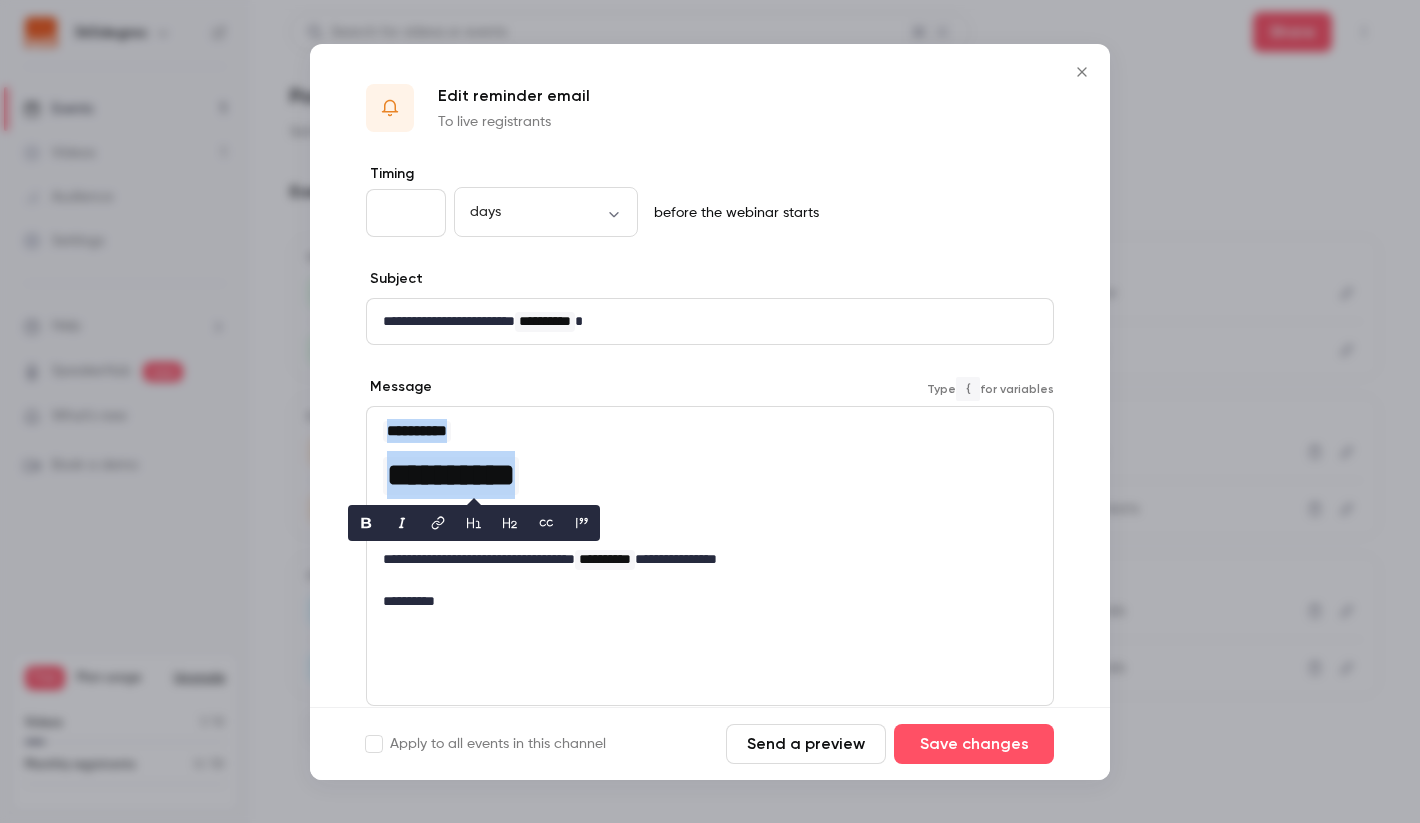 copy on "**********" 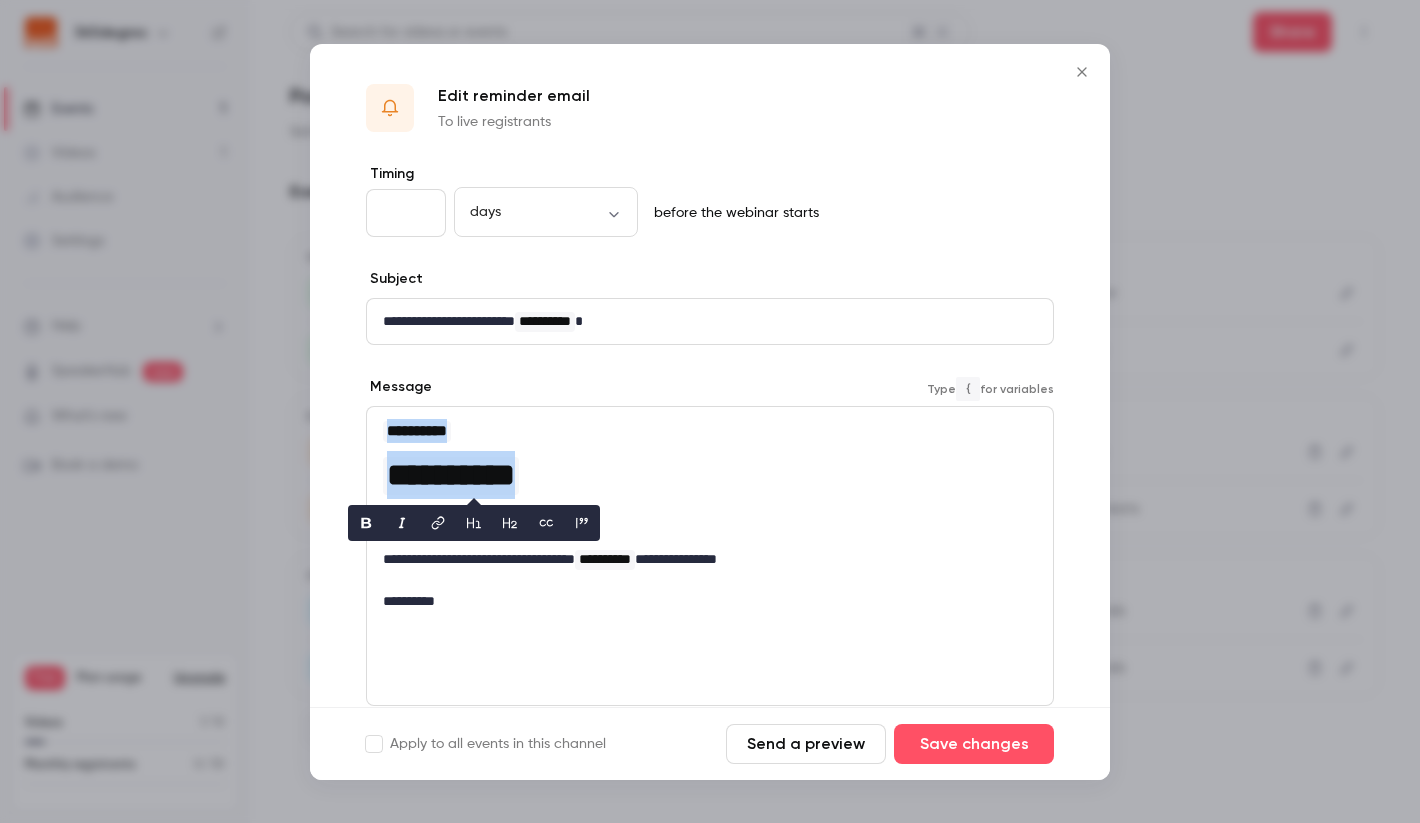 click 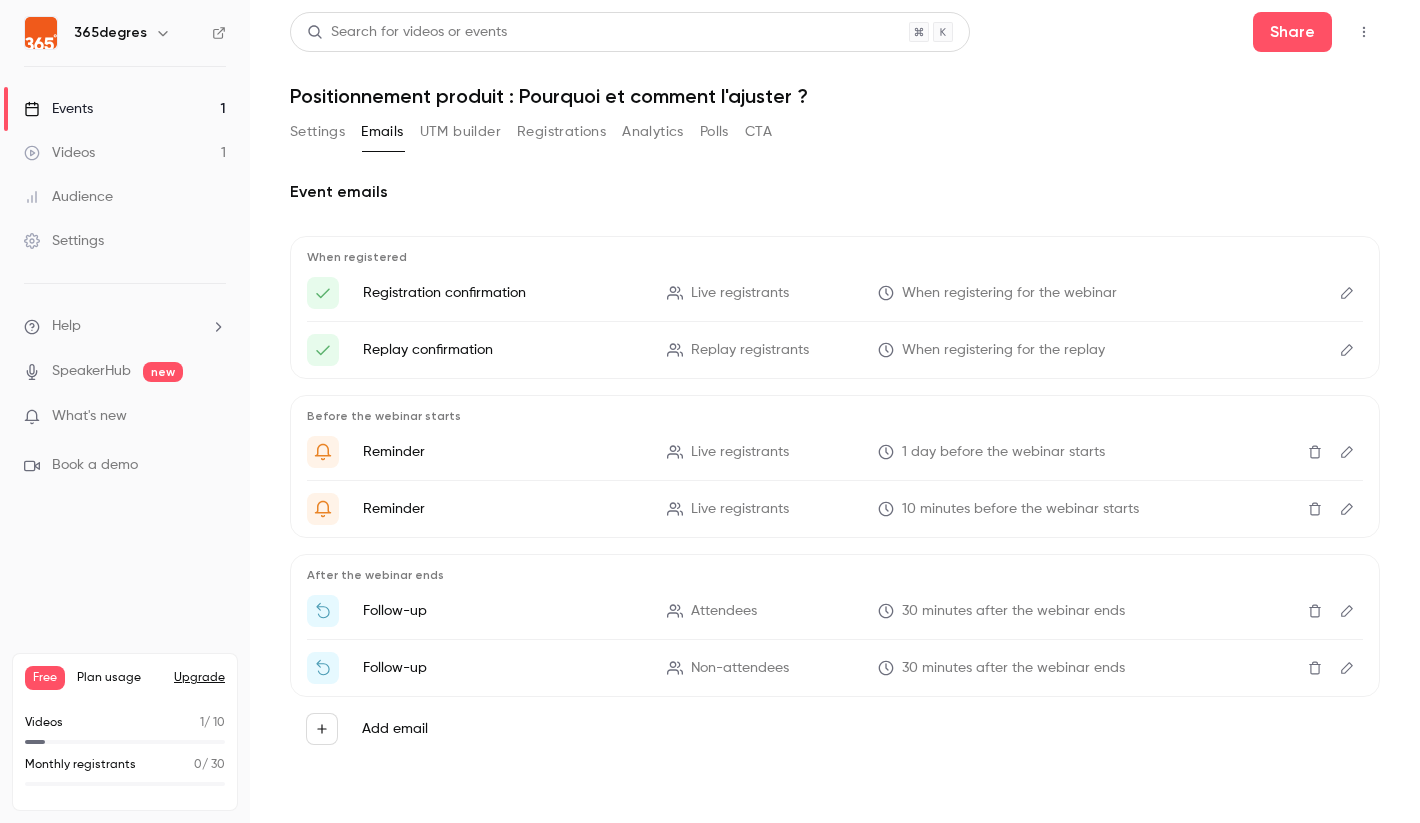 click 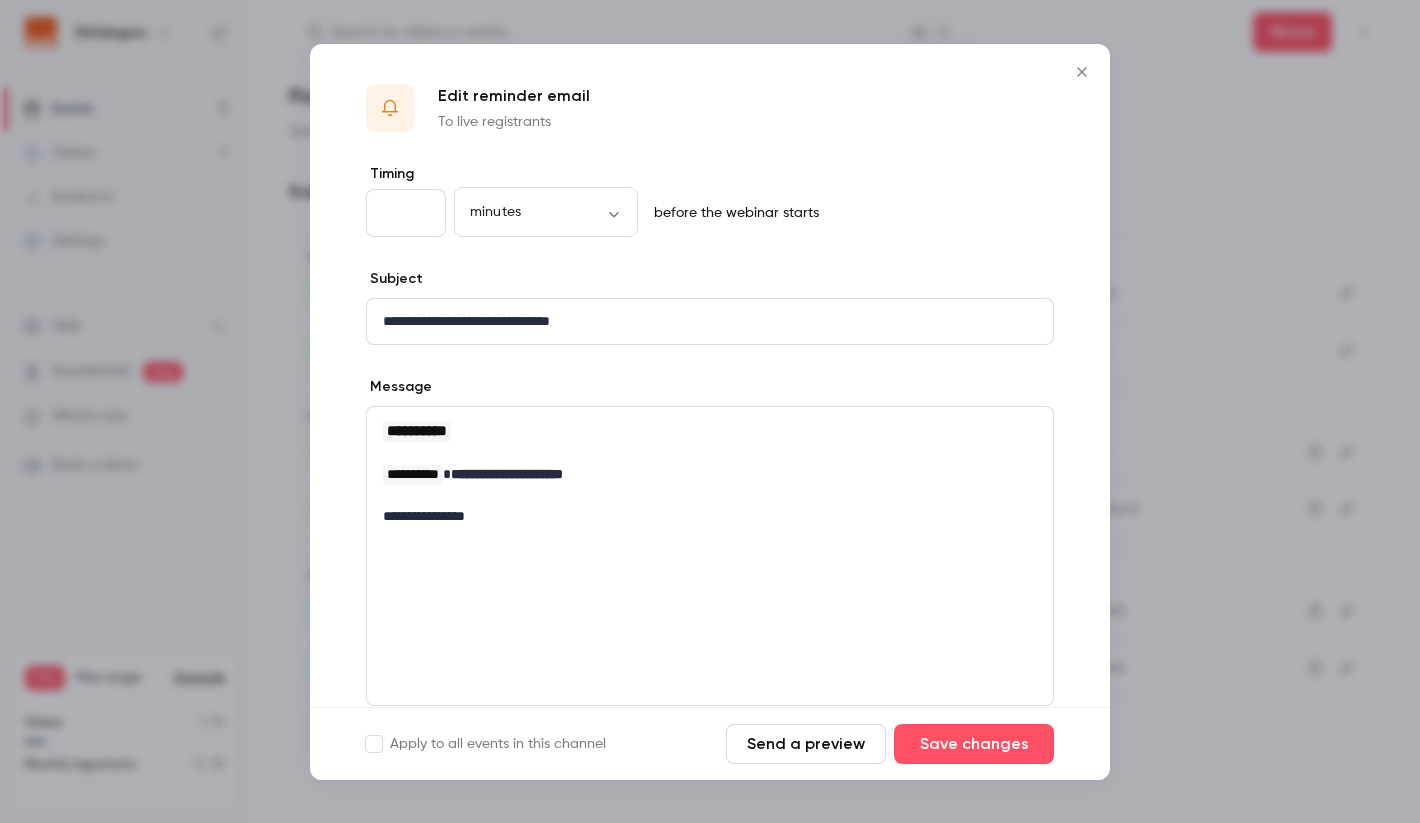 click on "**********" at bounding box center (710, 431) 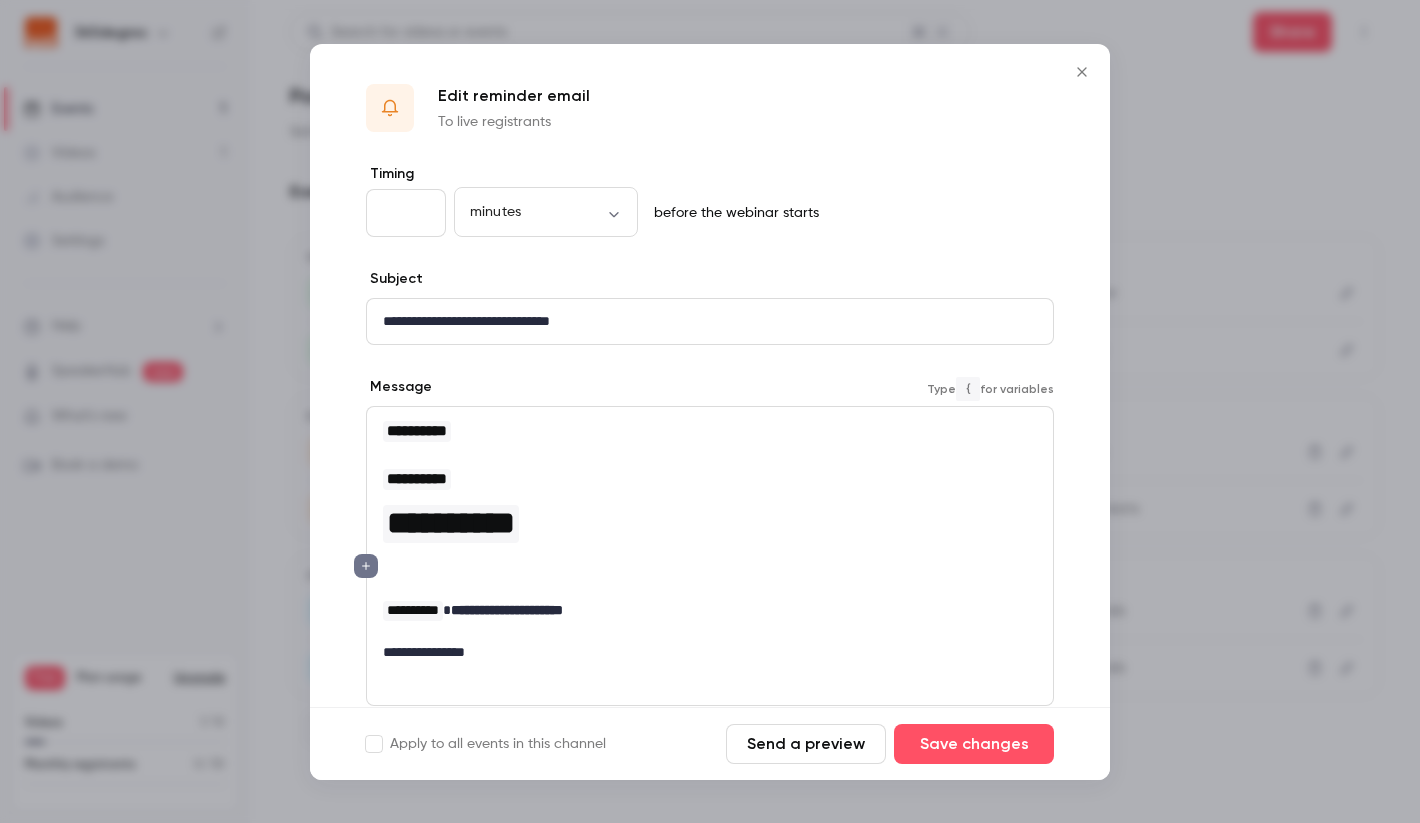 scroll, scrollTop: 0, scrollLeft: 0, axis: both 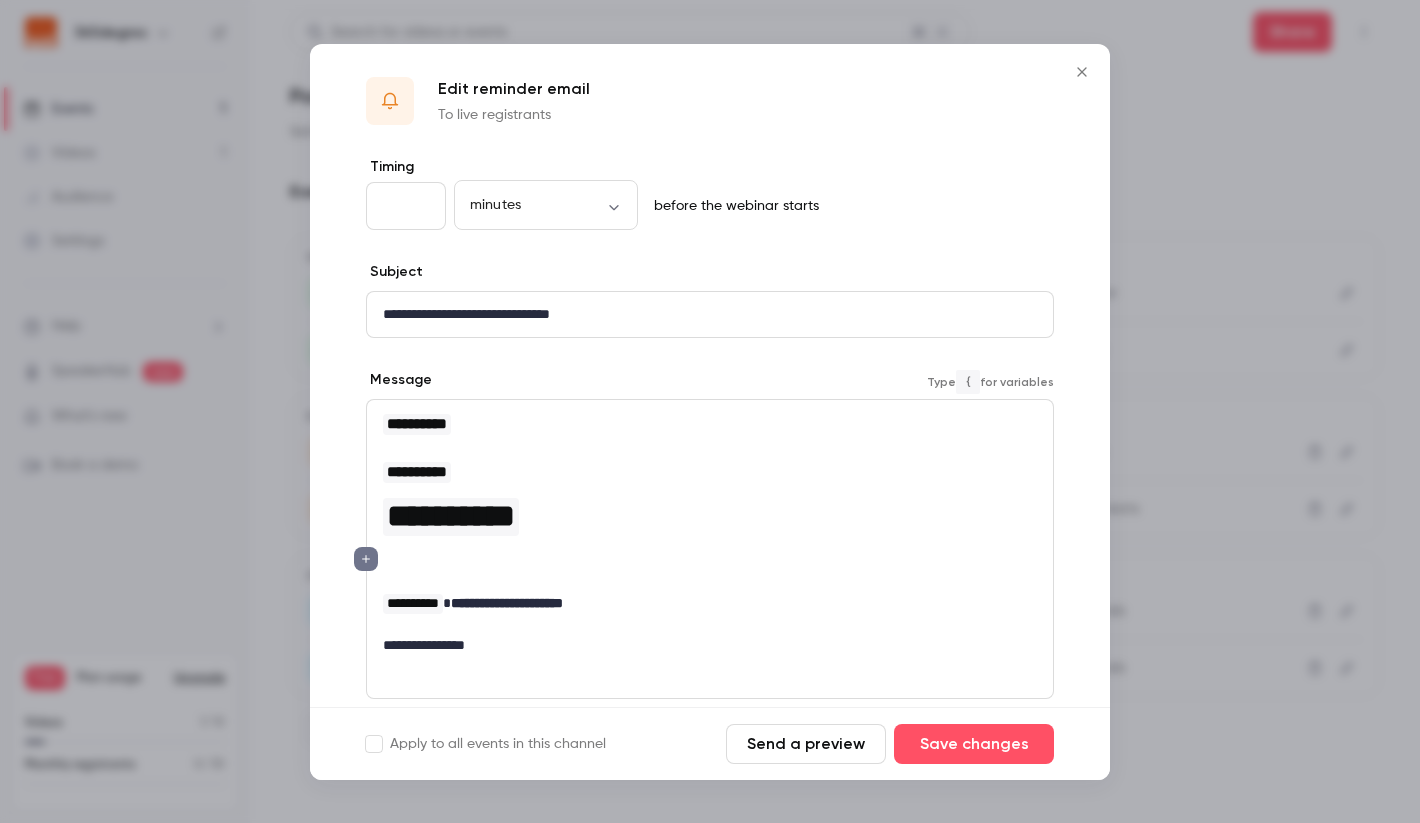 click on "**********" at bounding box center [710, 472] 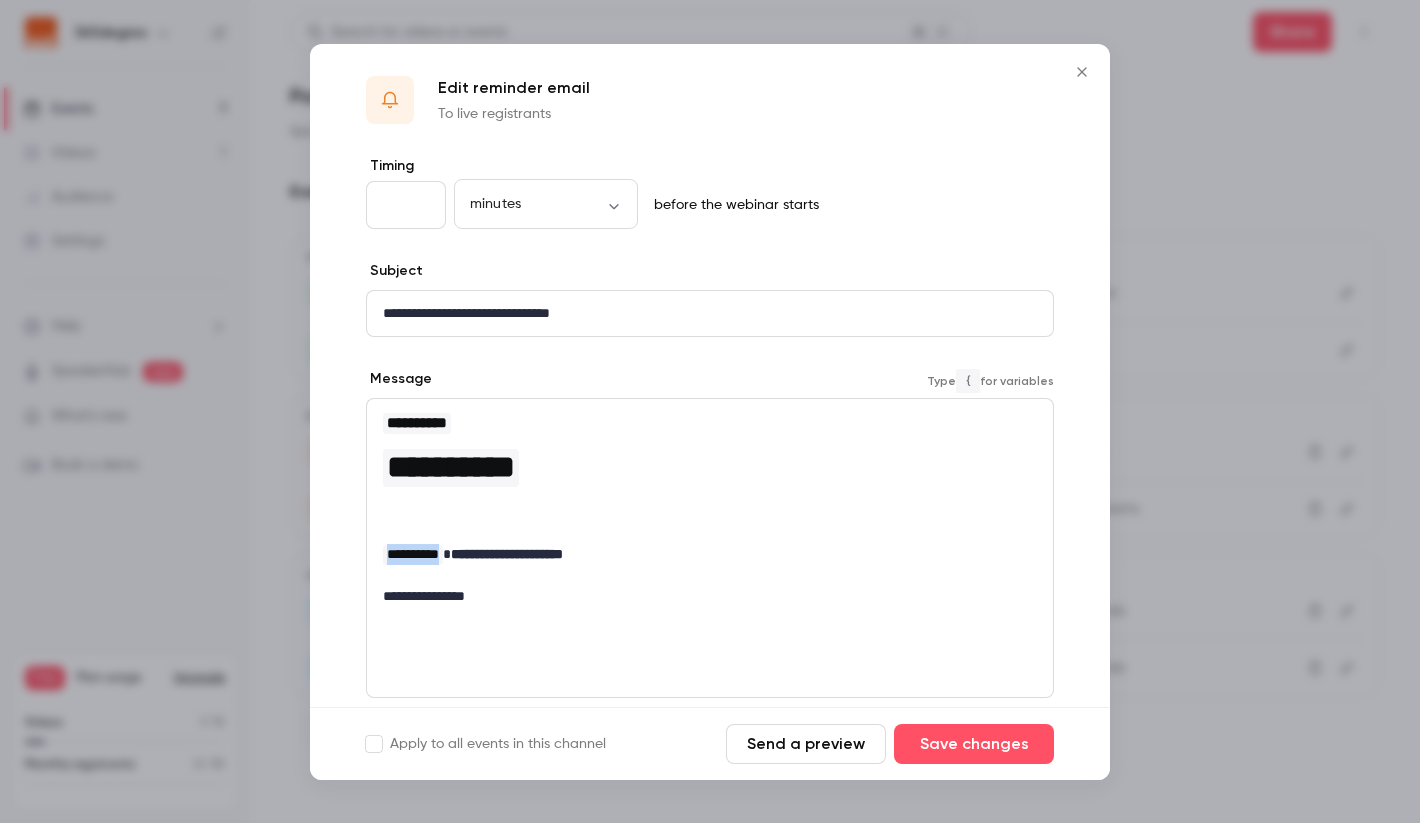 drag, startPoint x: 467, startPoint y: 551, endPoint x: 400, endPoint y: 548, distance: 67.06713 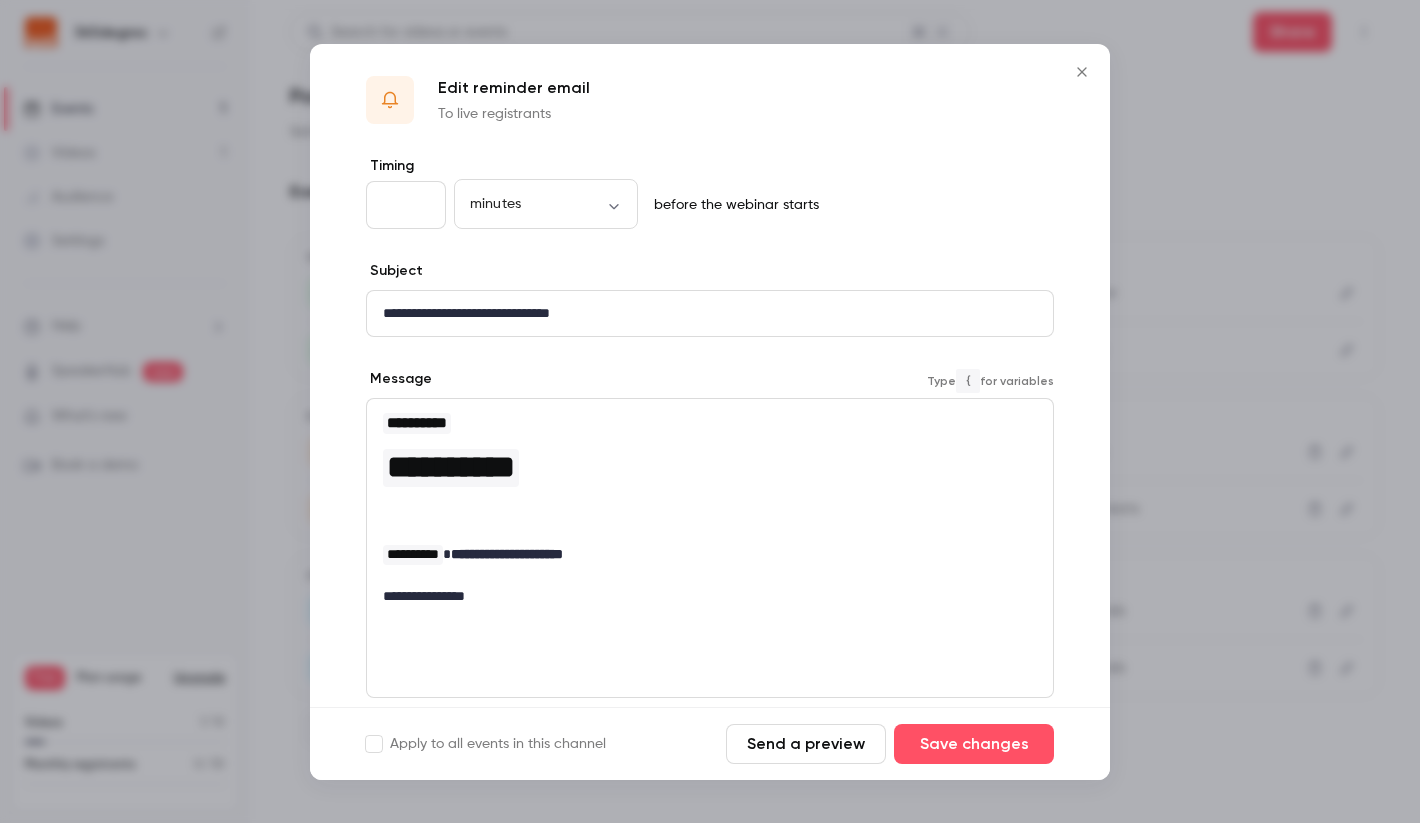 drag, startPoint x: 390, startPoint y: 549, endPoint x: 409, endPoint y: 552, distance: 19.235384 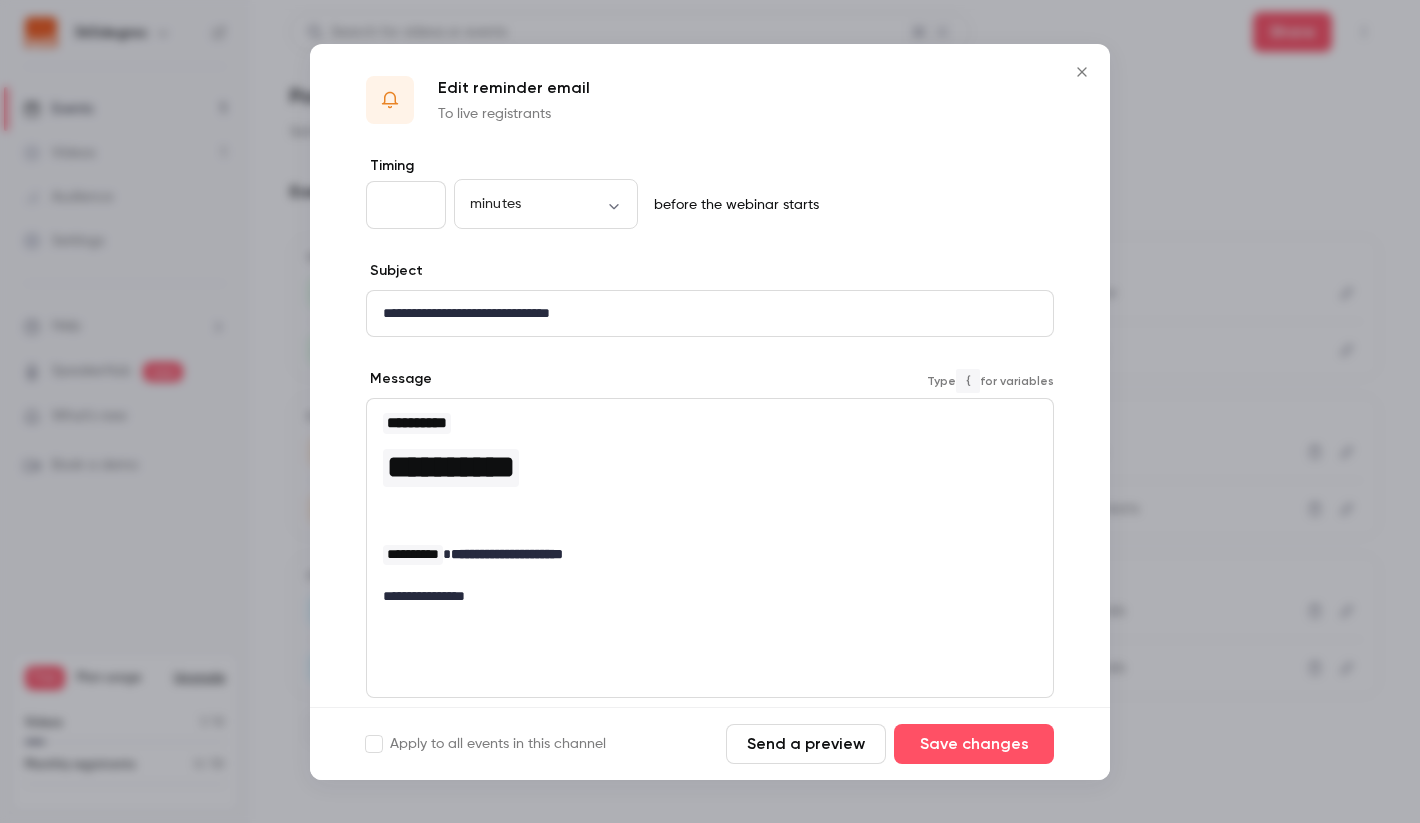 click on "**********" at bounding box center (413, 554) 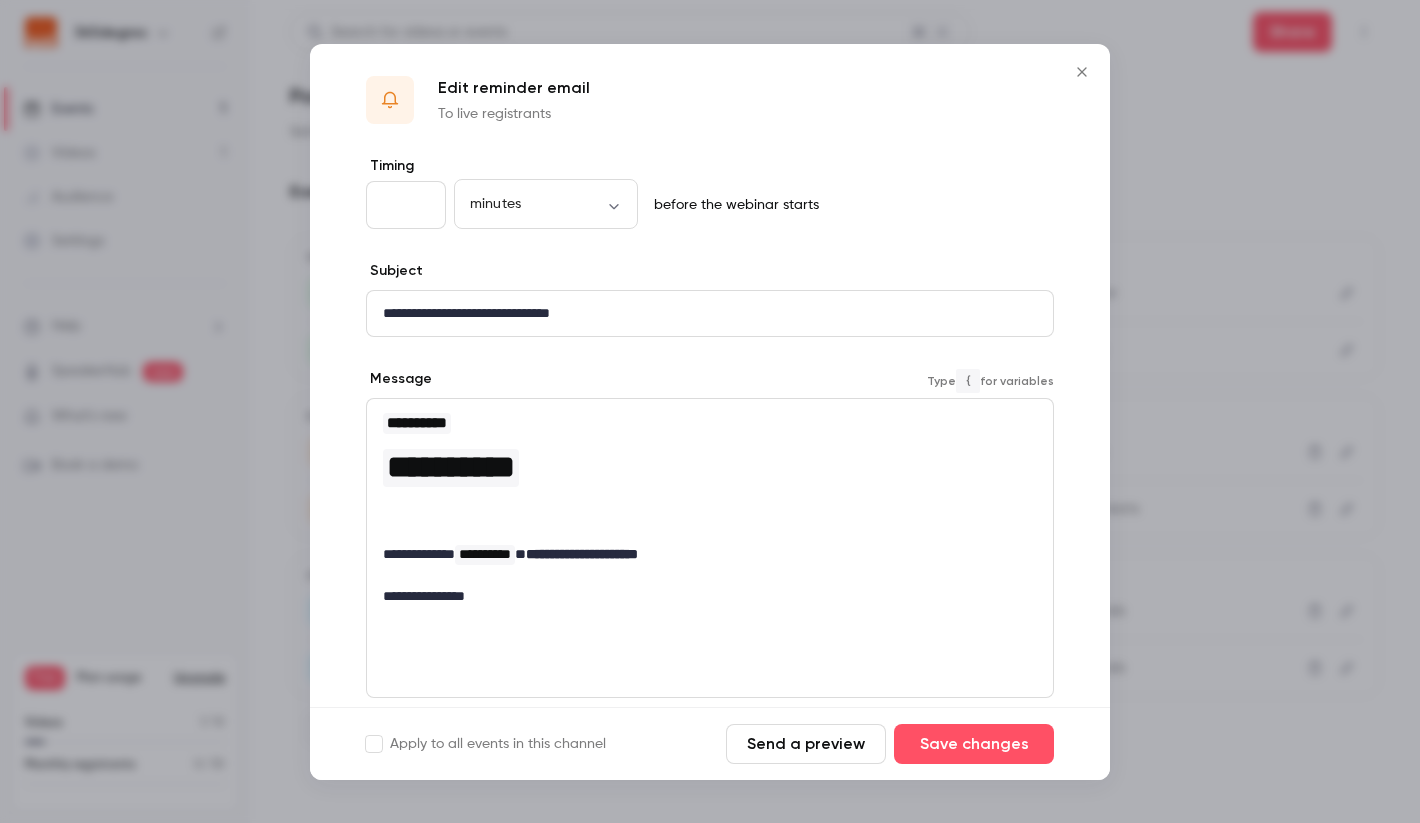 drag, startPoint x: 393, startPoint y: 523, endPoint x: 433, endPoint y: 521, distance: 40.04997 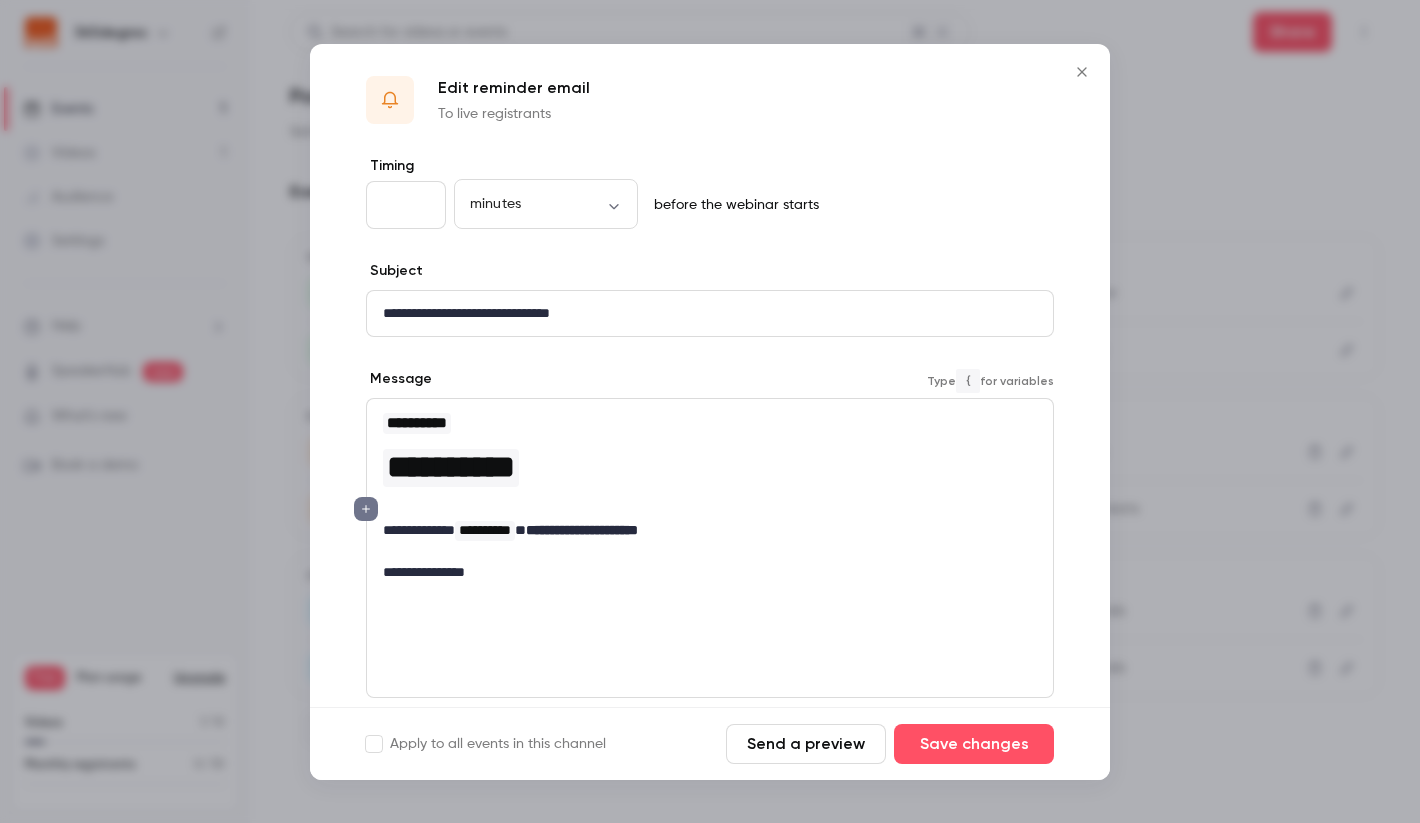 drag, startPoint x: 717, startPoint y: 534, endPoint x: 714, endPoint y: 520, distance: 14.3178215 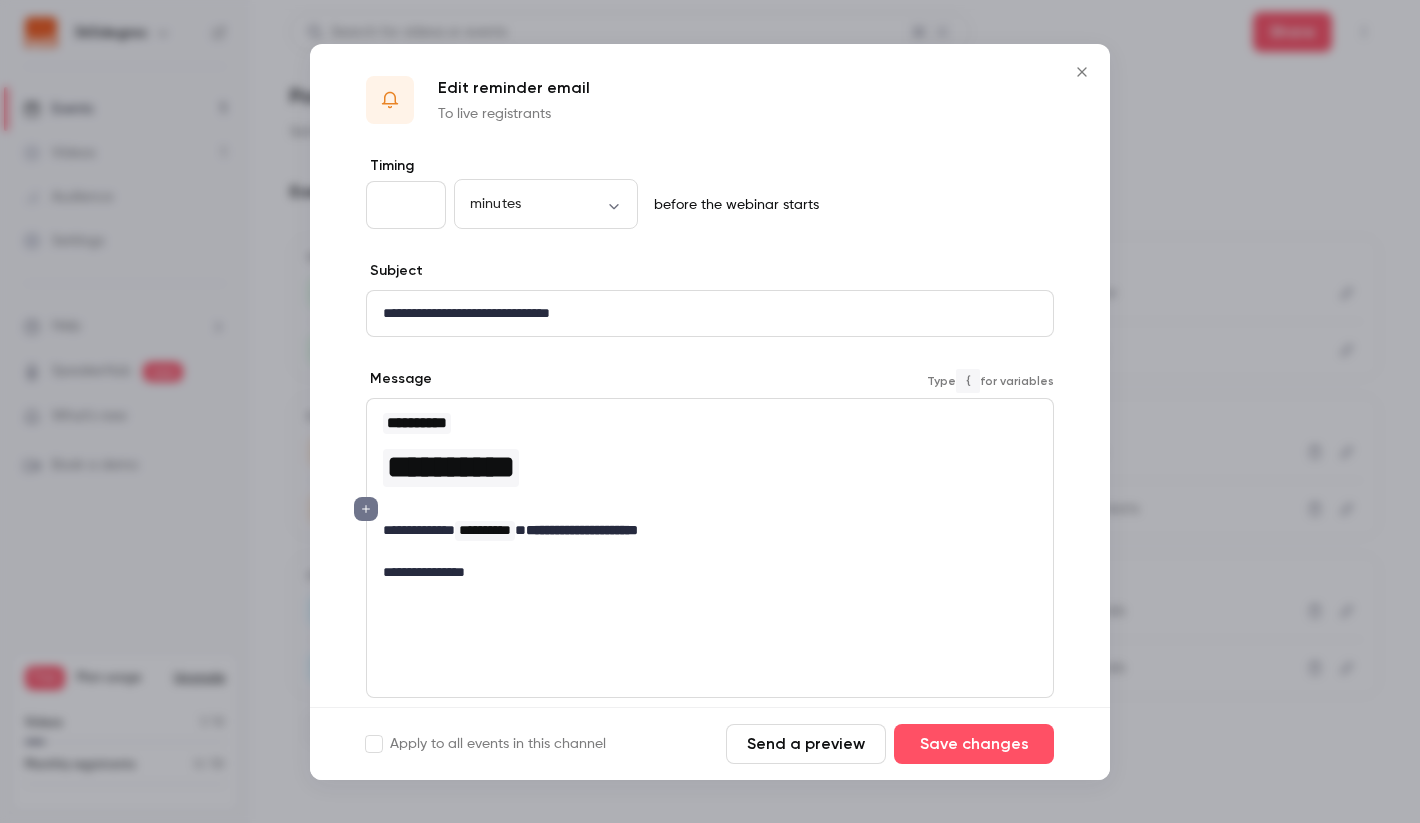 click on "**********" at bounding box center [710, 530] 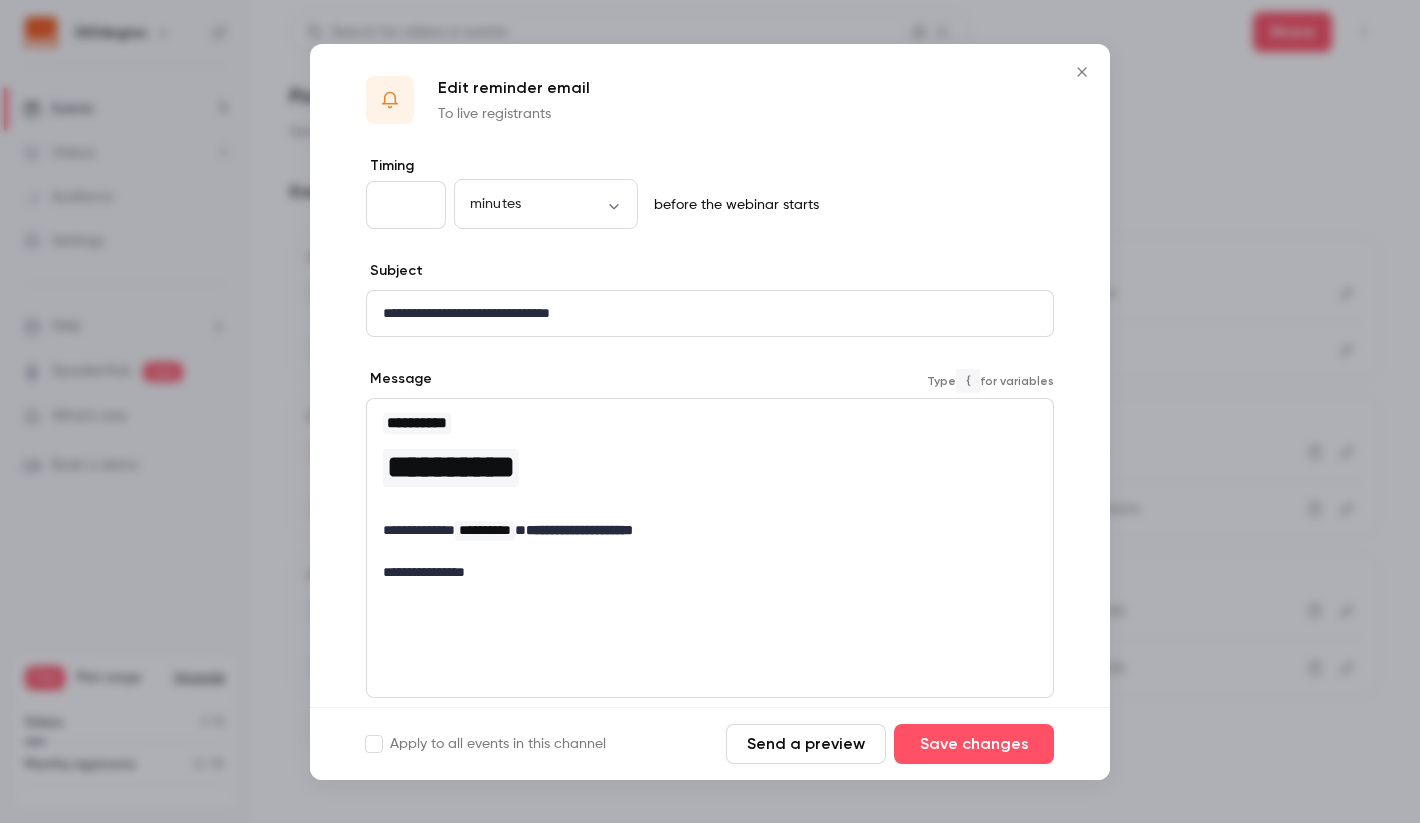 click on "**********" at bounding box center (710, 497) 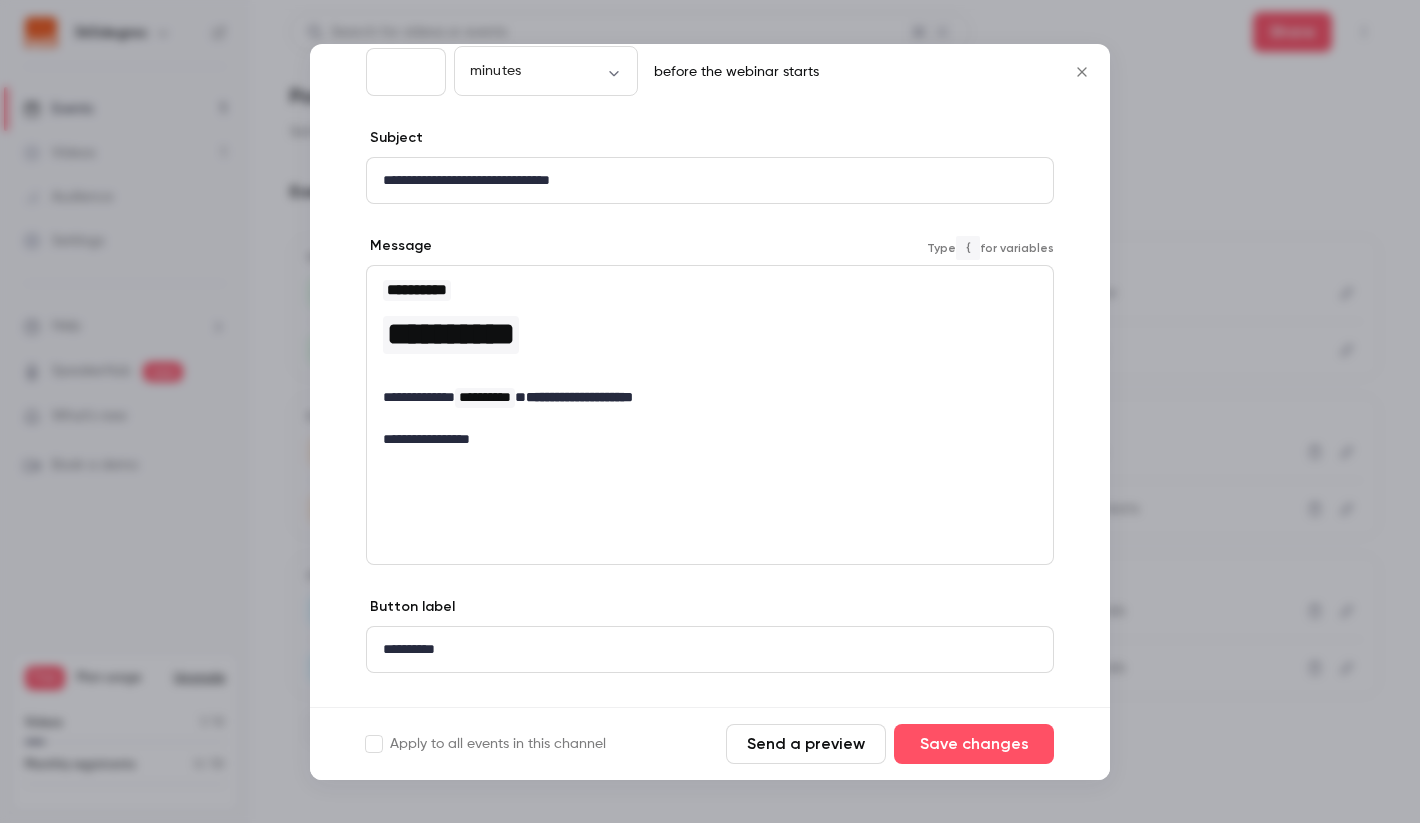 scroll, scrollTop: 159, scrollLeft: 0, axis: vertical 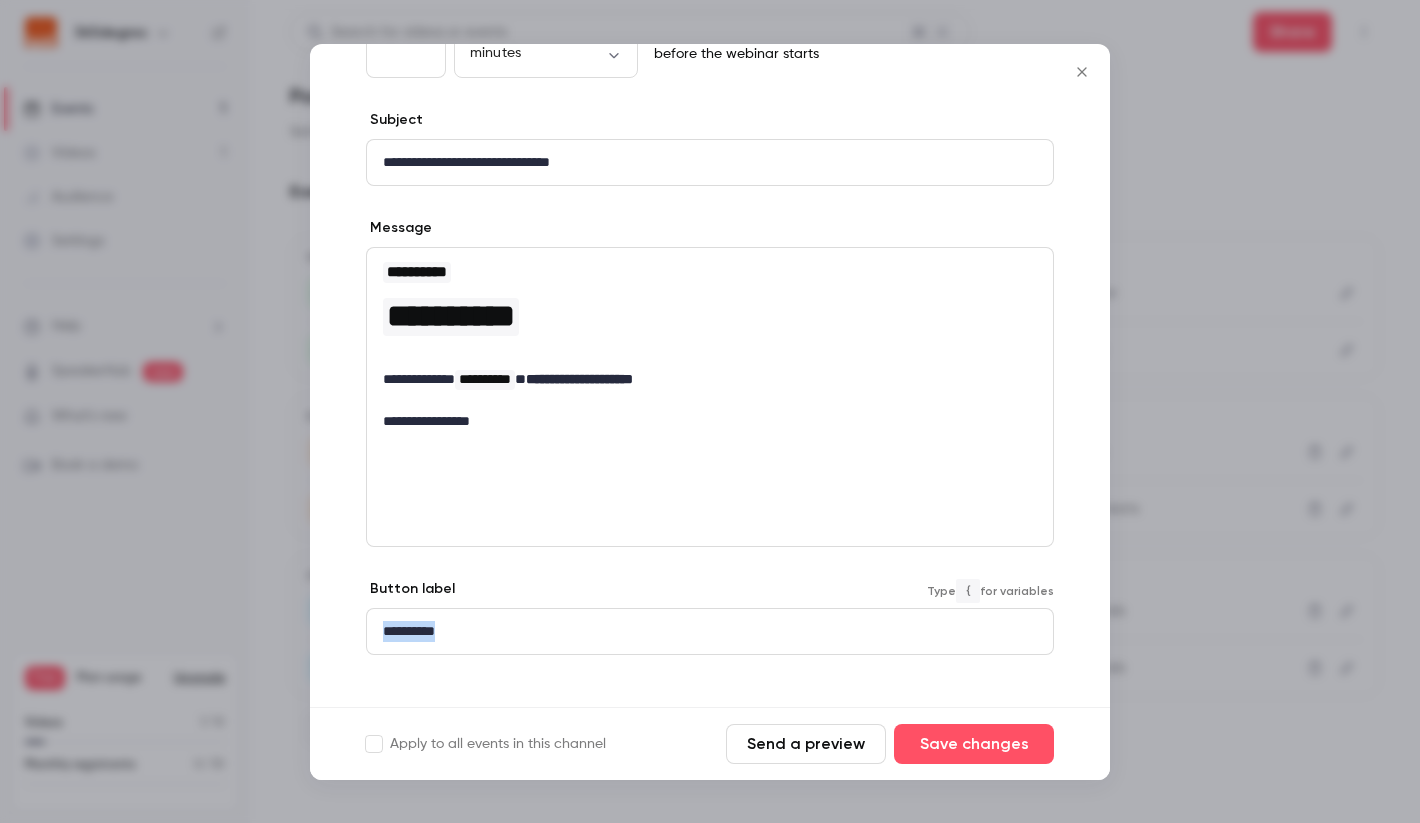 drag, startPoint x: 476, startPoint y: 626, endPoint x: 380, endPoint y: 634, distance: 96.332756 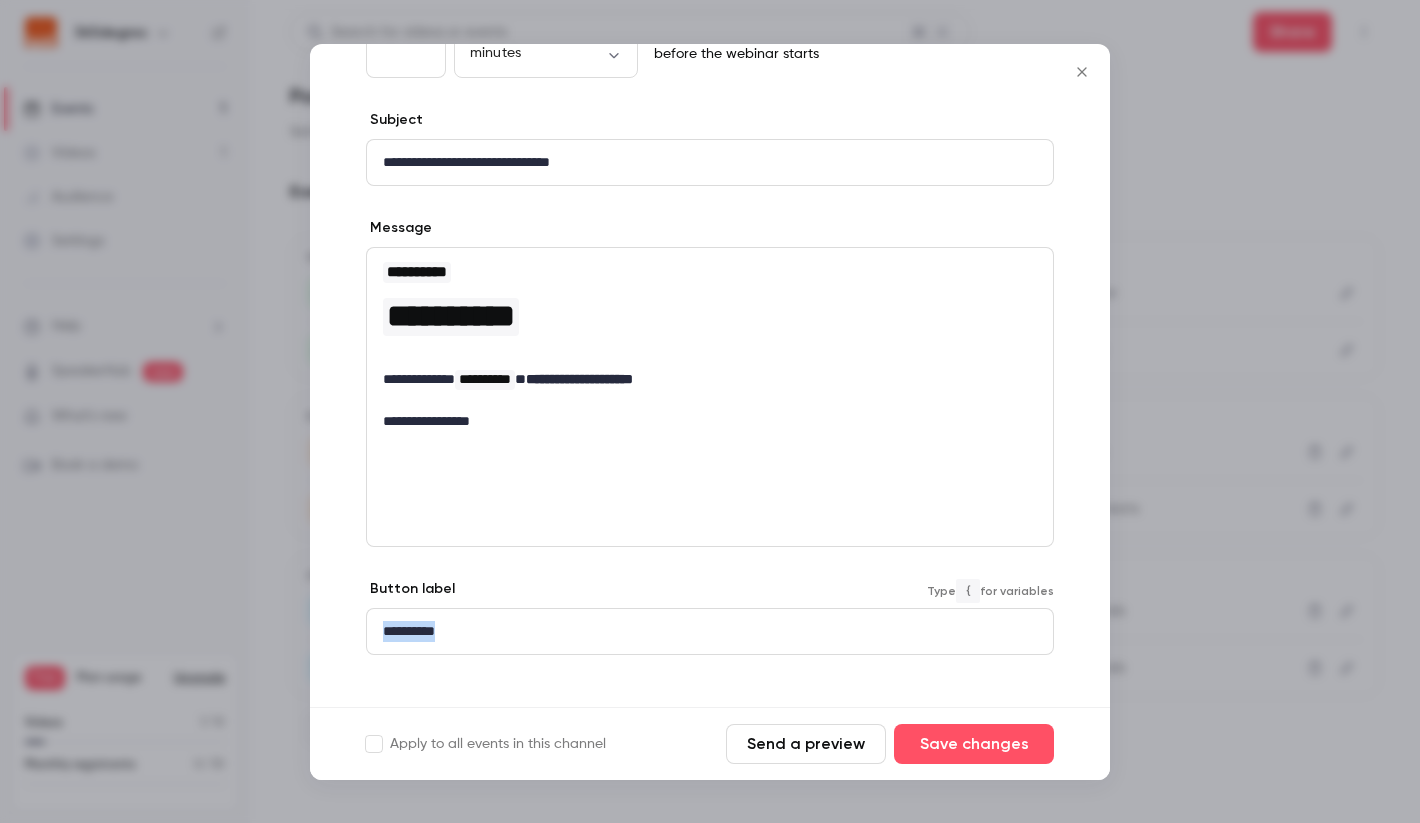 click on "**********" at bounding box center (710, 631) 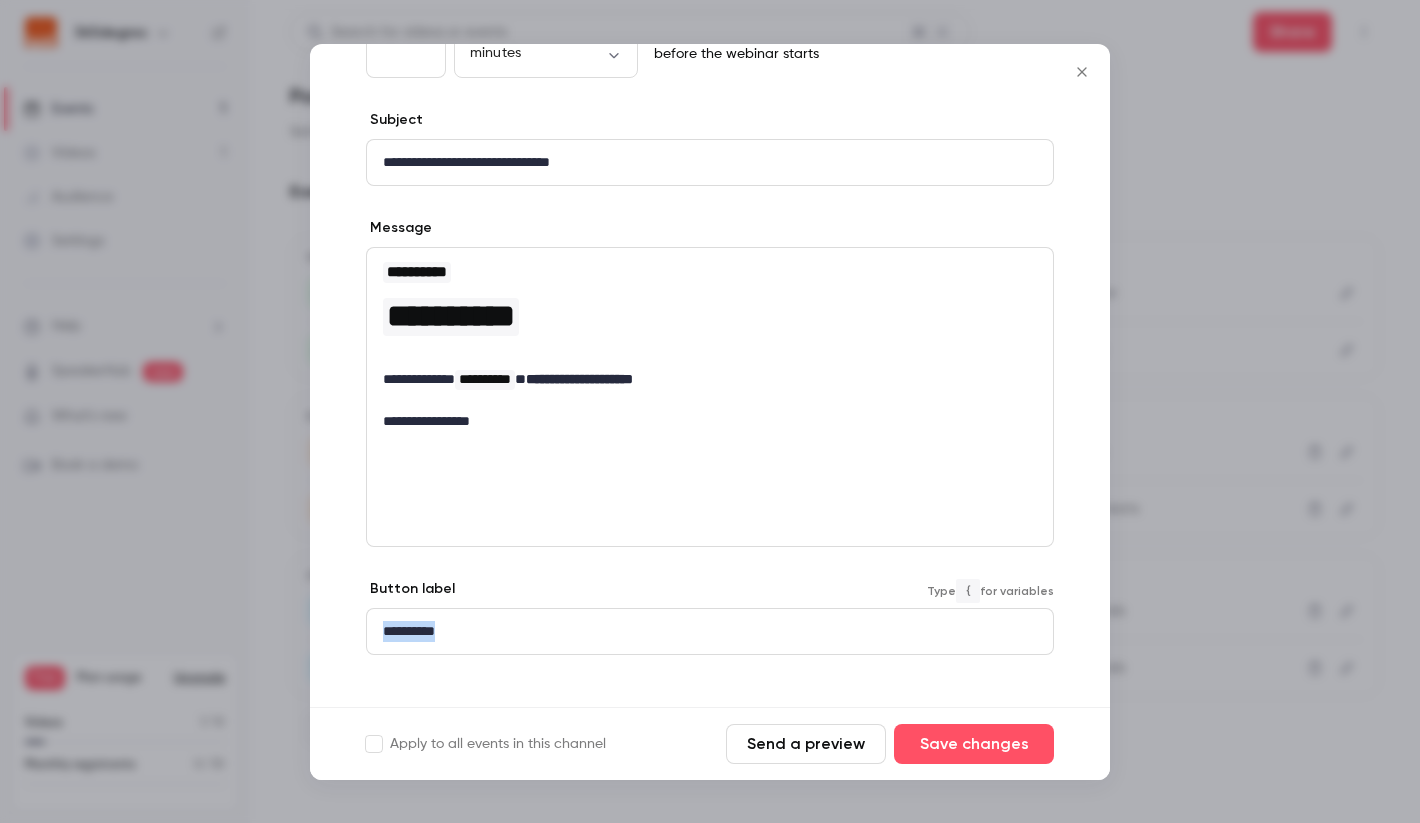 type 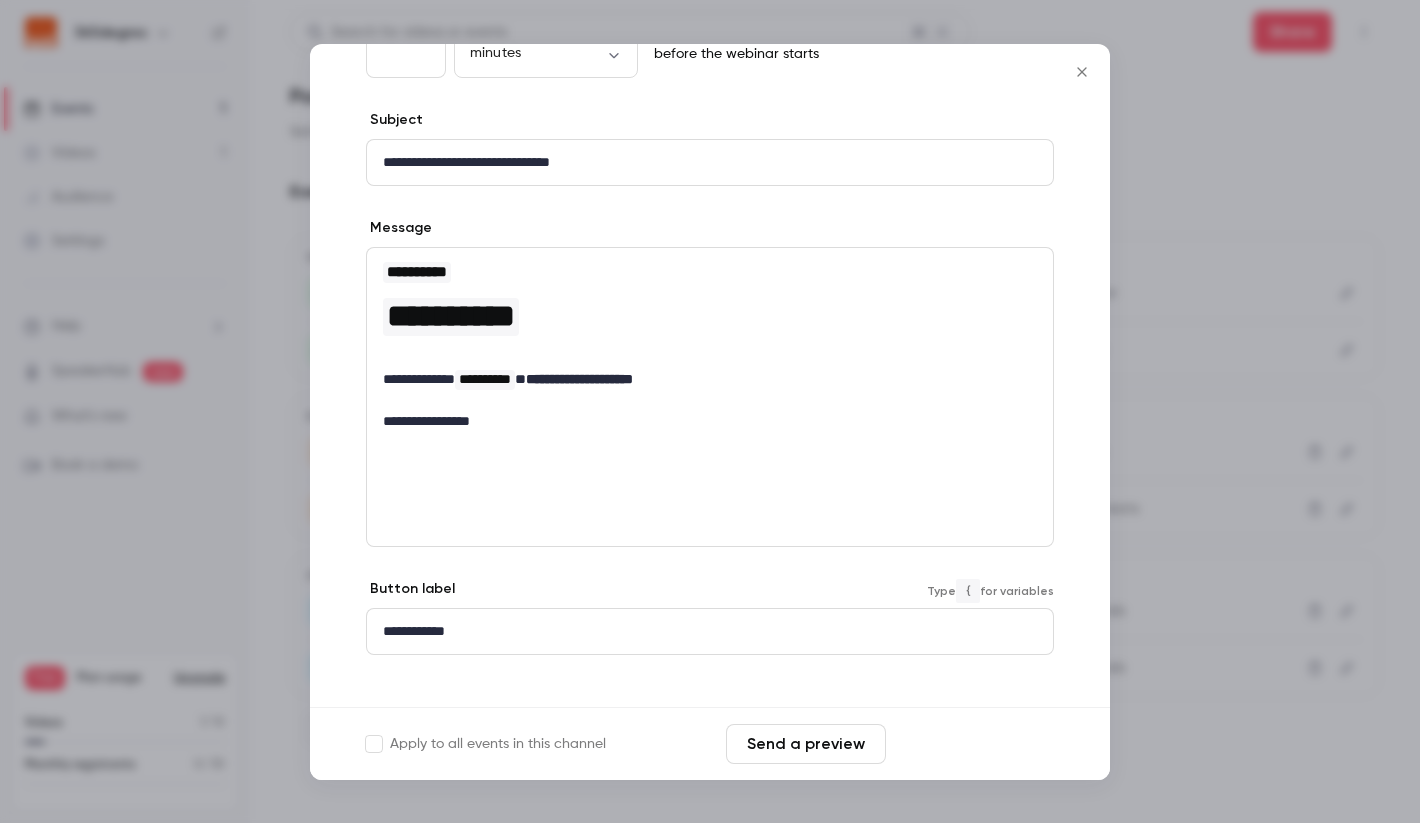 click on "Save changes" at bounding box center (974, 744) 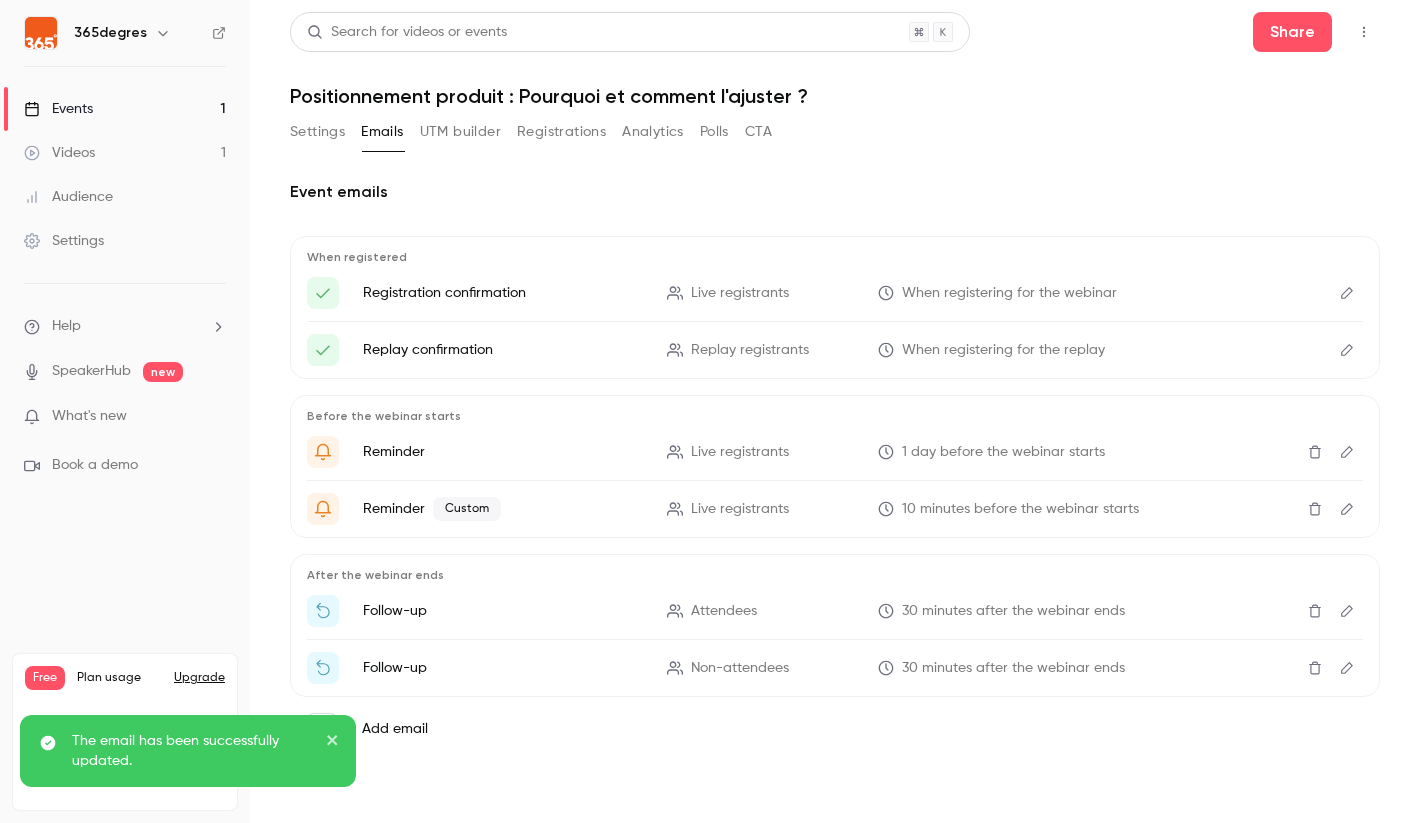click 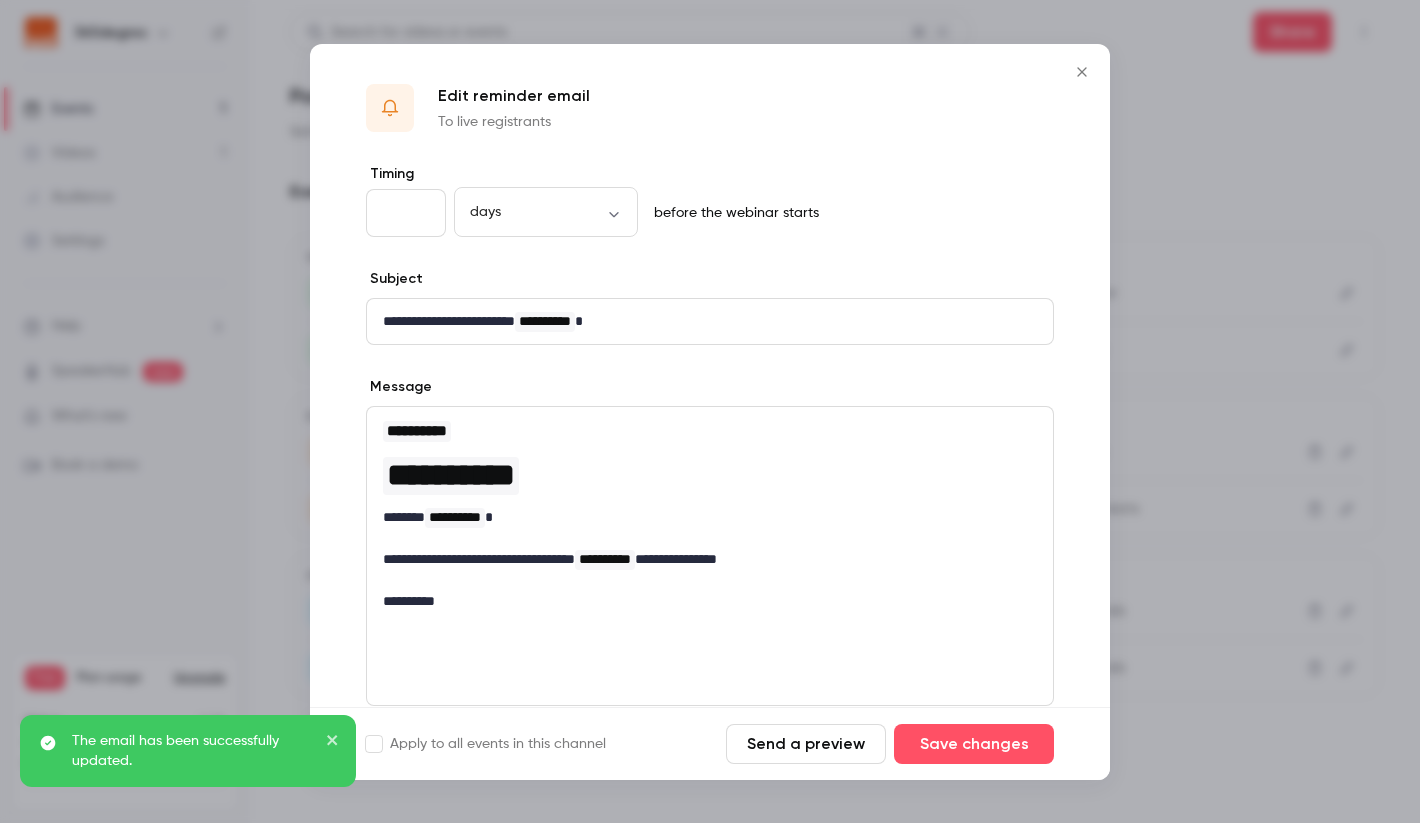 scroll, scrollTop: 179, scrollLeft: 0, axis: vertical 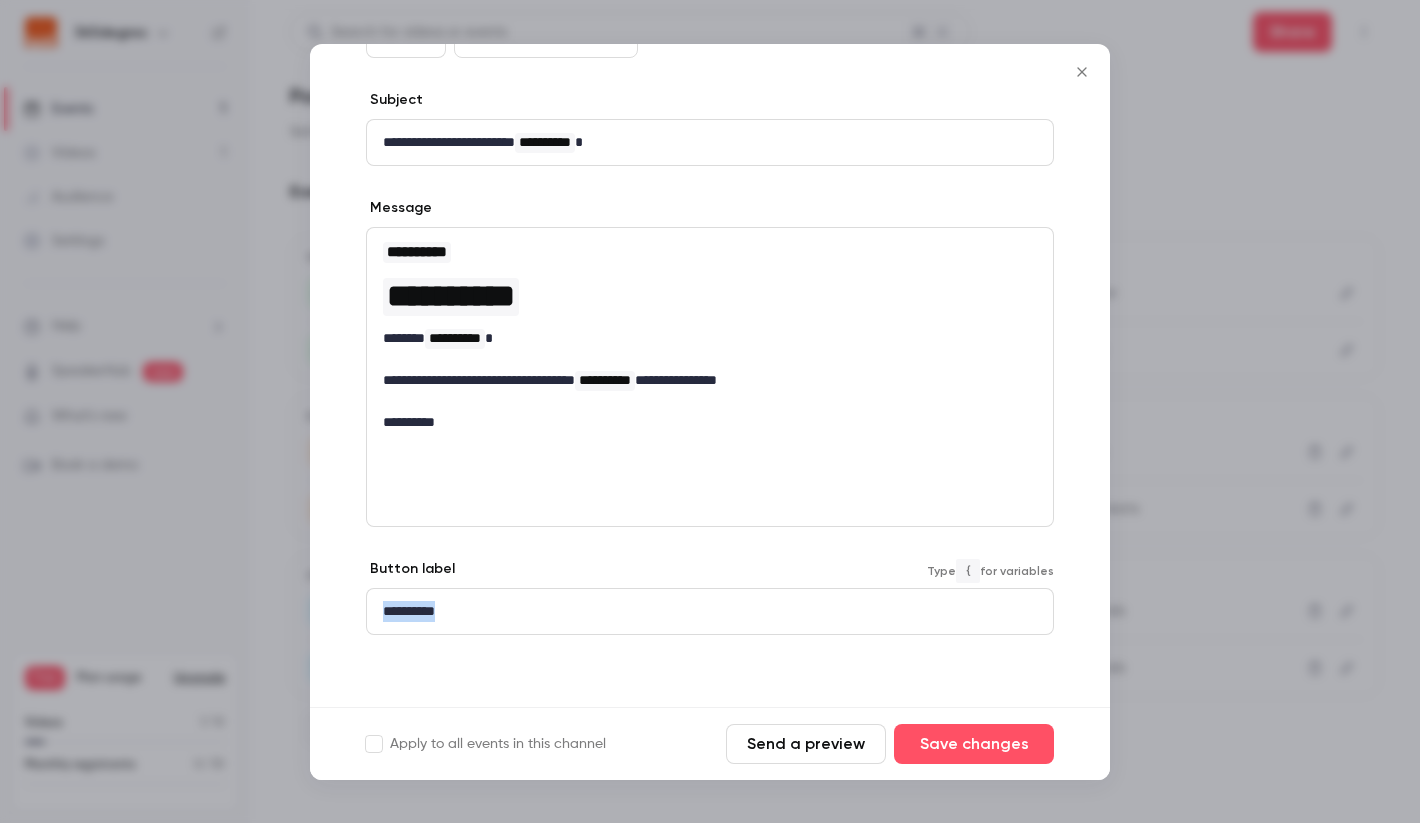 drag, startPoint x: 460, startPoint y: 612, endPoint x: 382, endPoint y: 619, distance: 78.31347 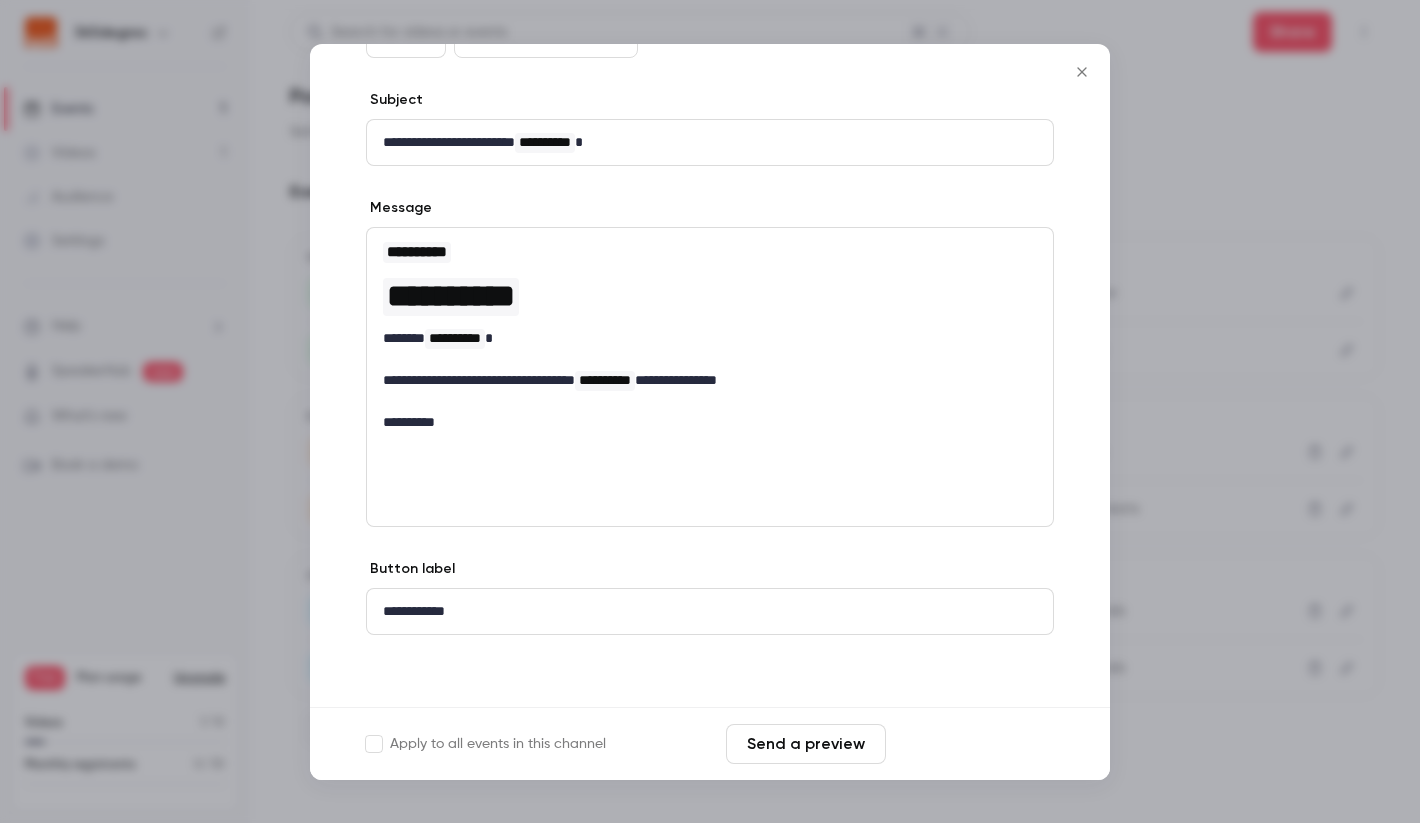 click on "Save changes" at bounding box center (974, 744) 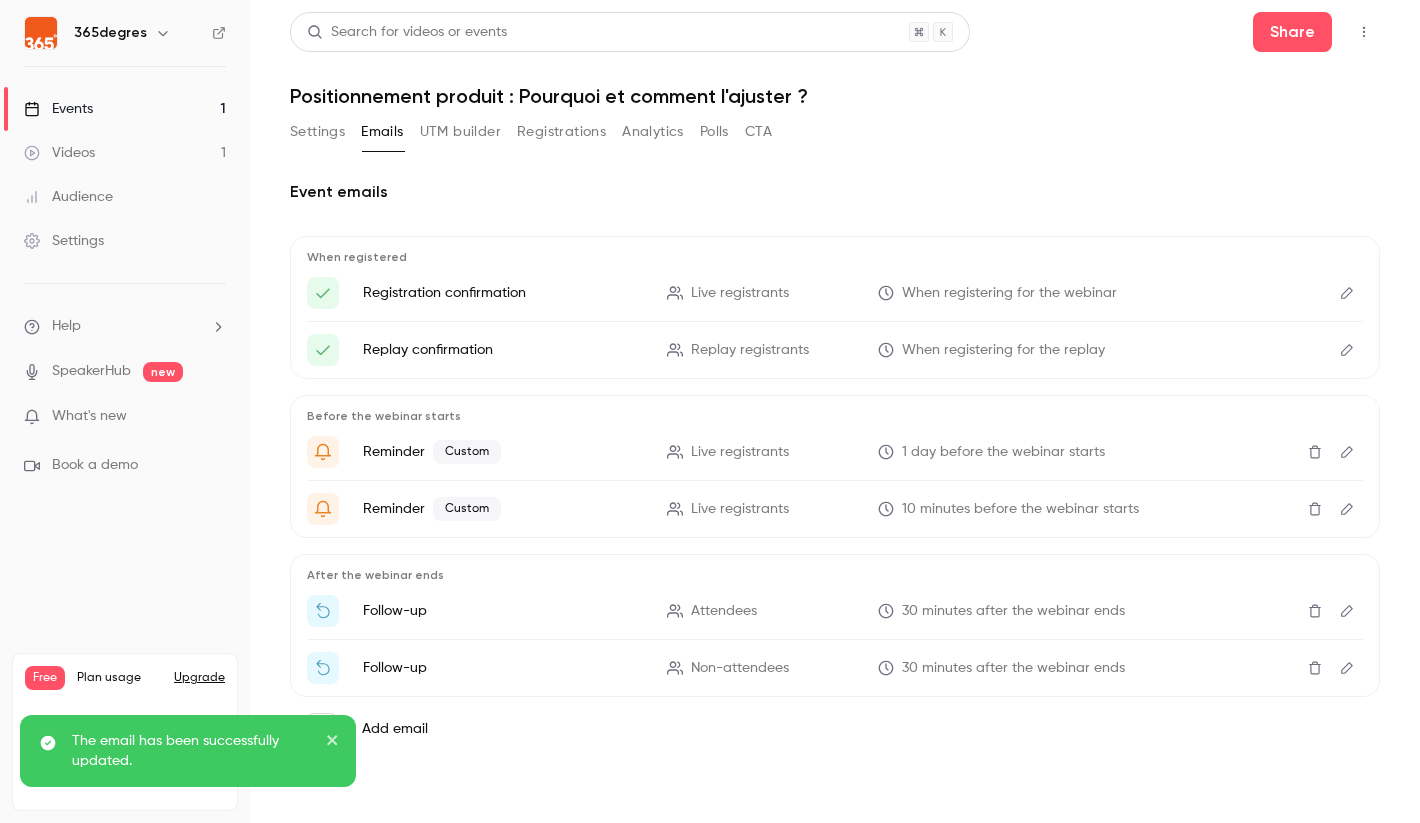 click 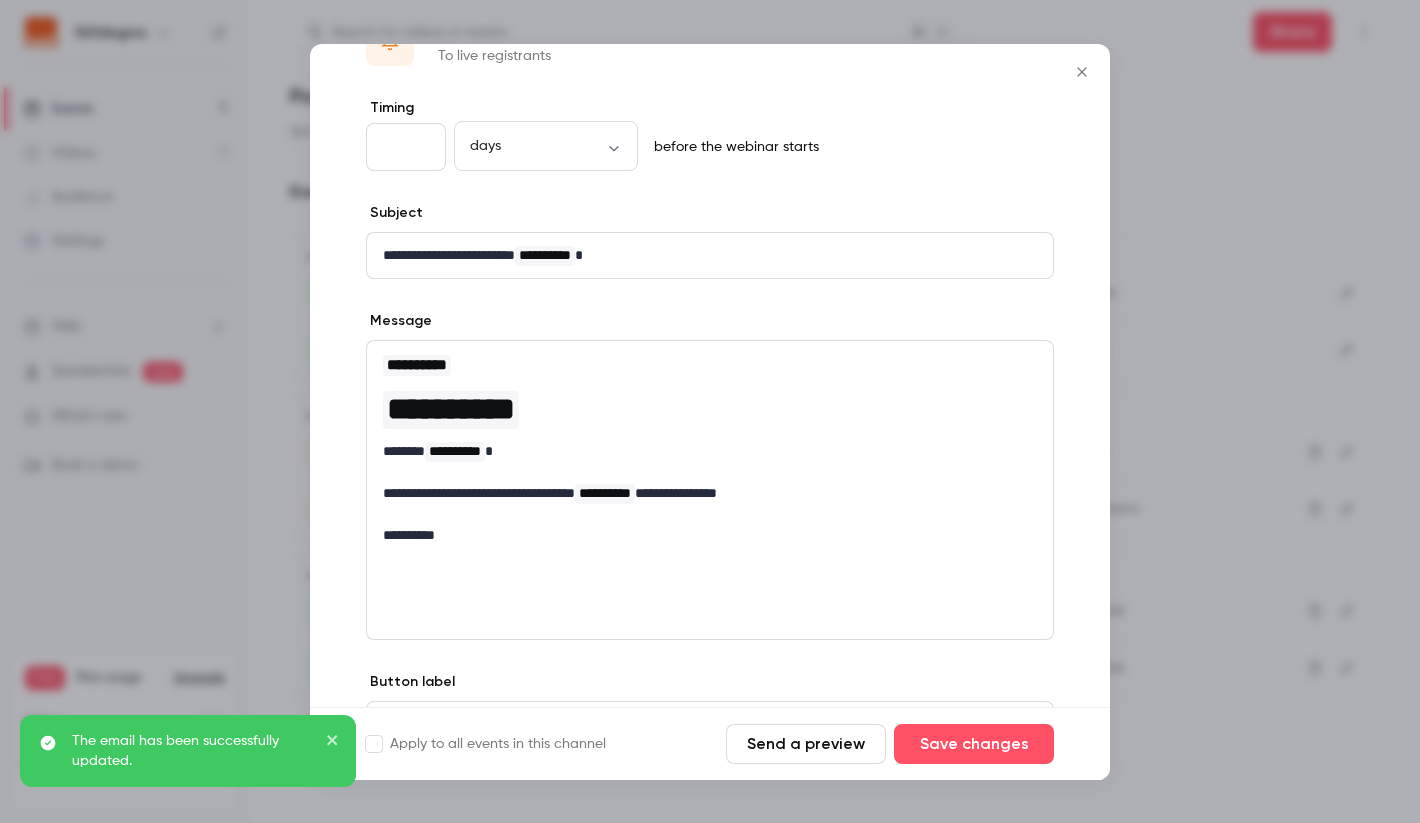 scroll, scrollTop: 179, scrollLeft: 0, axis: vertical 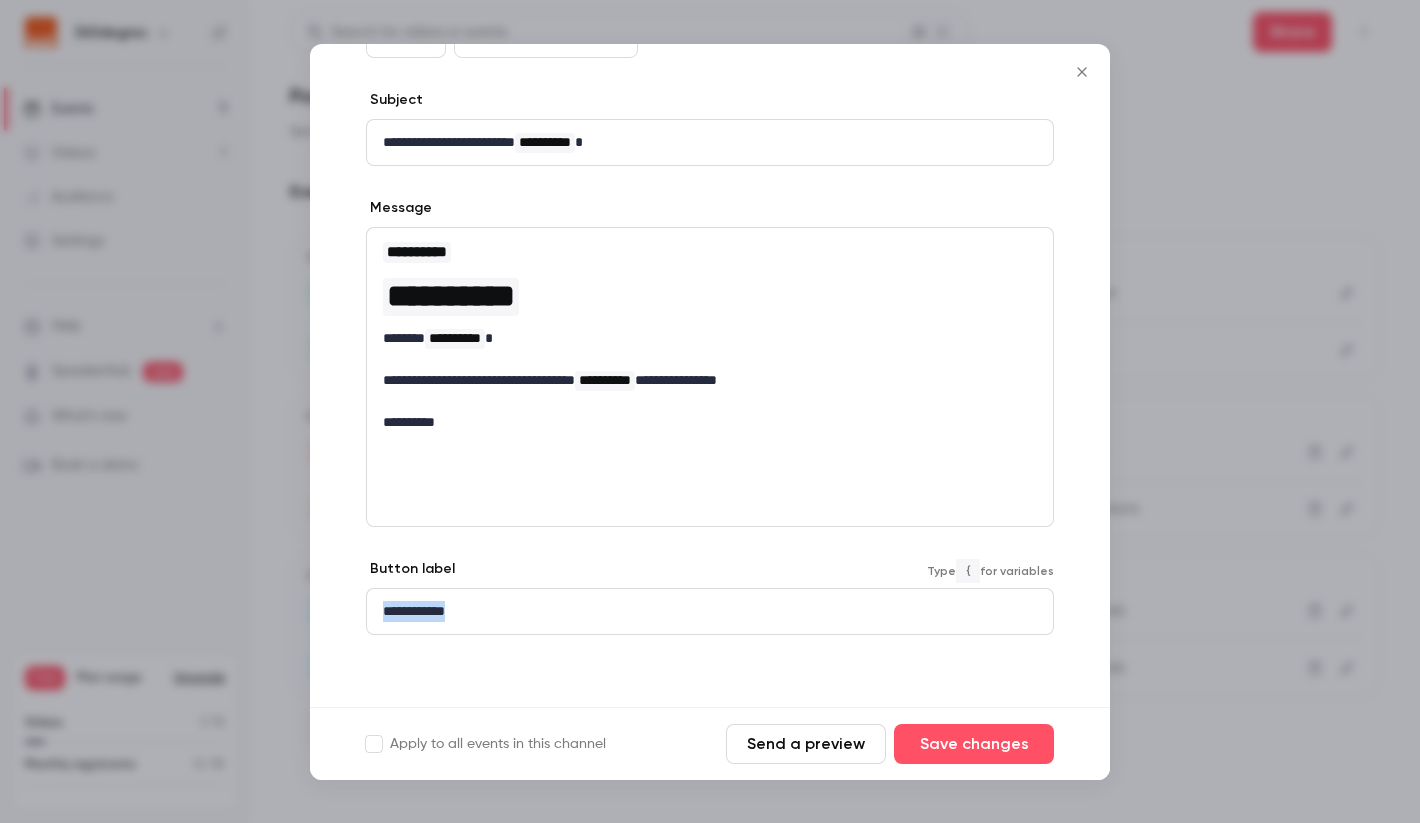 drag, startPoint x: 499, startPoint y: 602, endPoint x: 381, endPoint y: 613, distance: 118.511604 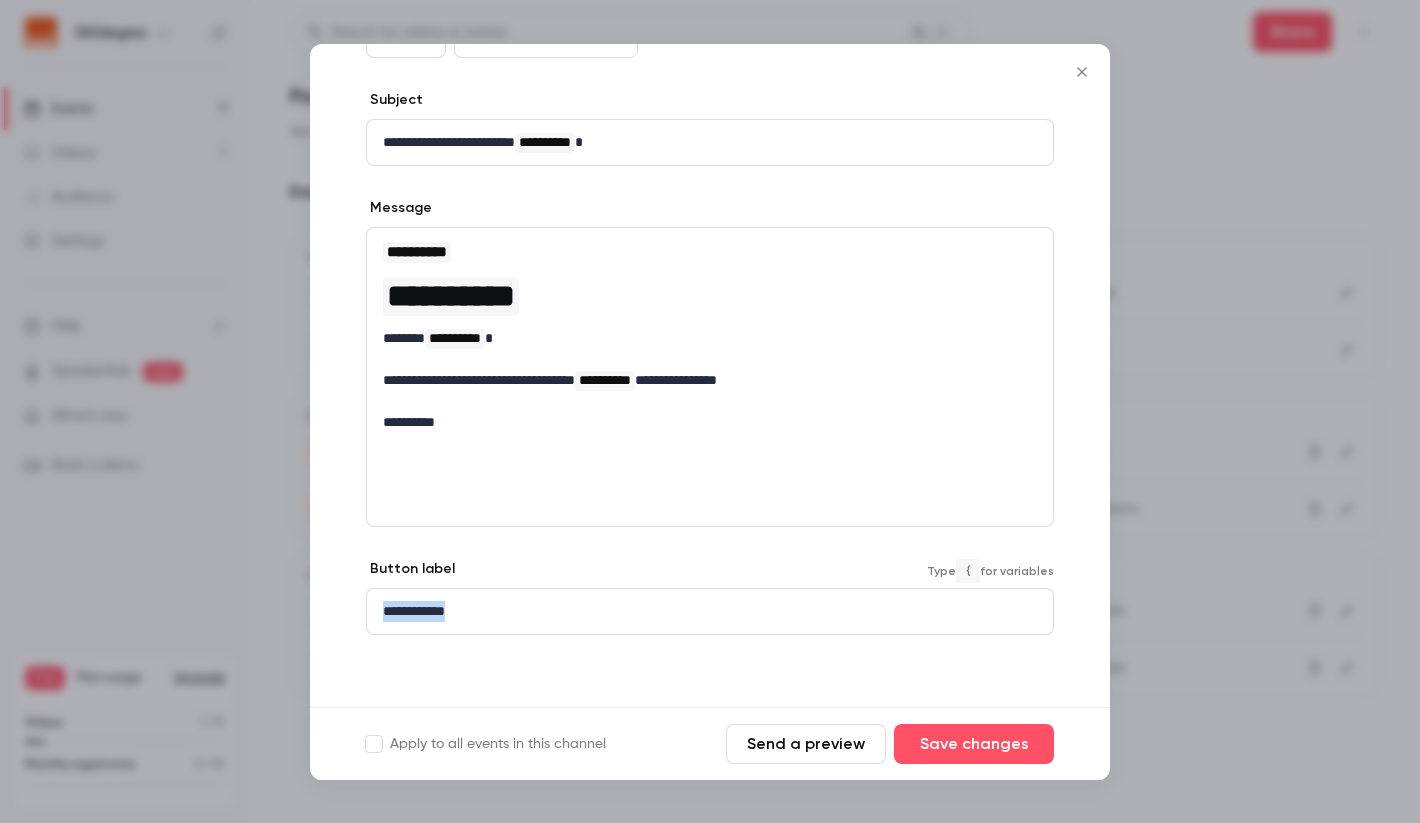 click on "**********" at bounding box center (710, 611) 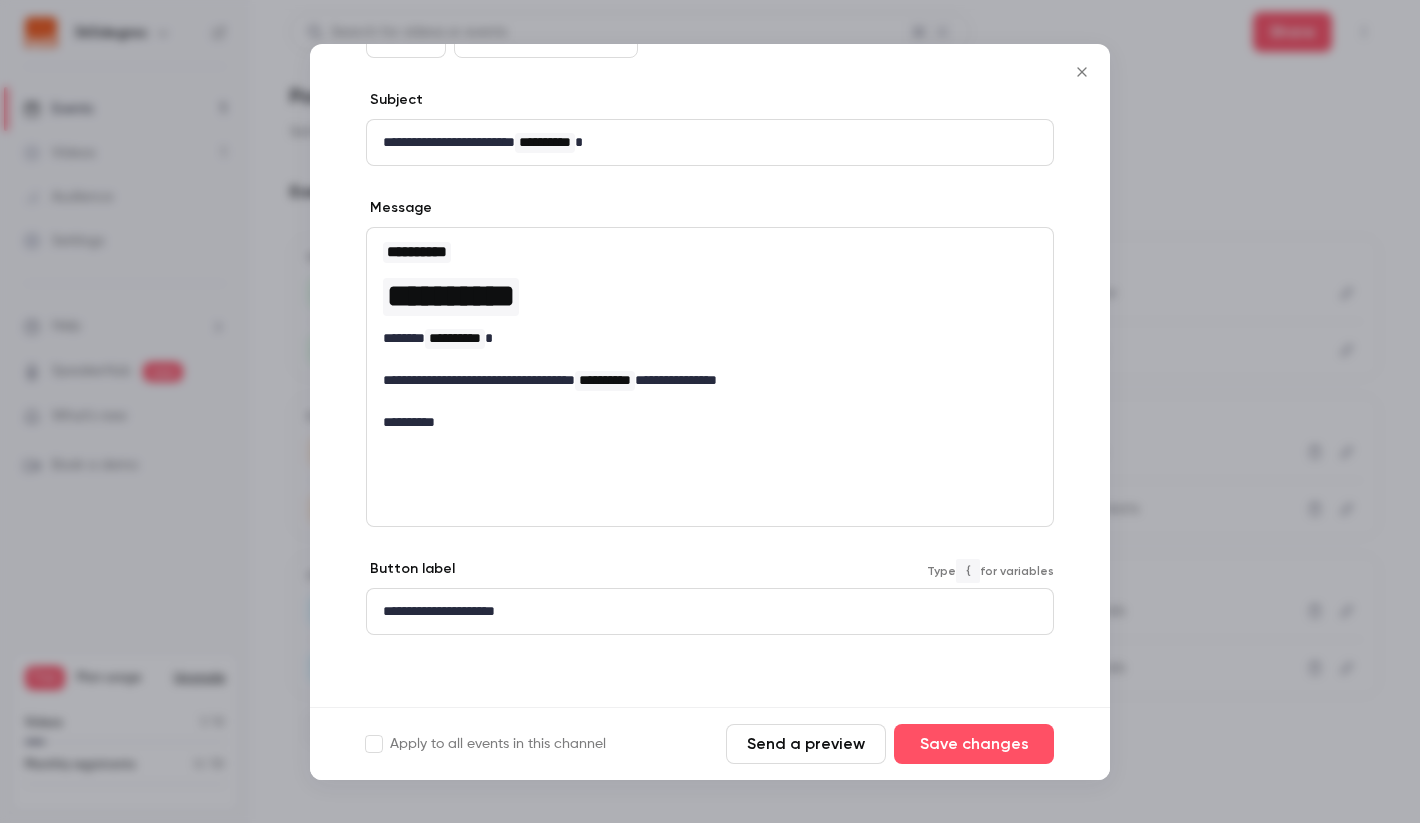 drag, startPoint x: 566, startPoint y: 611, endPoint x: 443, endPoint y: 646, distance: 127.88276 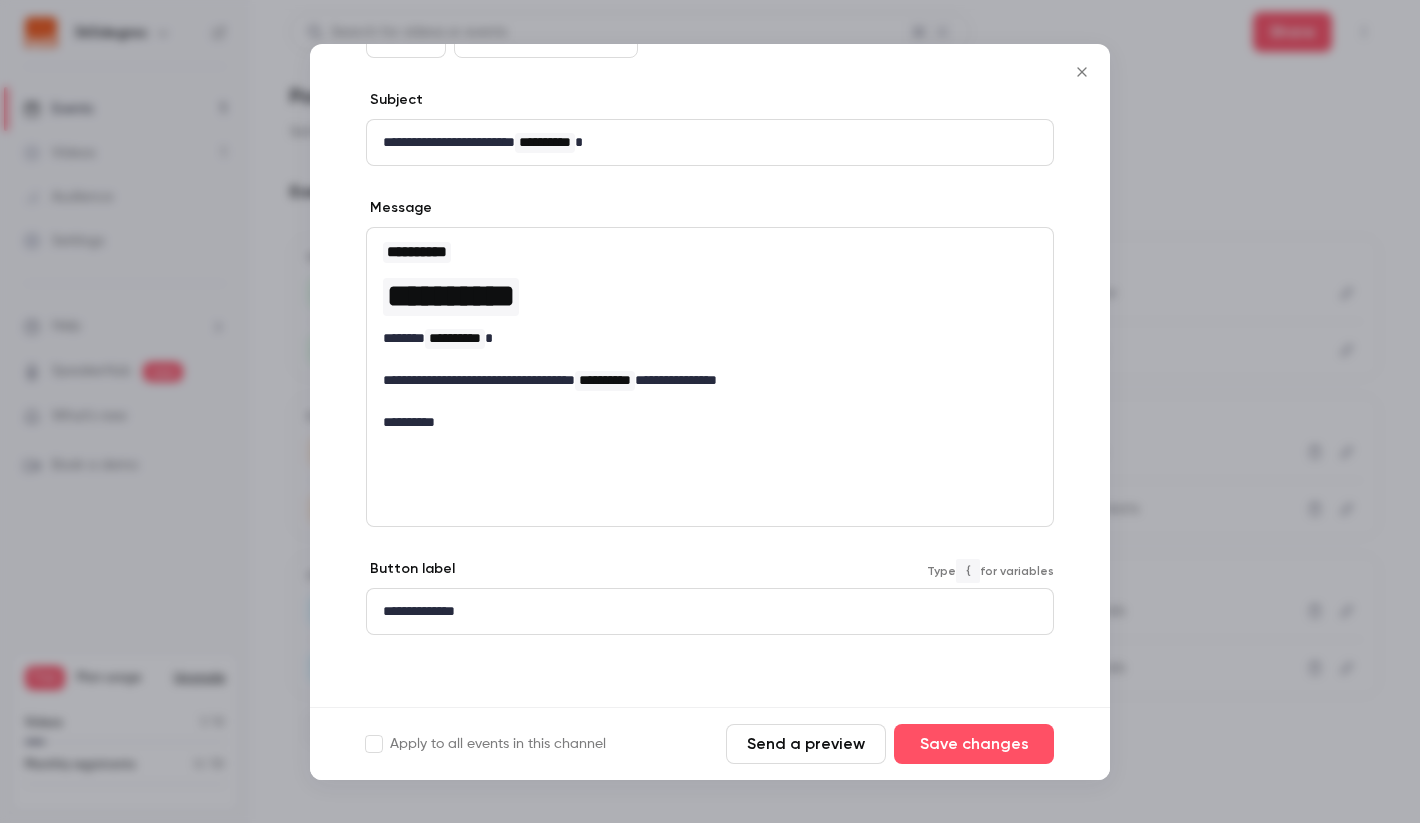 click on "**********" at bounding box center [710, 611] 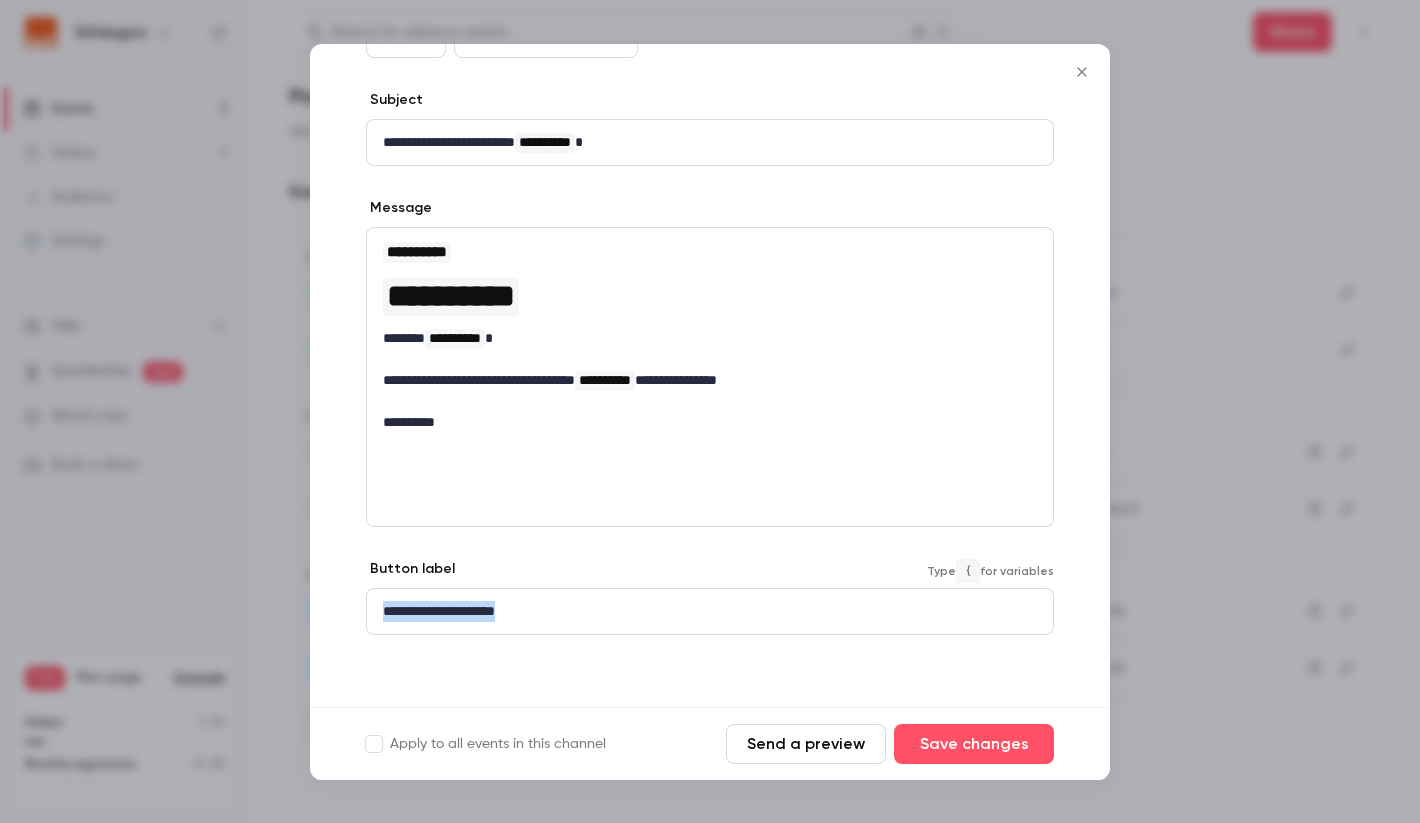 copy on "**********" 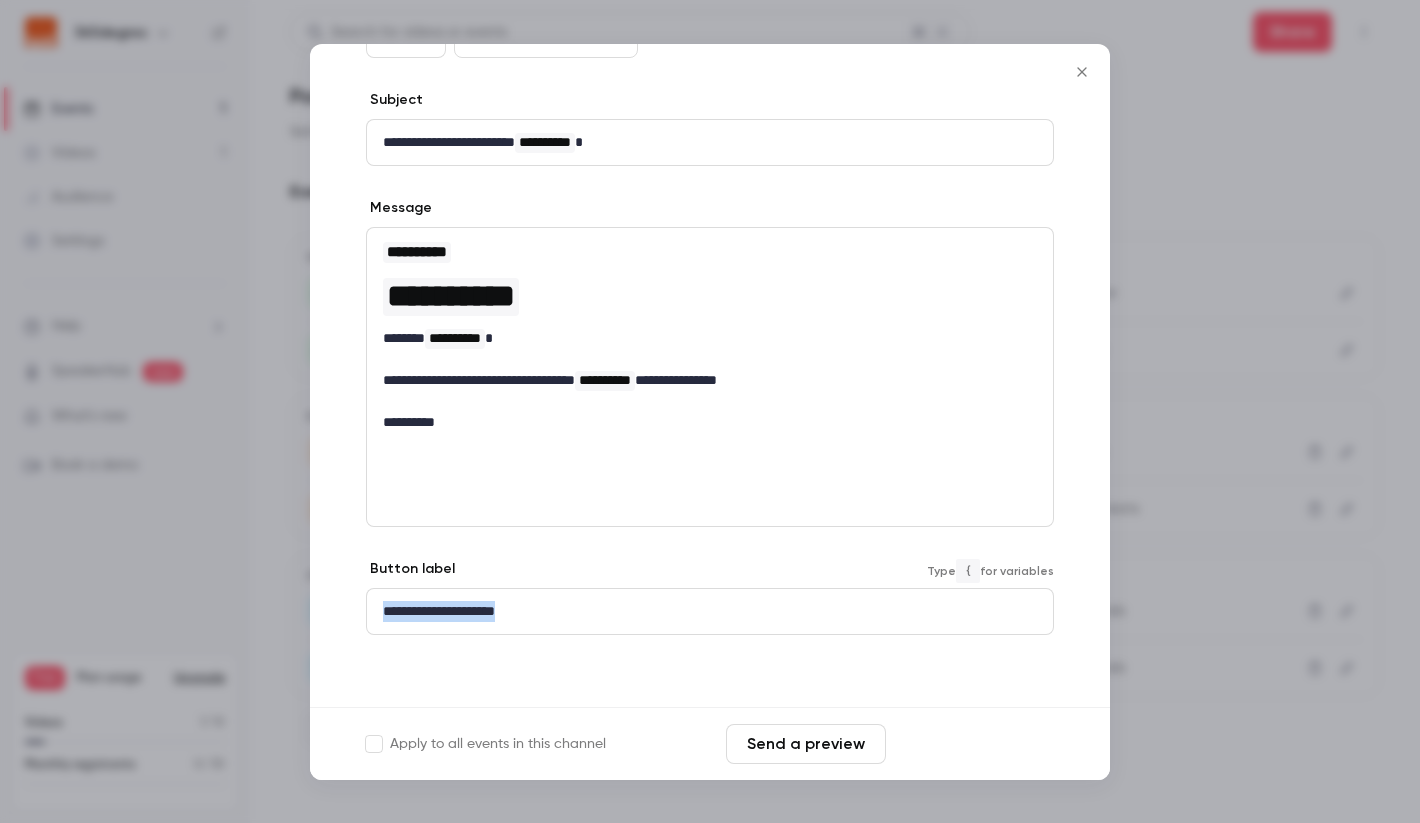 click on "Save changes" at bounding box center [974, 744] 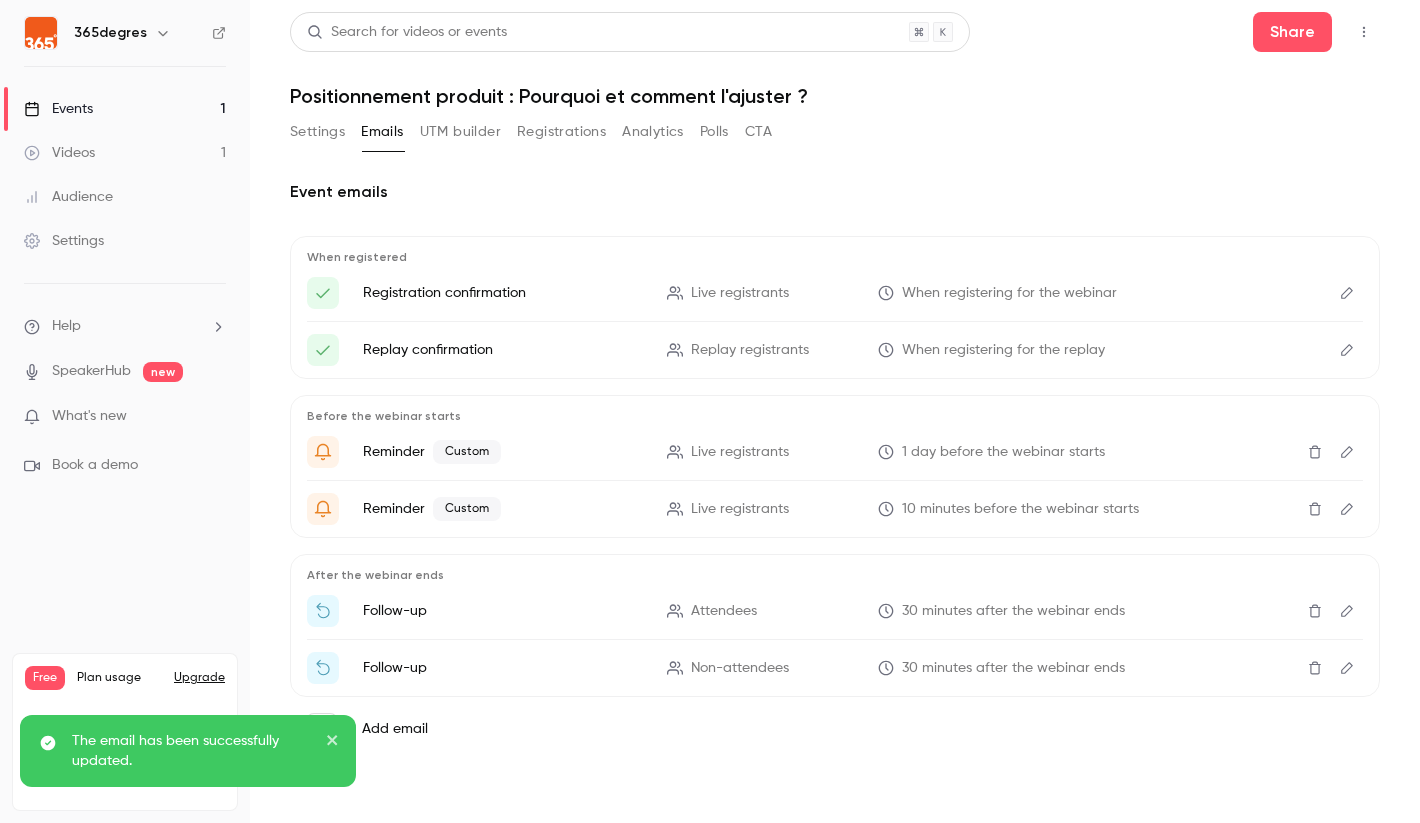 click 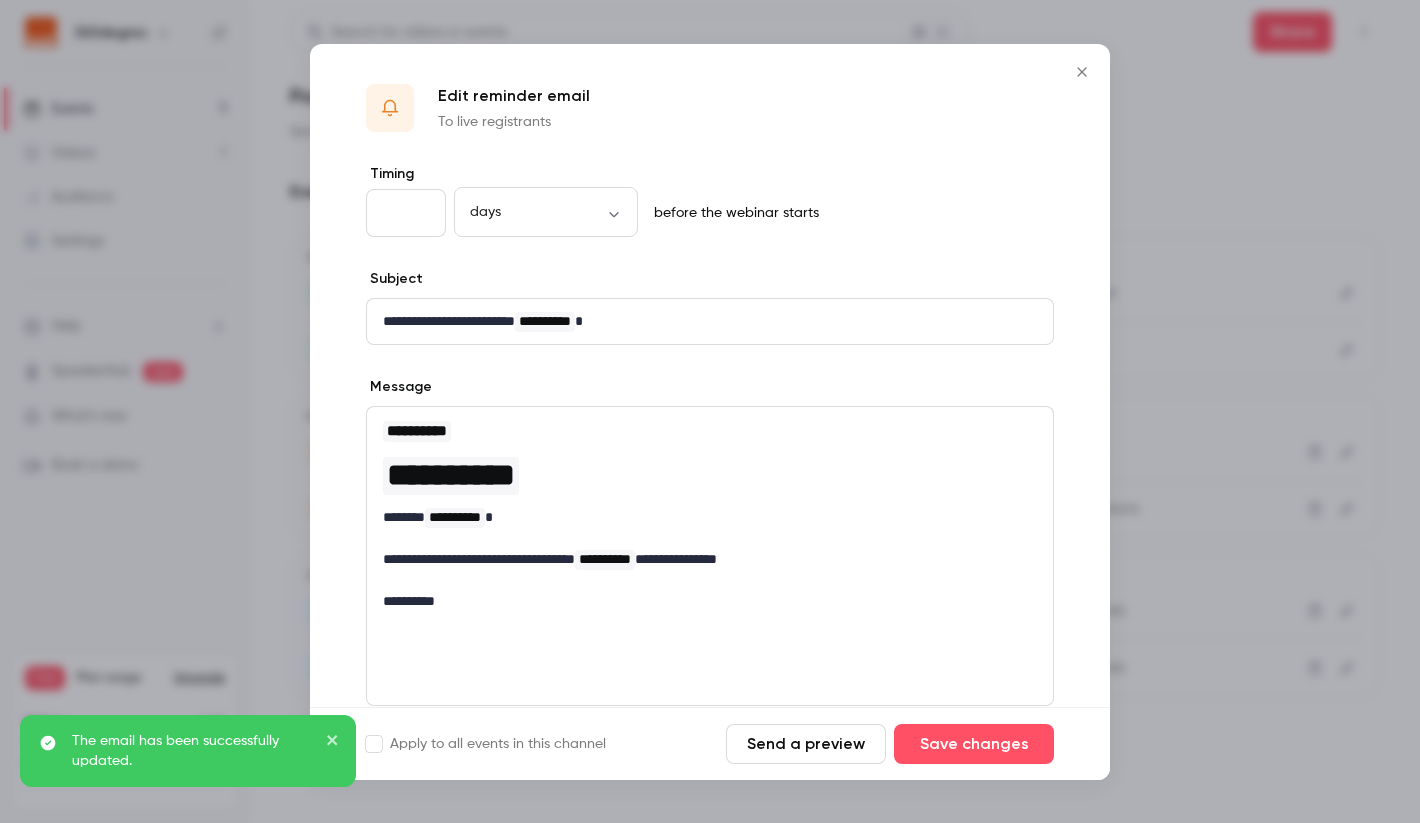 scroll, scrollTop: 179, scrollLeft: 0, axis: vertical 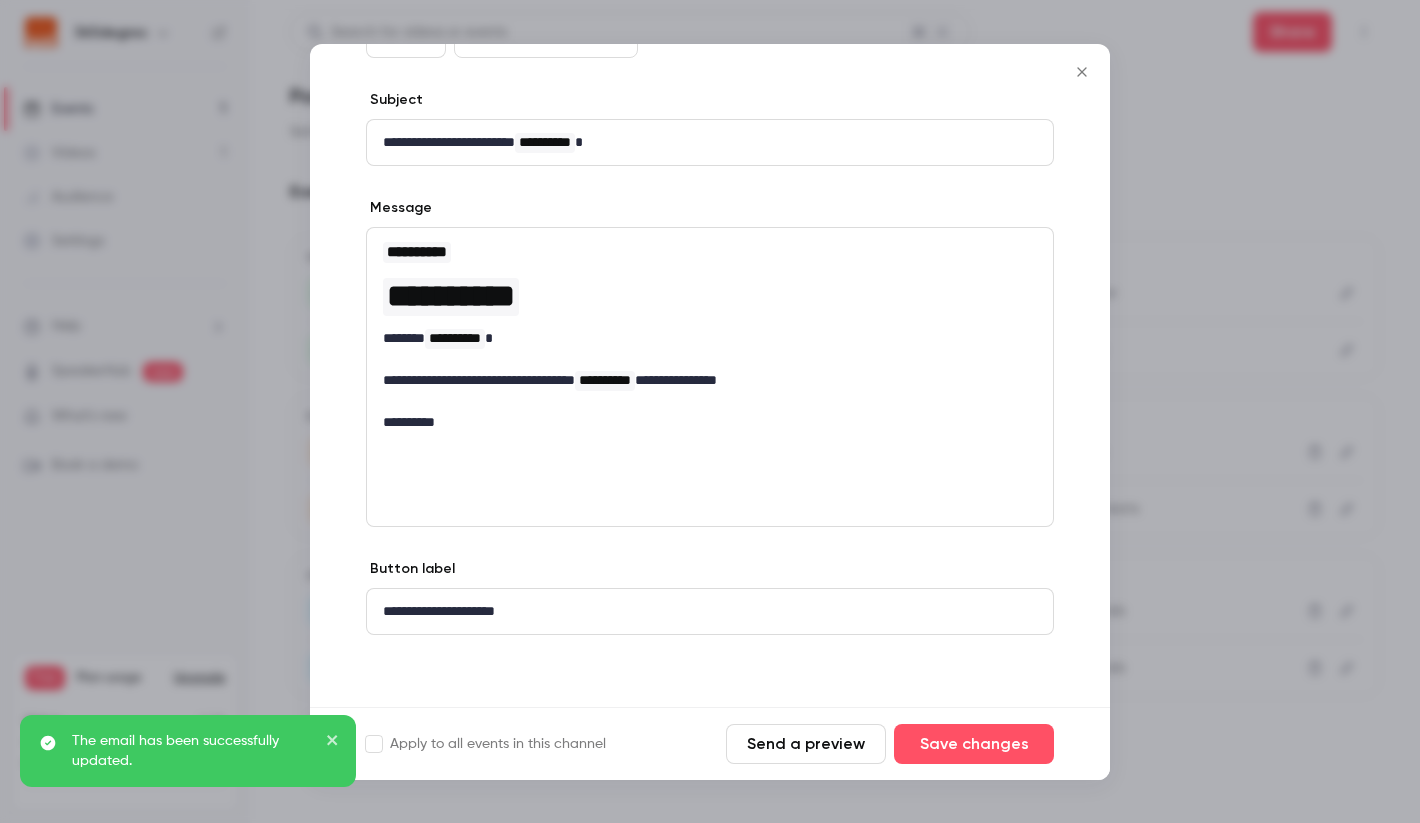 click 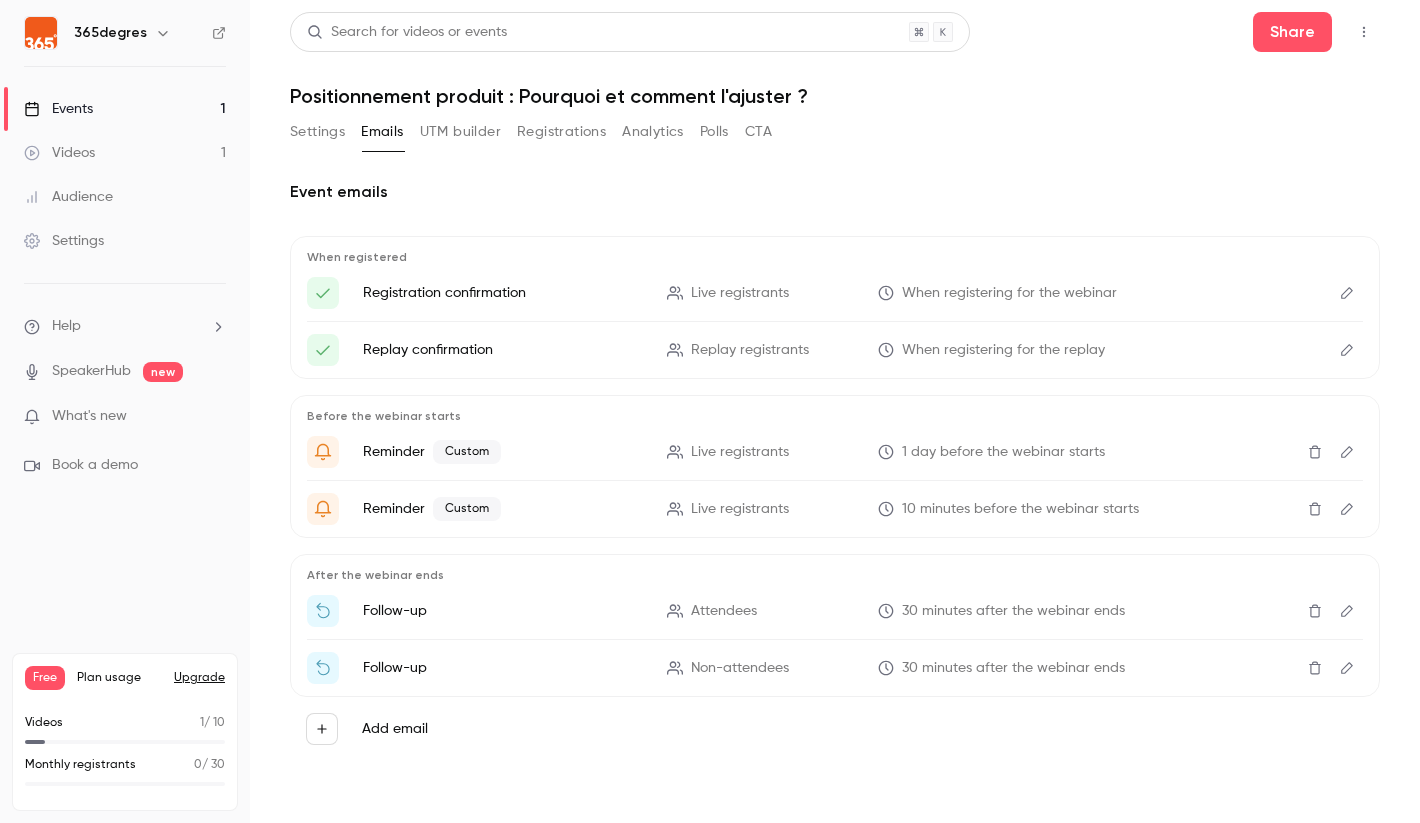 click 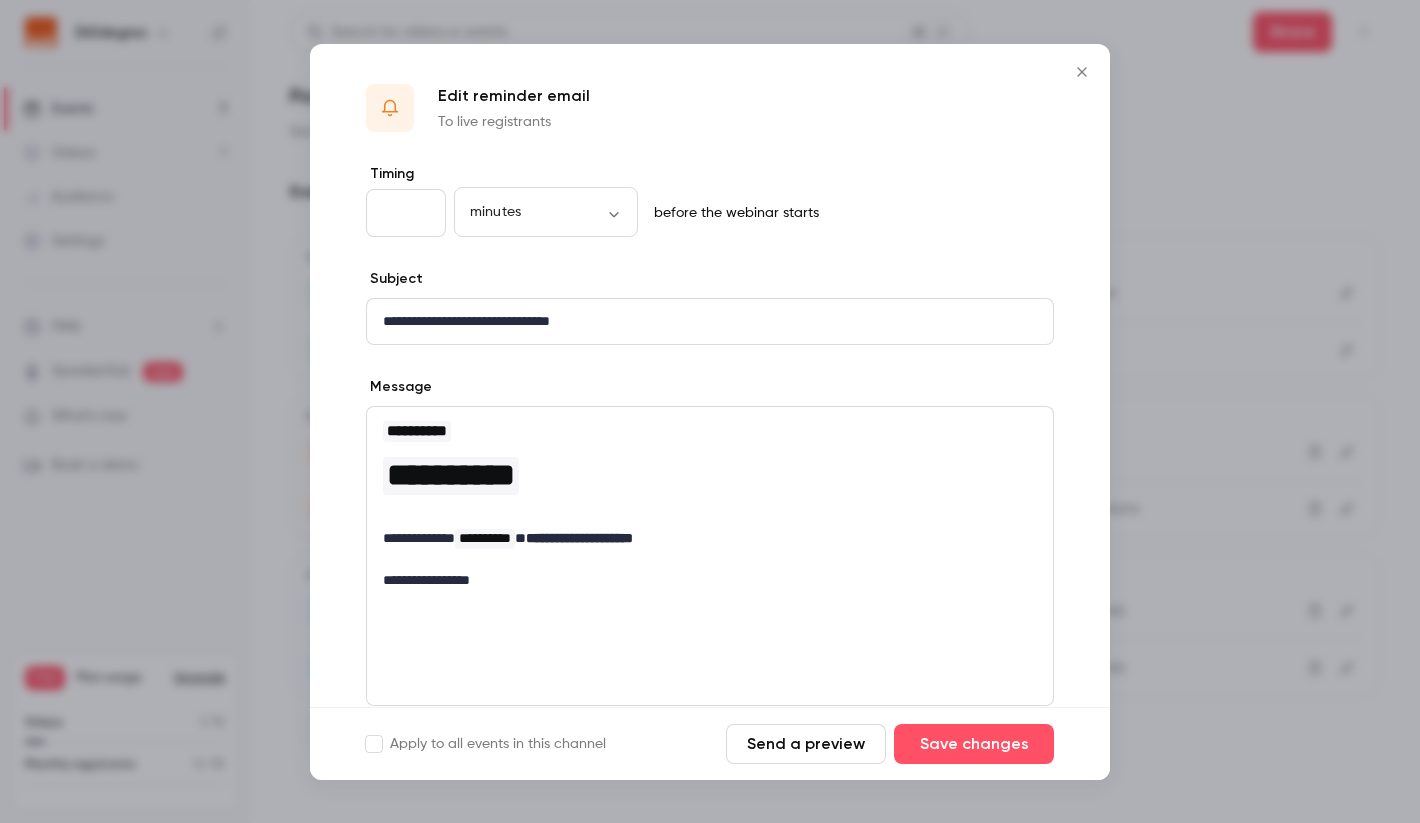 scroll, scrollTop: 179, scrollLeft: 0, axis: vertical 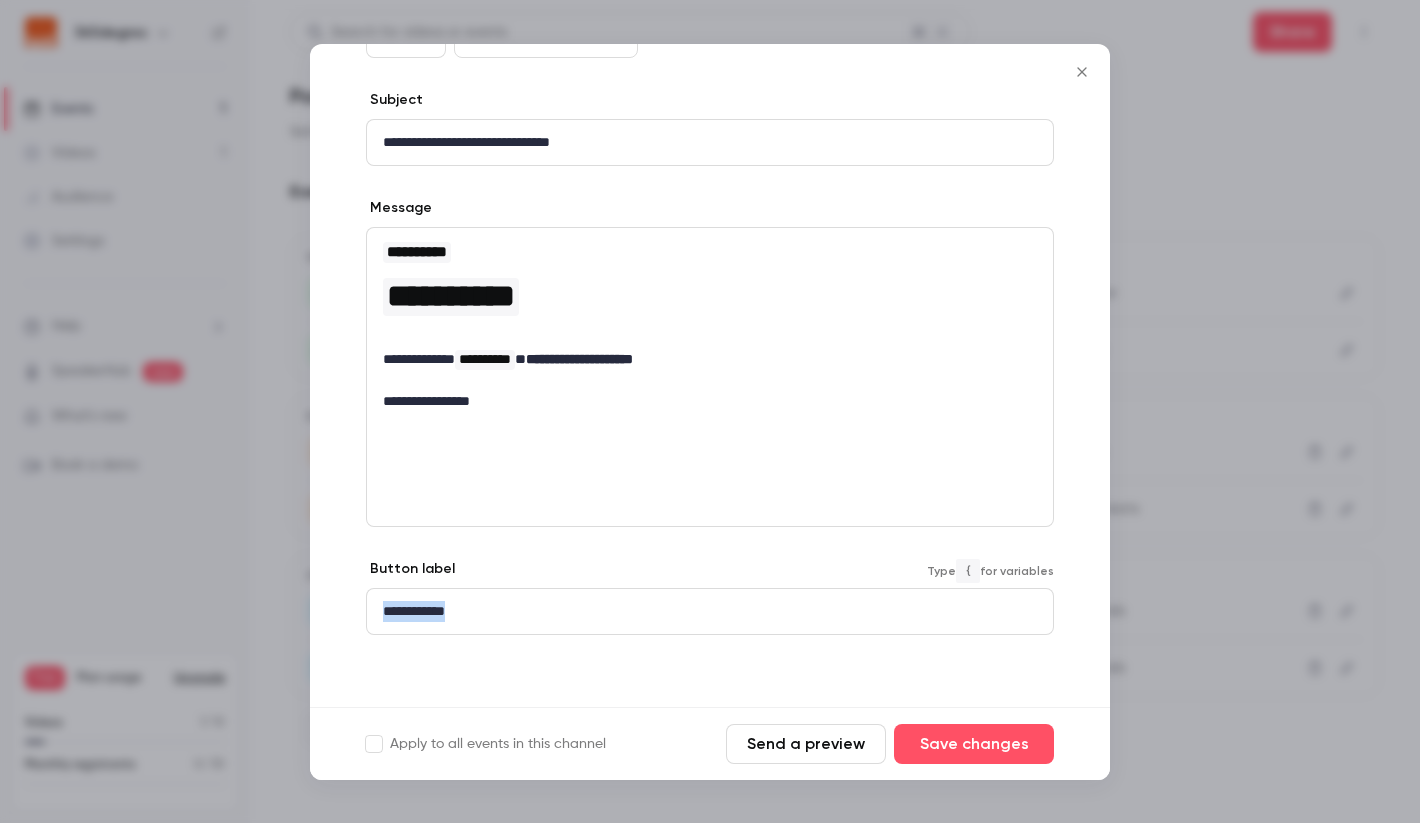 drag, startPoint x: 423, startPoint y: 630, endPoint x: 370, endPoint y: 609, distance: 57.00877 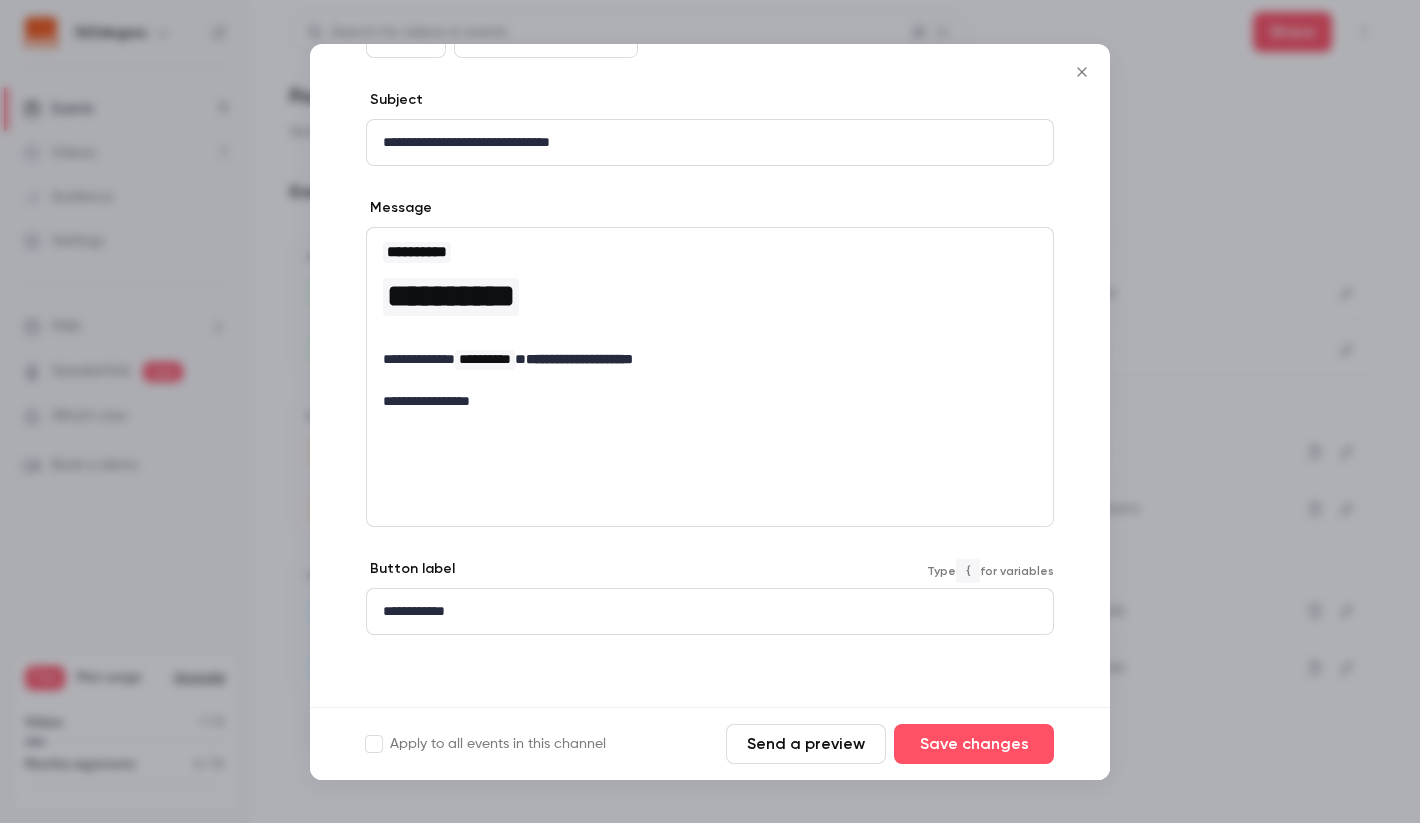 scroll, scrollTop: 0, scrollLeft: 0, axis: both 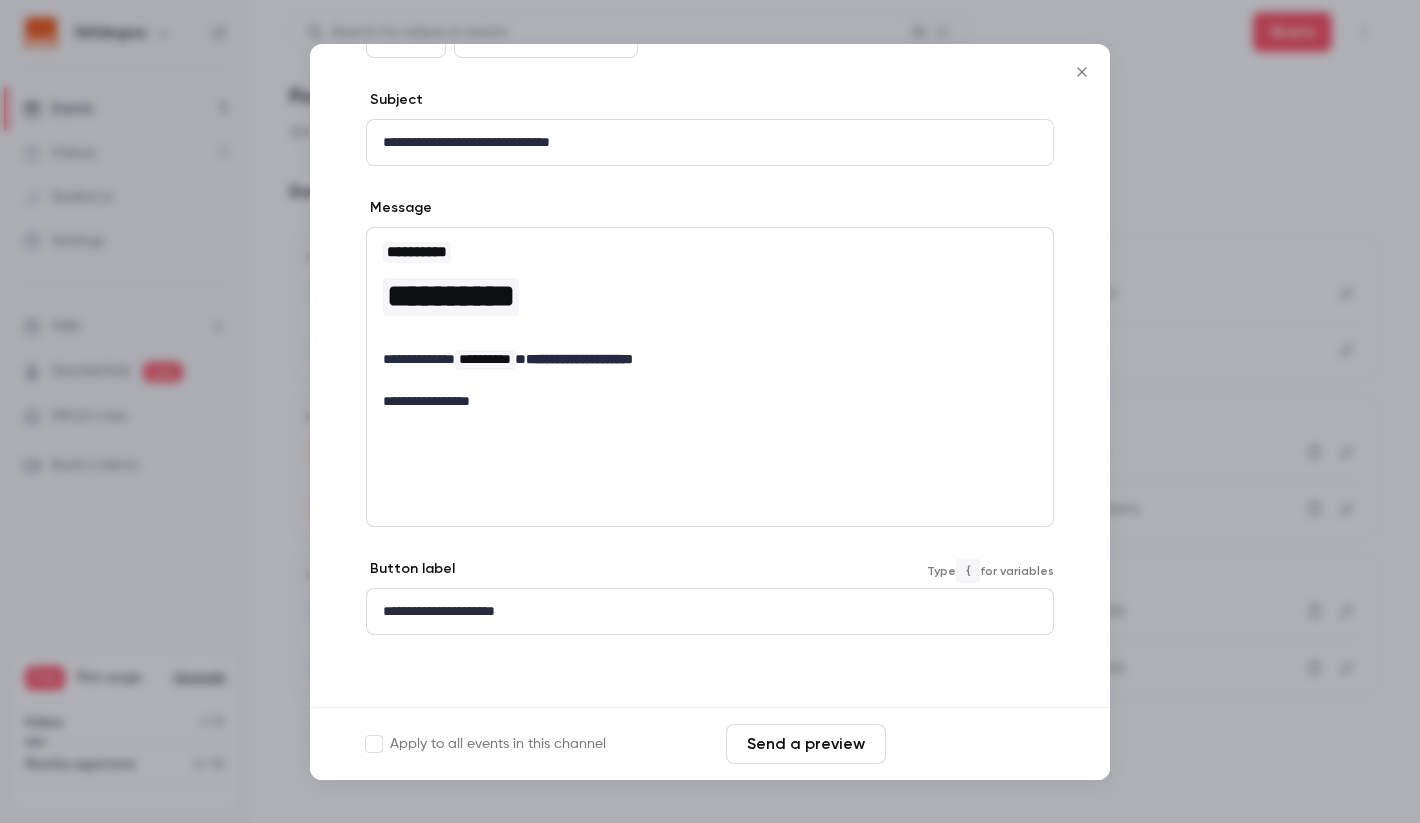 drag, startPoint x: 964, startPoint y: 737, endPoint x: 1001, endPoint y: 717, distance: 42.059483 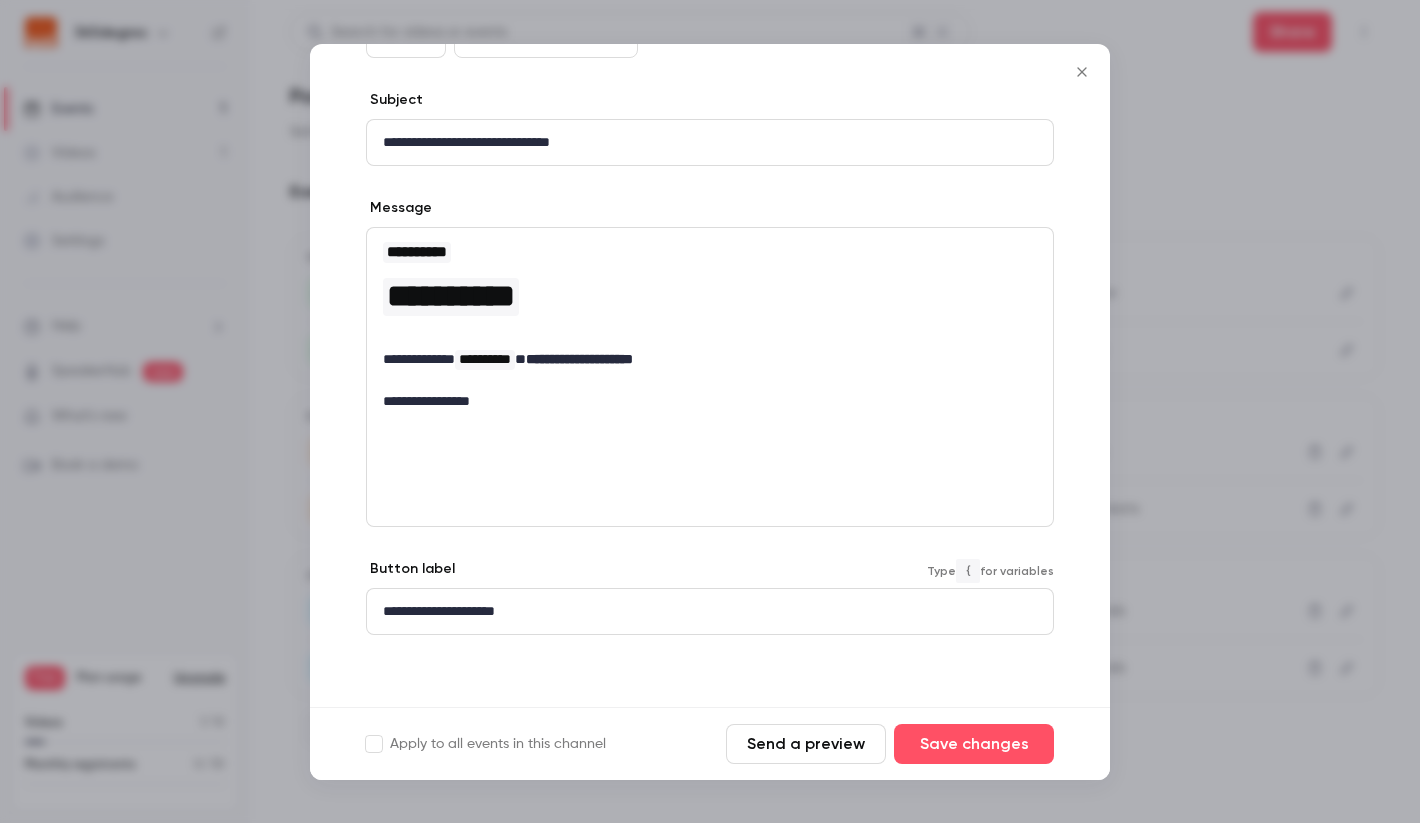 click on "Save changes" at bounding box center [974, 744] 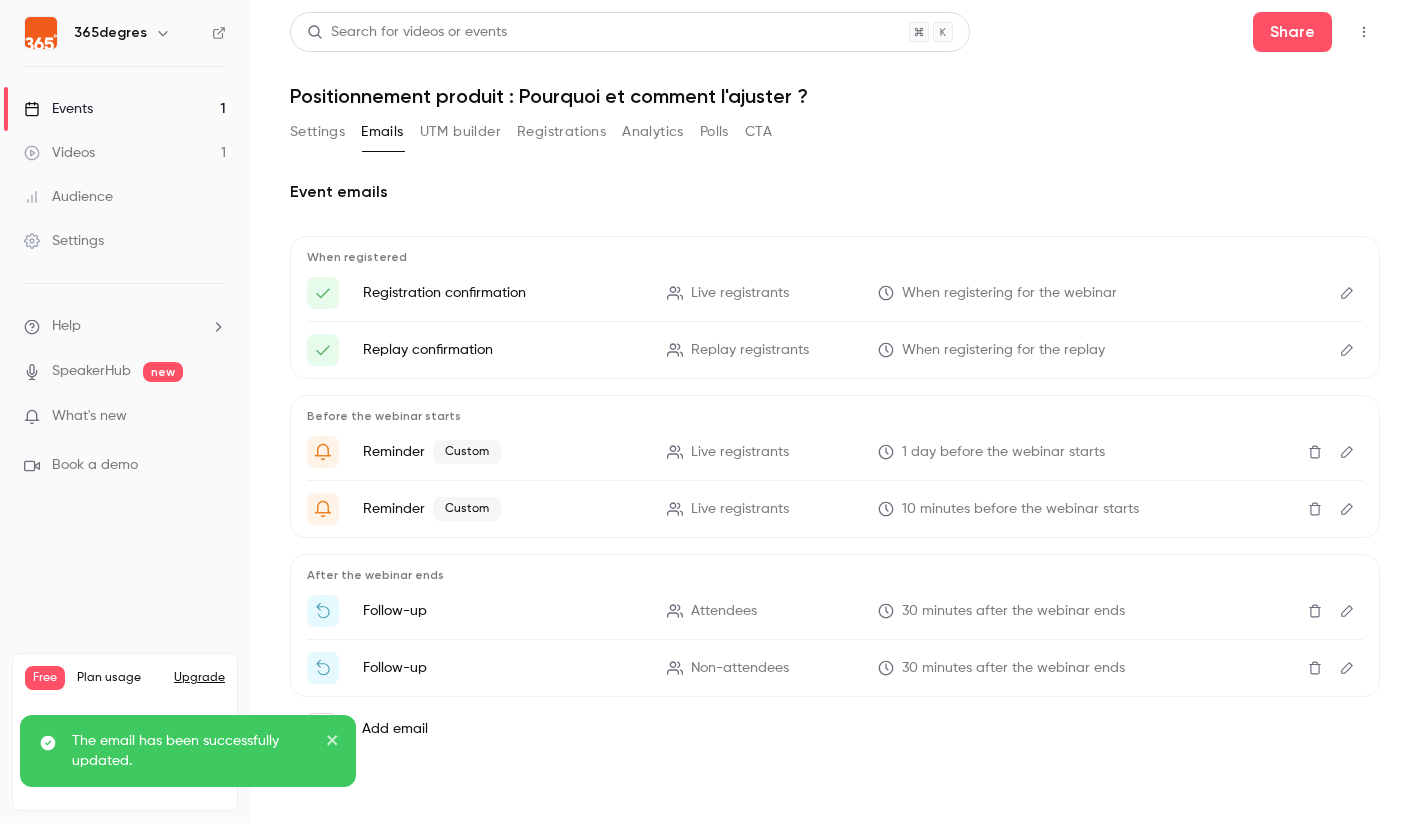 click 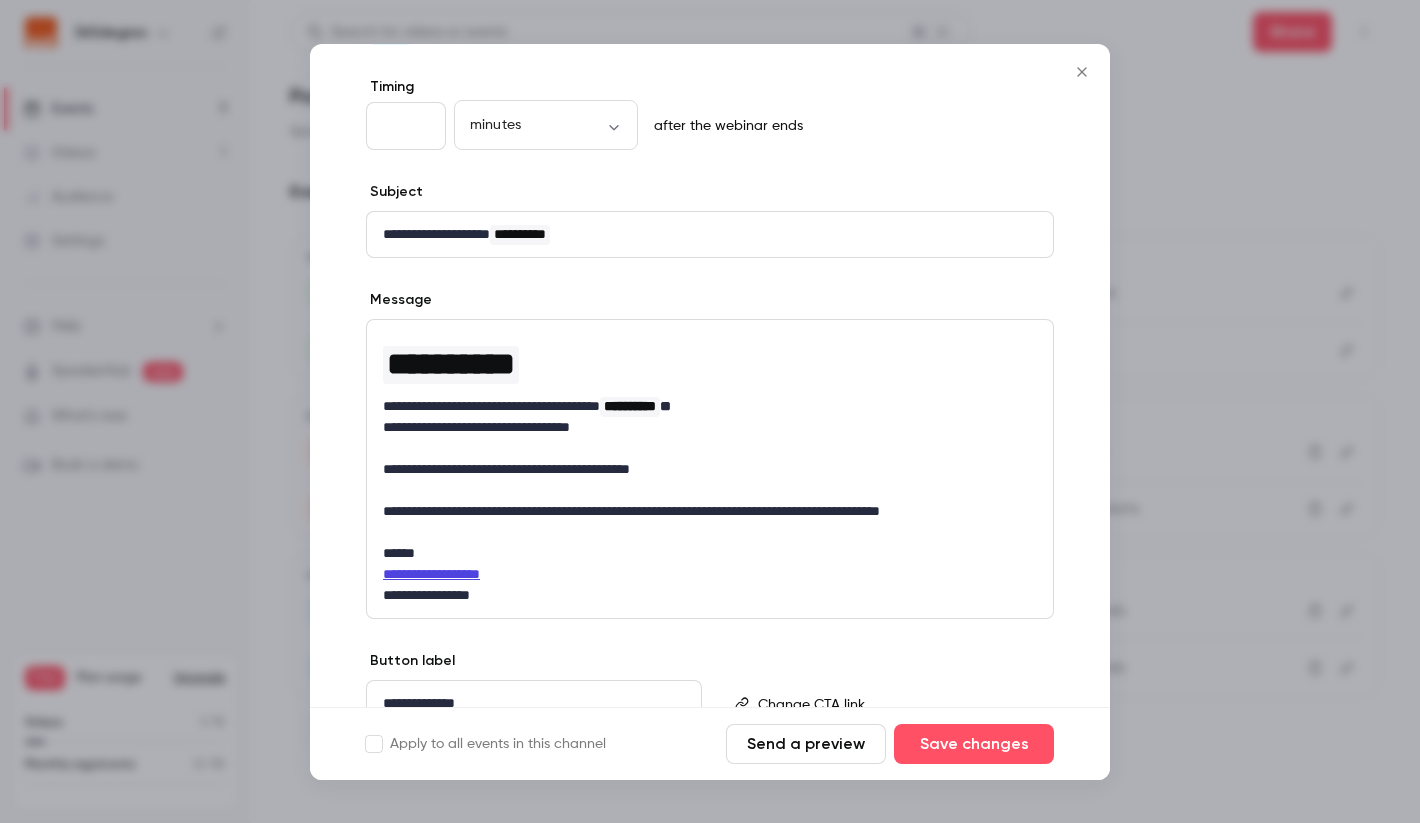 scroll, scrollTop: 89, scrollLeft: 0, axis: vertical 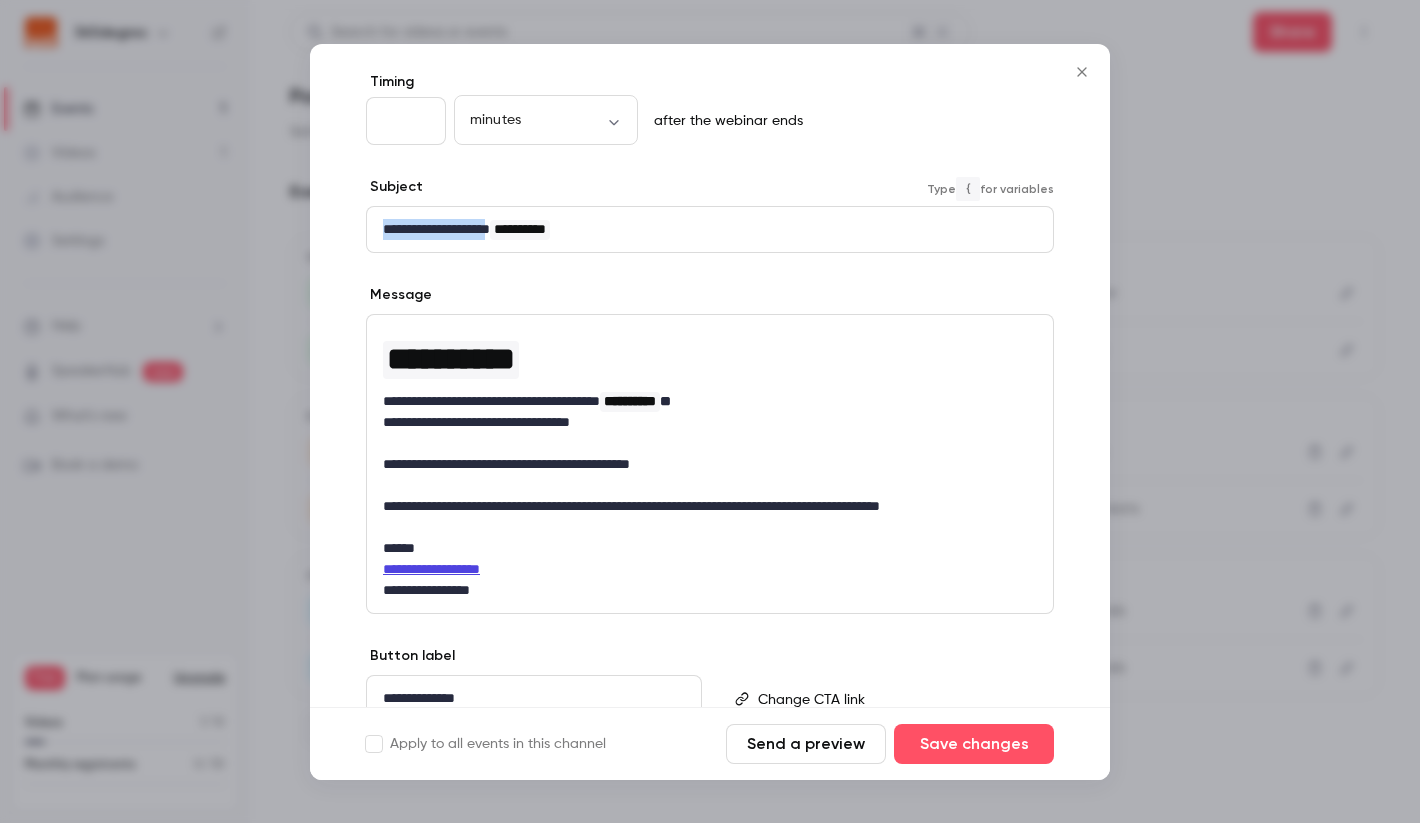 drag, startPoint x: 516, startPoint y: 232, endPoint x: 378, endPoint y: 234, distance: 138.0145 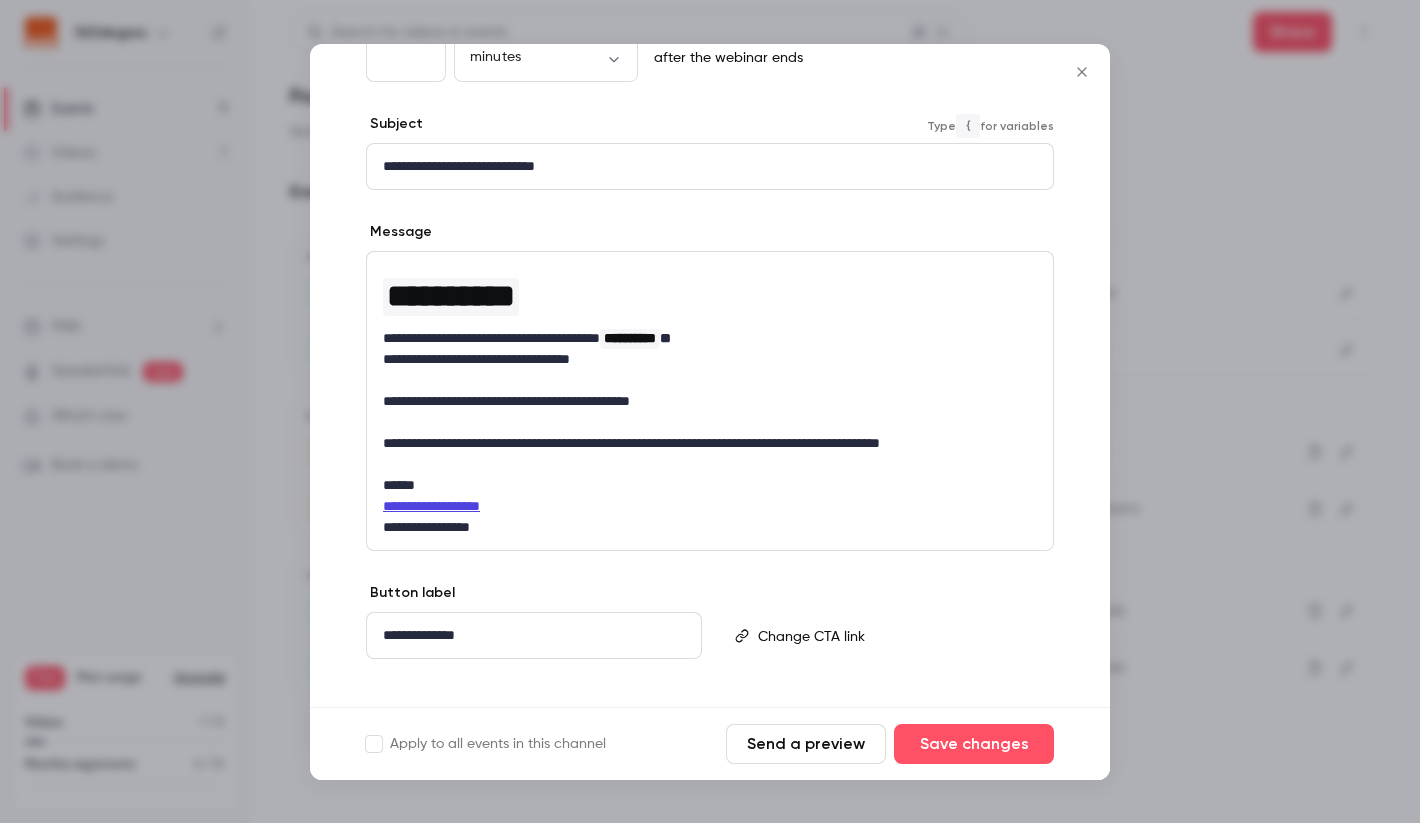 scroll, scrollTop: 179, scrollLeft: 0, axis: vertical 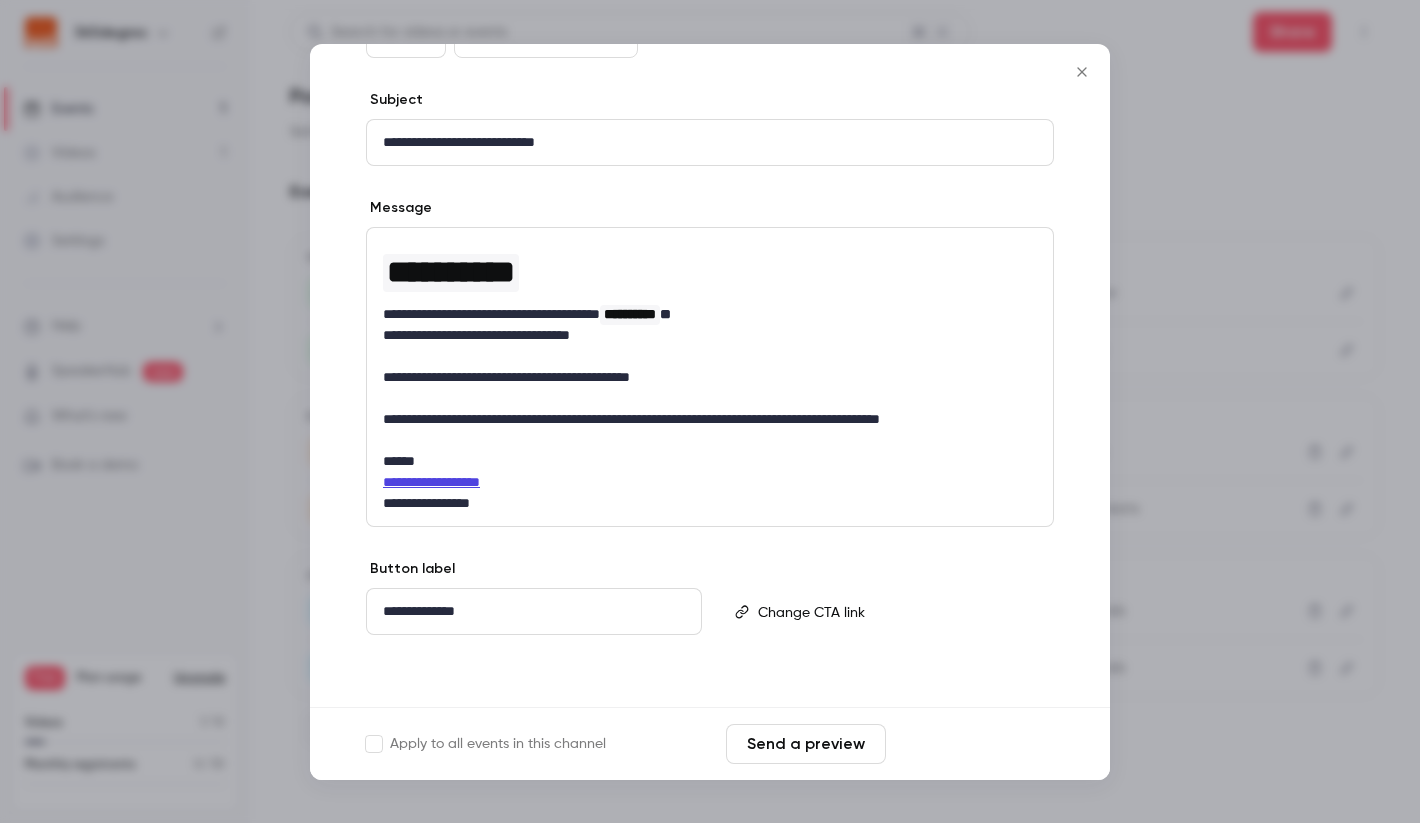 click on "Save changes" at bounding box center (974, 744) 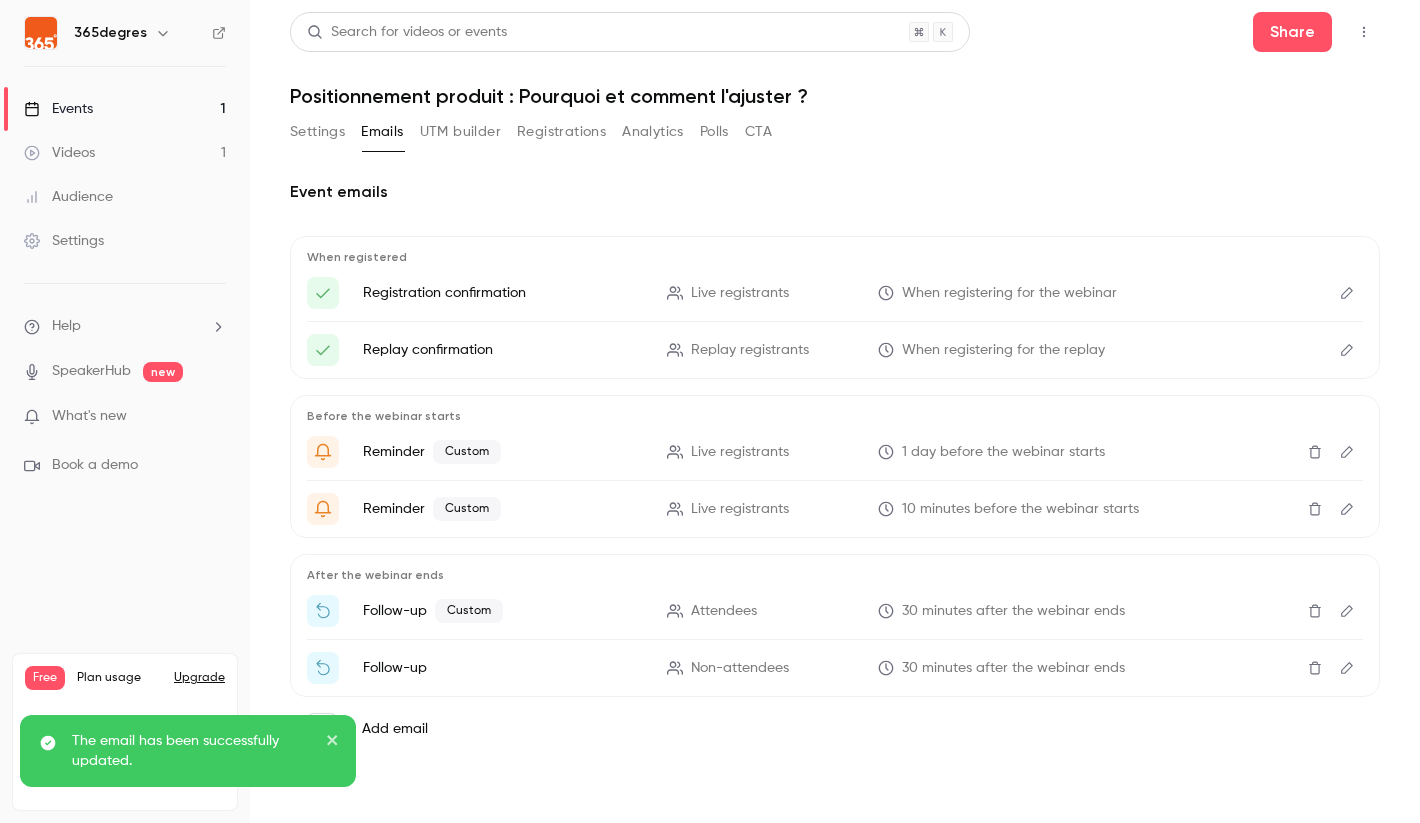 click on "Settings" at bounding box center (317, 132) 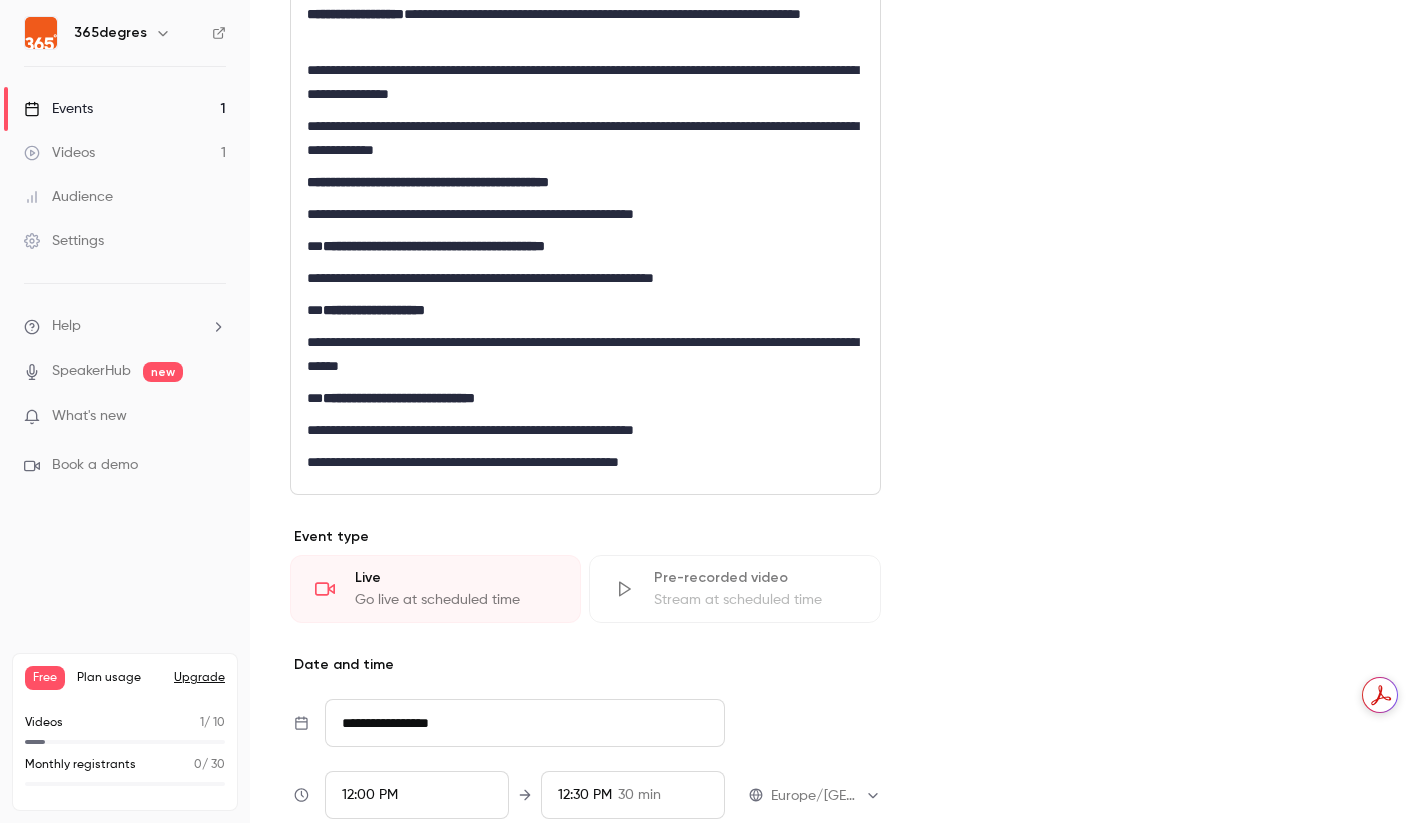scroll, scrollTop: 460, scrollLeft: 0, axis: vertical 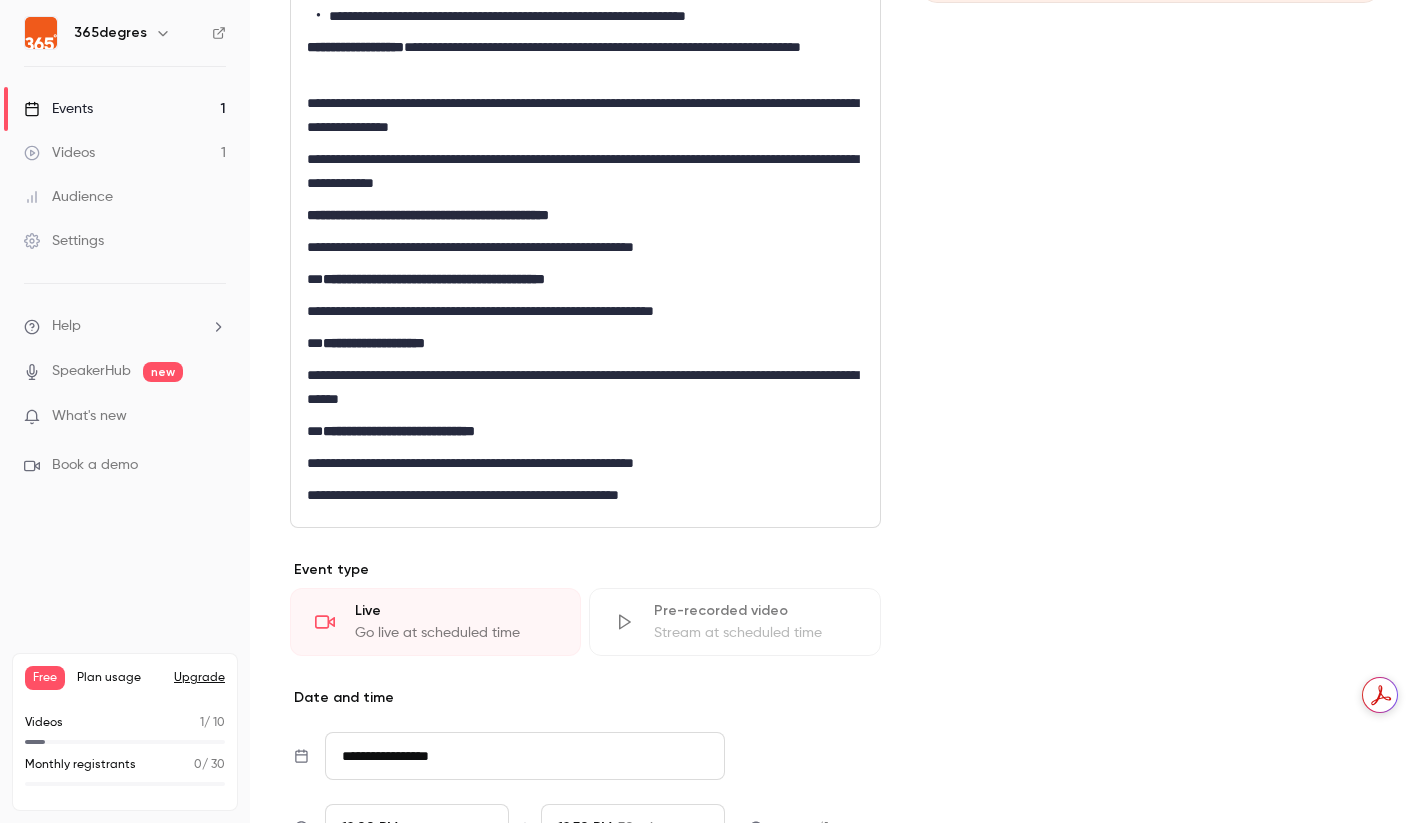 click on "**********" at bounding box center [585, 463] 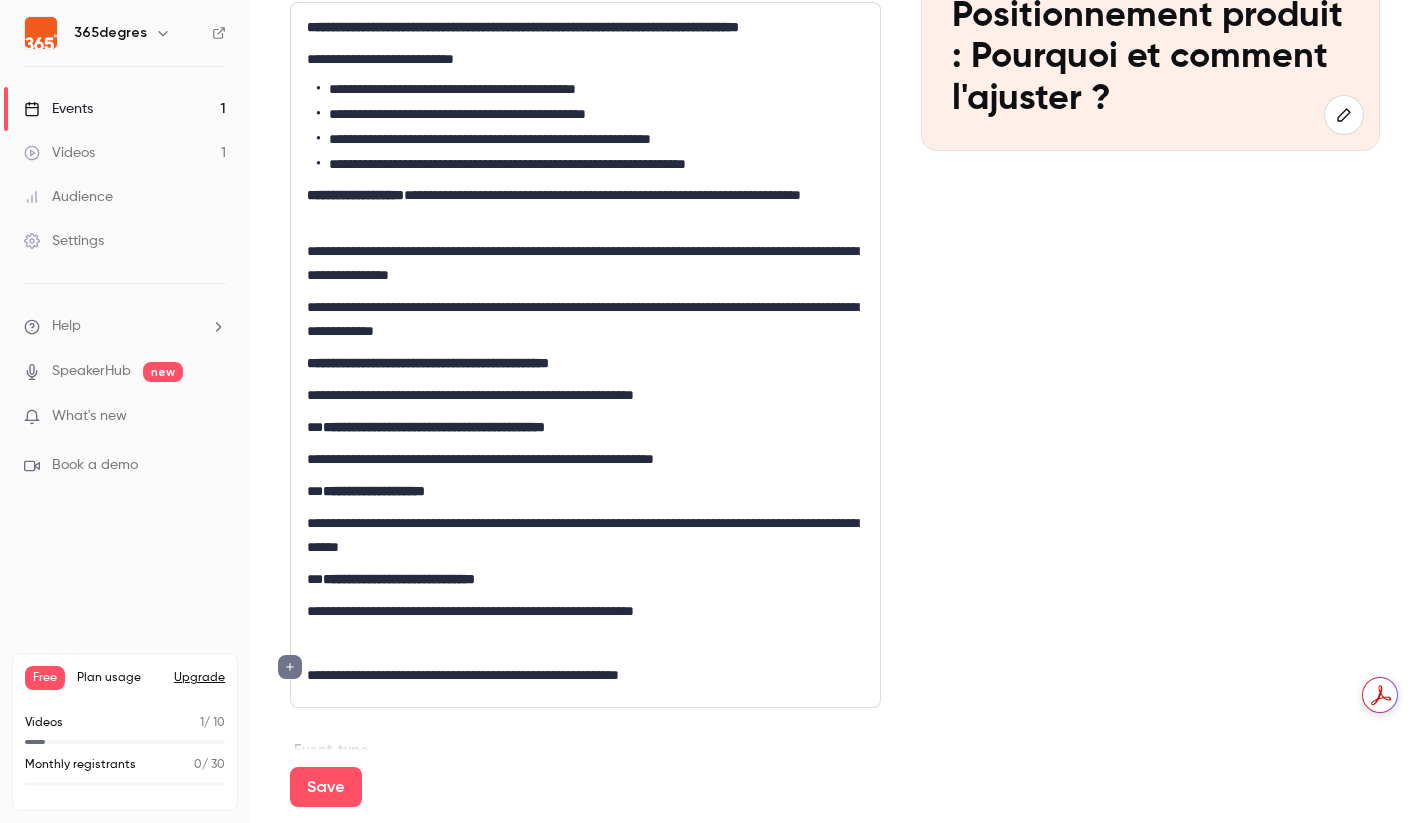 scroll, scrollTop: 355, scrollLeft: 0, axis: vertical 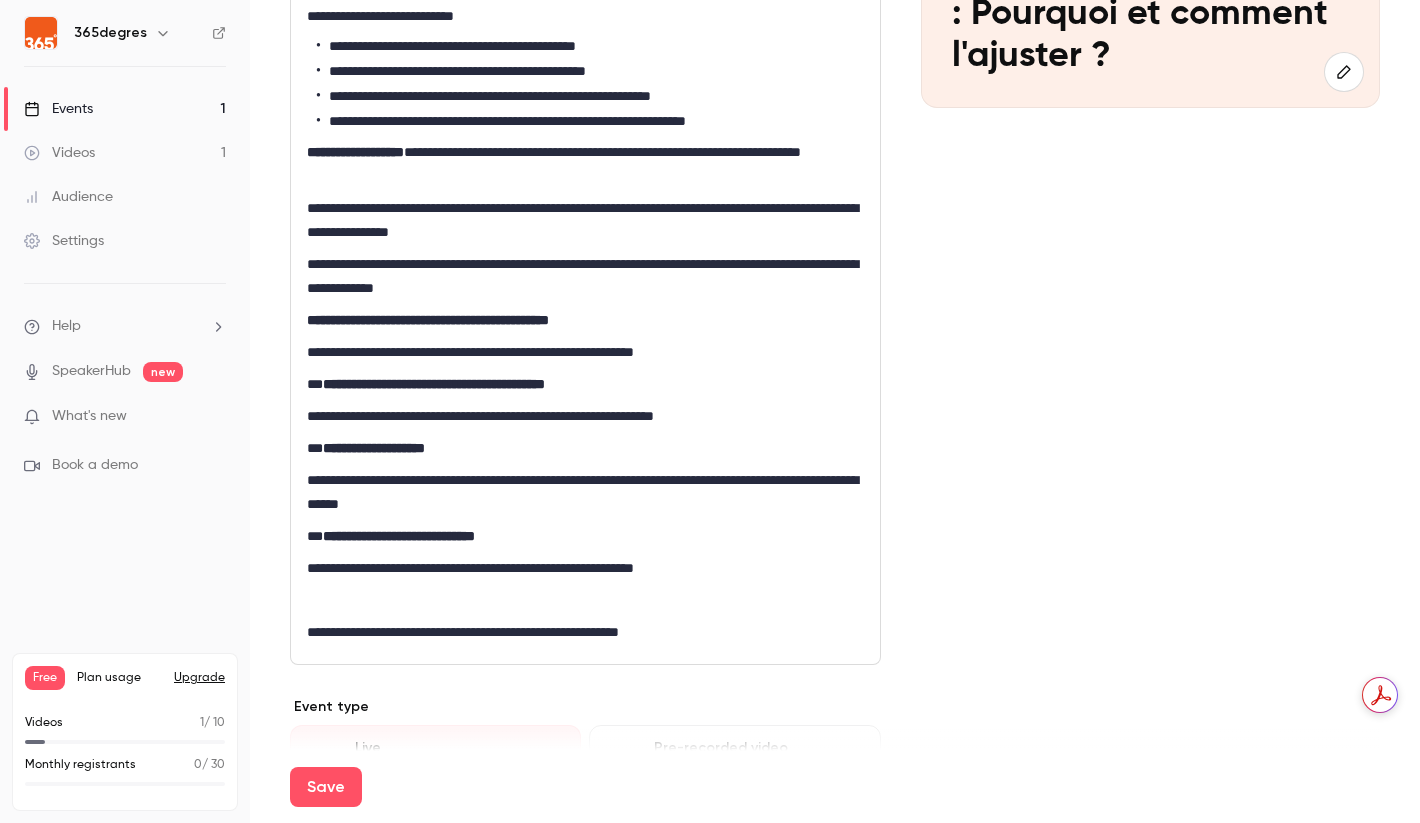 click on "Save" at bounding box center (326, 787) 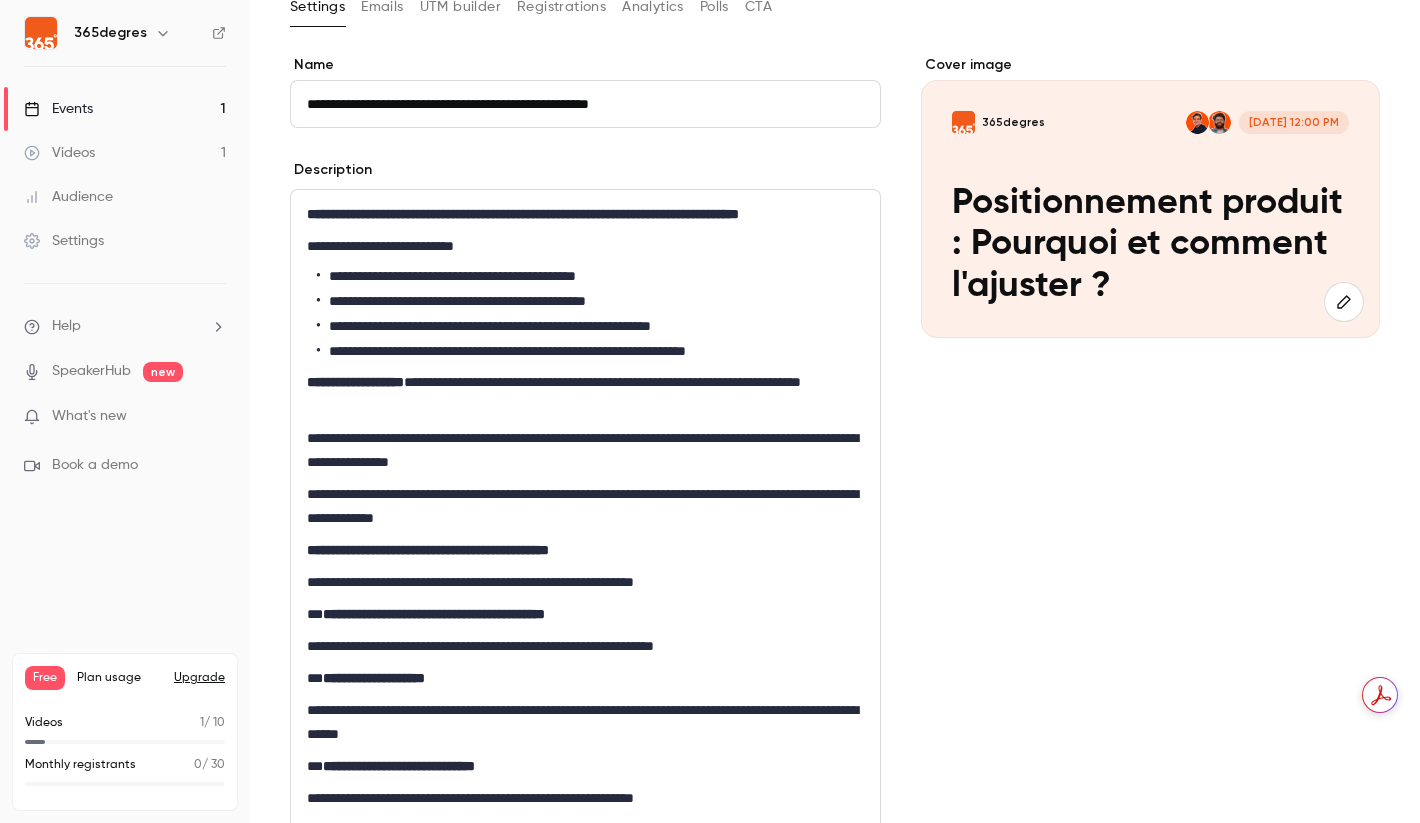 scroll, scrollTop: 123, scrollLeft: 0, axis: vertical 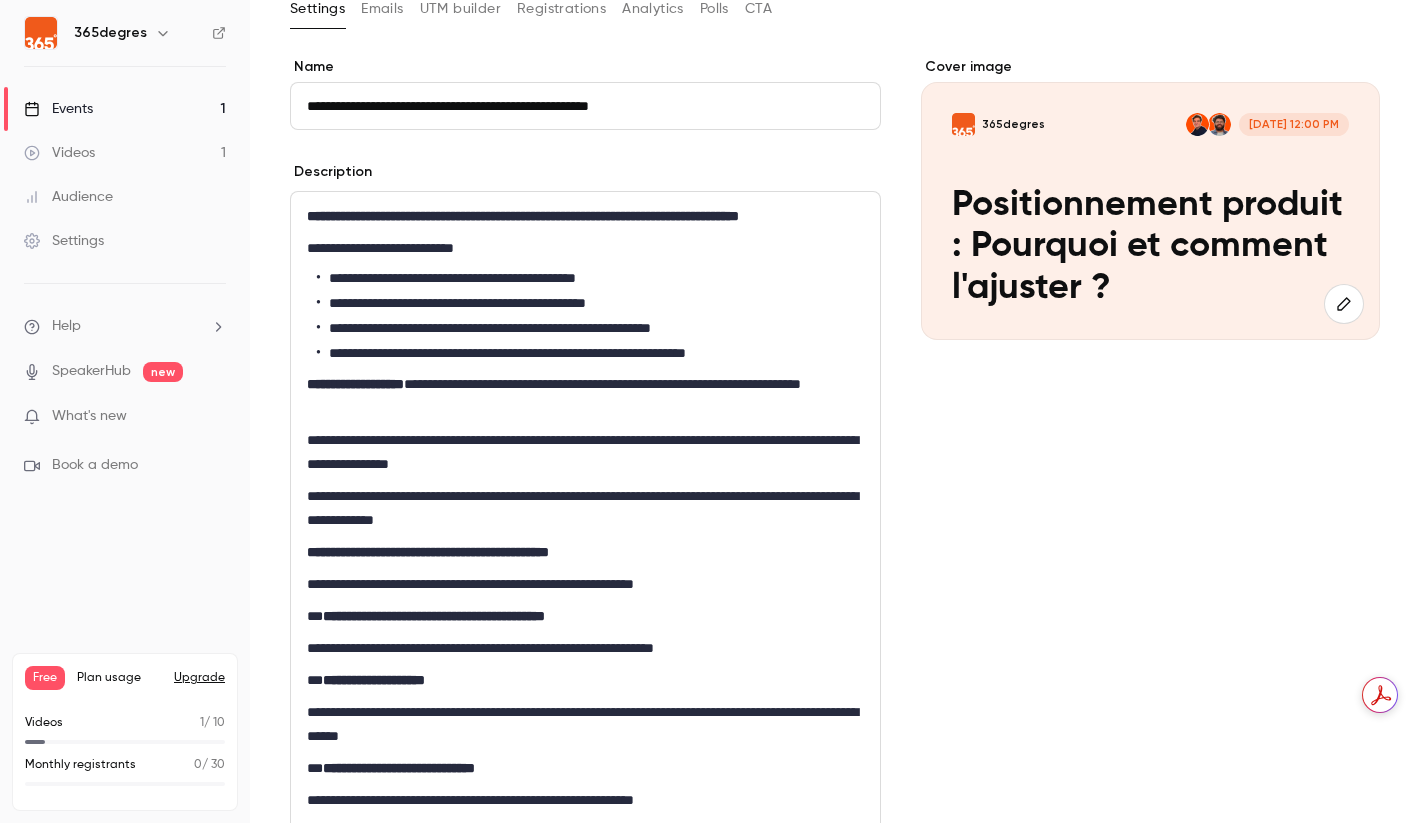 click on "**********" at bounding box center (585, 248) 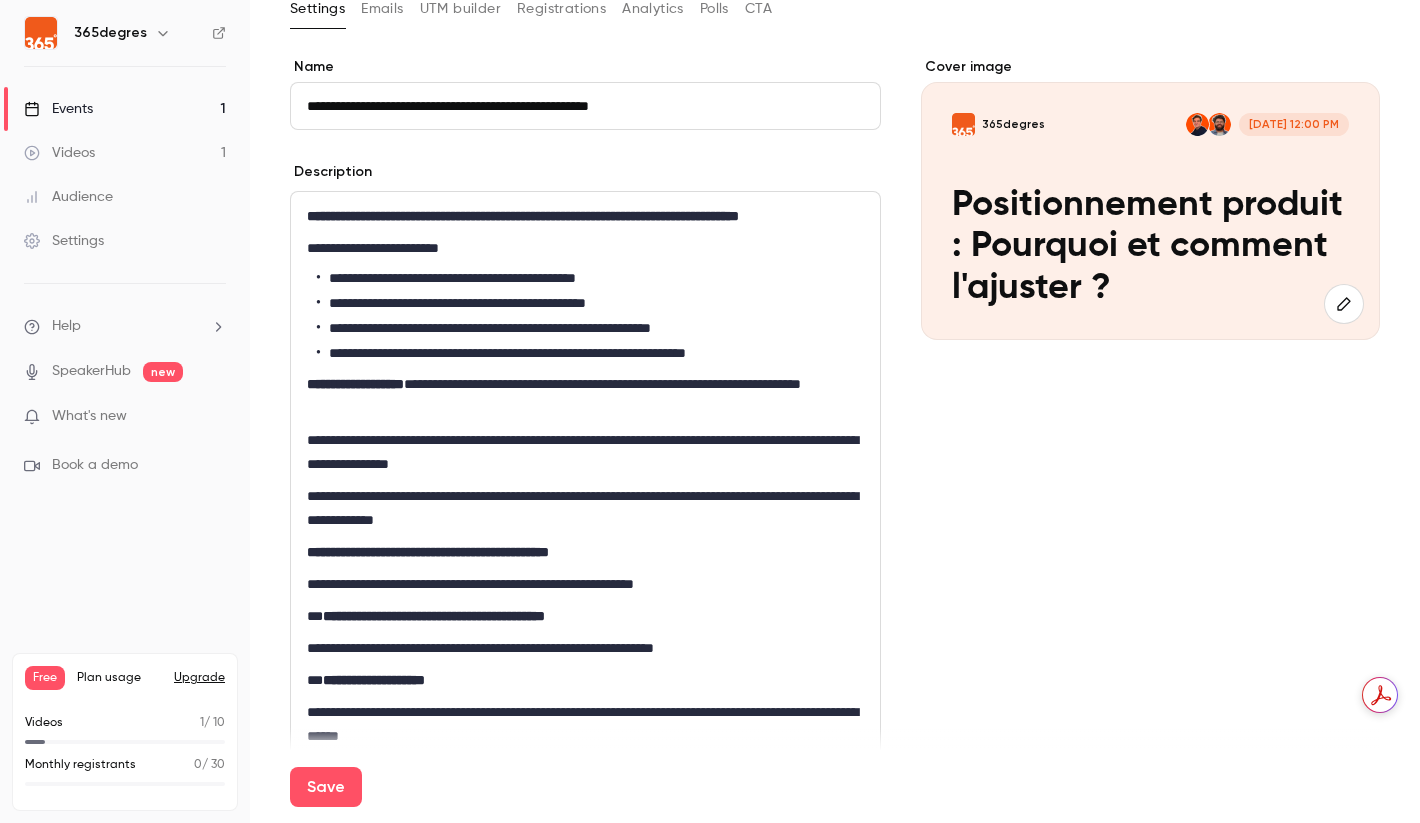 click on "**********" at bounding box center [585, 248] 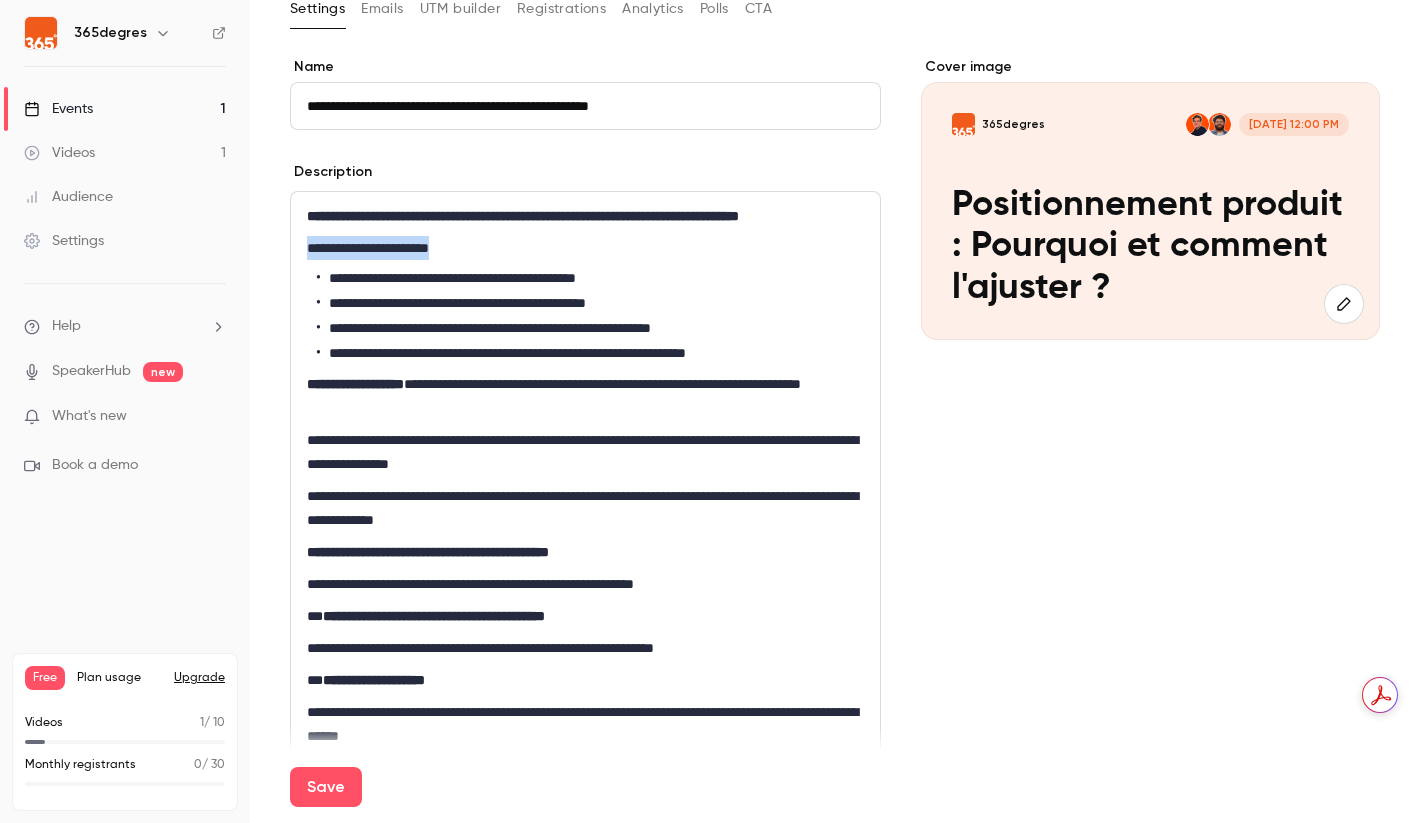 drag, startPoint x: 484, startPoint y: 267, endPoint x: 322, endPoint y: 259, distance: 162.19742 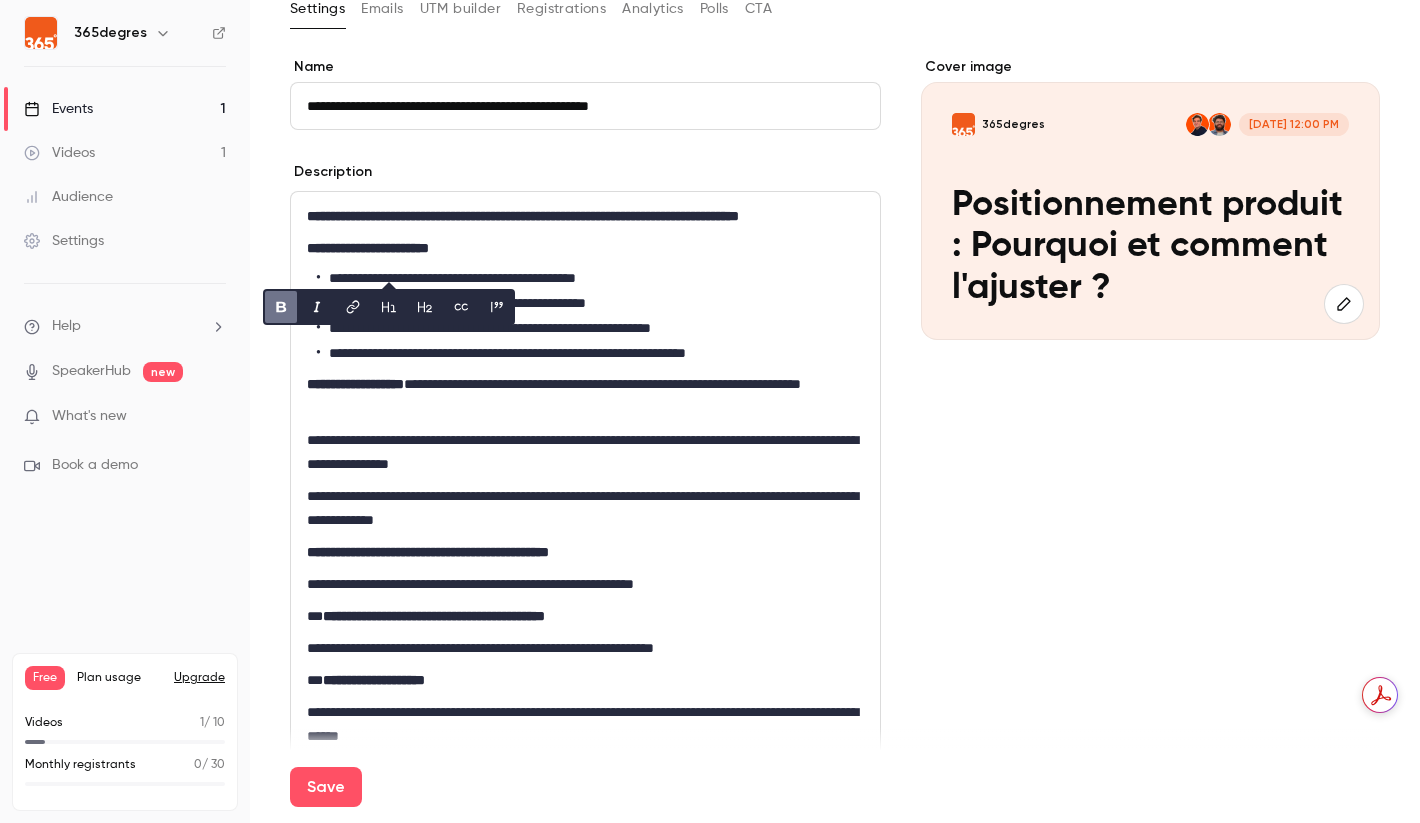 click 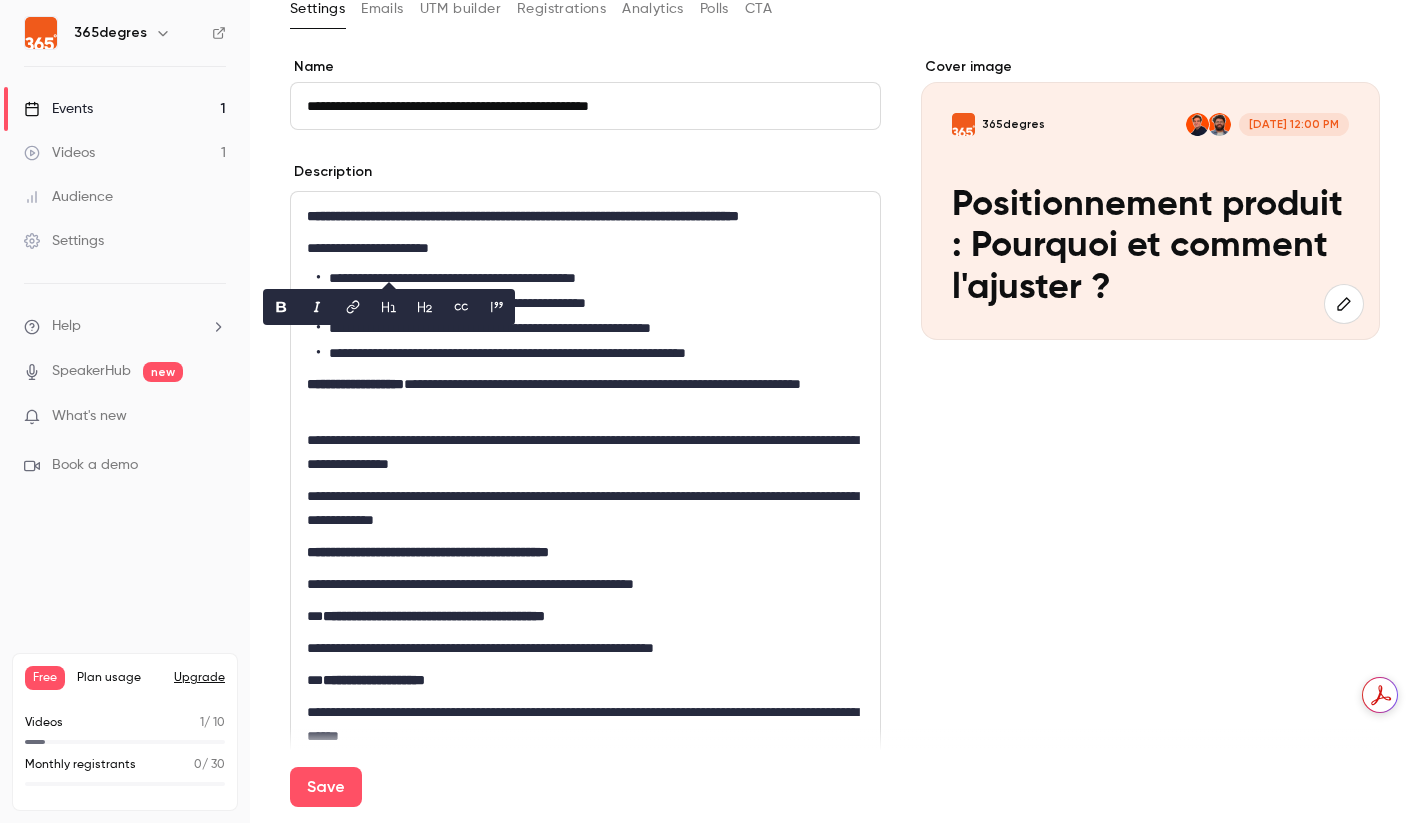 click at bounding box center (281, 307) 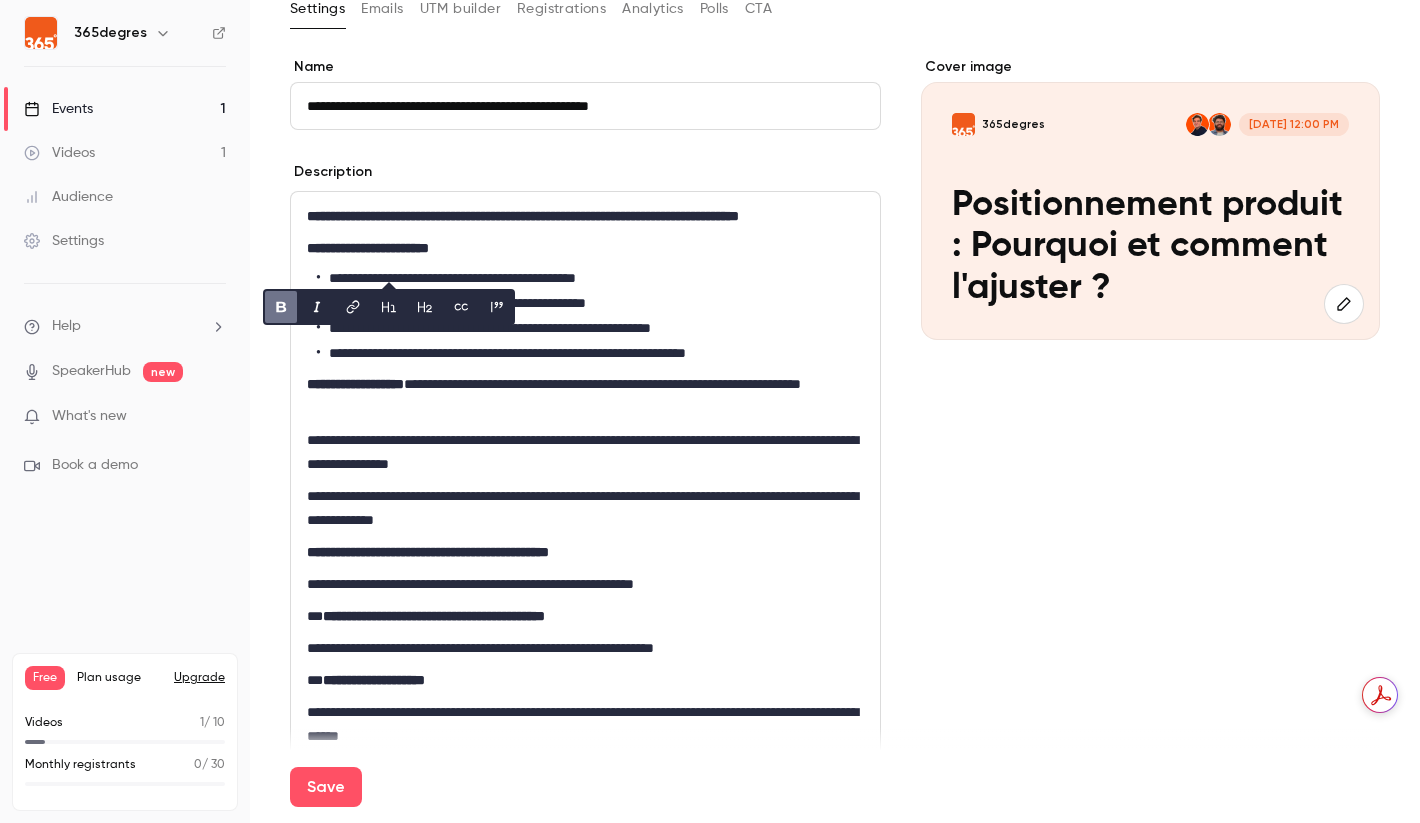 click on "**********" at bounding box center [590, 328] 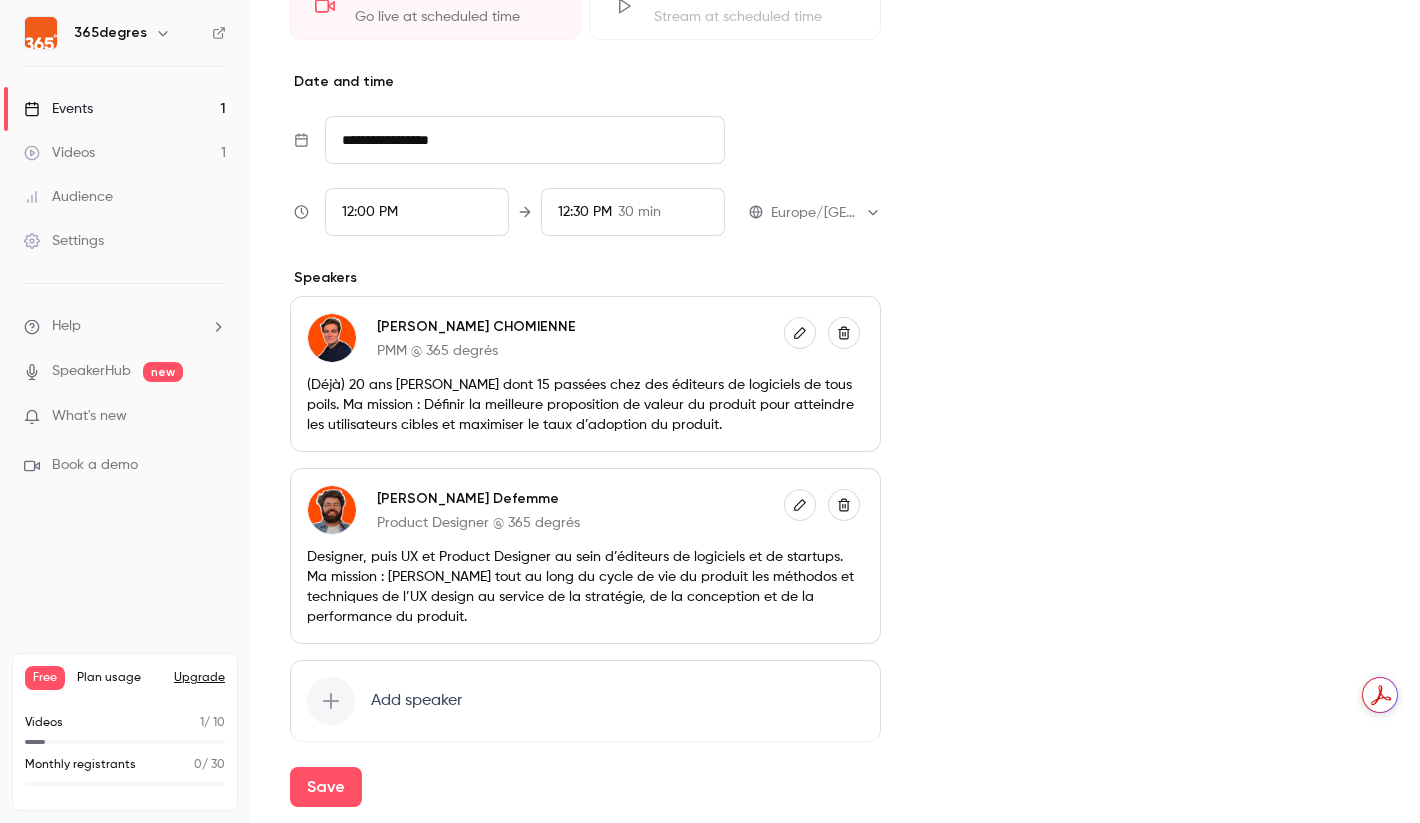 scroll, scrollTop: 1187, scrollLeft: 0, axis: vertical 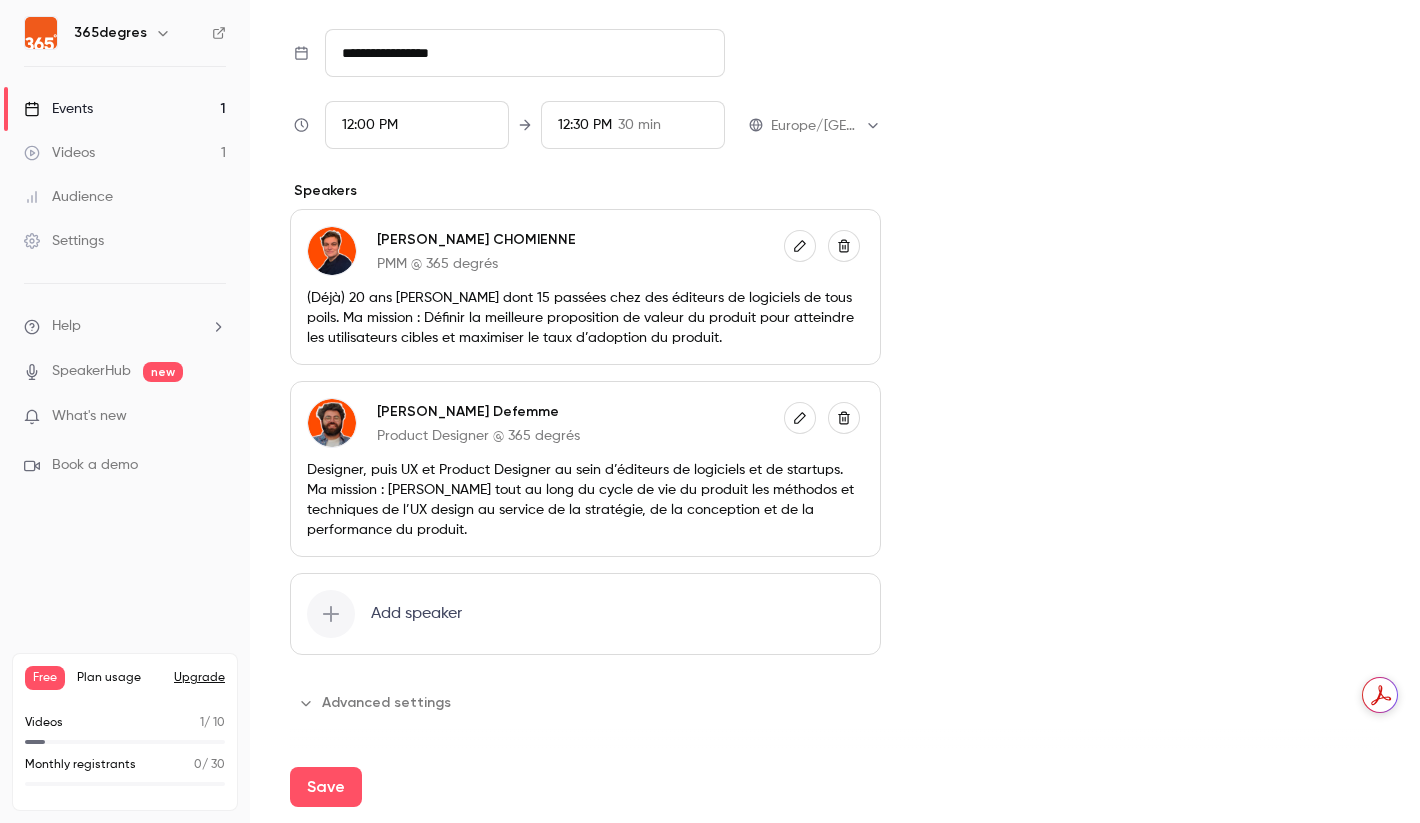 click on "Advanced settings" at bounding box center (376, 703) 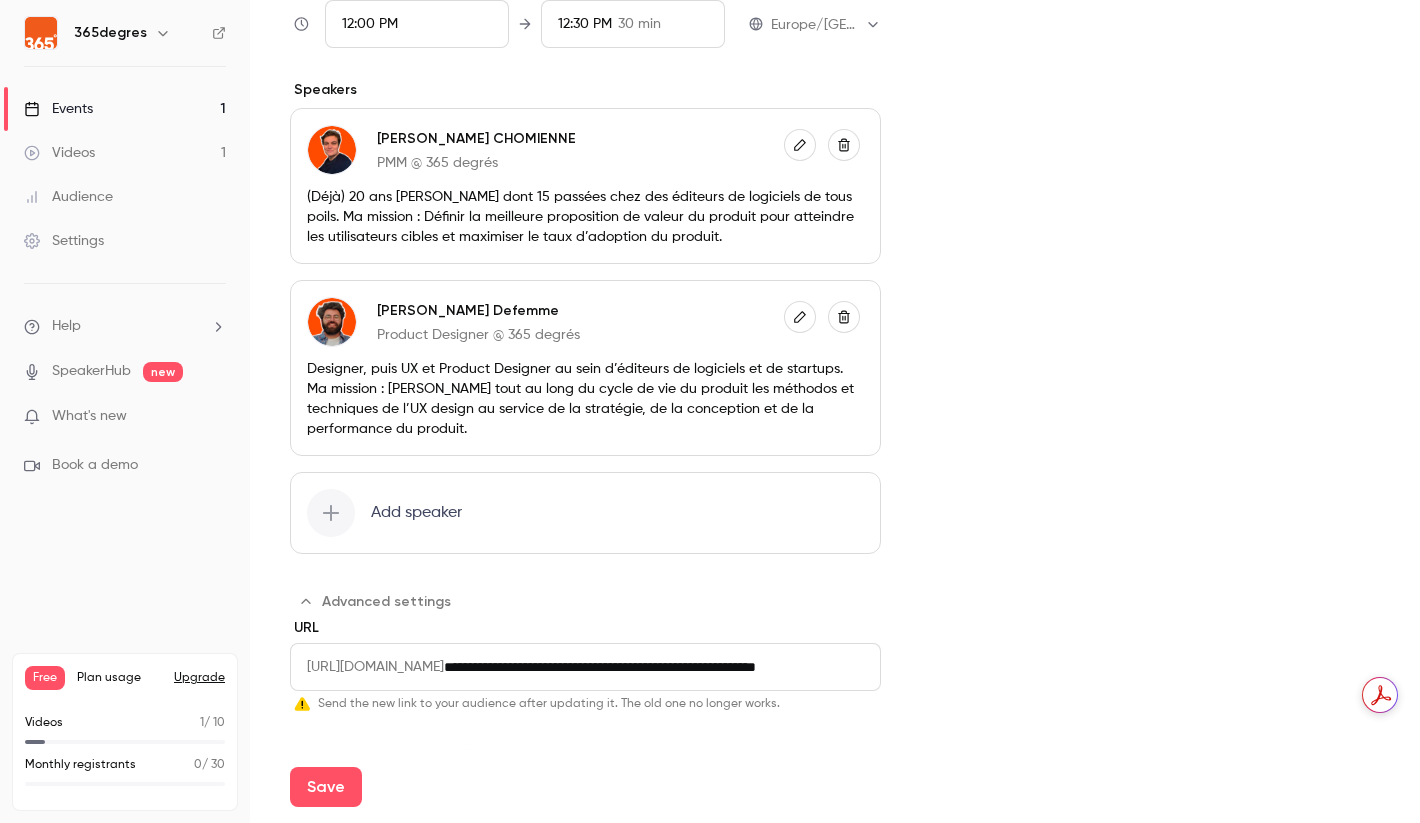 scroll, scrollTop: 1340, scrollLeft: 0, axis: vertical 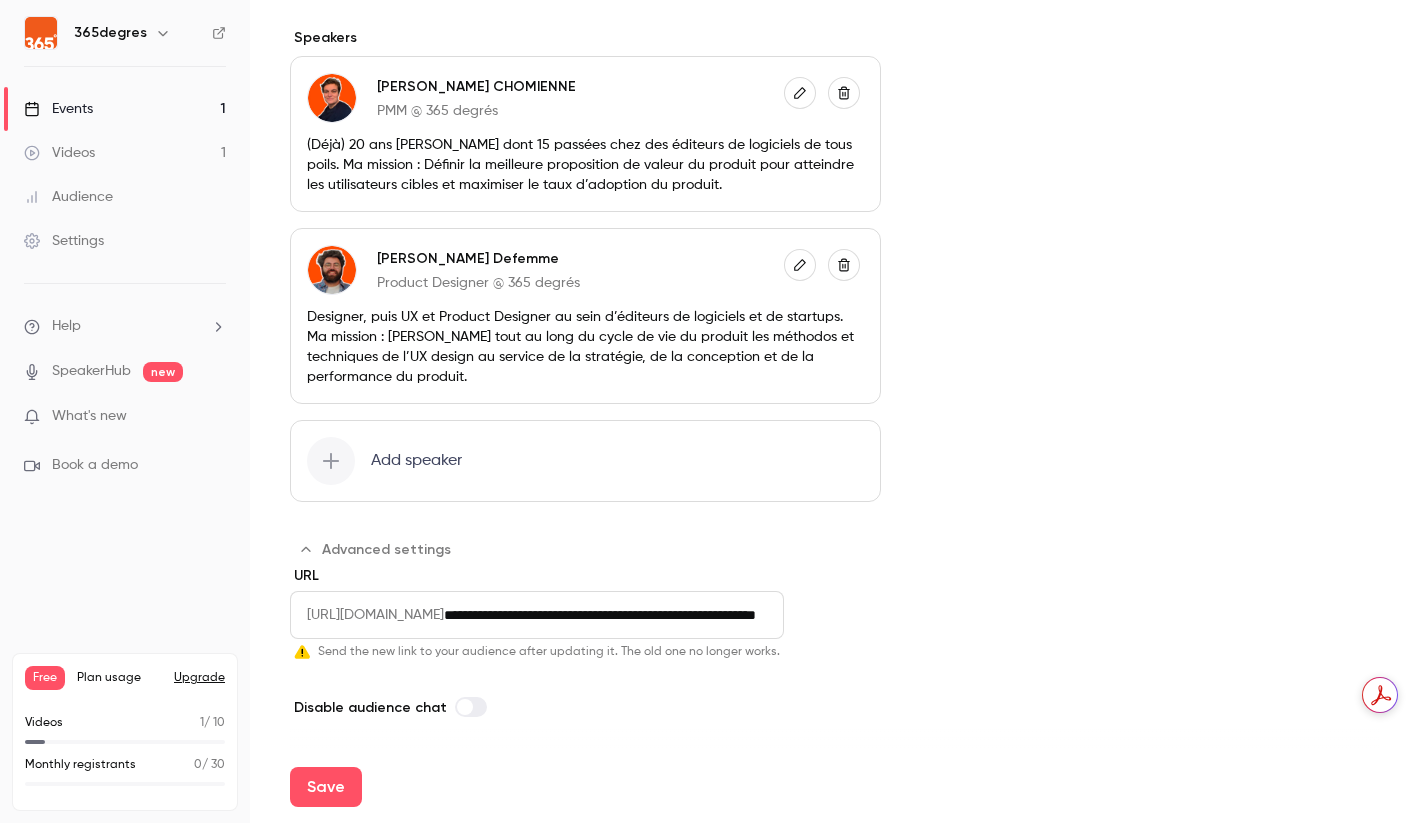 drag, startPoint x: 651, startPoint y: 613, endPoint x: 877, endPoint y: 615, distance: 226.00885 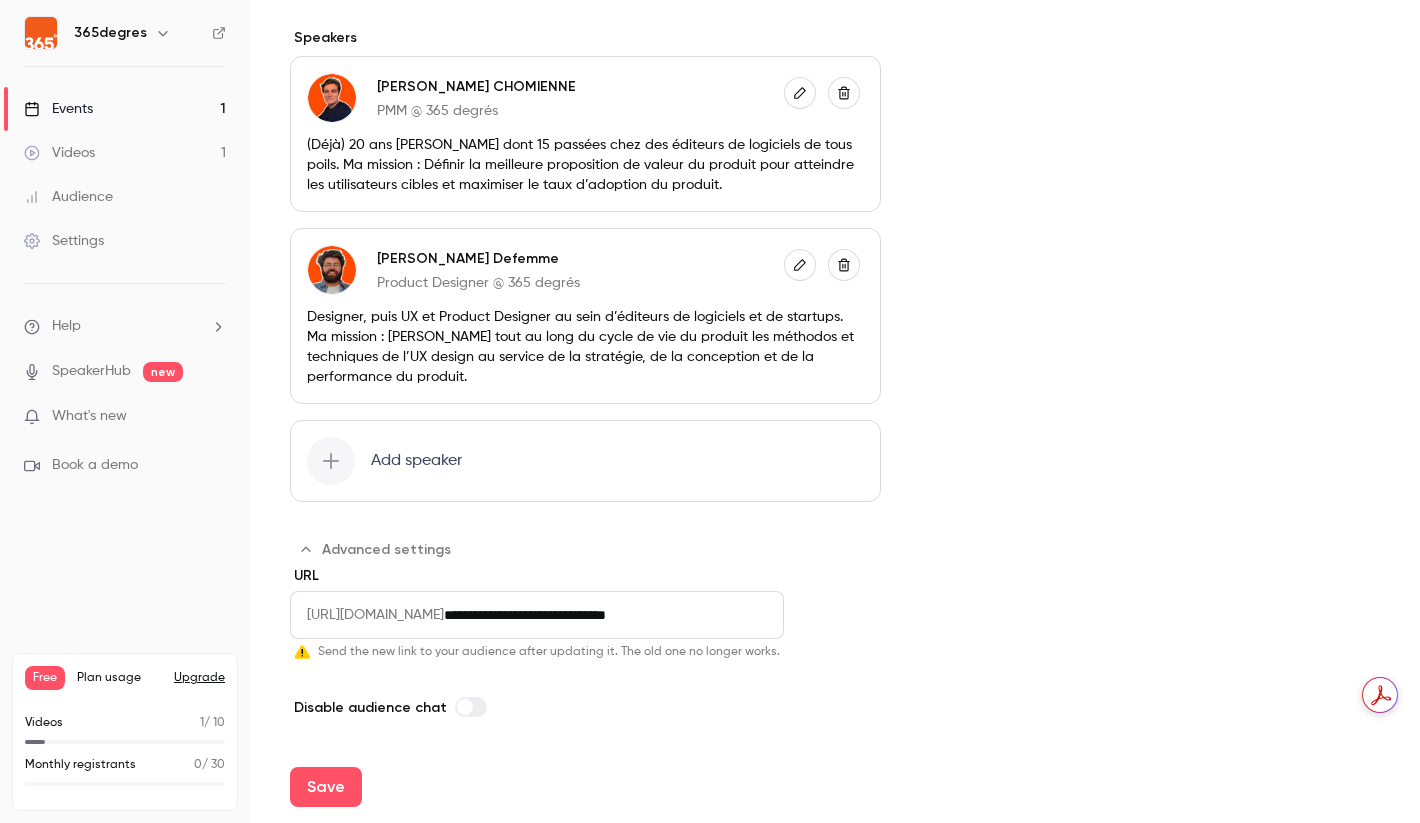 scroll, scrollTop: 0, scrollLeft: 0, axis: both 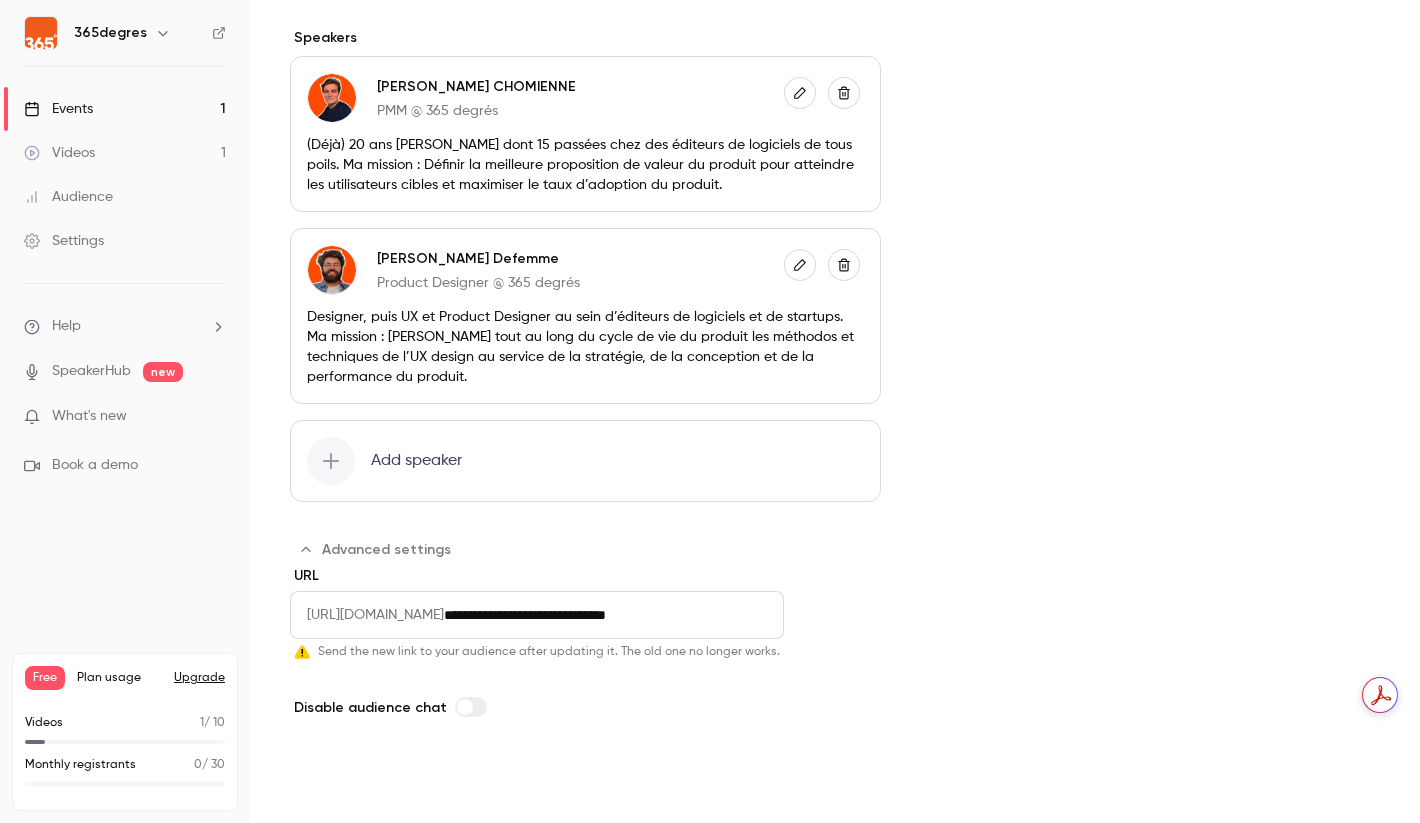 click on "Save" at bounding box center (326, 787) 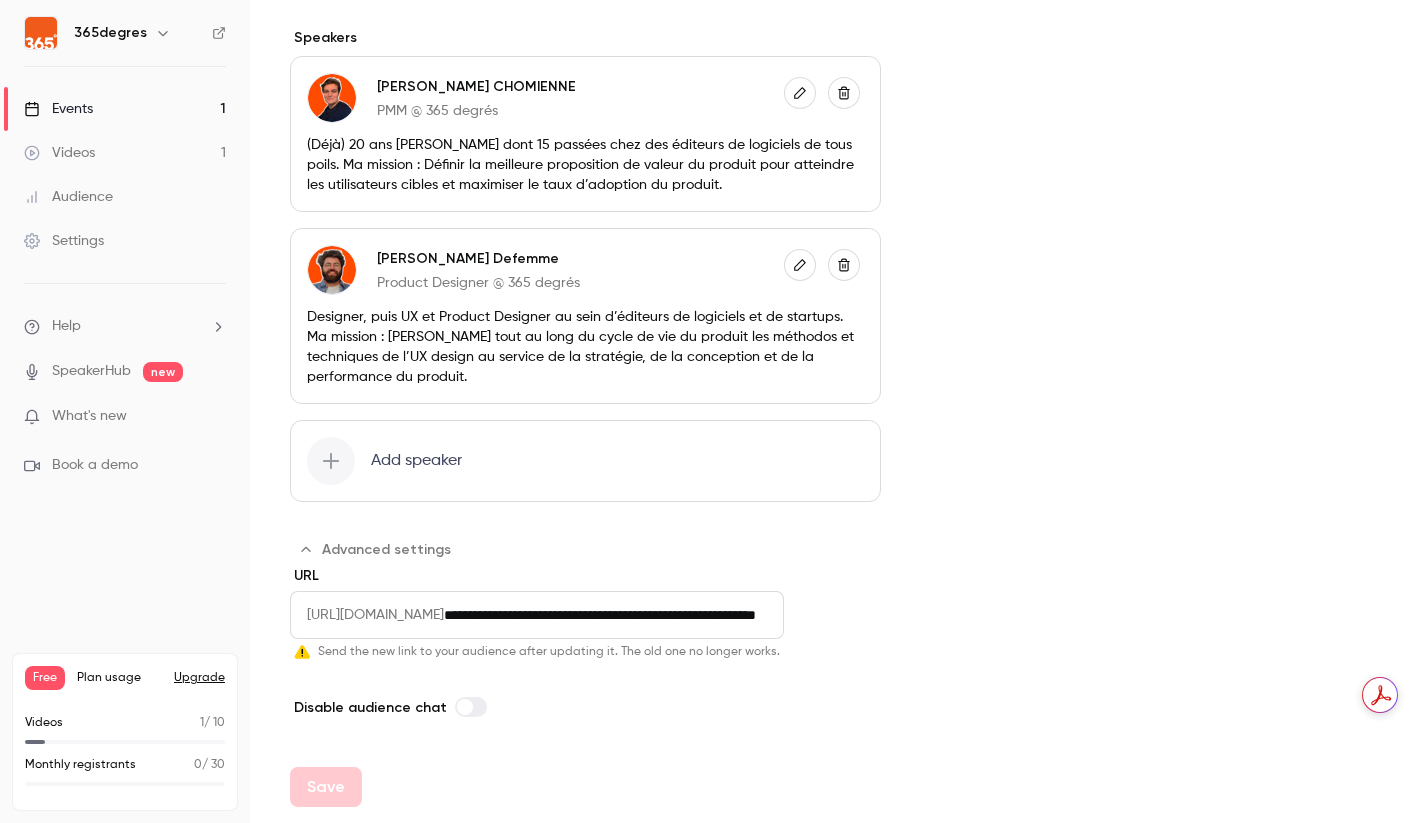 type on "**********" 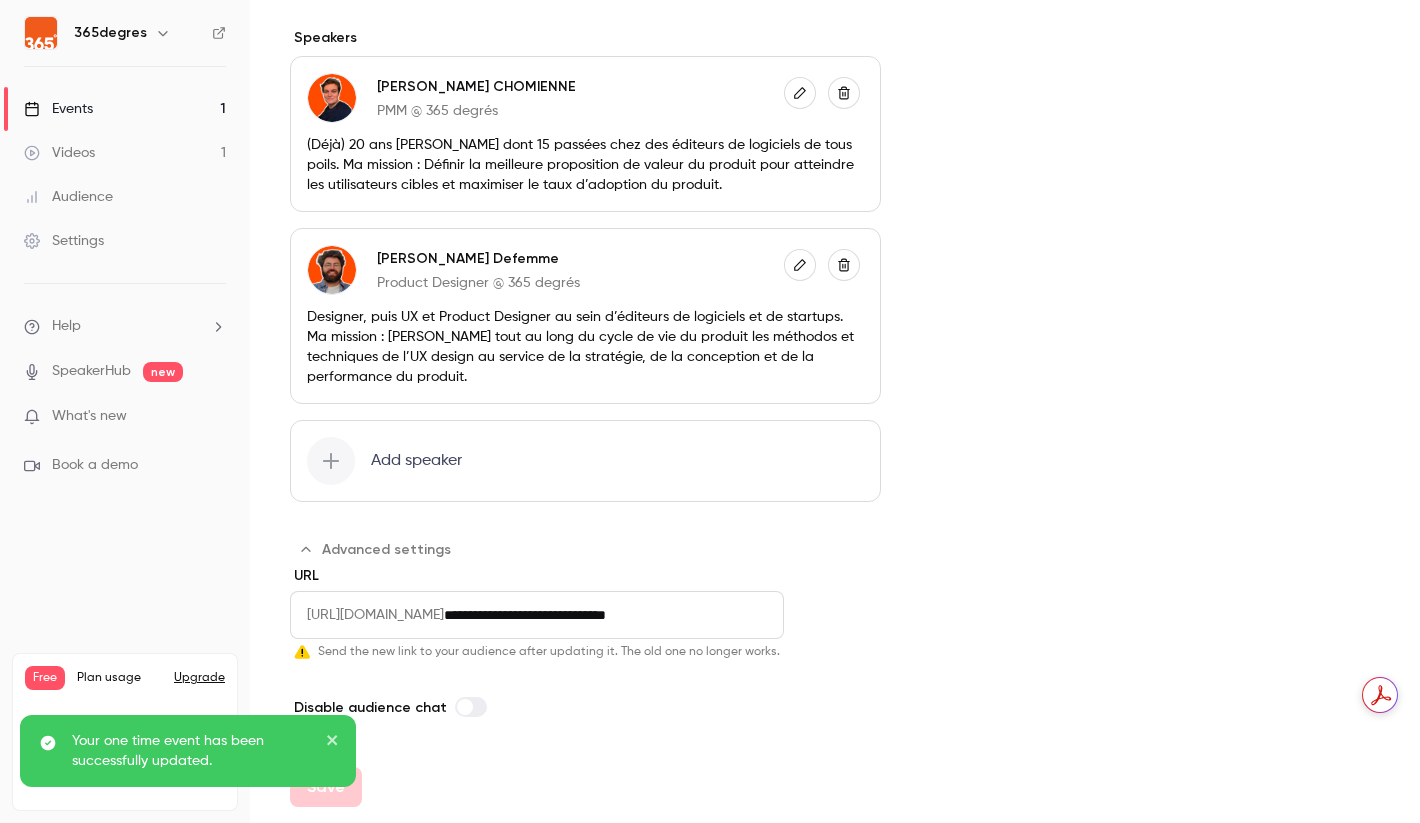 drag, startPoint x: 775, startPoint y: 619, endPoint x: 355, endPoint y: 634, distance: 420.26776 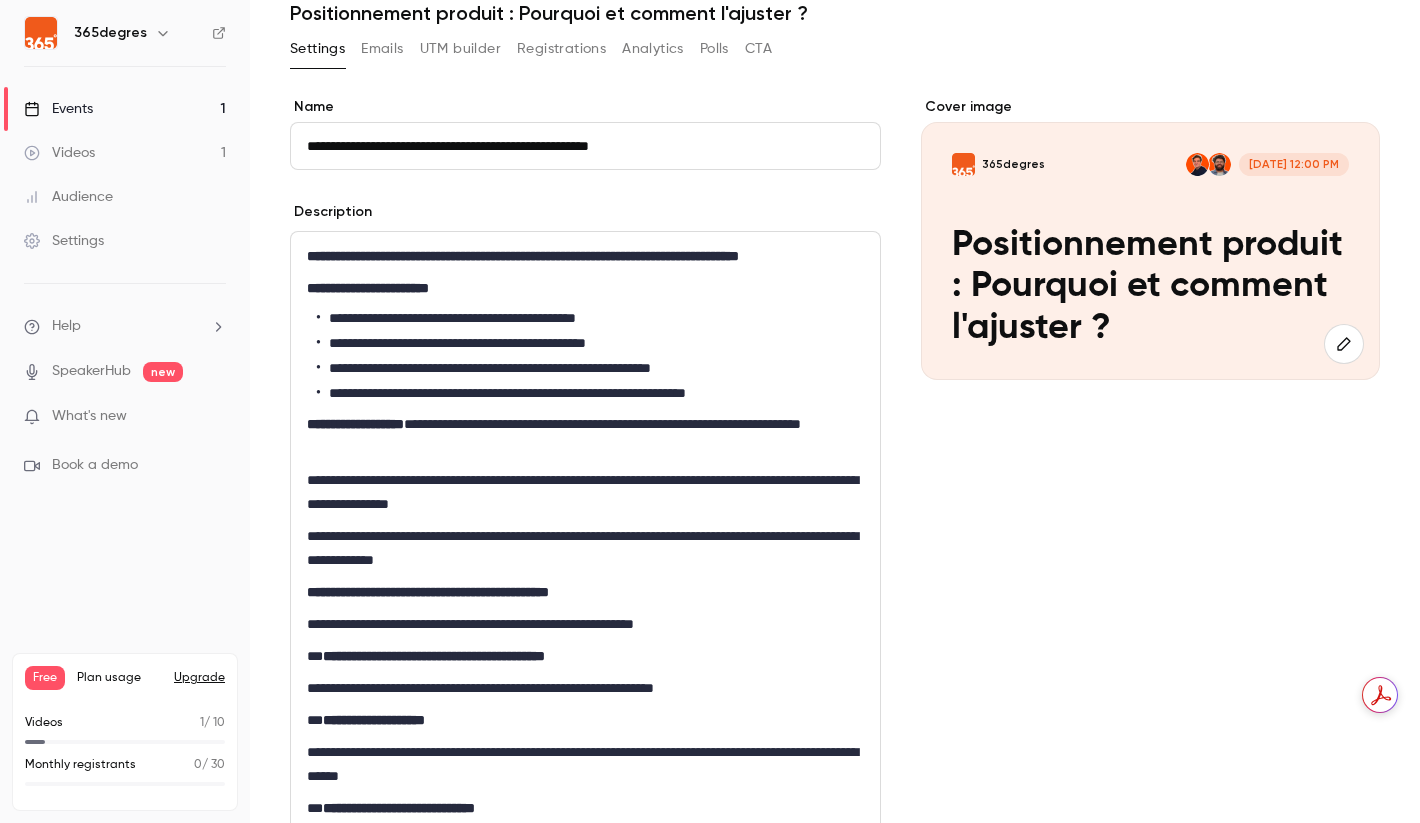 scroll, scrollTop: 0, scrollLeft: 0, axis: both 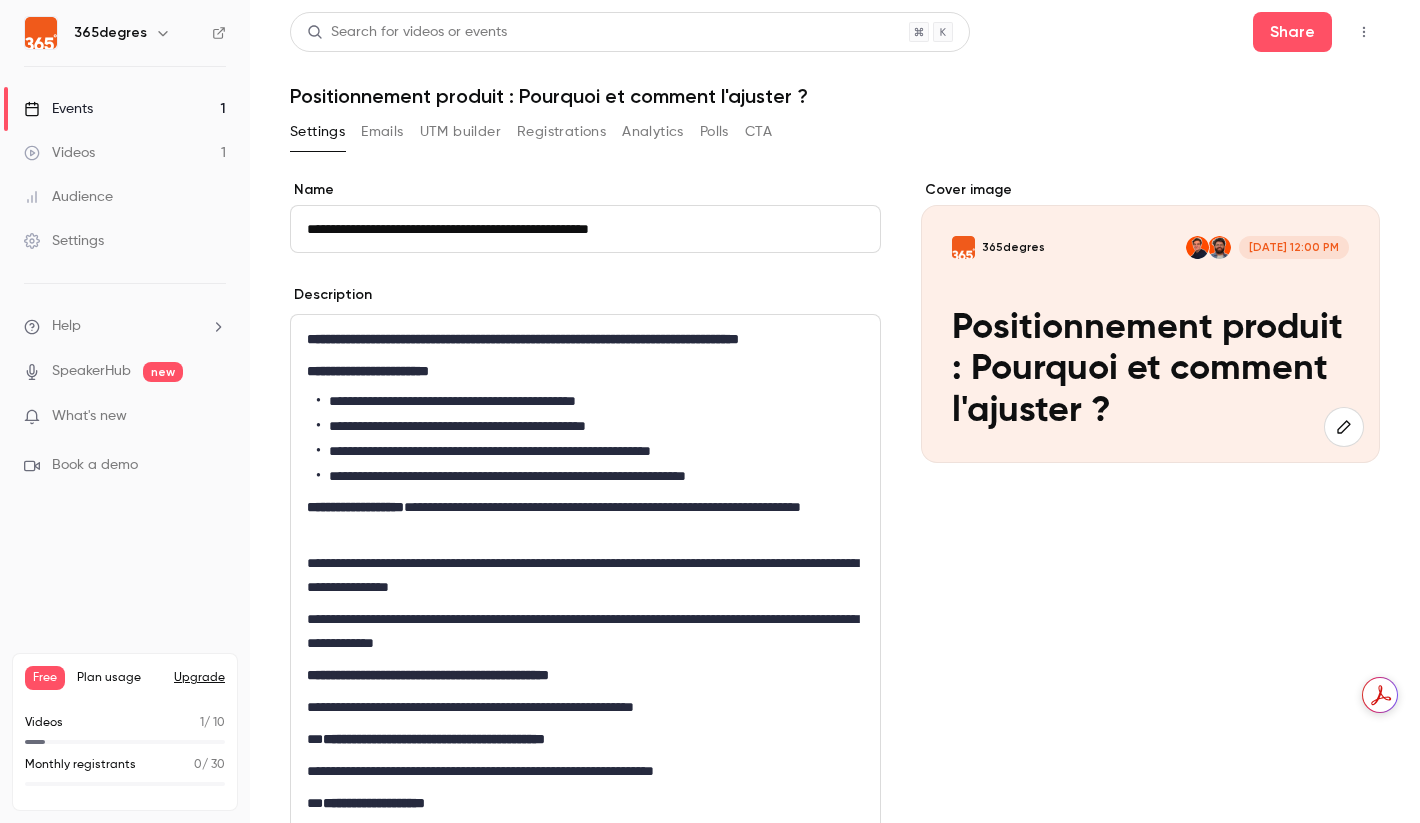 click on "Emails" at bounding box center (382, 132) 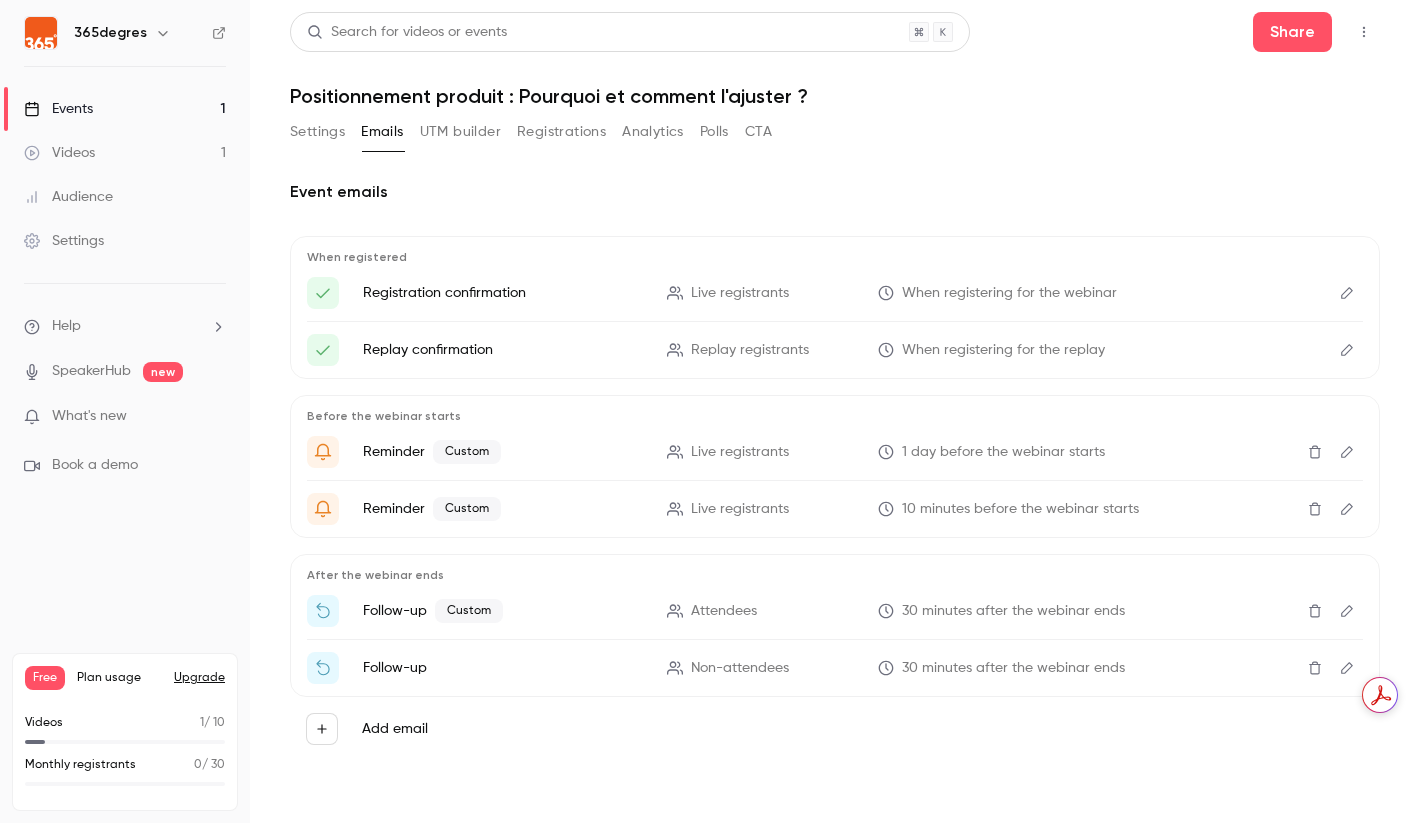 click on "Registrations" at bounding box center [561, 132] 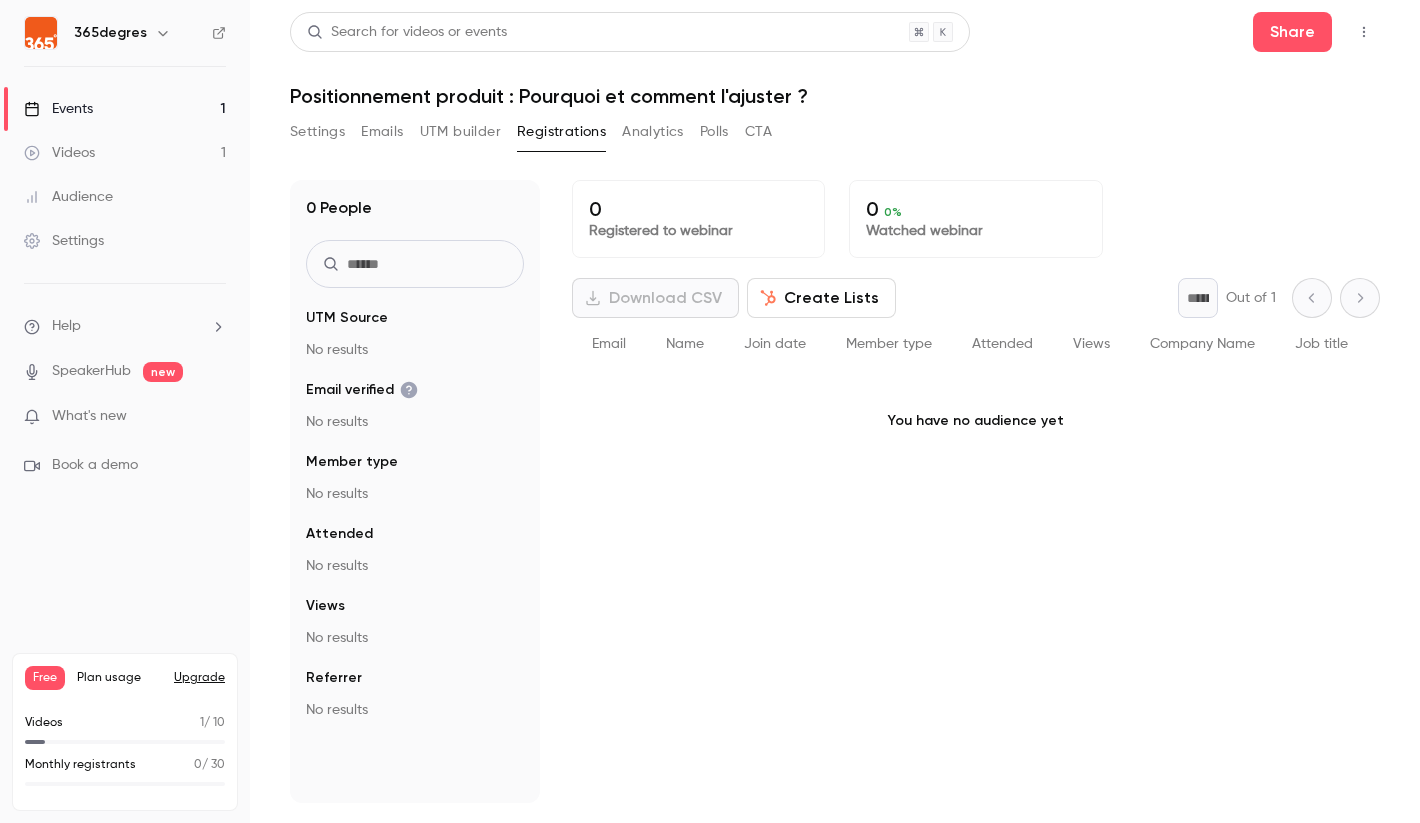 click on "UTM builder" at bounding box center [460, 132] 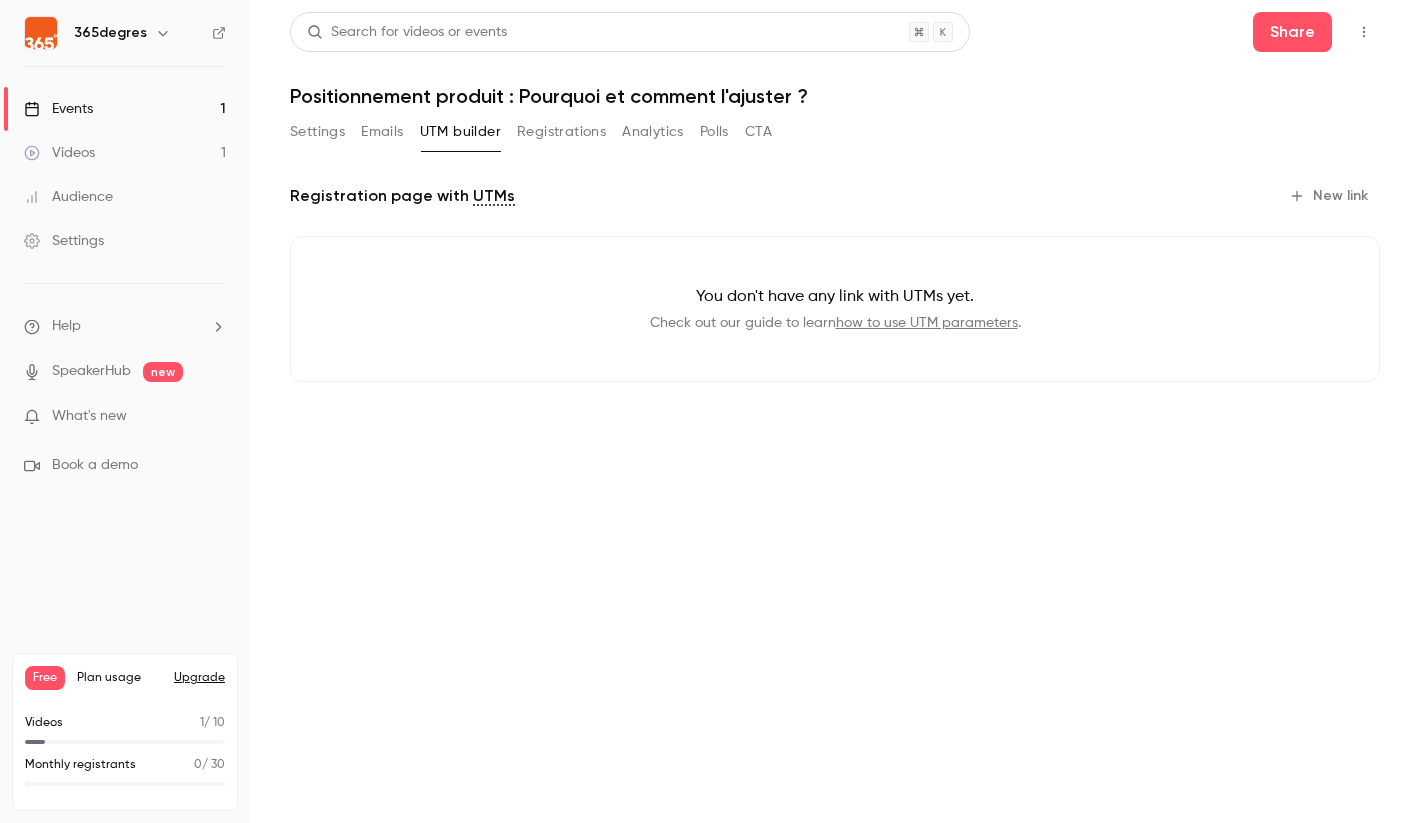 click on "New link" at bounding box center (1330, 196) 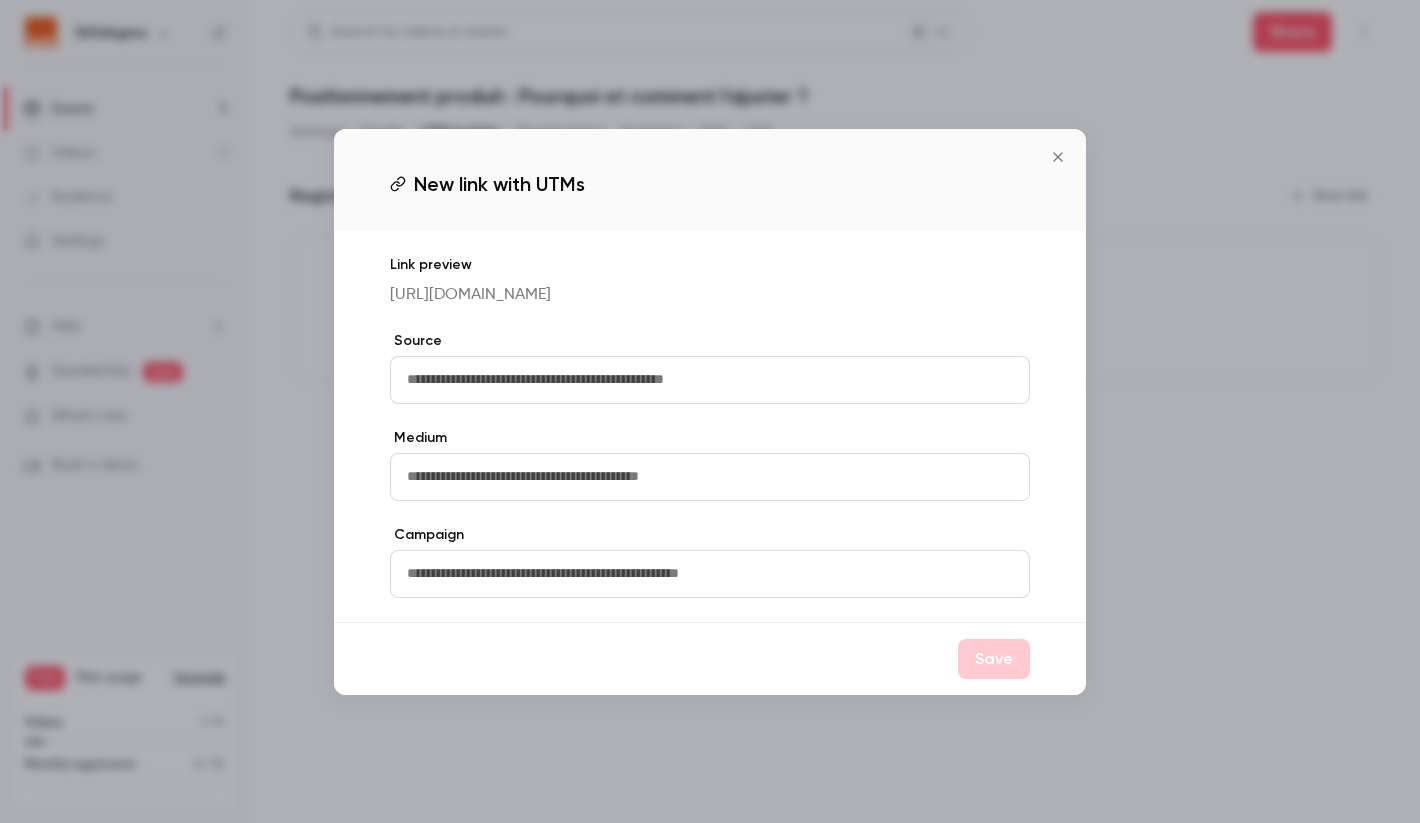 click at bounding box center [710, 380] 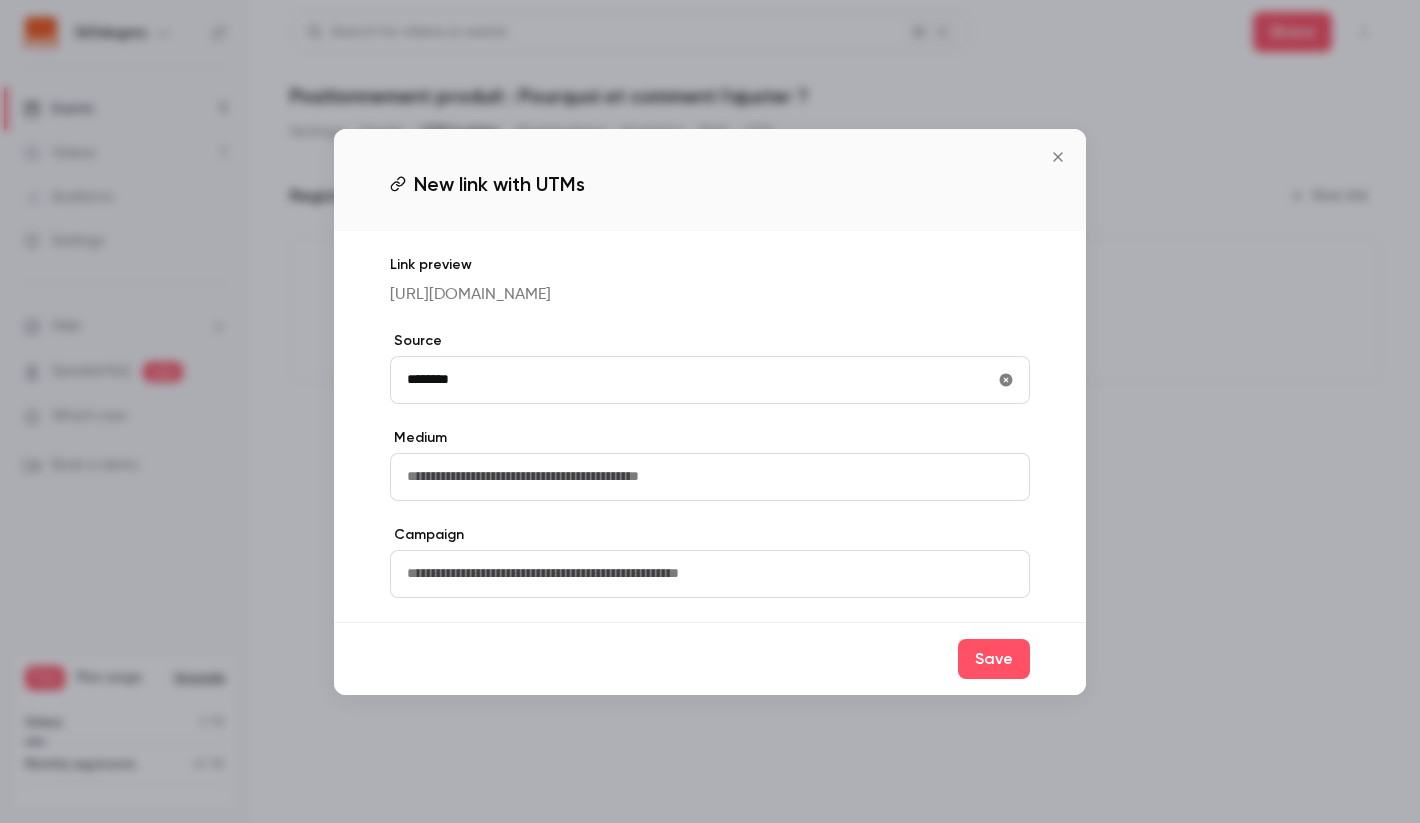 type on "********" 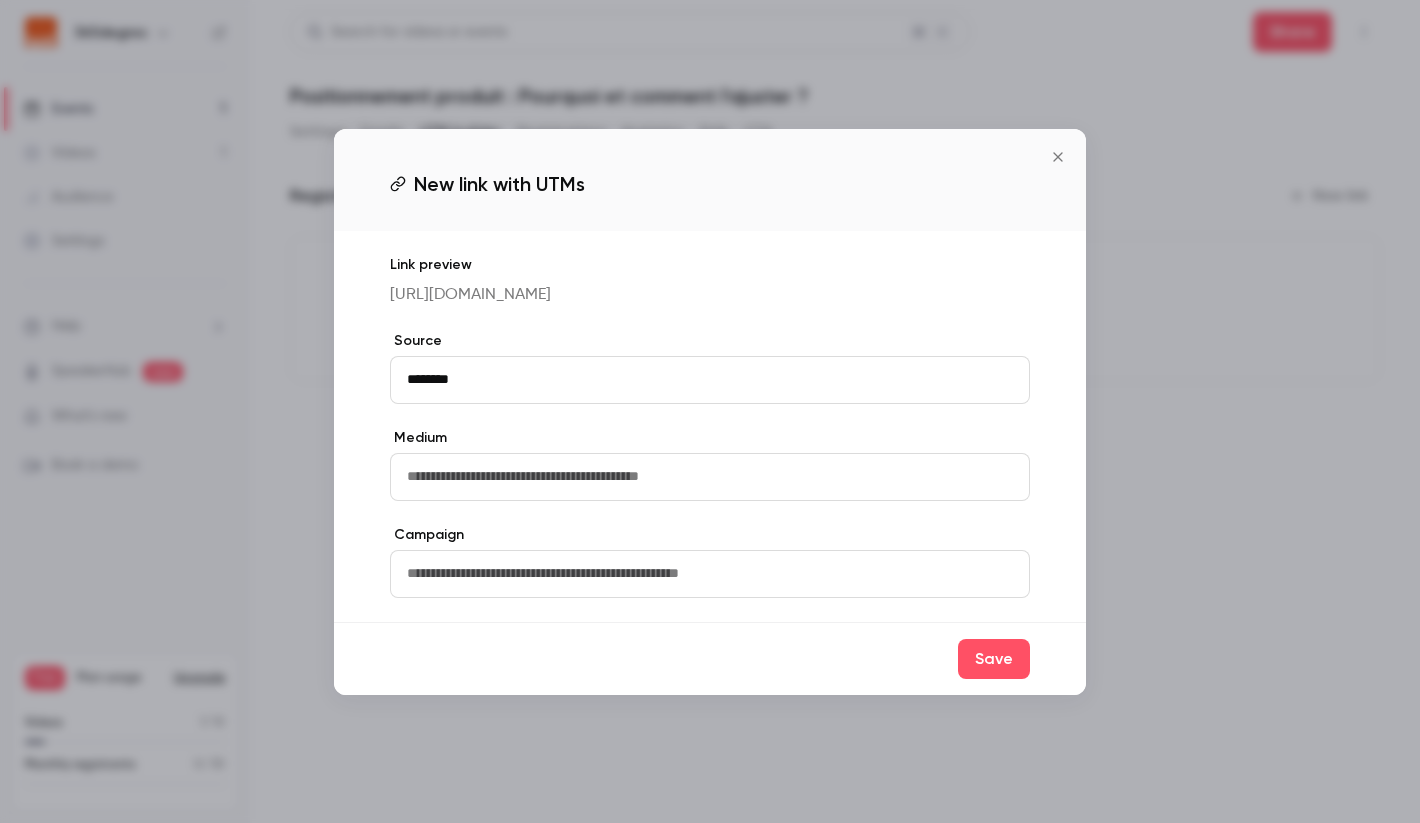 click at bounding box center [710, 477] 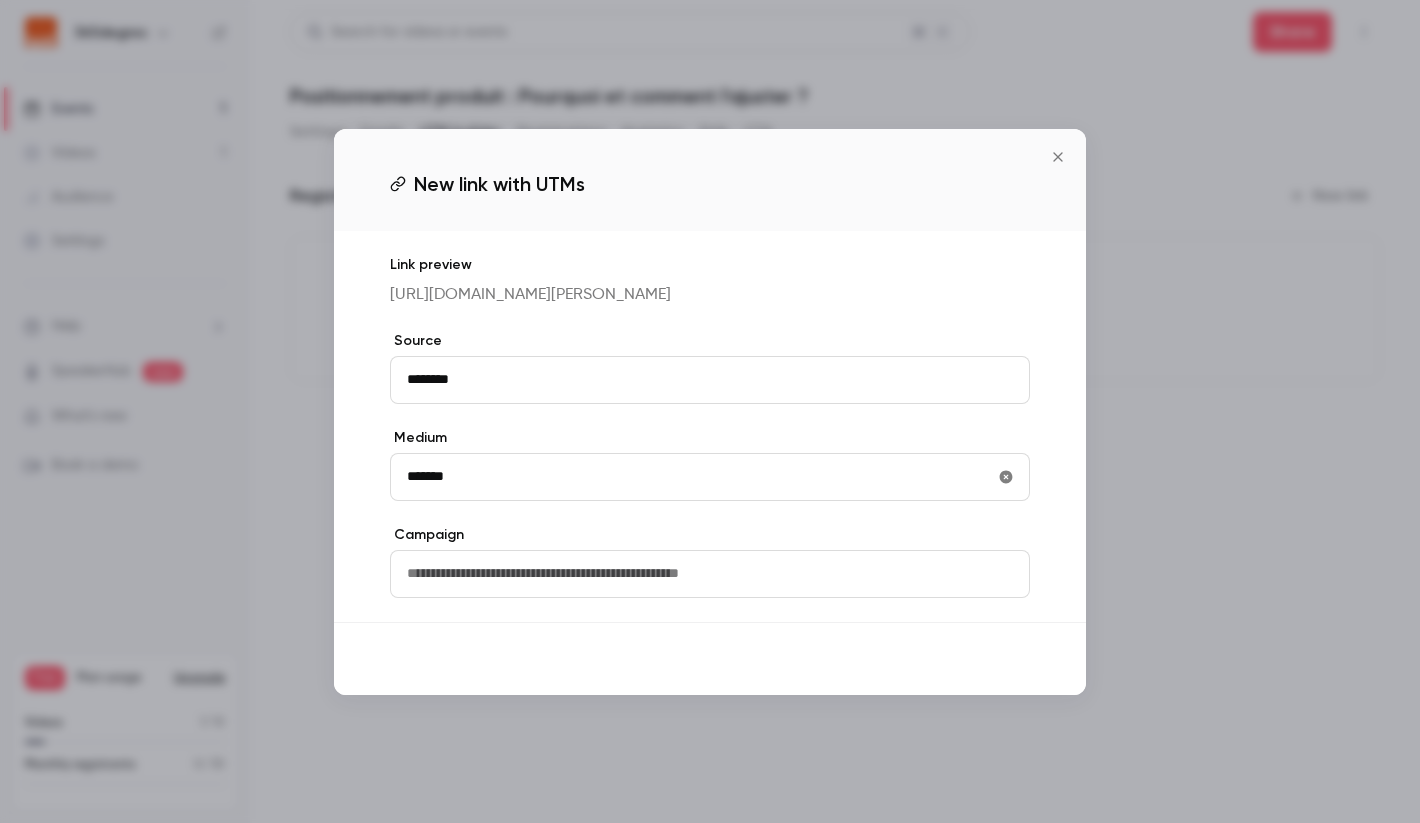 type on "*******" 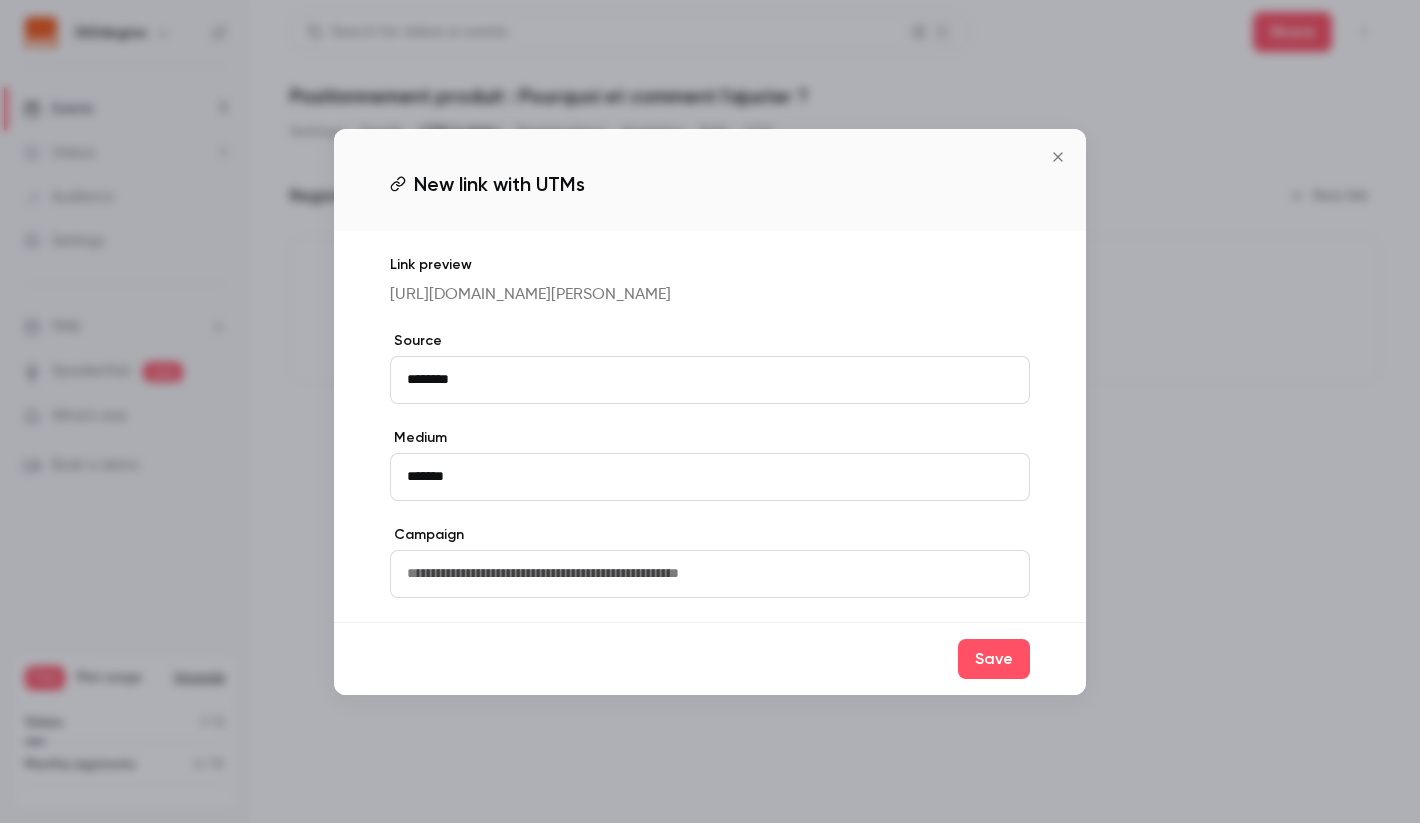 click on "Save" at bounding box center (994, 659) 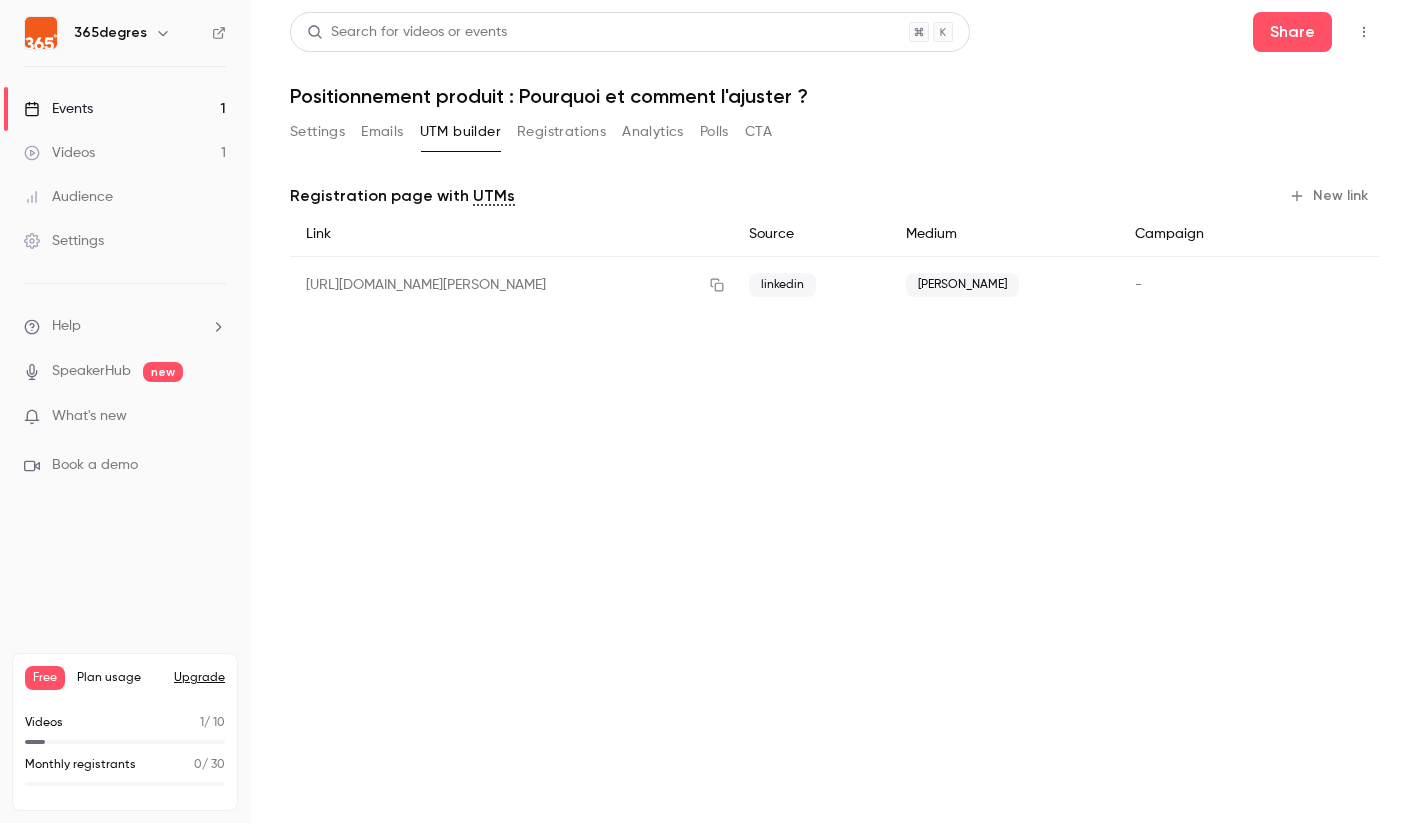 click on "New link" at bounding box center (1330, 196) 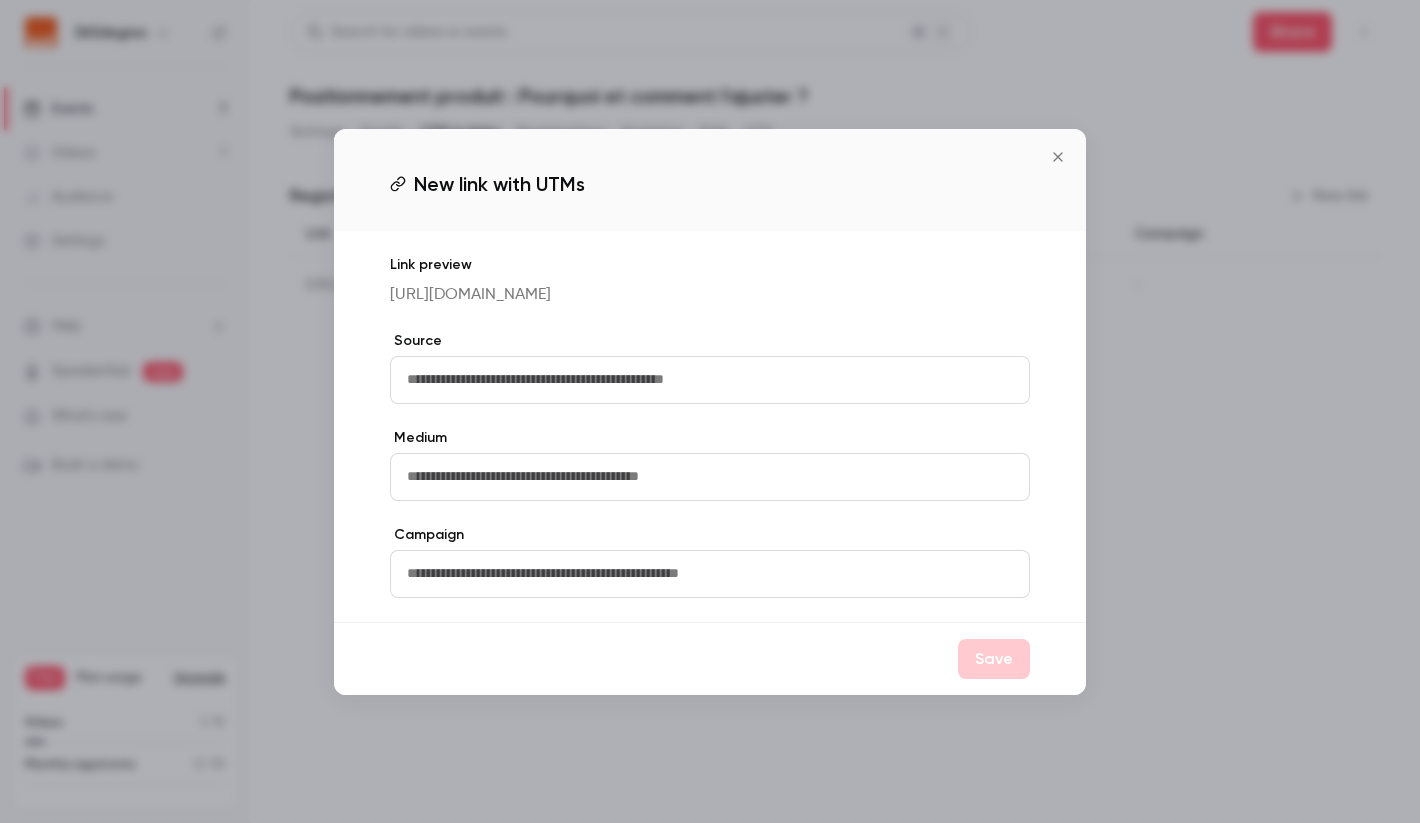 click at bounding box center (710, 380) 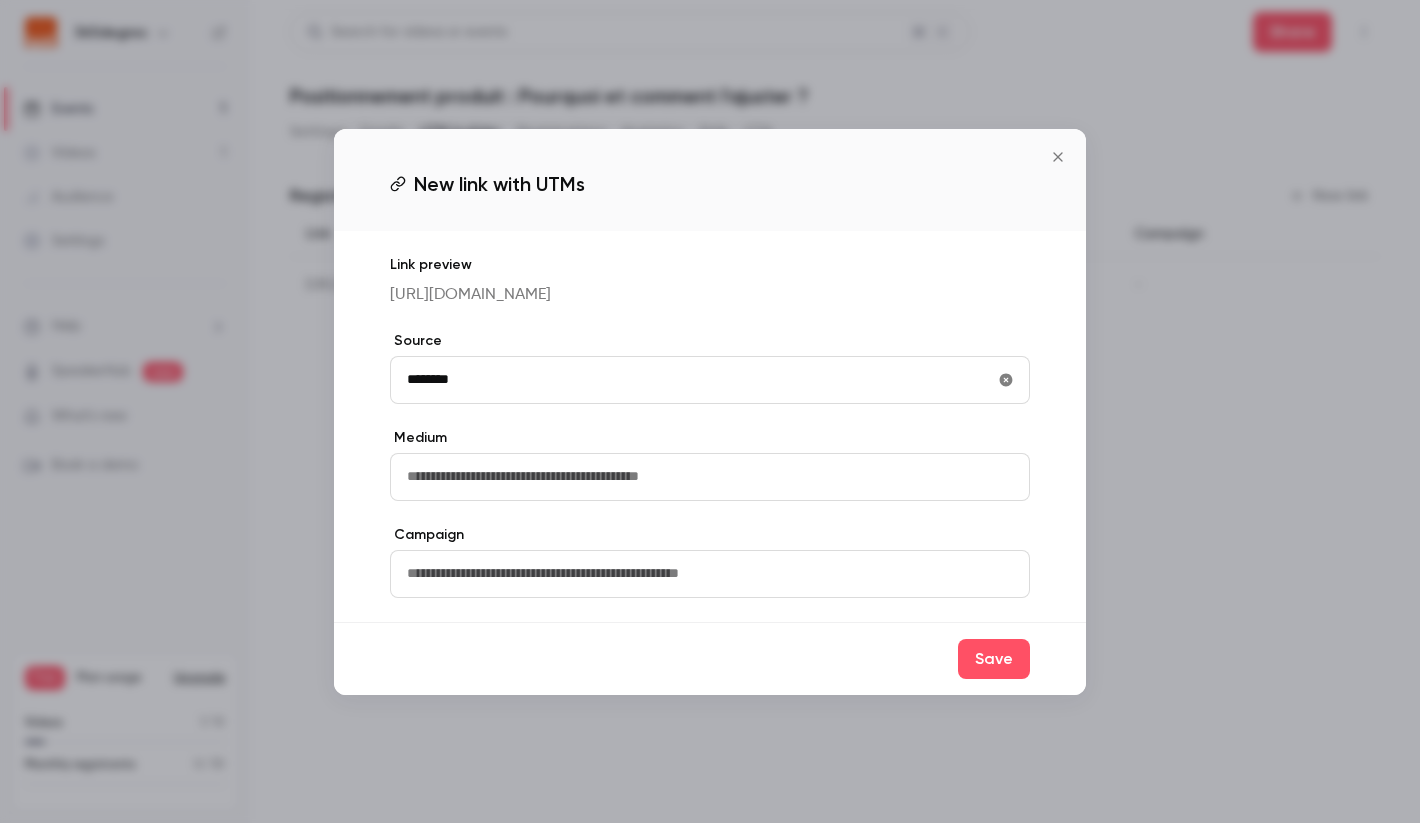 type on "********" 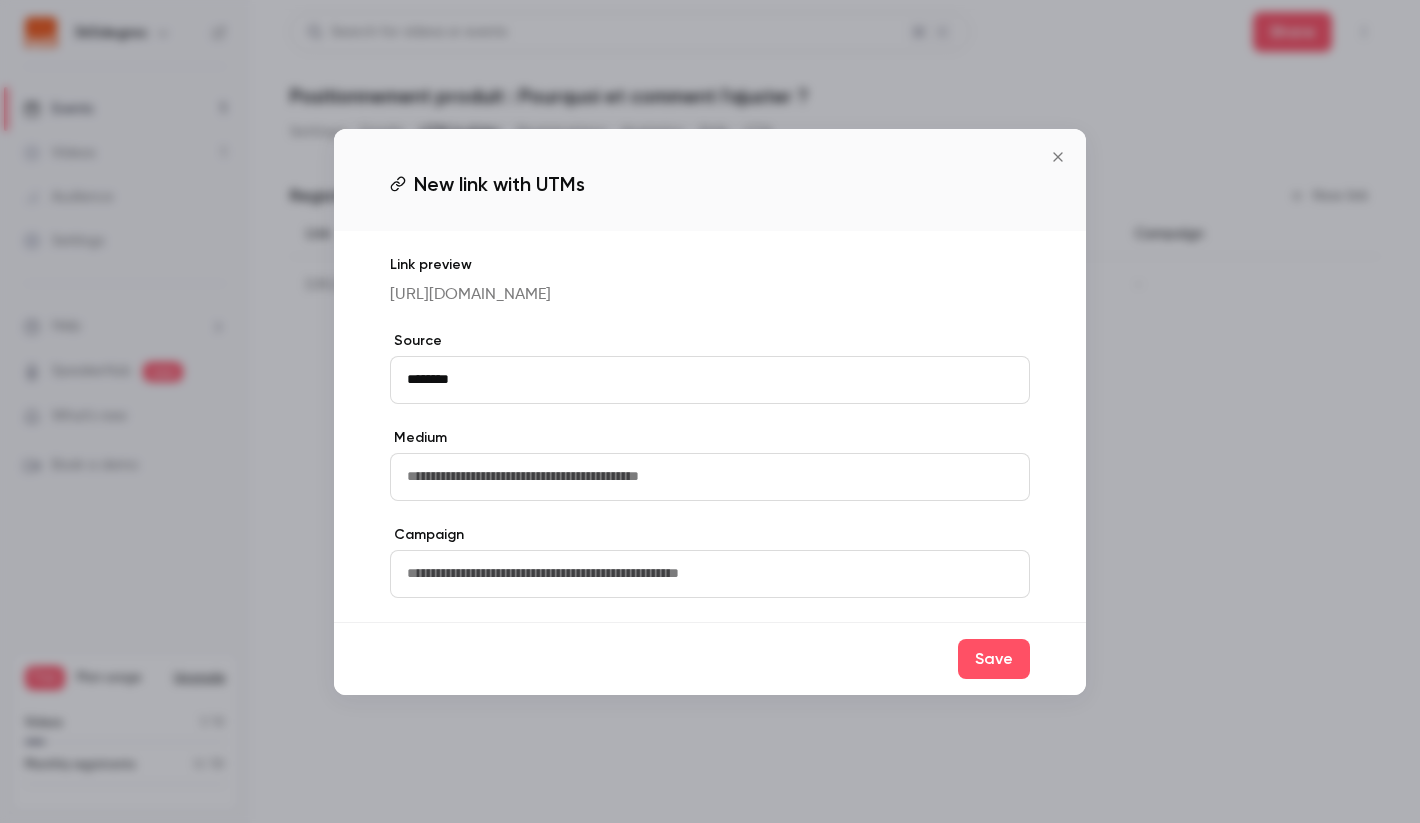 click at bounding box center [710, 477] 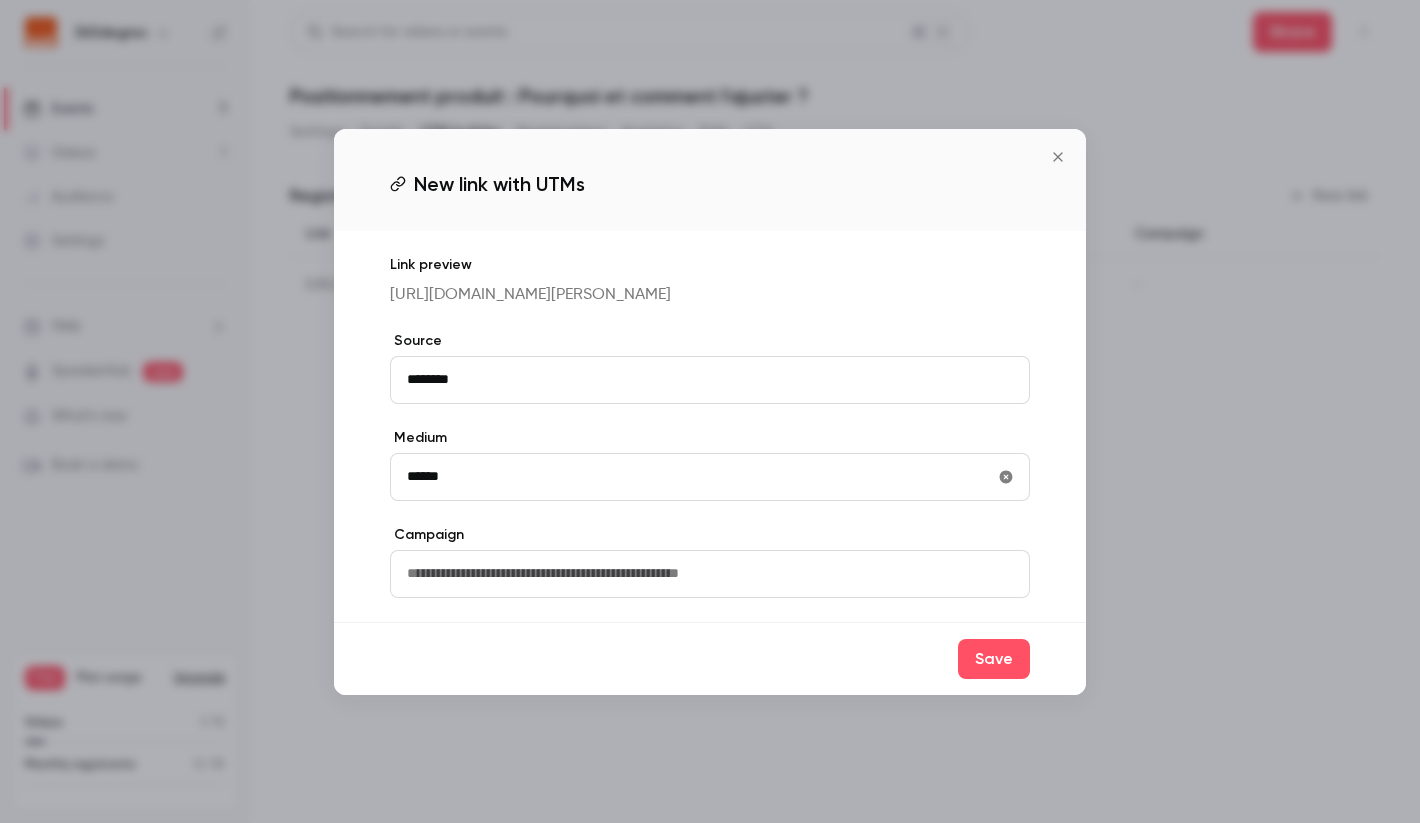 type on "******" 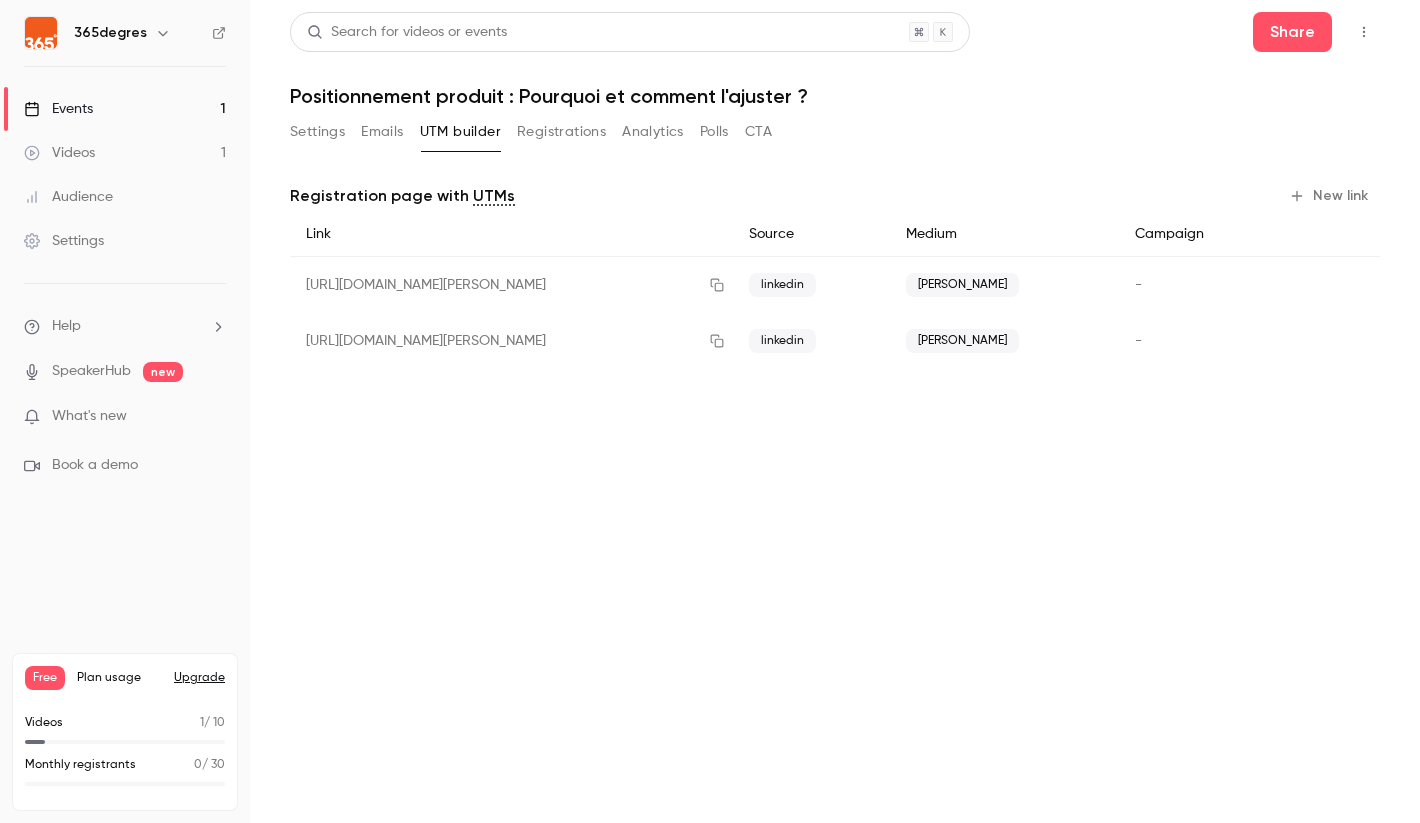 click on "New link" at bounding box center (1330, 196) 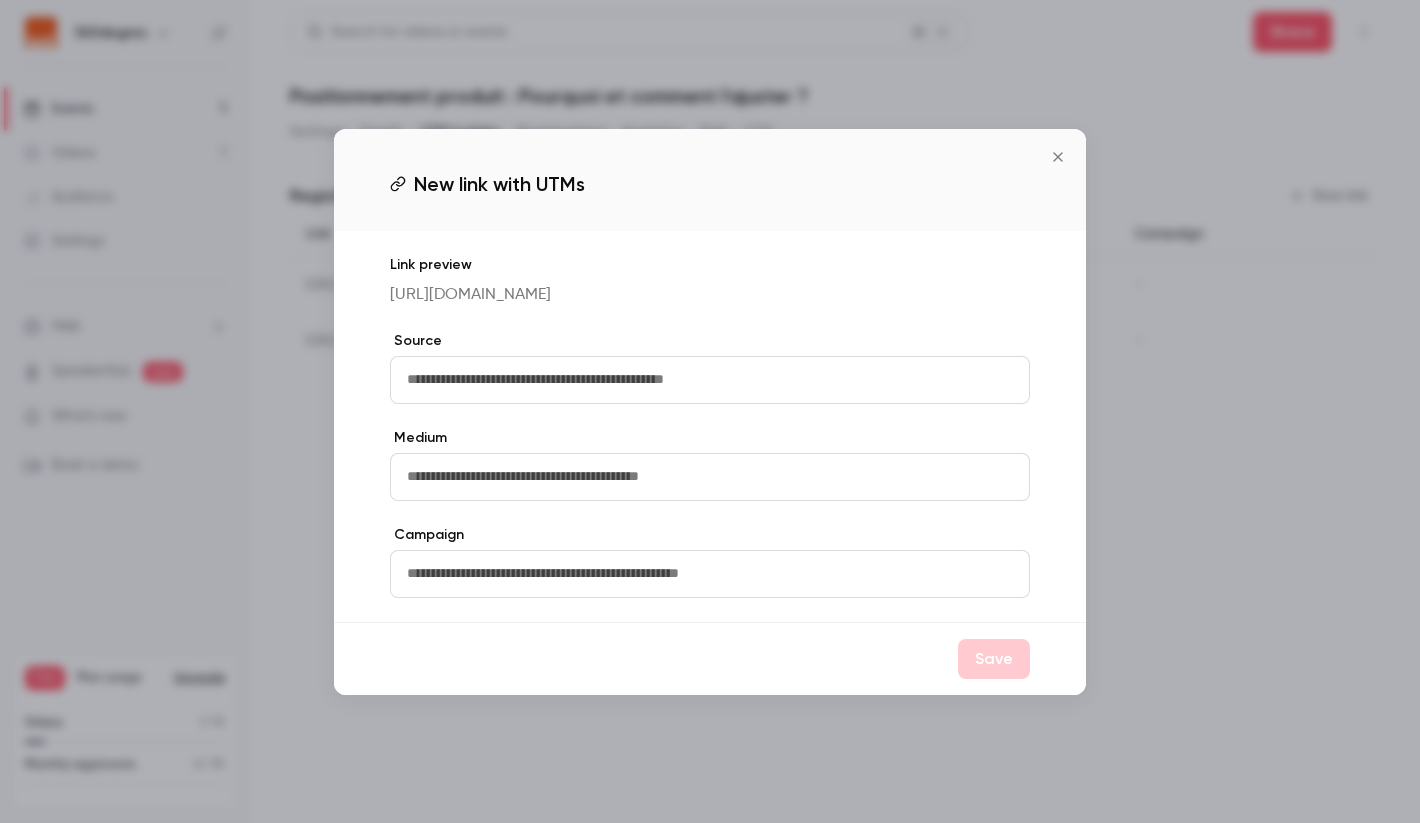 click at bounding box center [710, 380] 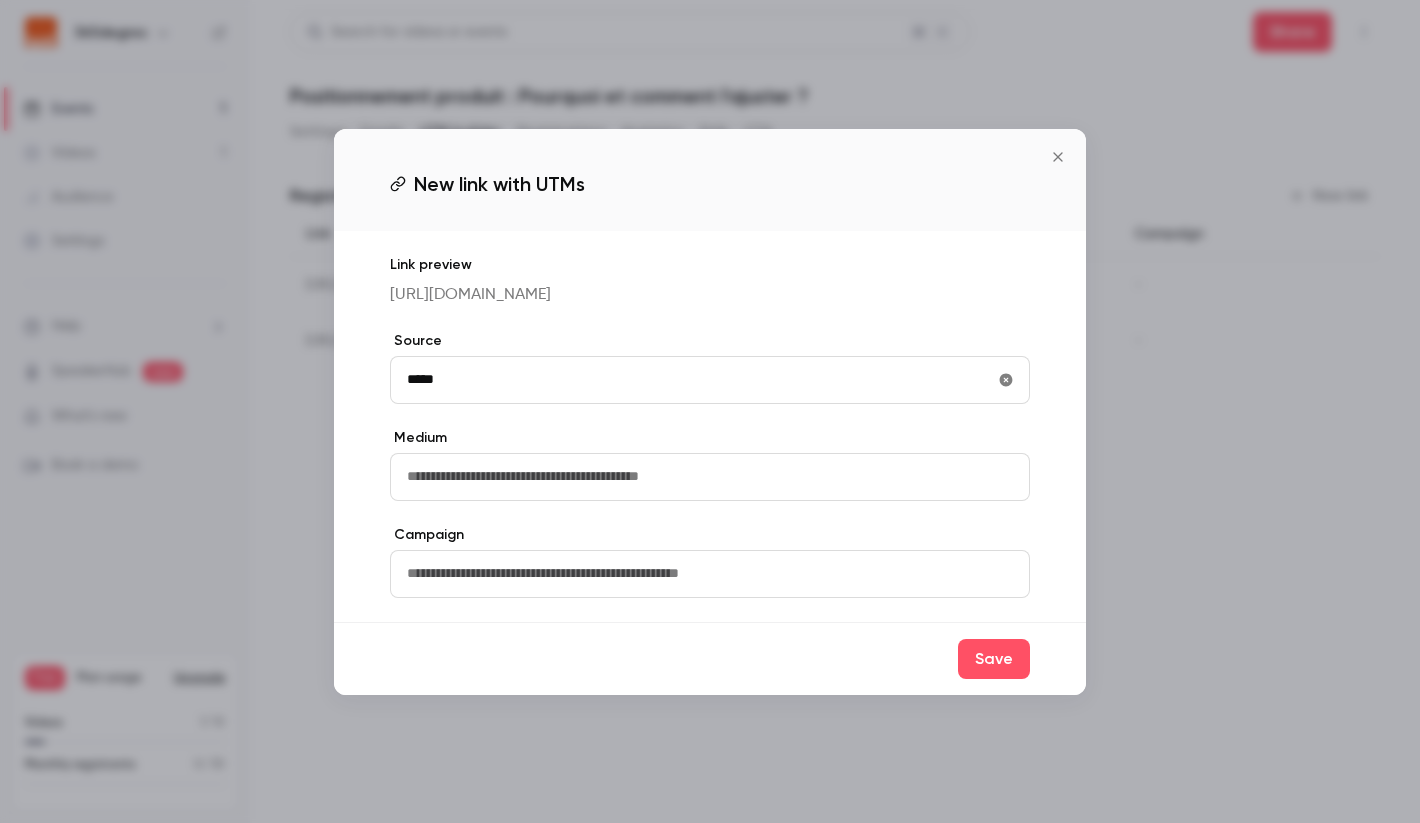 type on "*****" 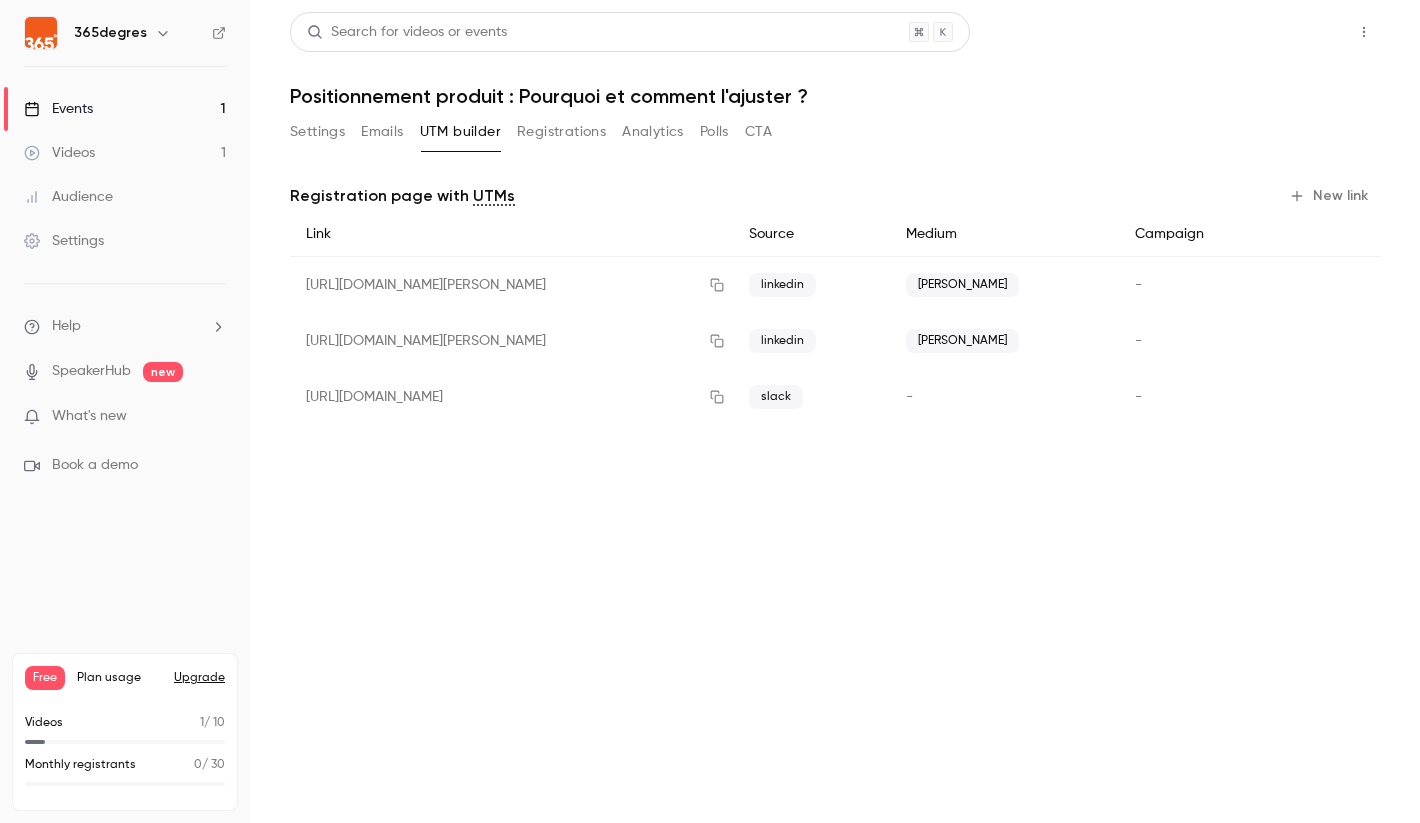 click on "Share" at bounding box center [1292, 32] 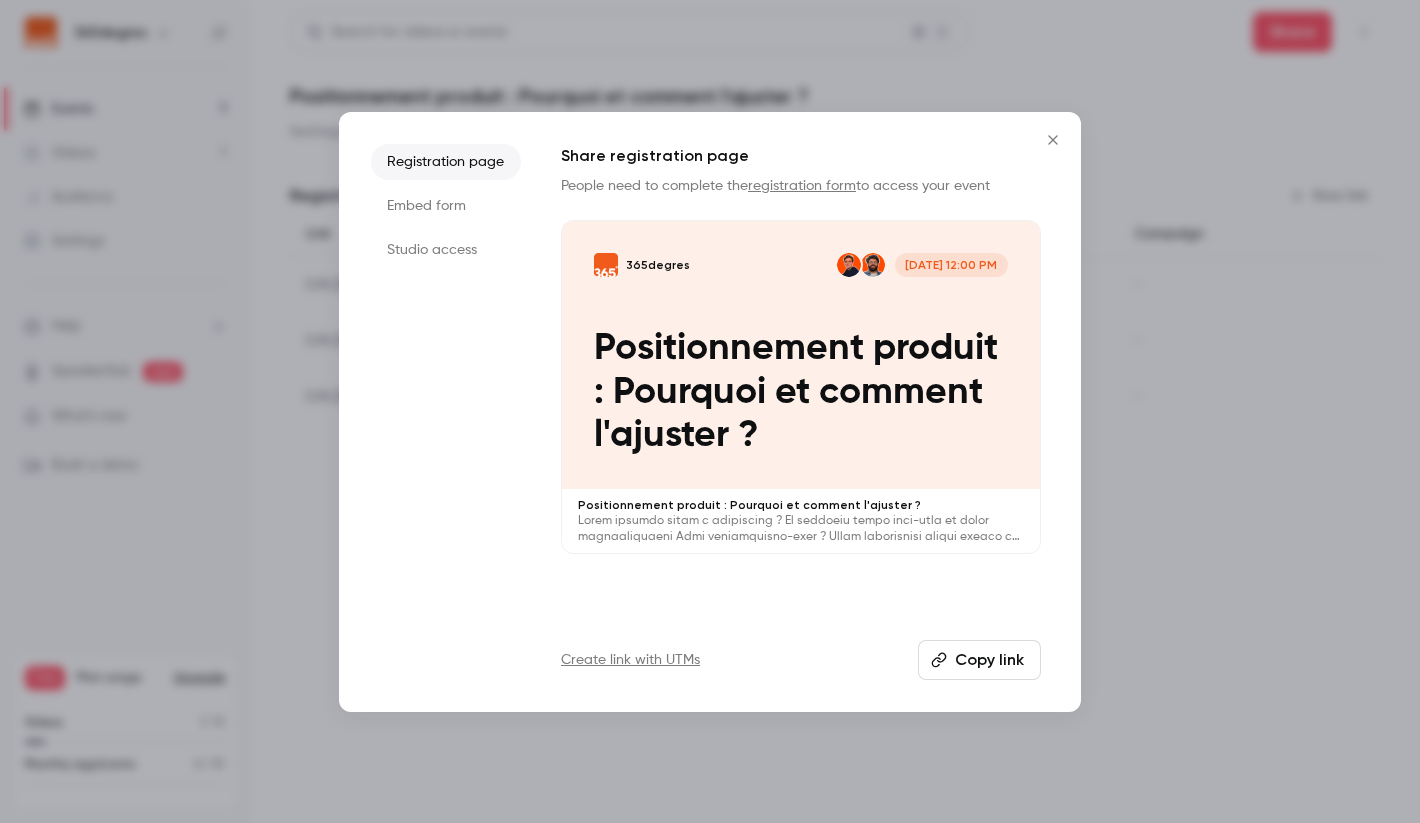 click on "Embed form" at bounding box center [446, 206] 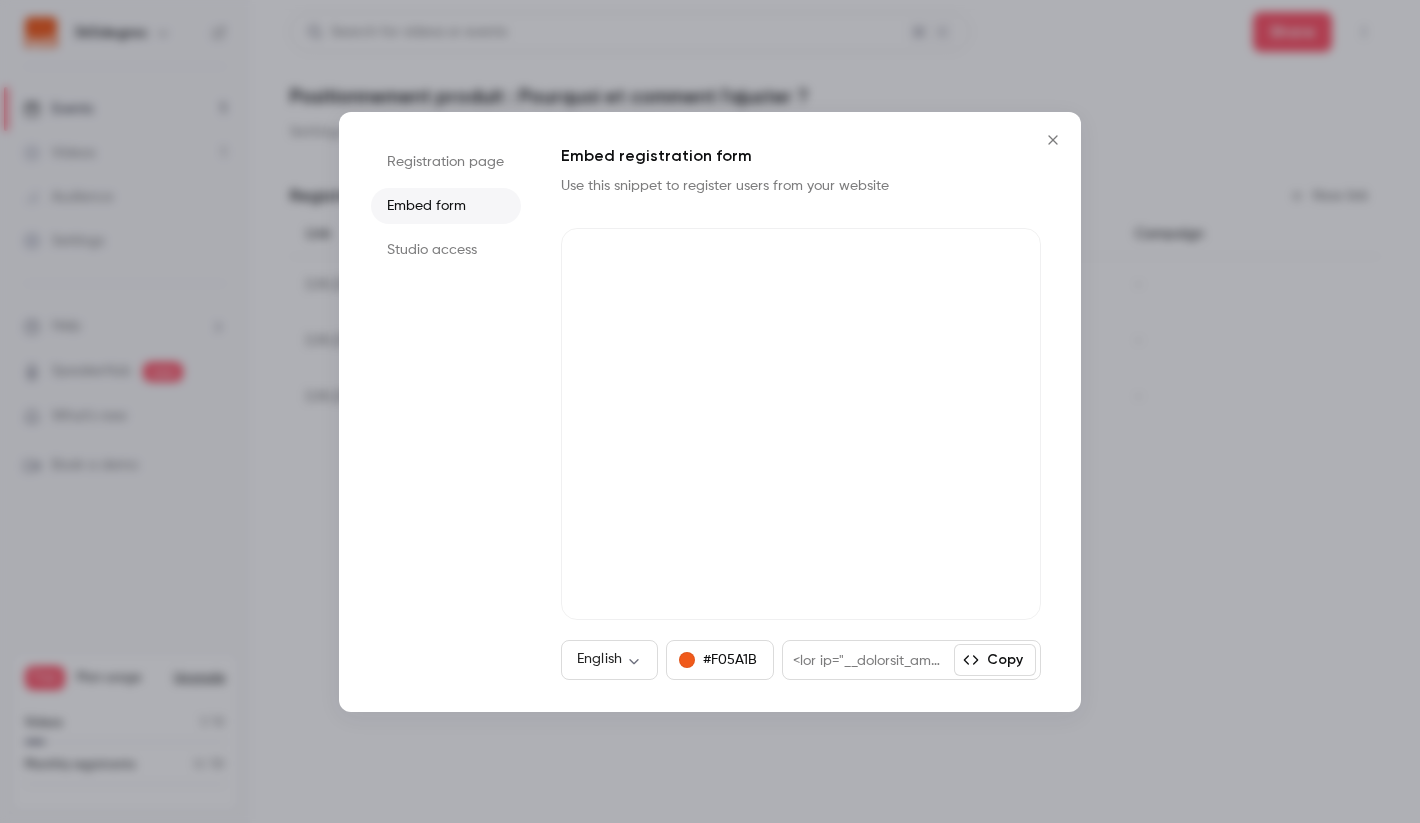 click on "Studio access" at bounding box center (446, 250) 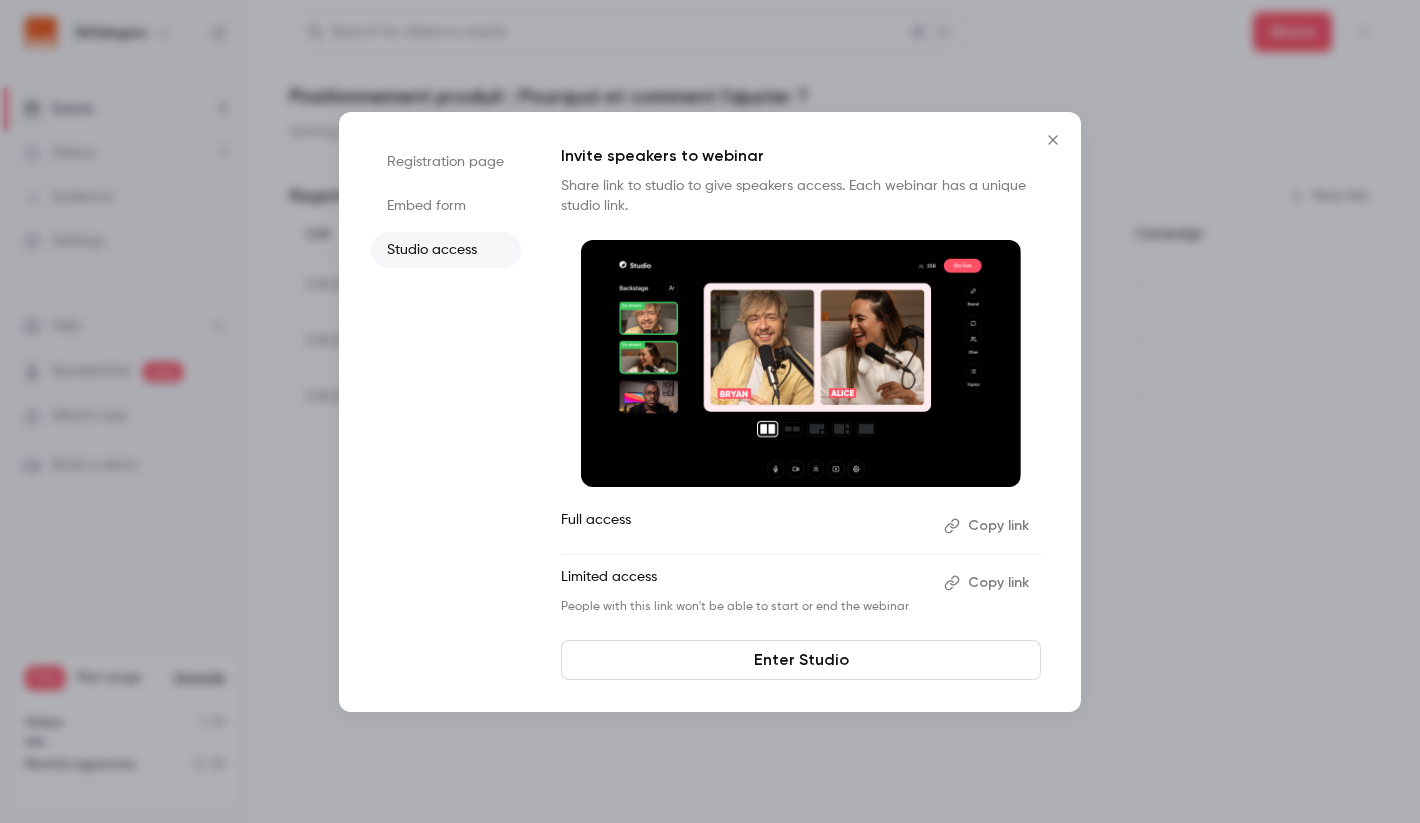 click on "Embed form" at bounding box center (446, 206) 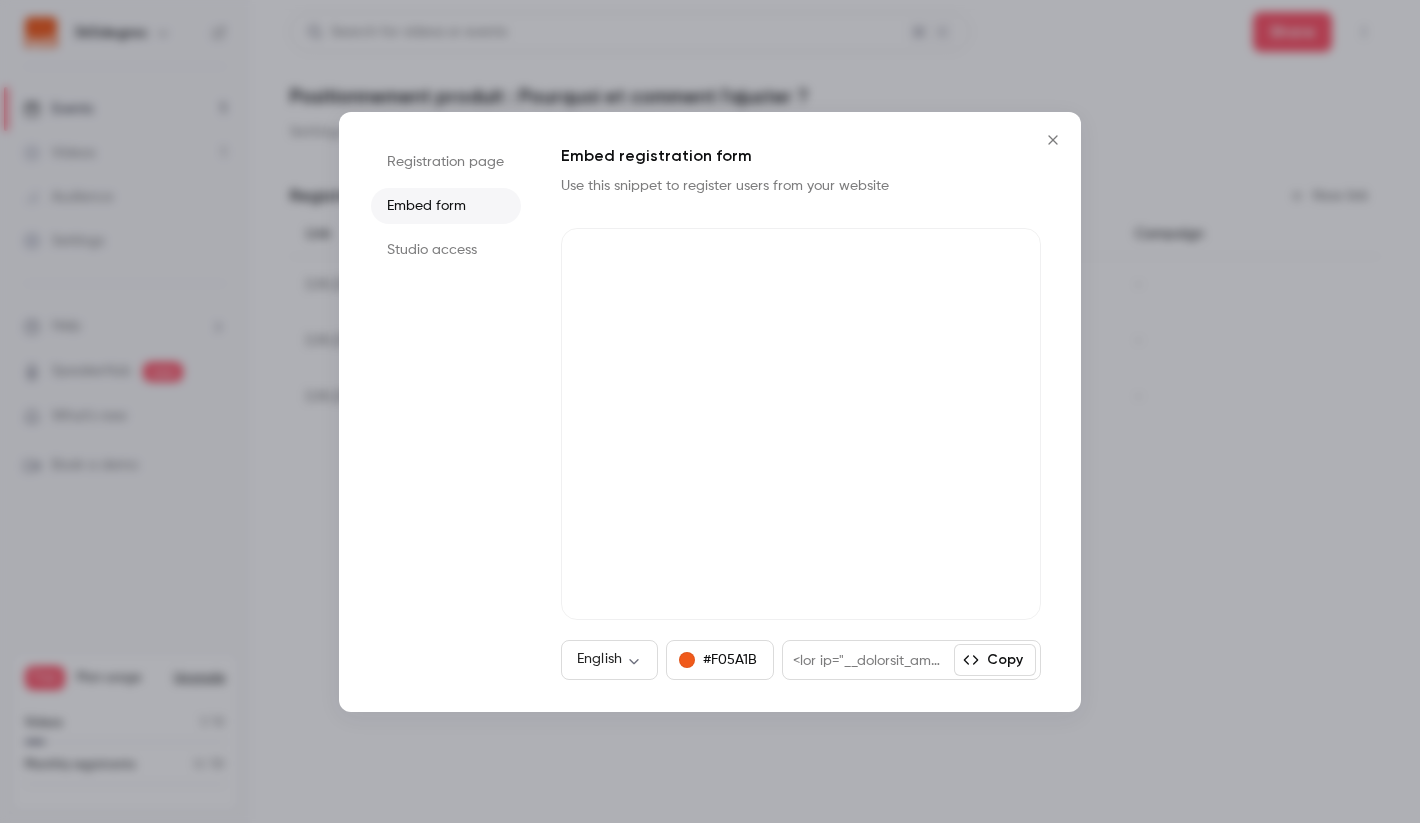 click on "Registration page" at bounding box center (446, 162) 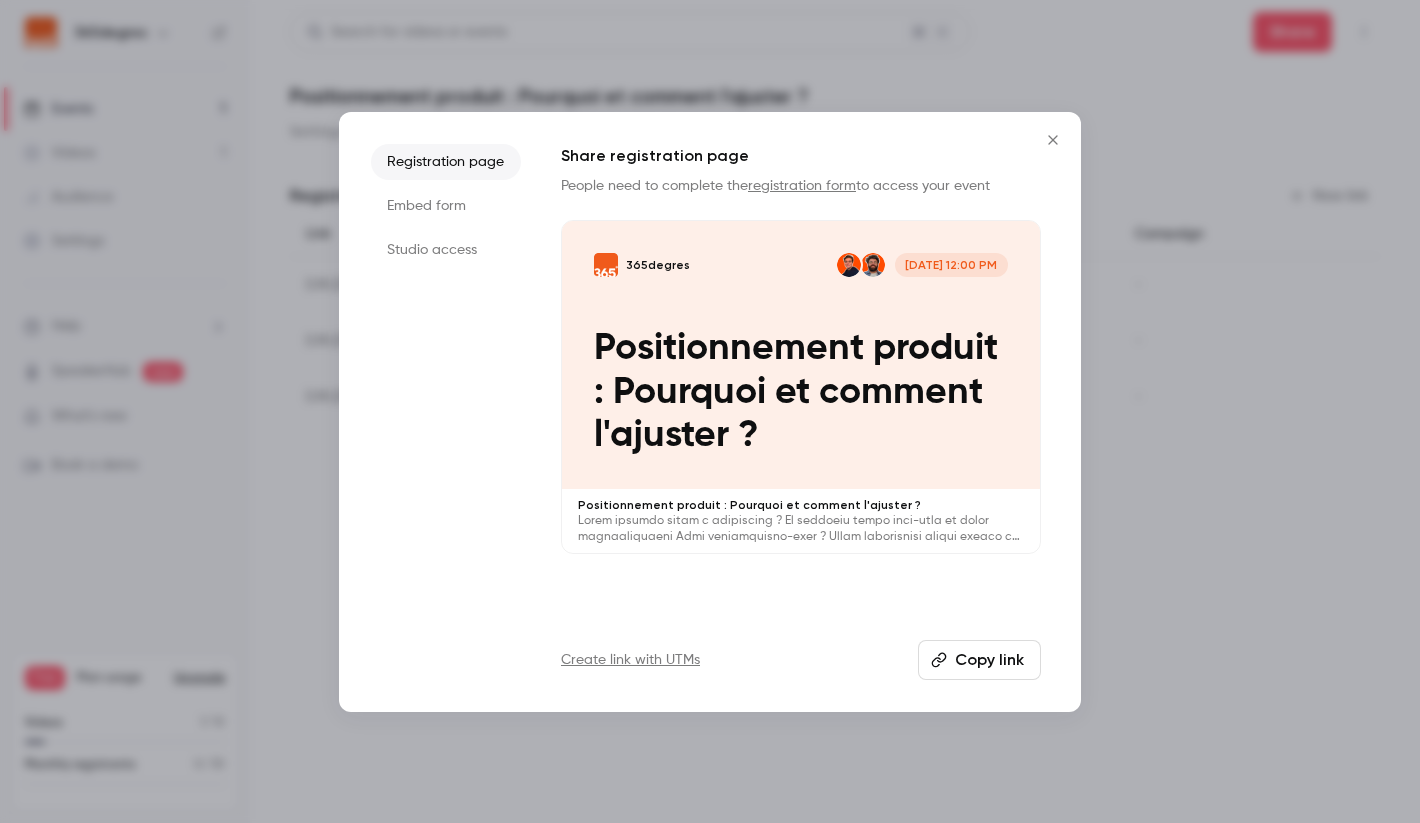 click 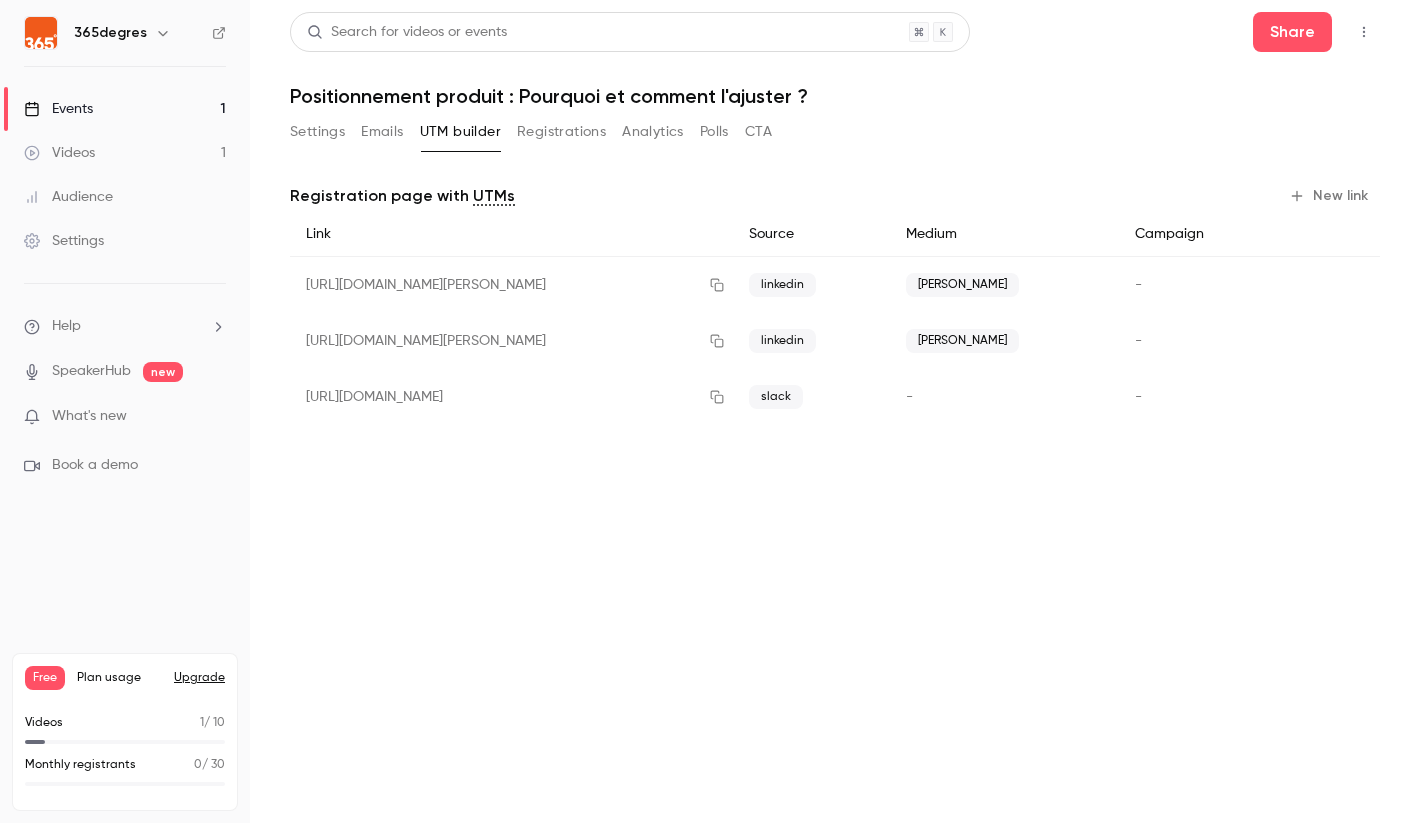 click on "Registrations" at bounding box center (561, 132) 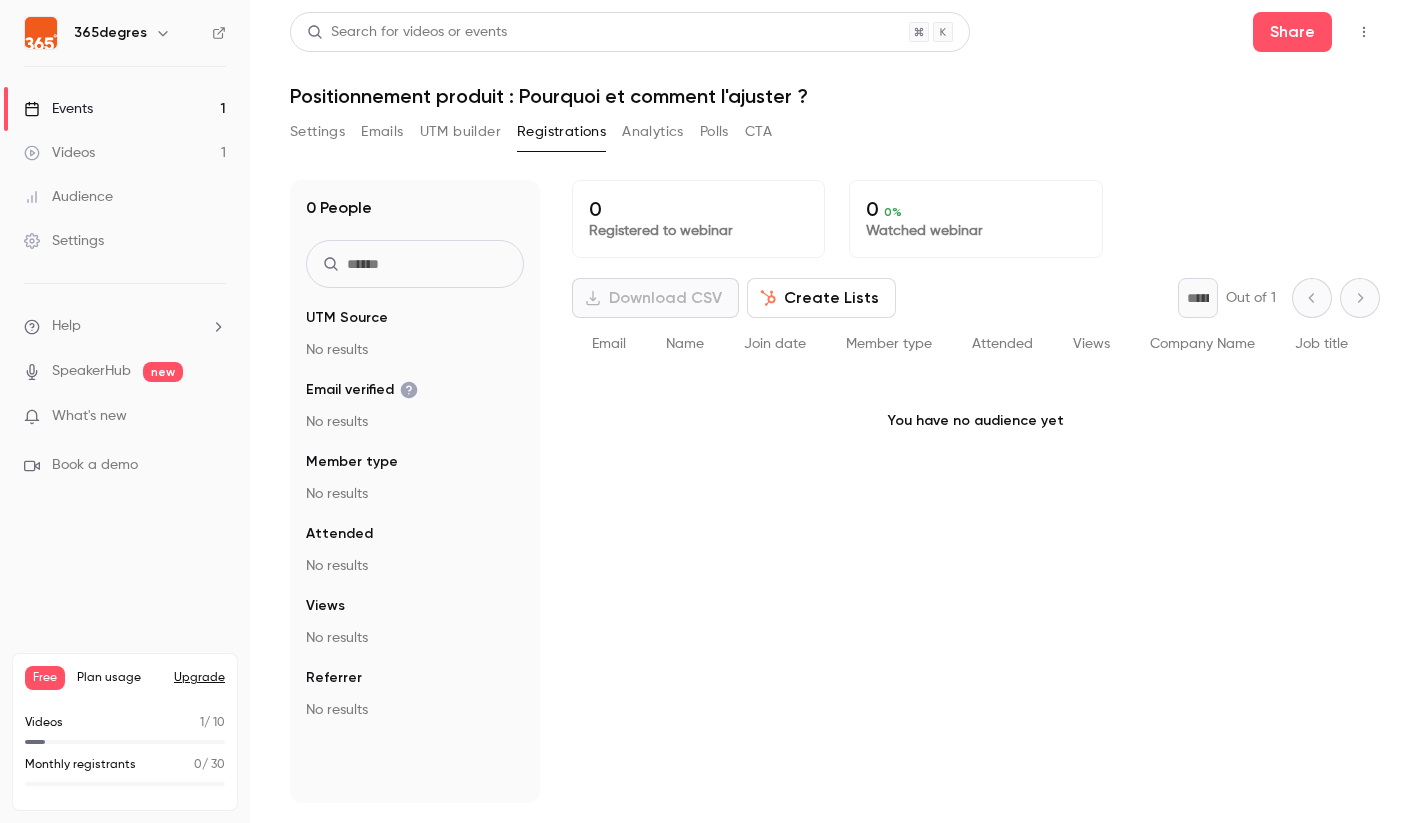 click on "CTA" at bounding box center [758, 132] 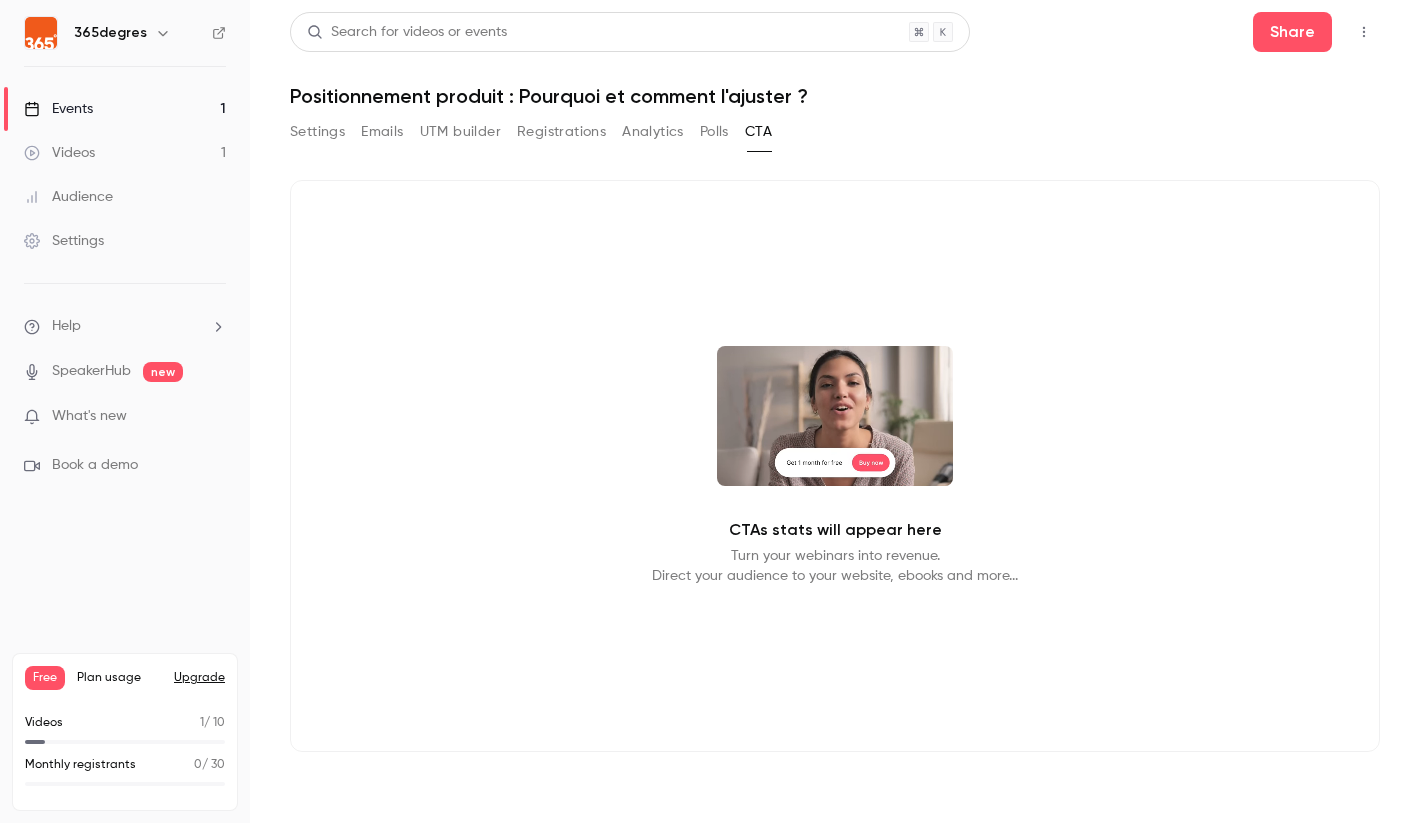 click on "Settings" at bounding box center (317, 132) 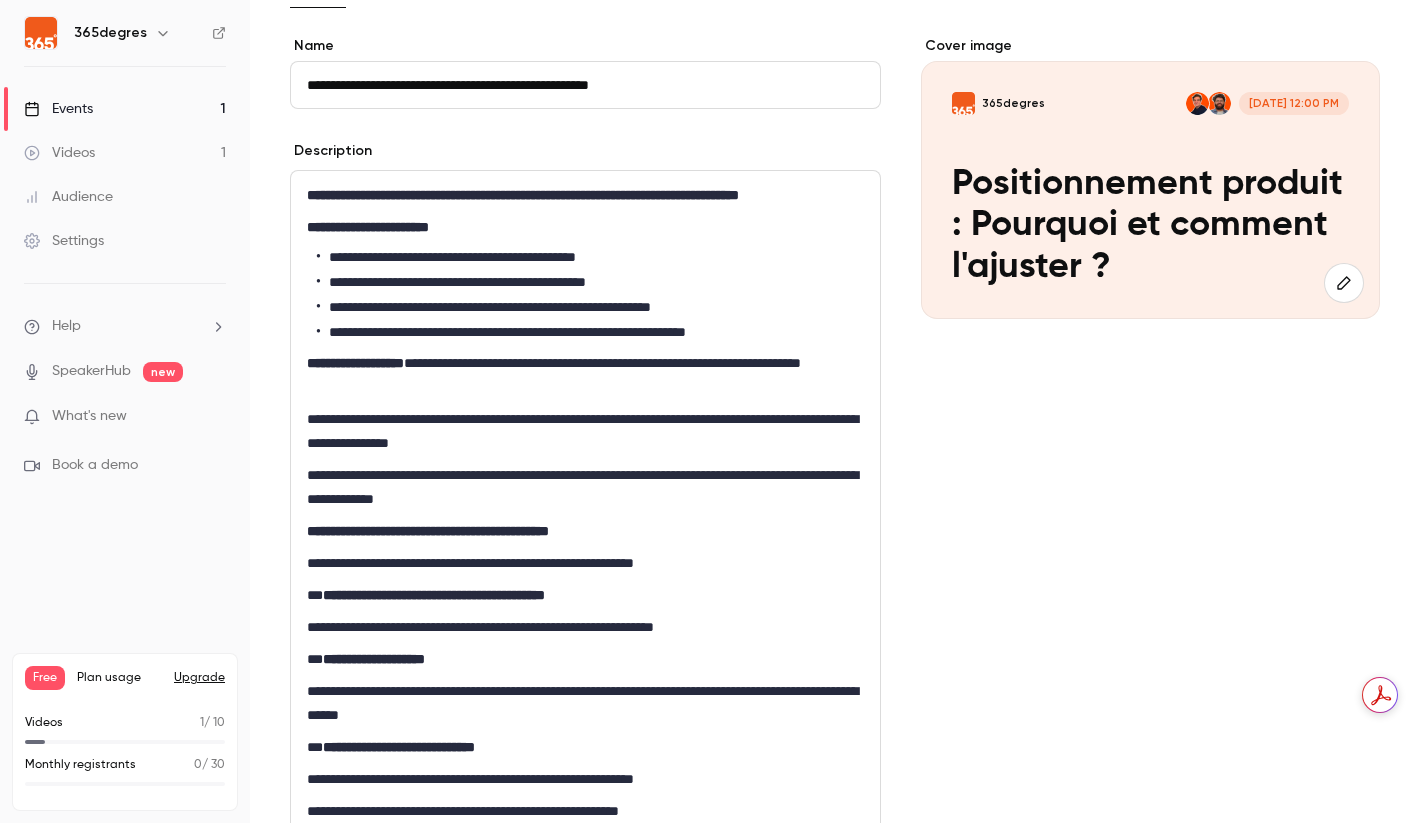 scroll, scrollTop: 0, scrollLeft: 0, axis: both 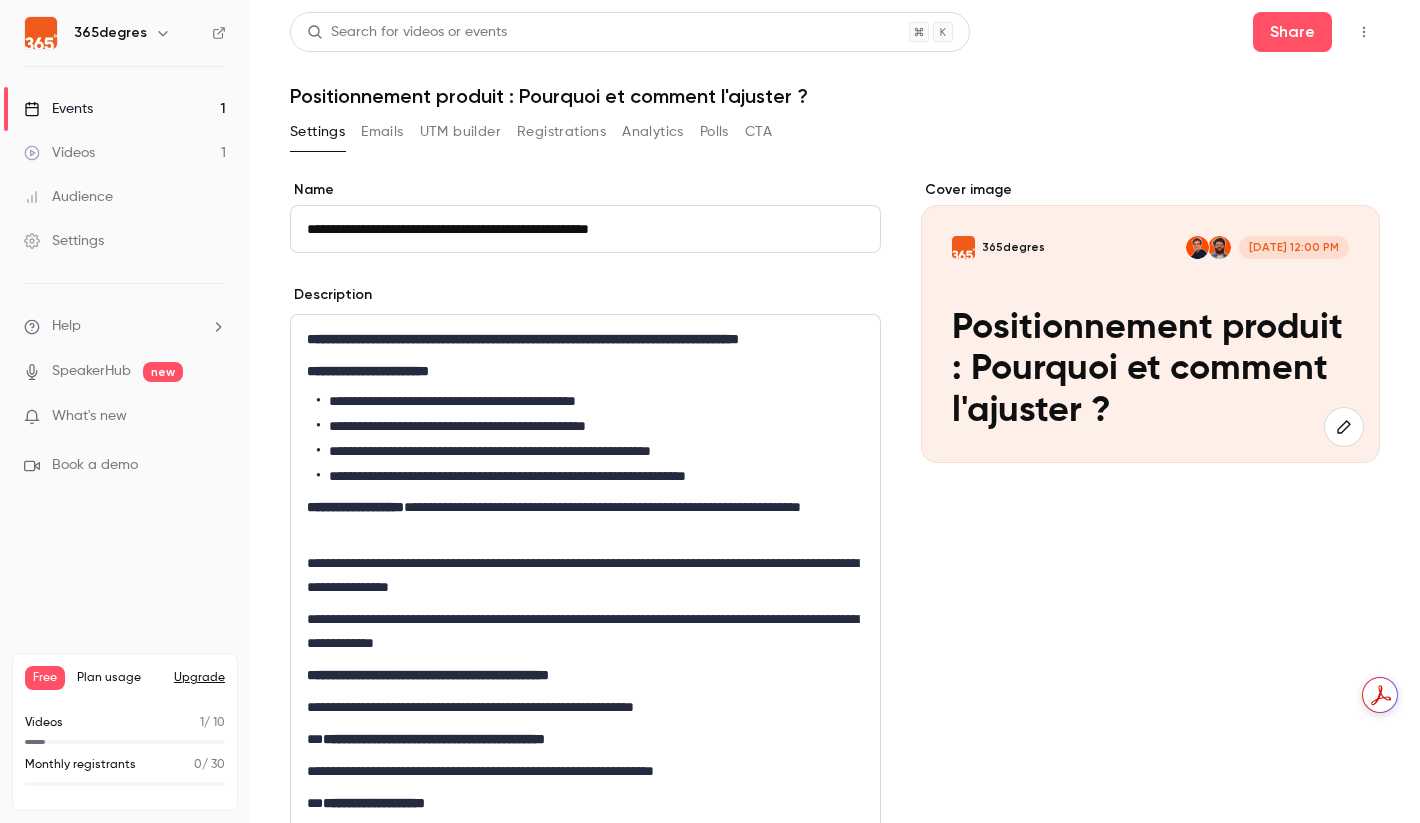 click 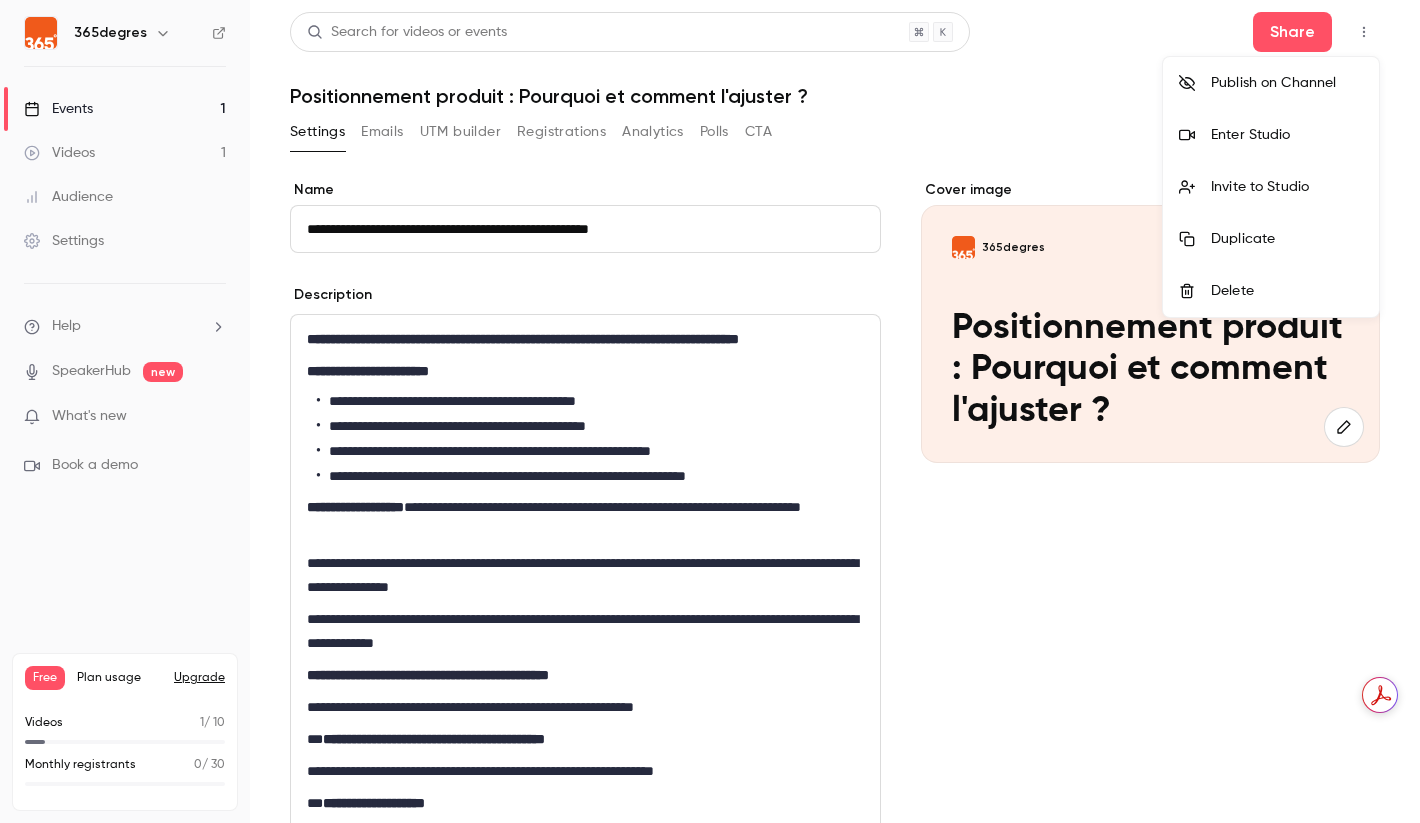 click at bounding box center [710, 411] 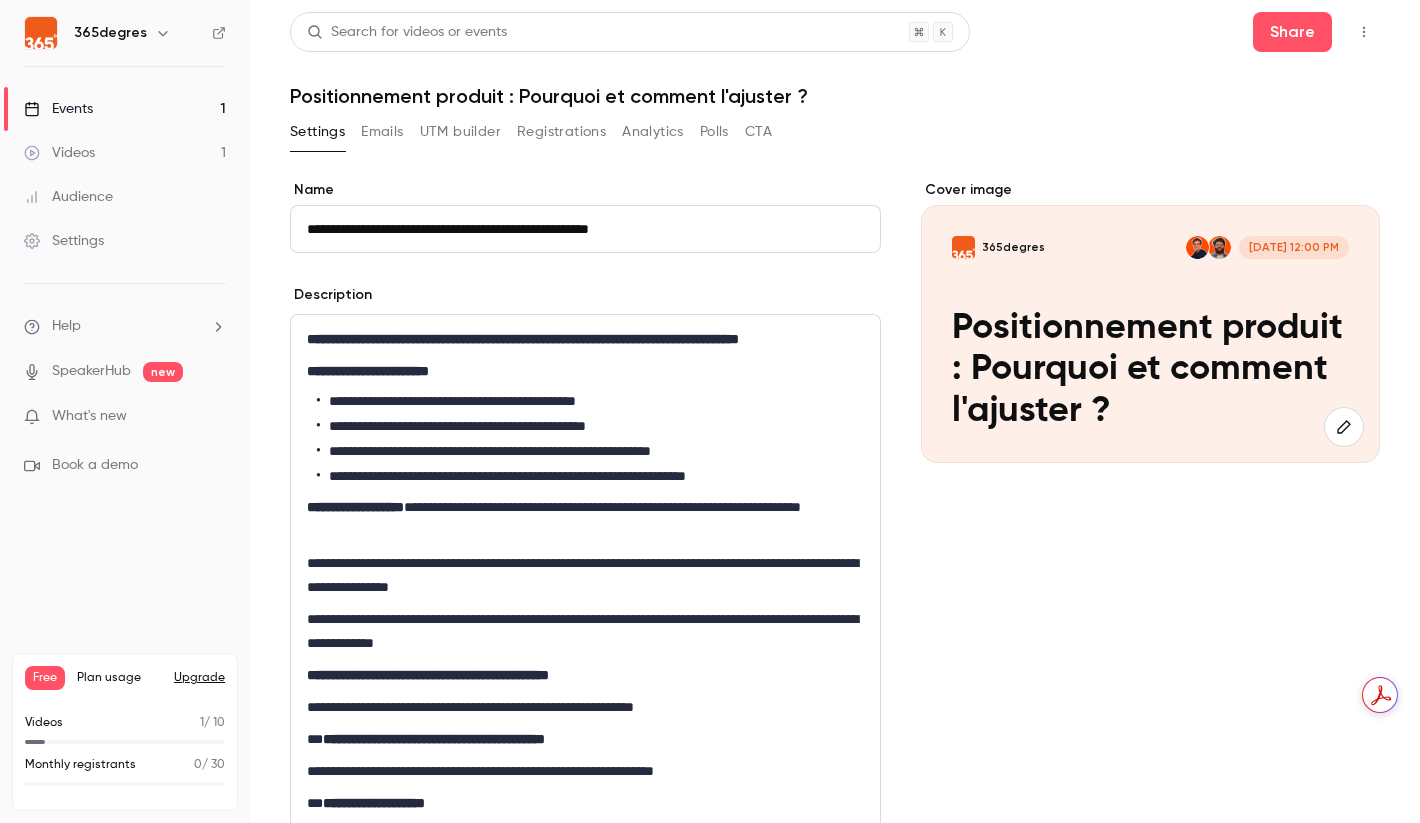 click on "Polls" at bounding box center (714, 132) 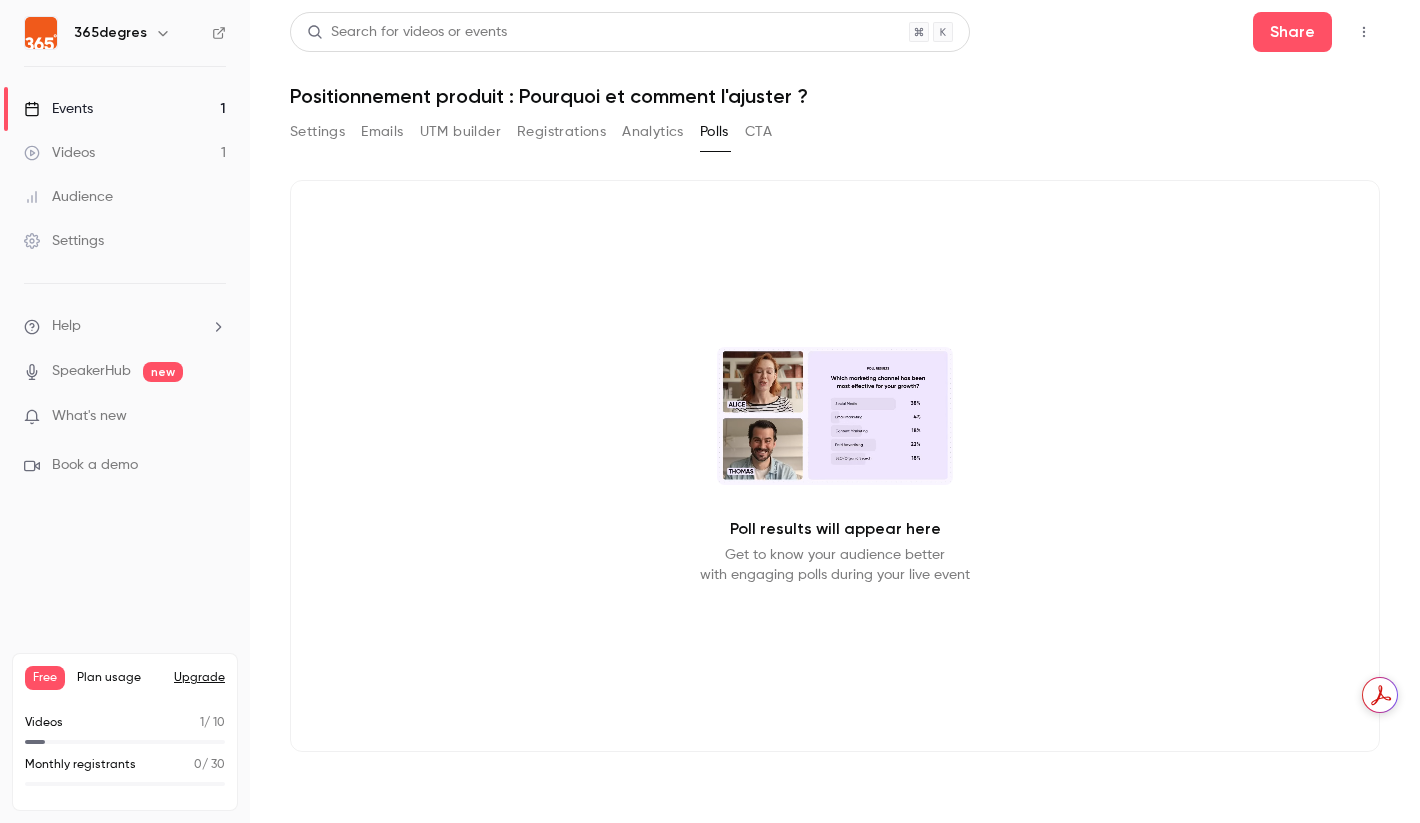 click on "CTA" at bounding box center [758, 132] 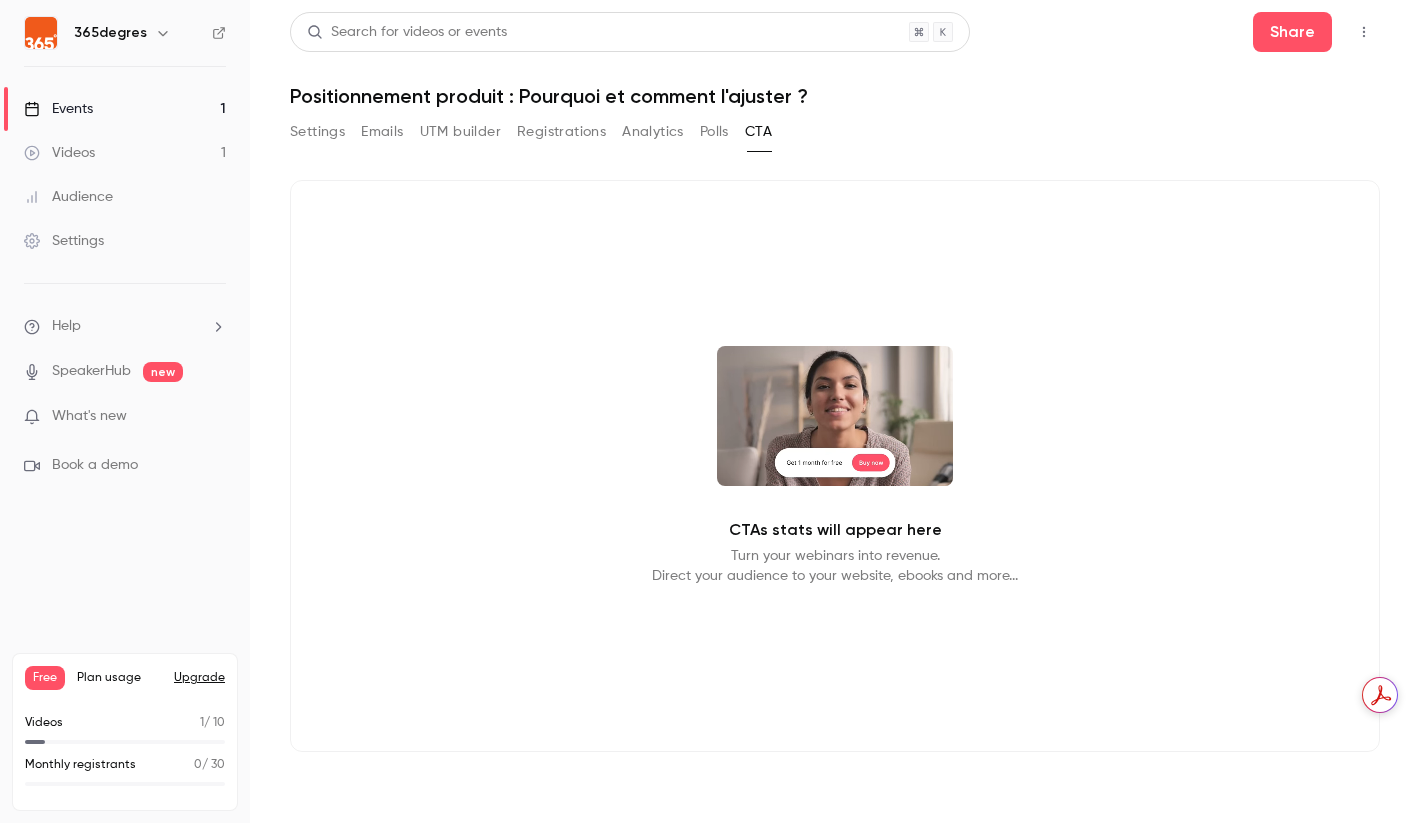 click on "Registrations" at bounding box center [561, 132] 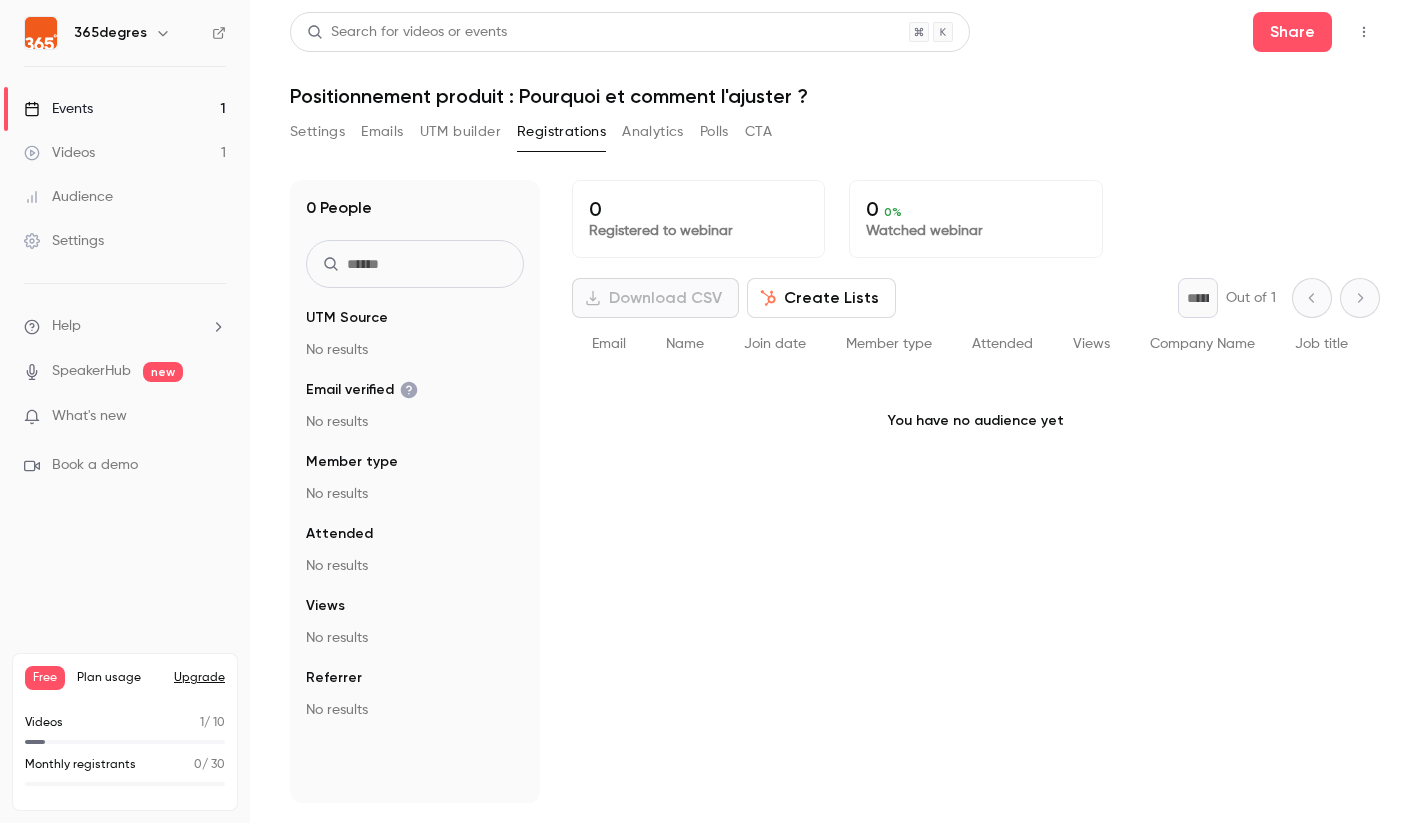 click on "Create Lists" at bounding box center [821, 298] 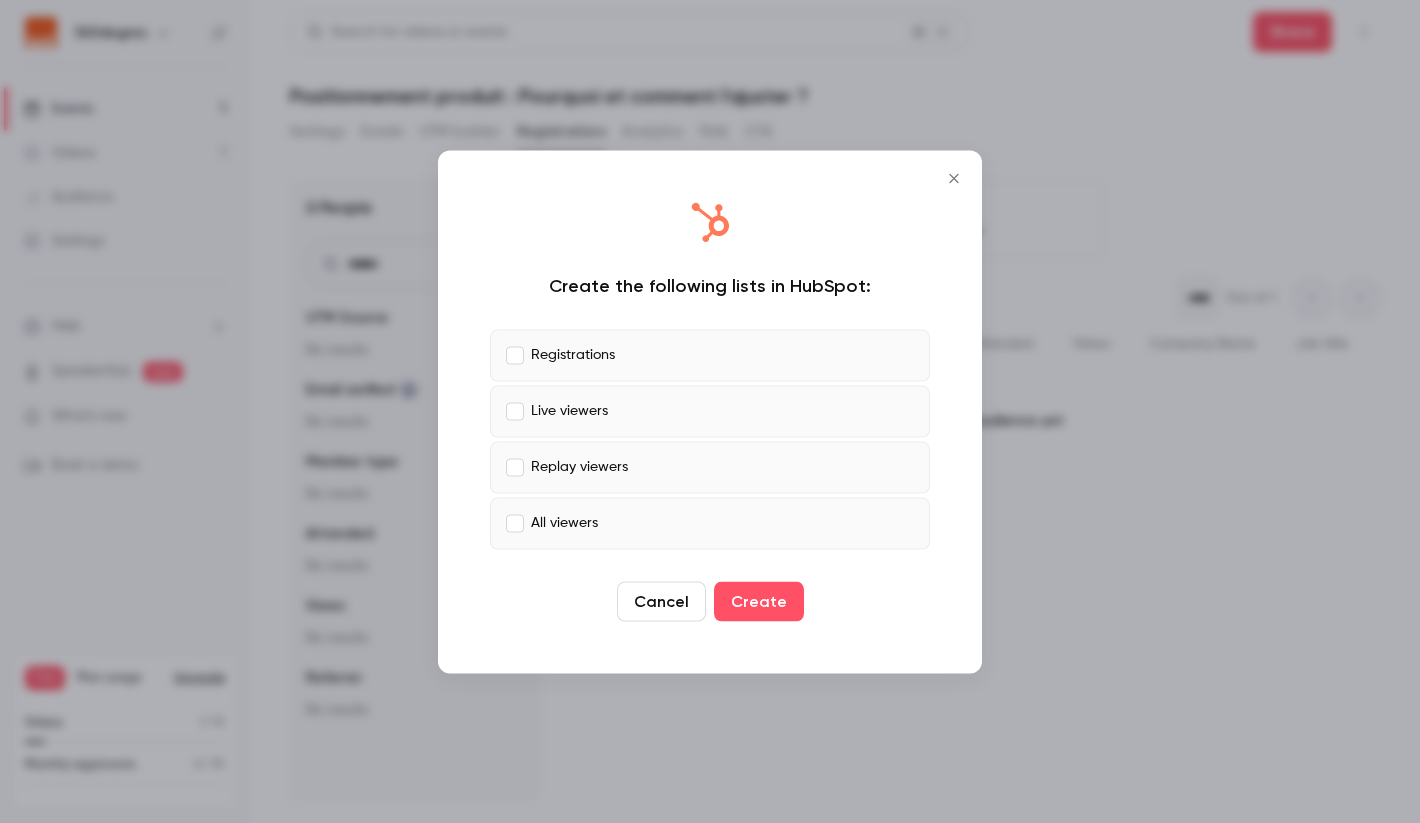 click on "Create" at bounding box center [759, 601] 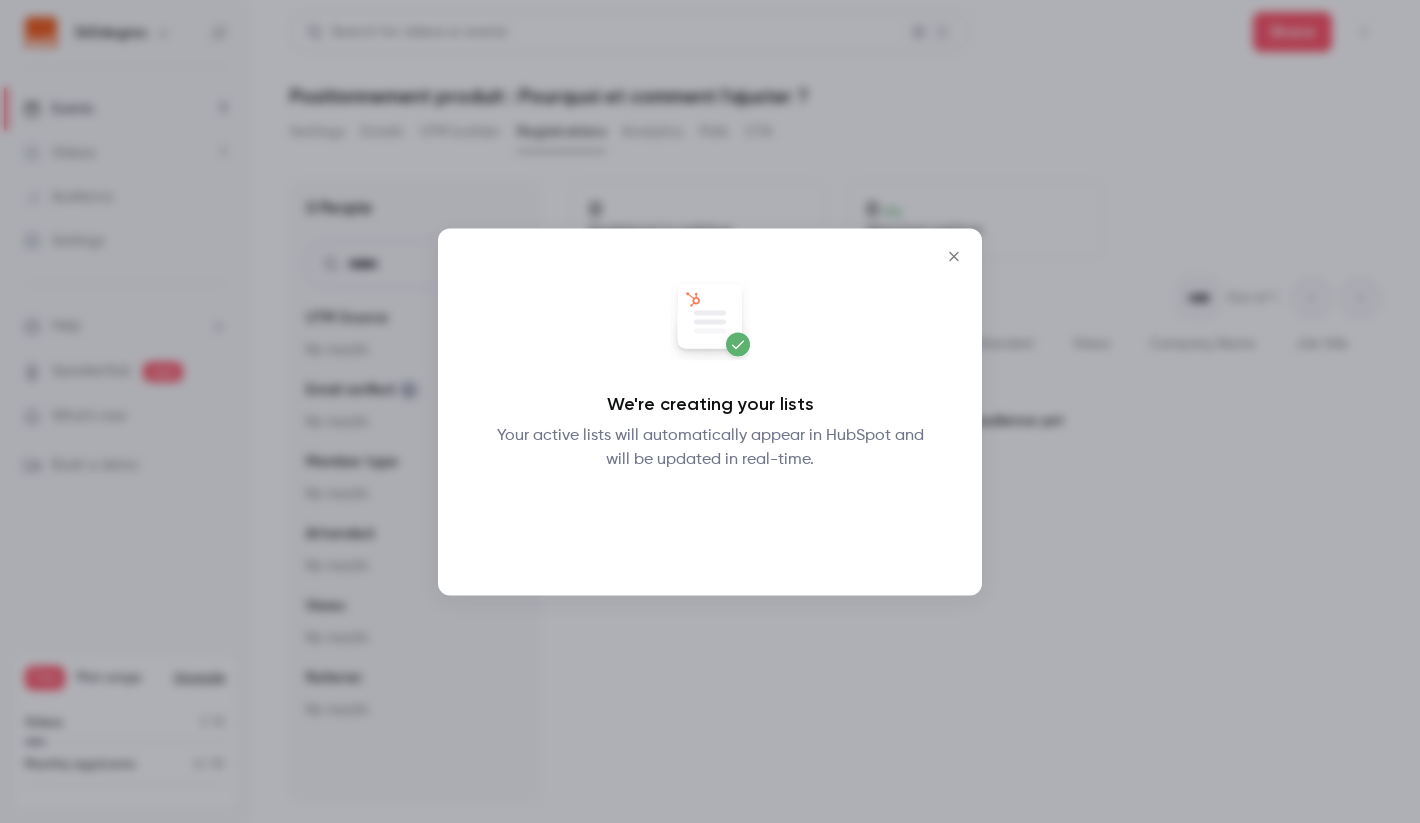click on "Okay" at bounding box center [710, 523] 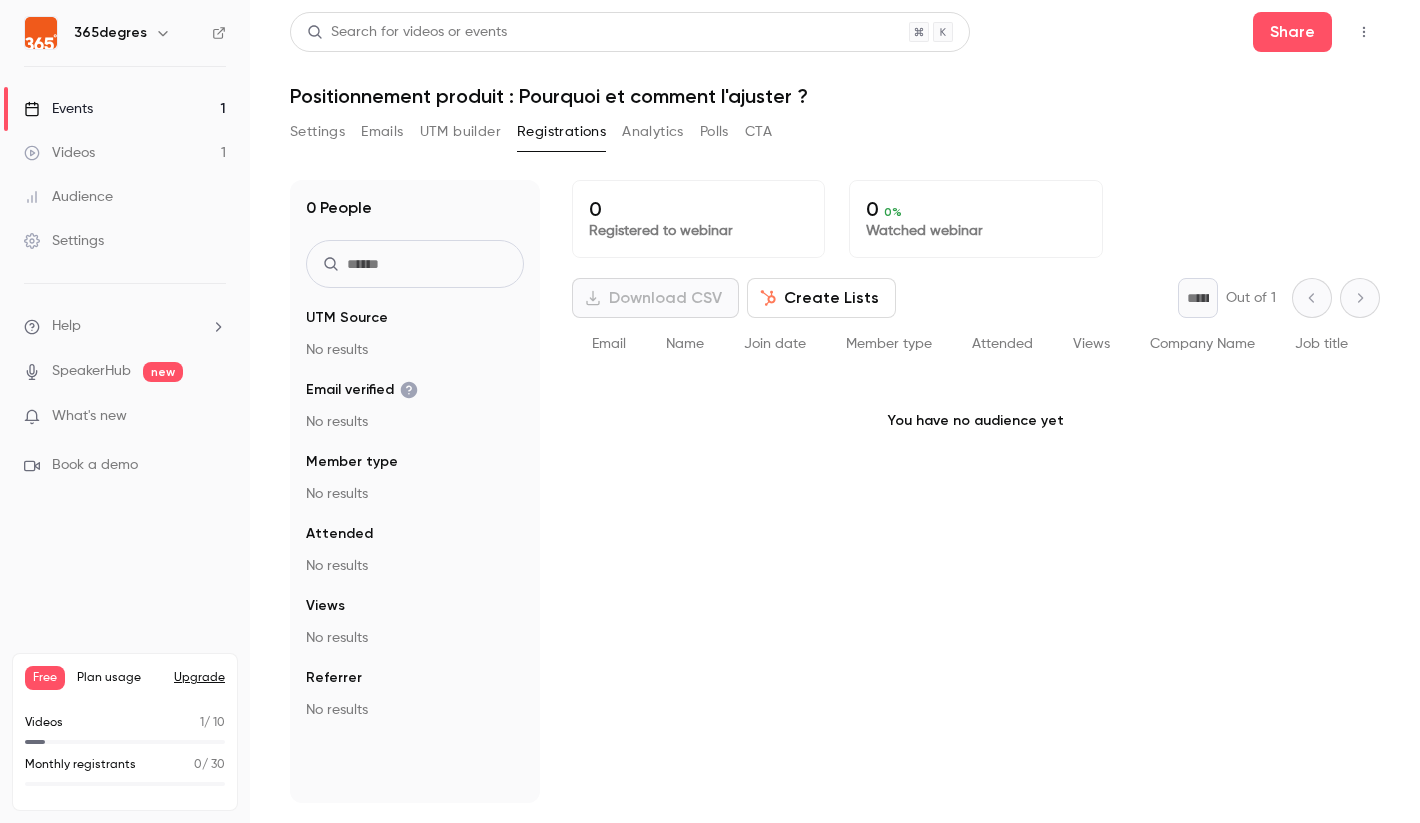 click 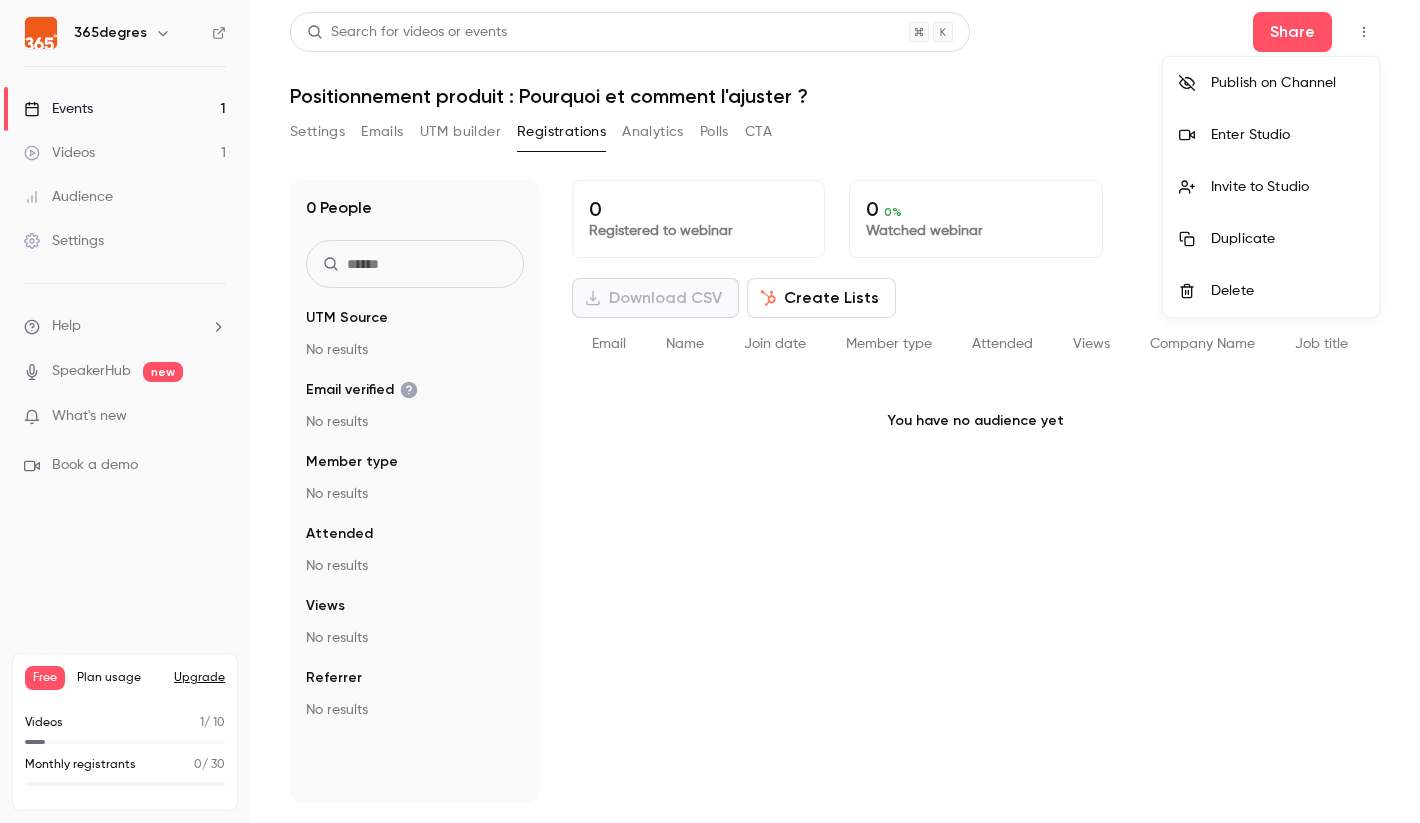 click at bounding box center (710, 411) 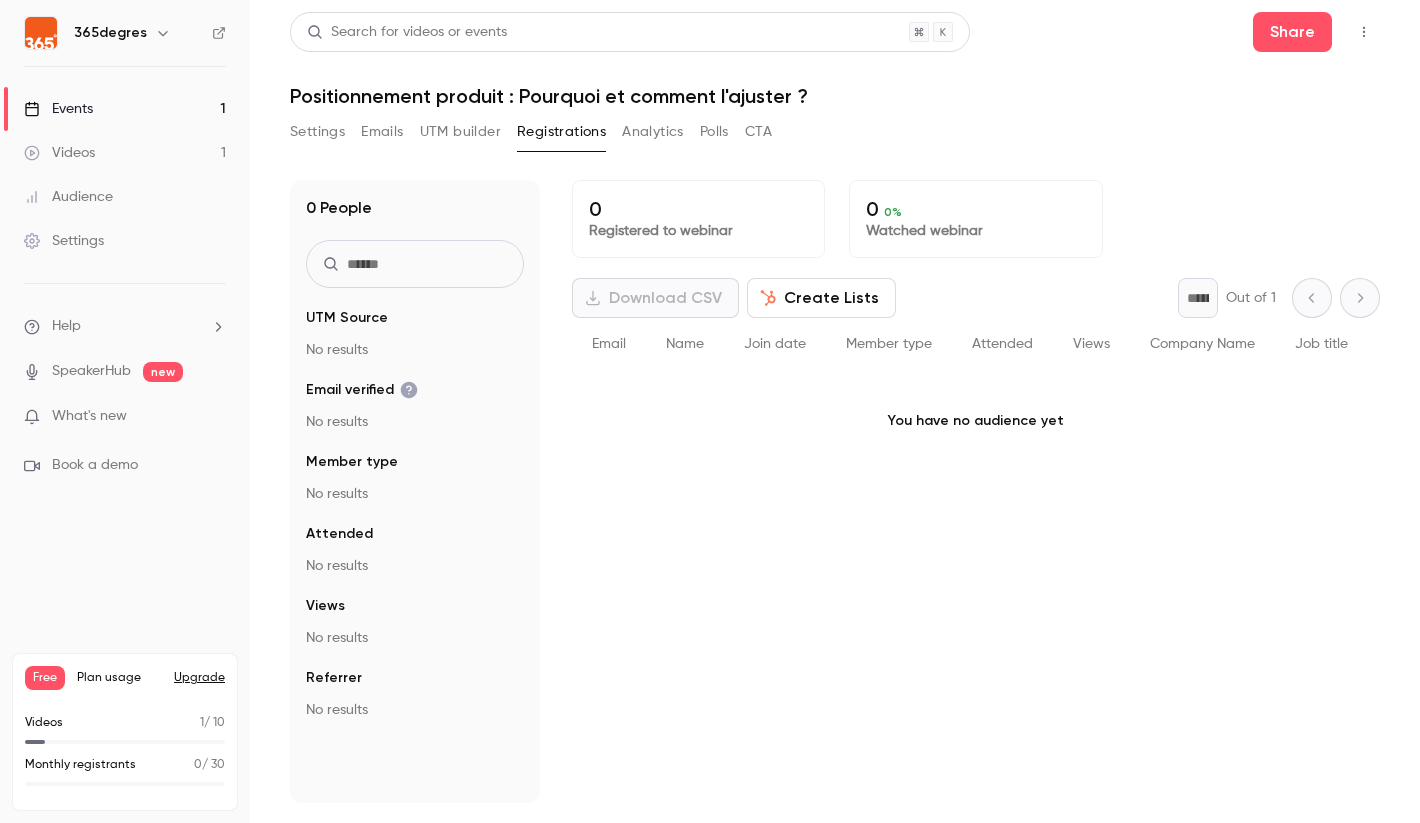 click on "Settings" at bounding box center (64, 241) 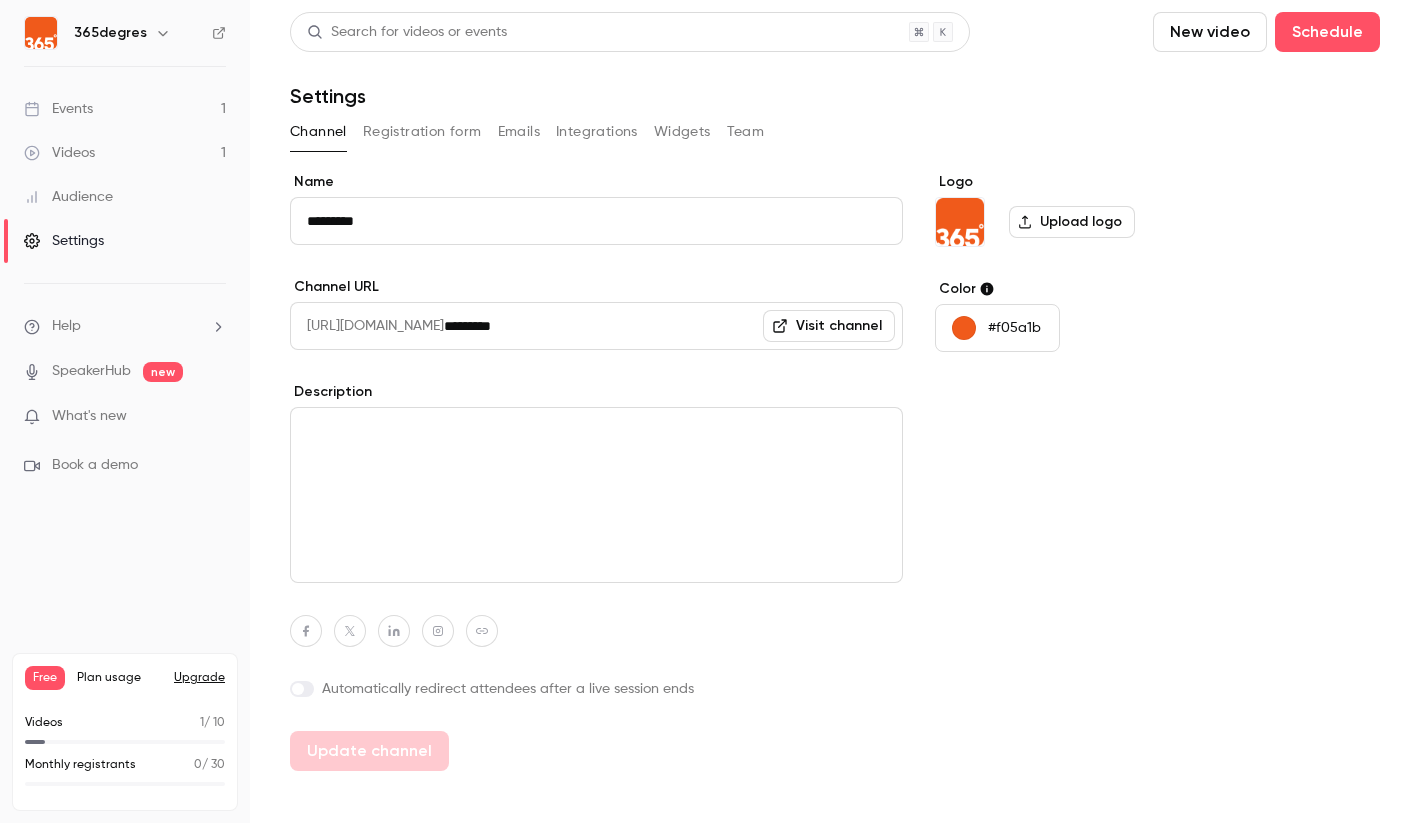 click on "Registration form" at bounding box center (422, 132) 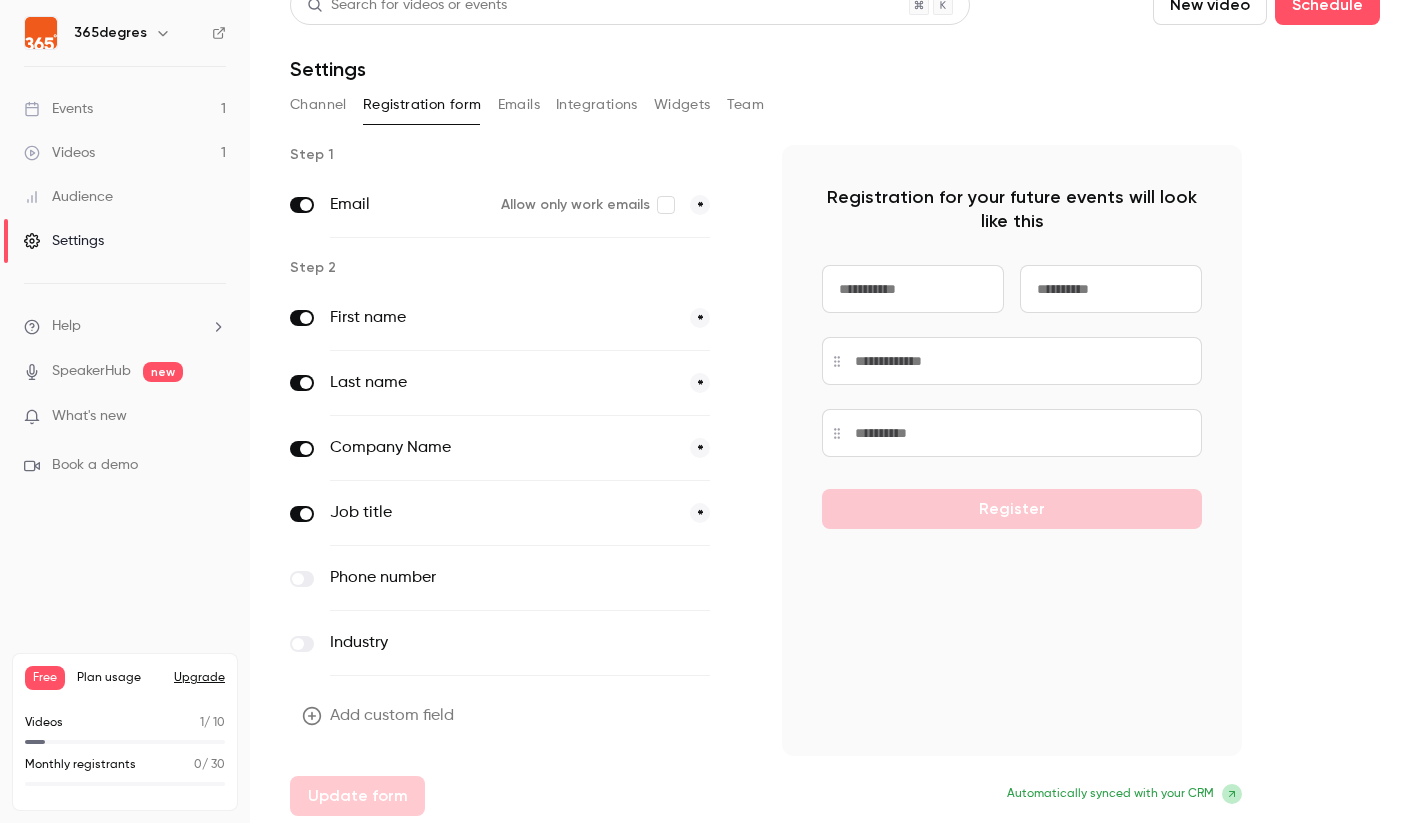 scroll, scrollTop: 32, scrollLeft: 0, axis: vertical 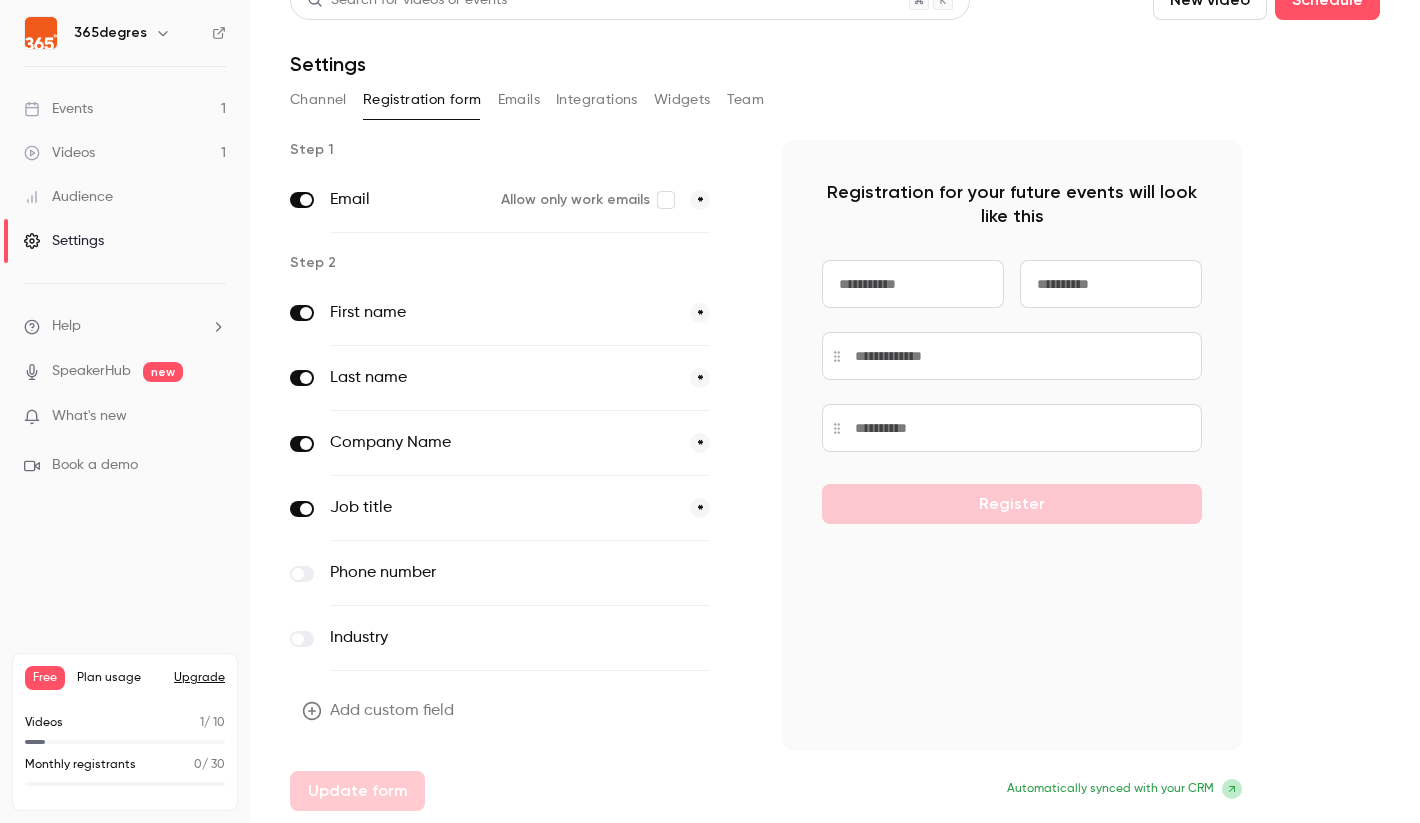 drag, startPoint x: 517, startPoint y: 101, endPoint x: 539, endPoint y: 101, distance: 22 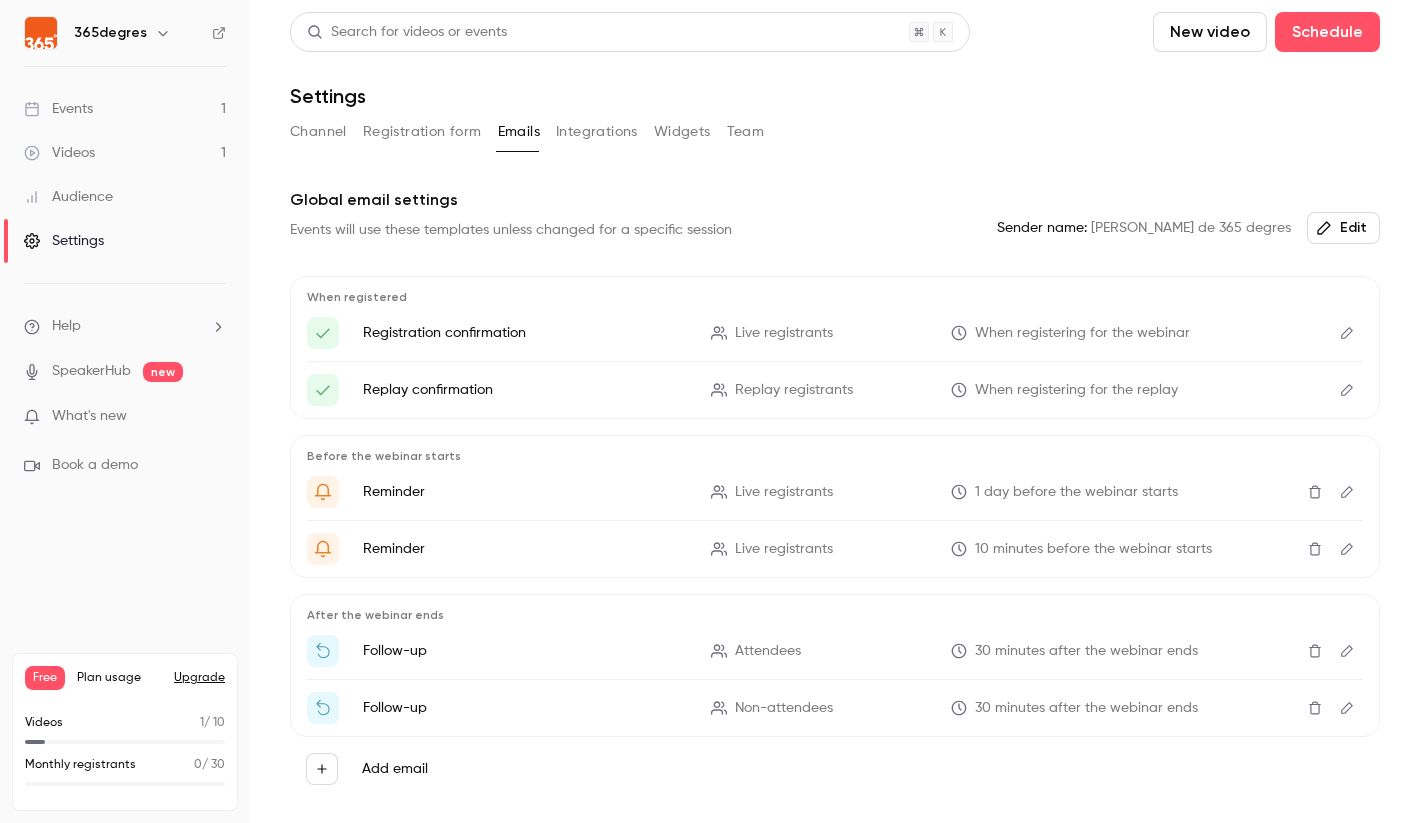 click on "Integrations" at bounding box center [597, 132] 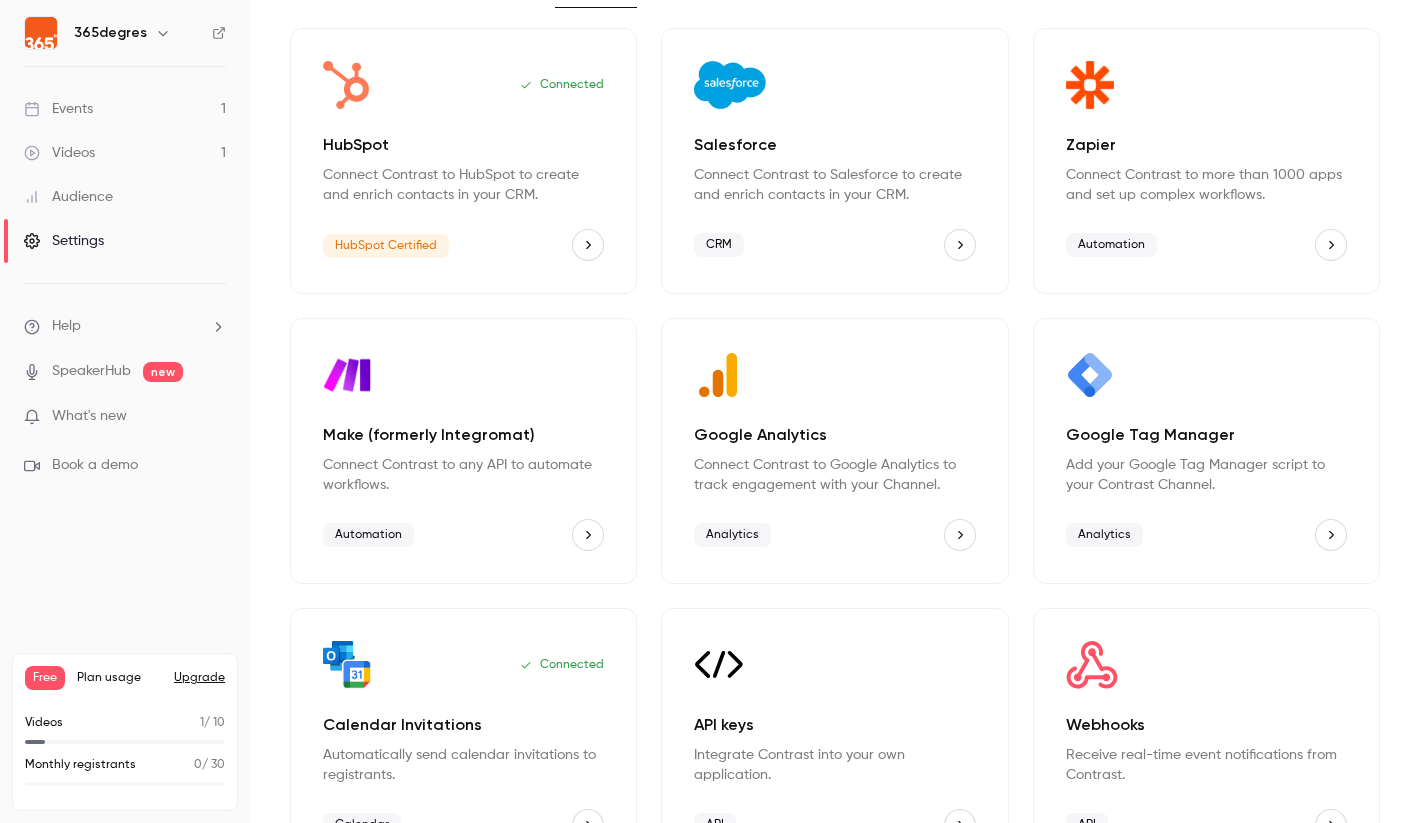 scroll, scrollTop: 0, scrollLeft: 0, axis: both 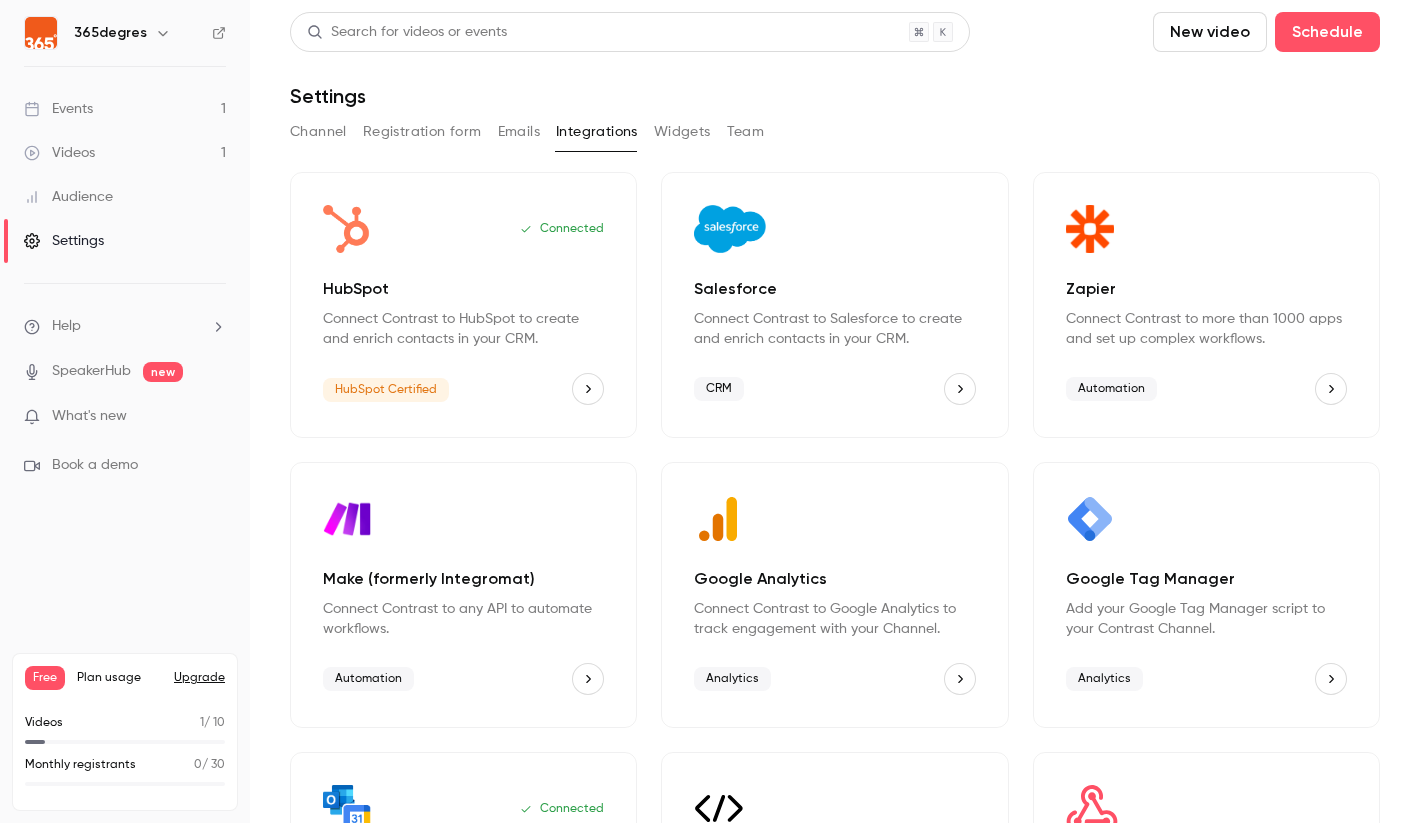 click on "Widgets" at bounding box center (682, 132) 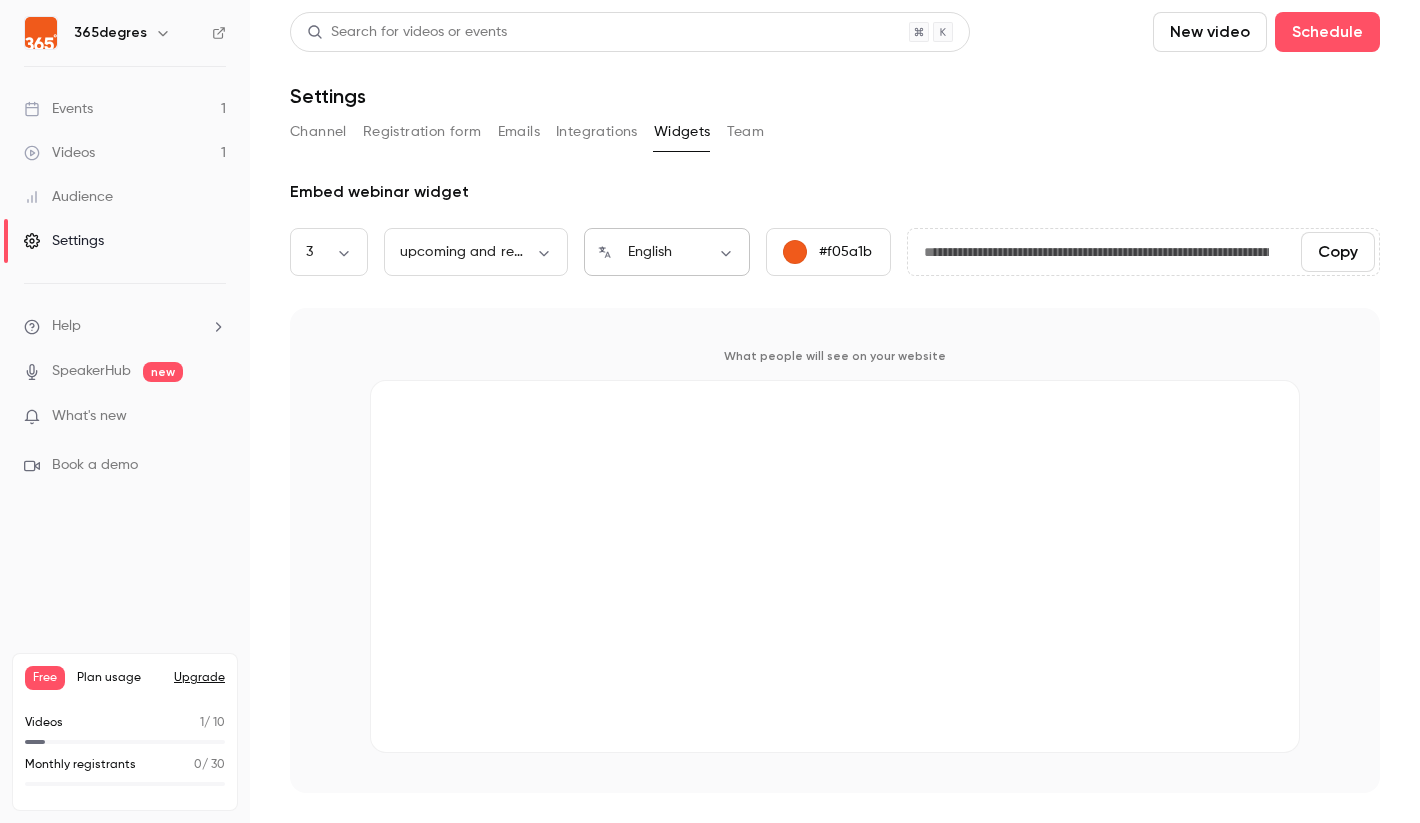 click on "**********" at bounding box center [710, 411] 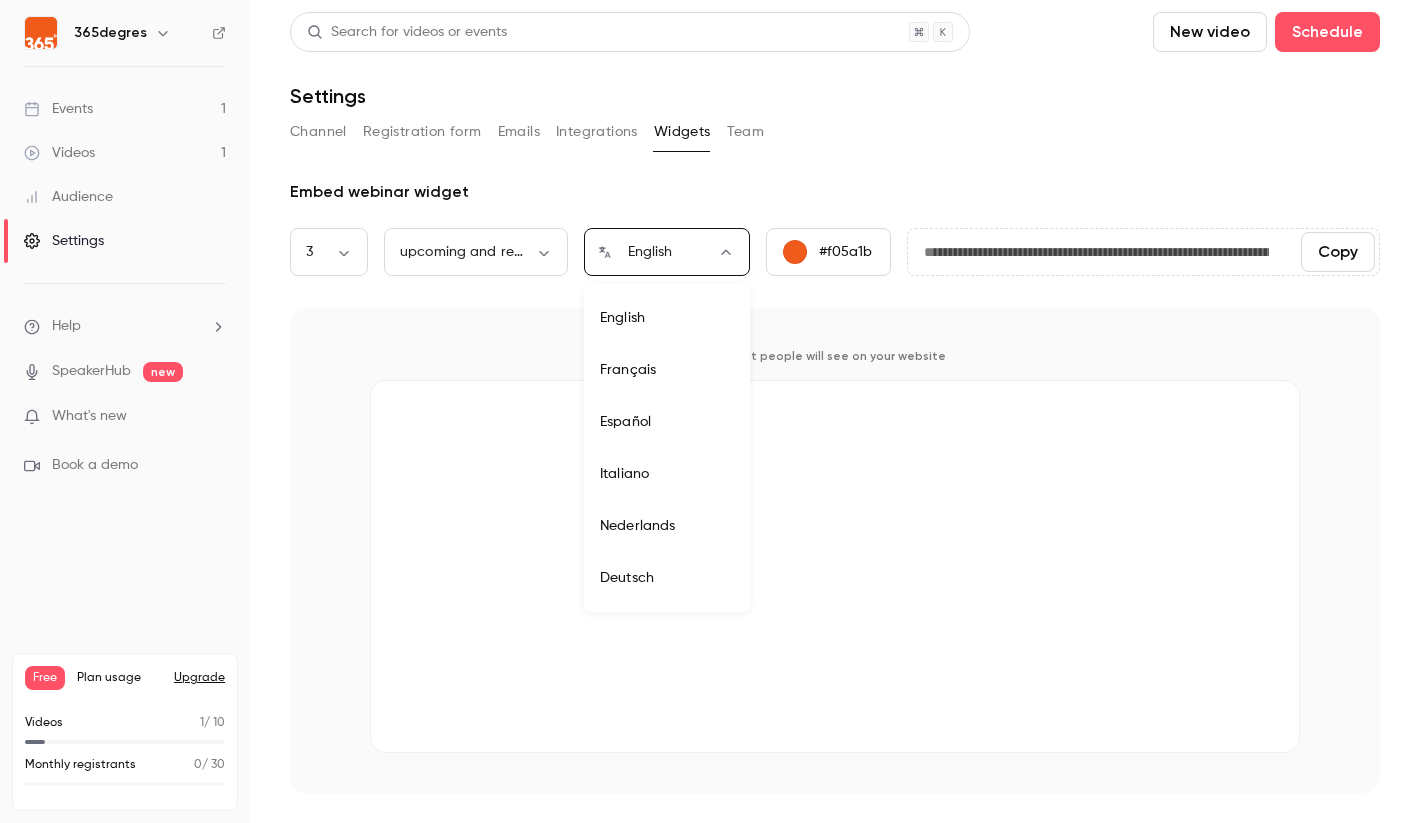 click on "Français" at bounding box center [667, 370] 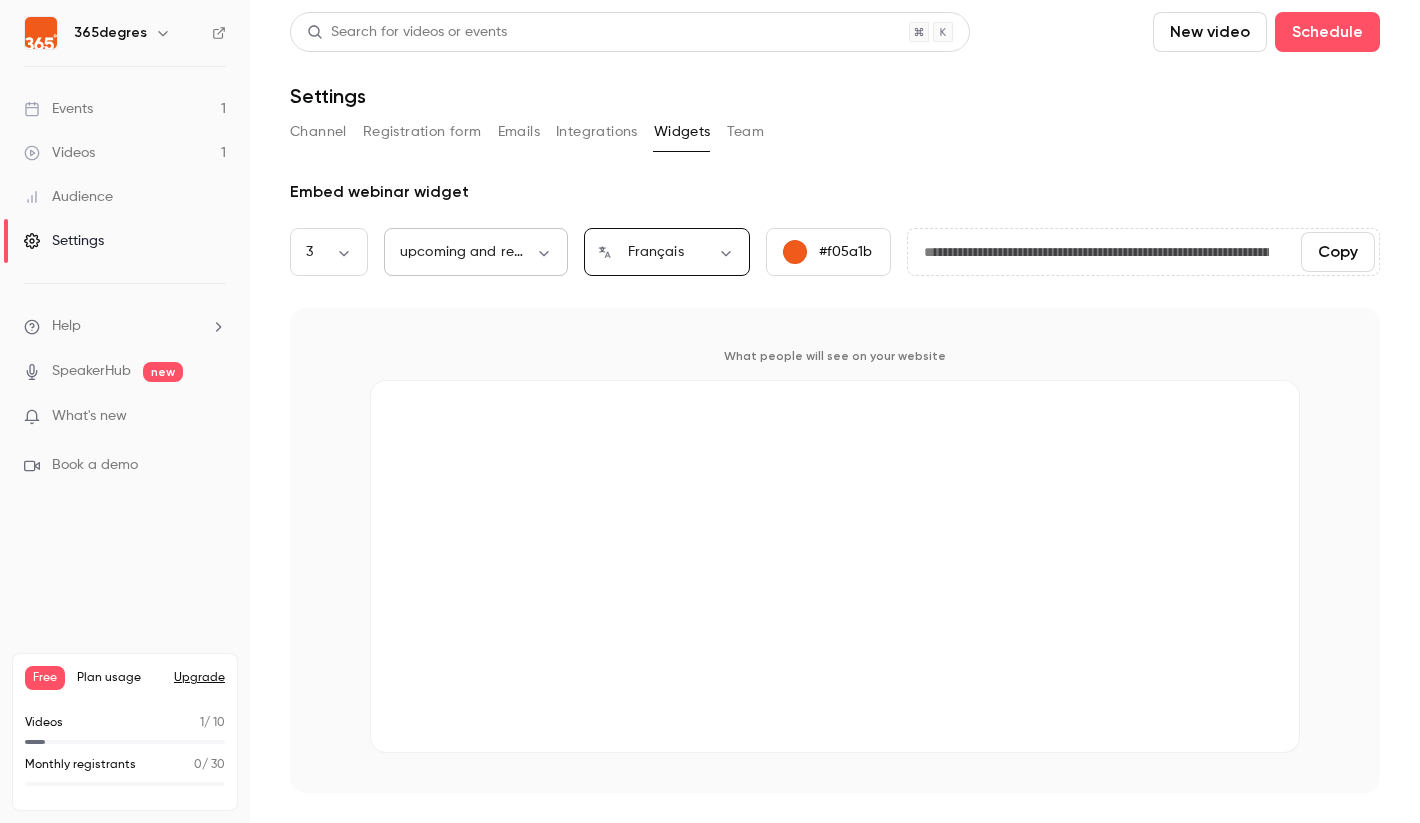 click on "**********" at bounding box center [710, 411] 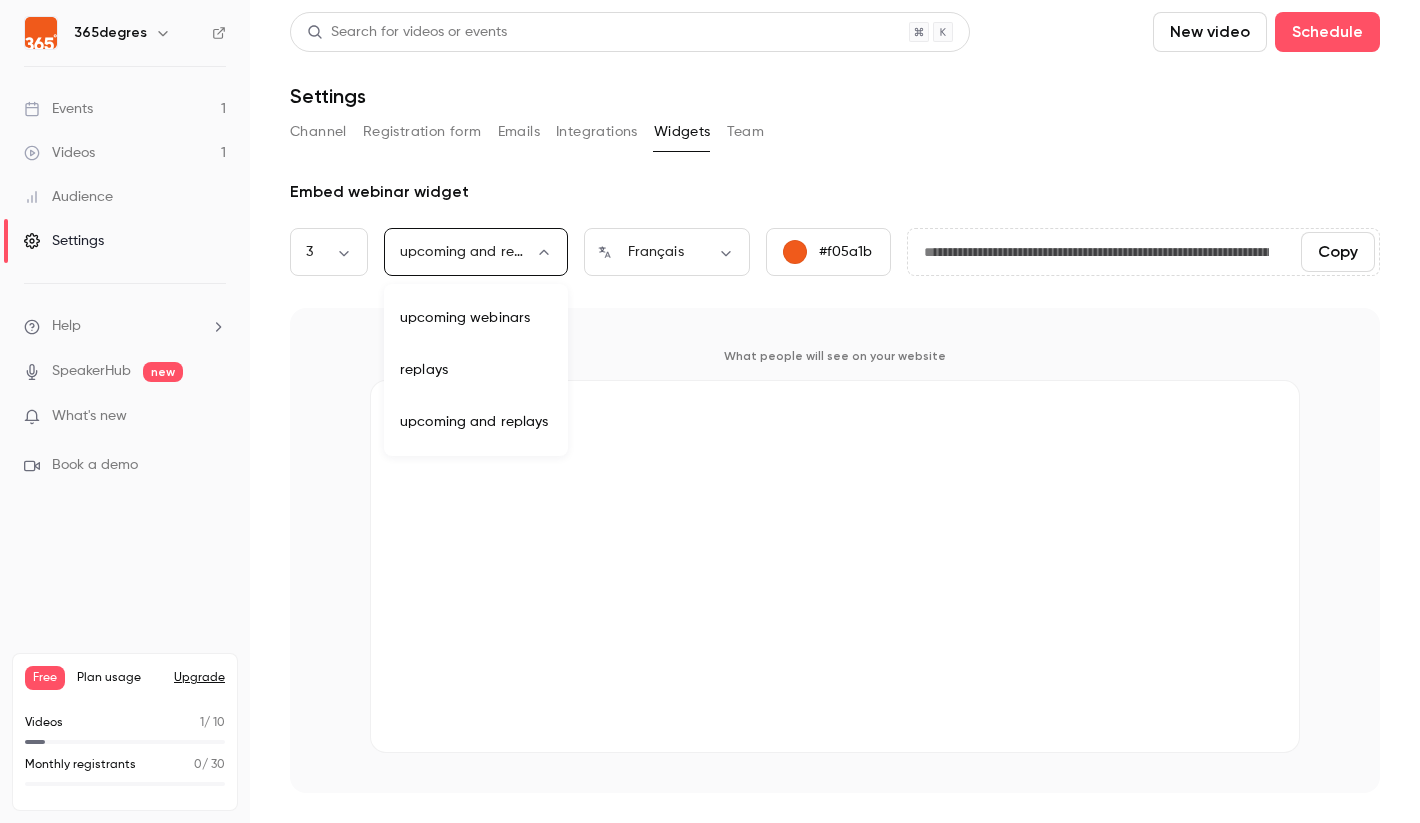 click on "upcoming webinars" at bounding box center (476, 318) 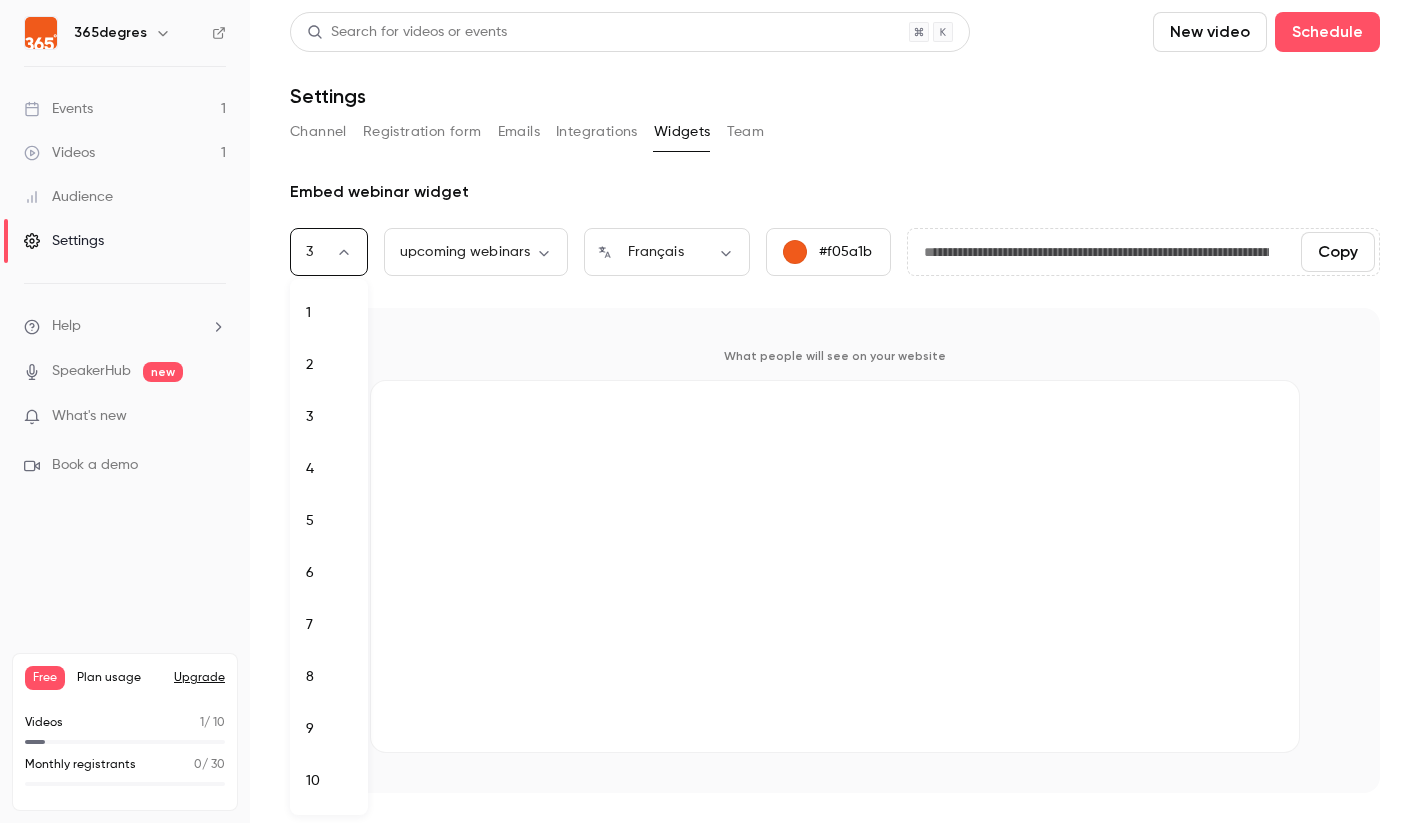 click on "**********" at bounding box center (710, 411) 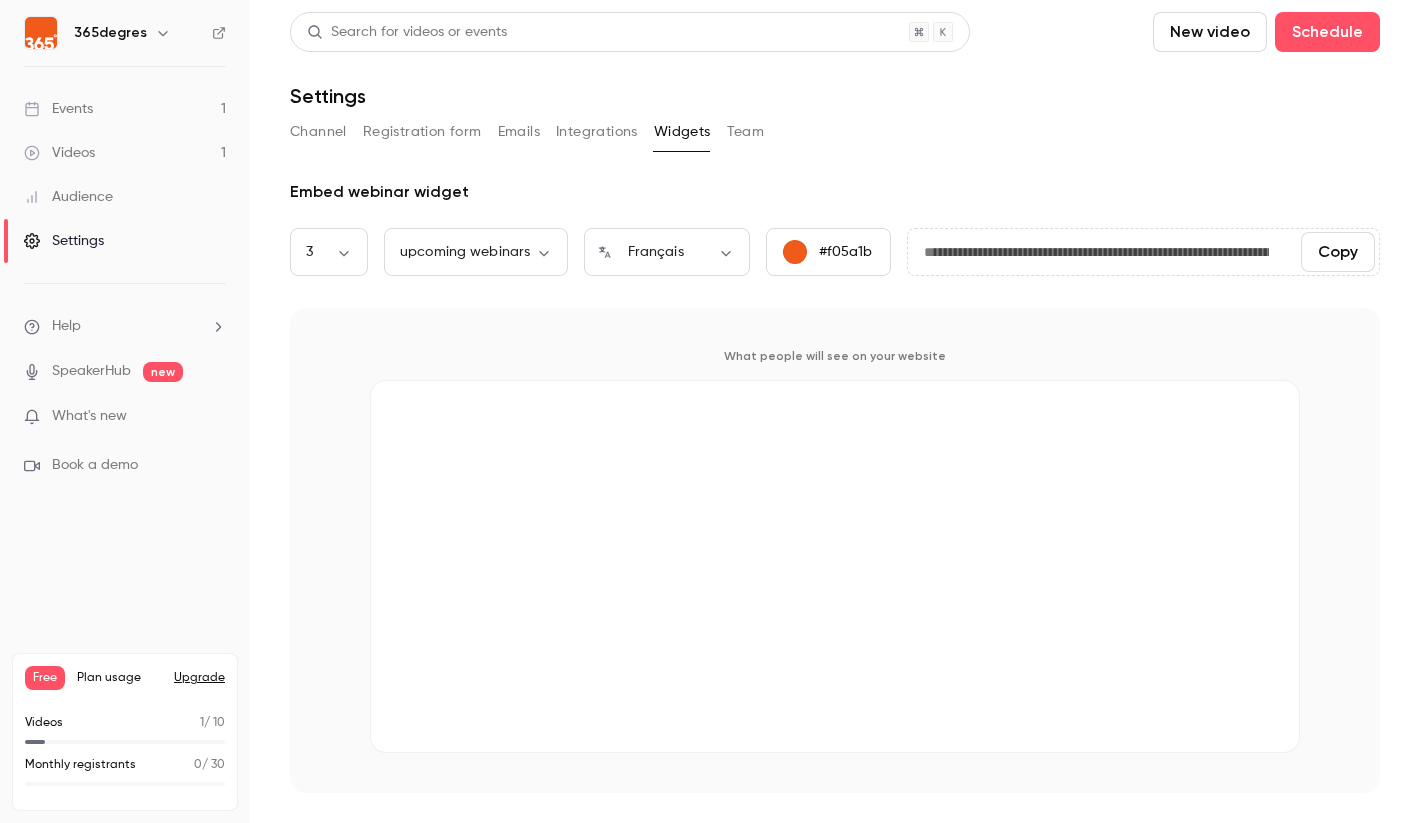 click on "Team" at bounding box center (746, 132) 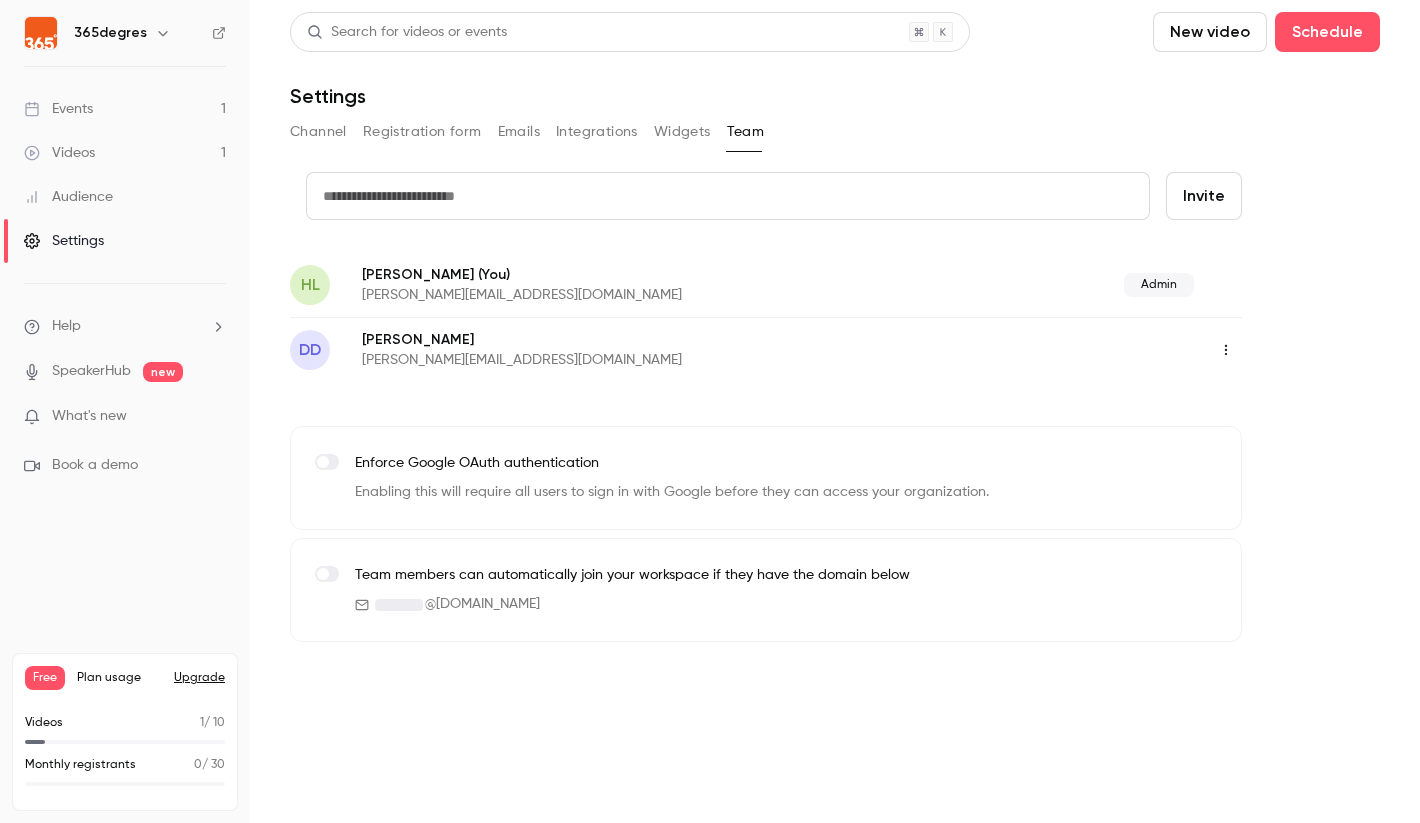 click on "Events 1" at bounding box center [125, 109] 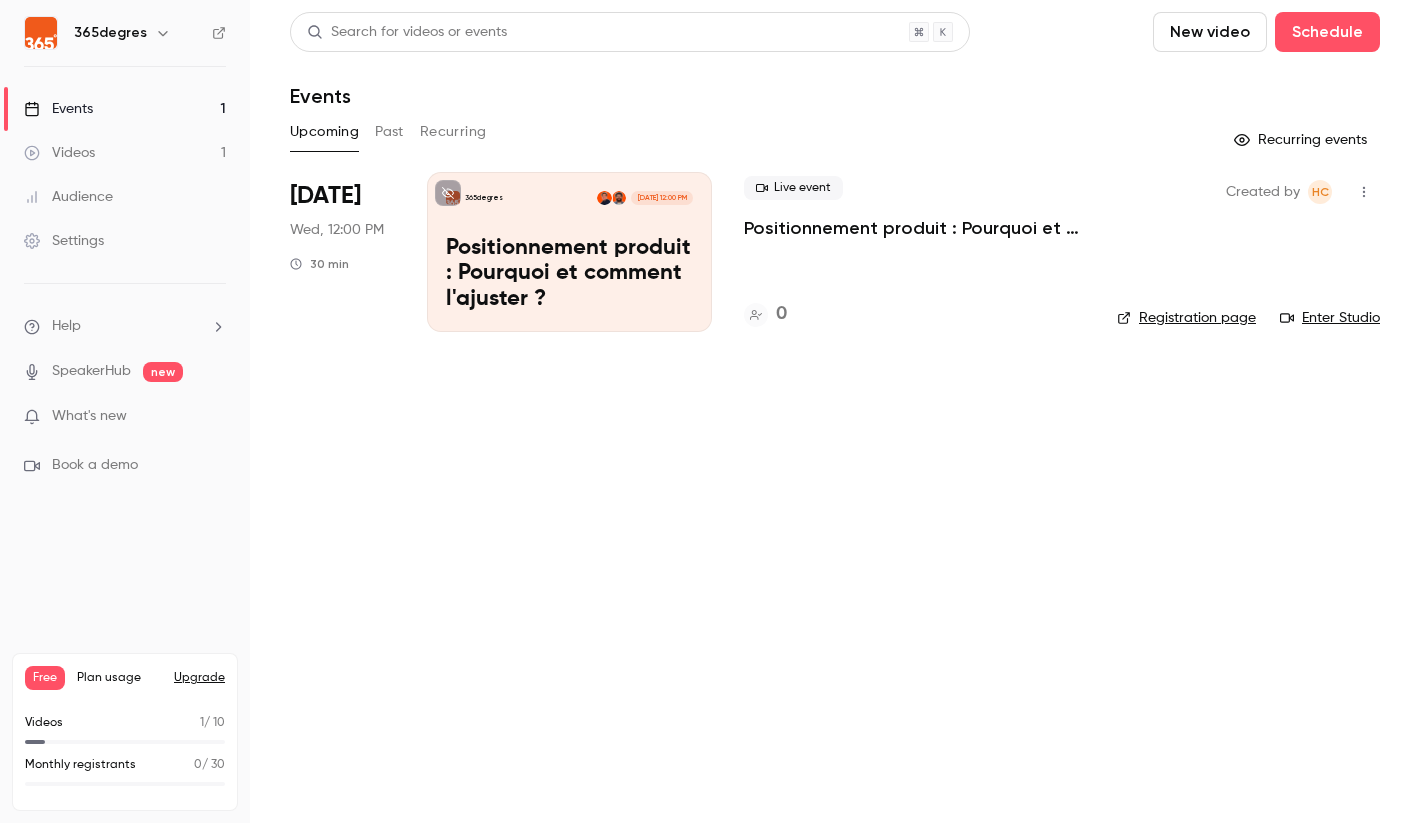 click on "Positionnement produit : Pourquoi et comment l'ajuster ?" at bounding box center [569, 274] 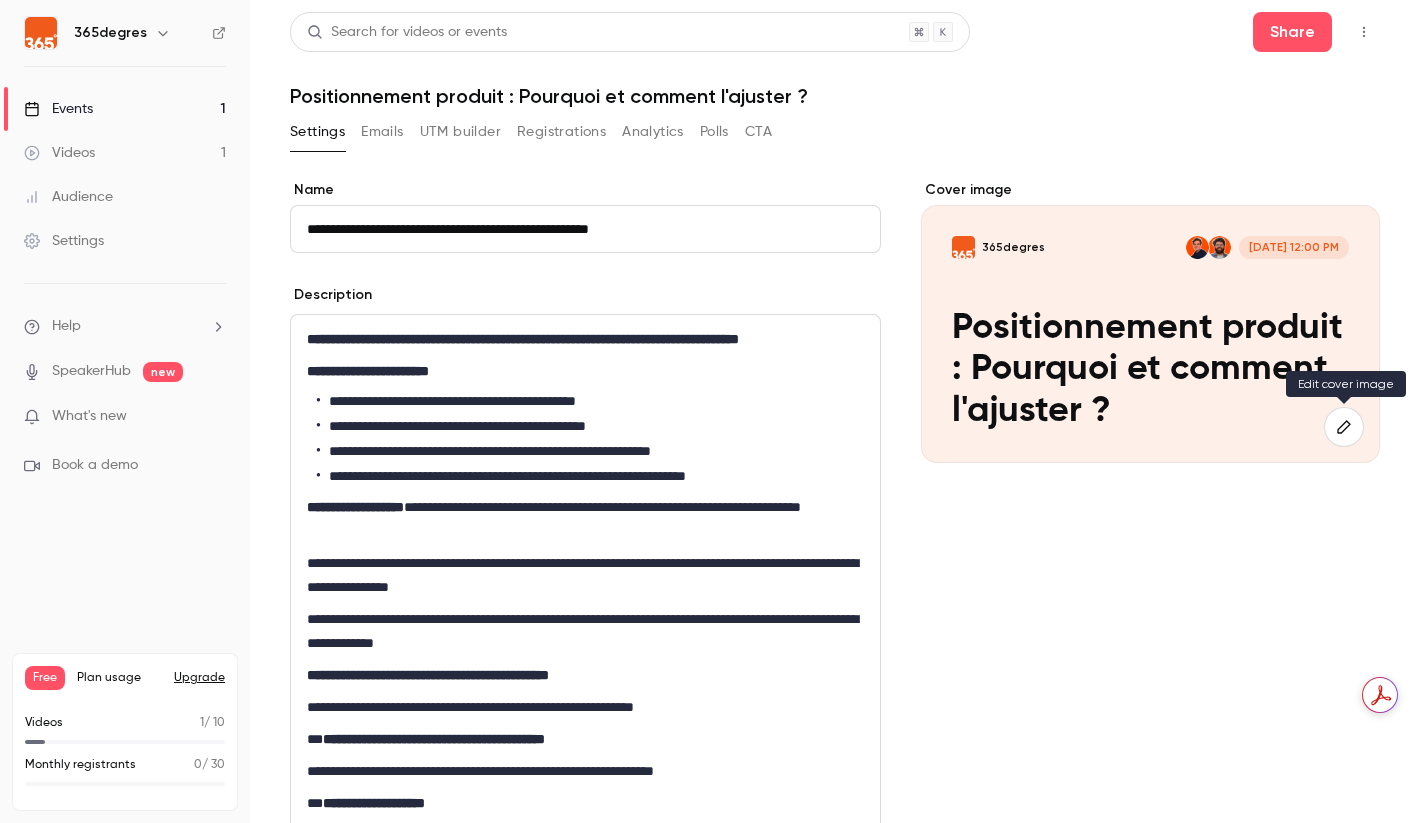 click 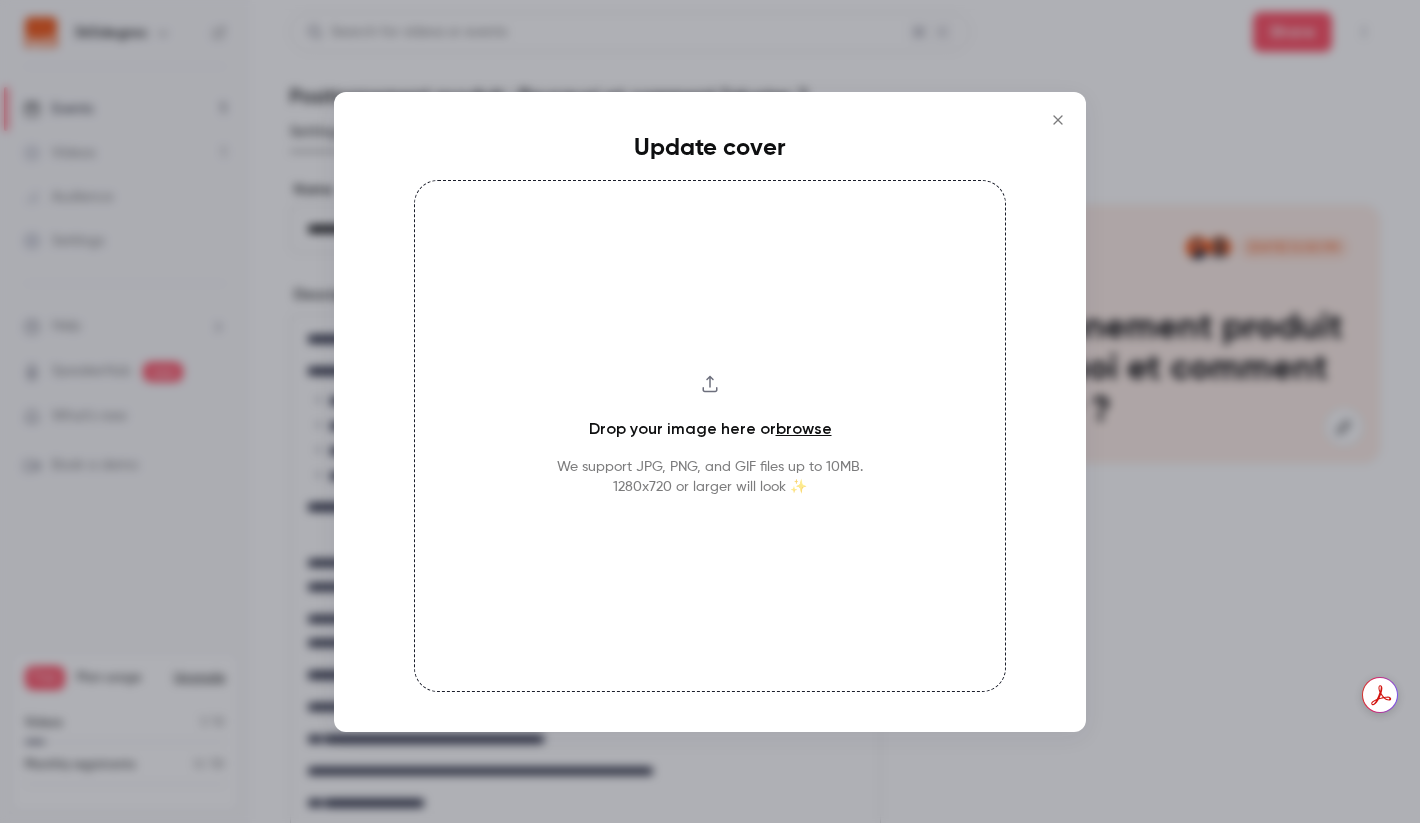 click 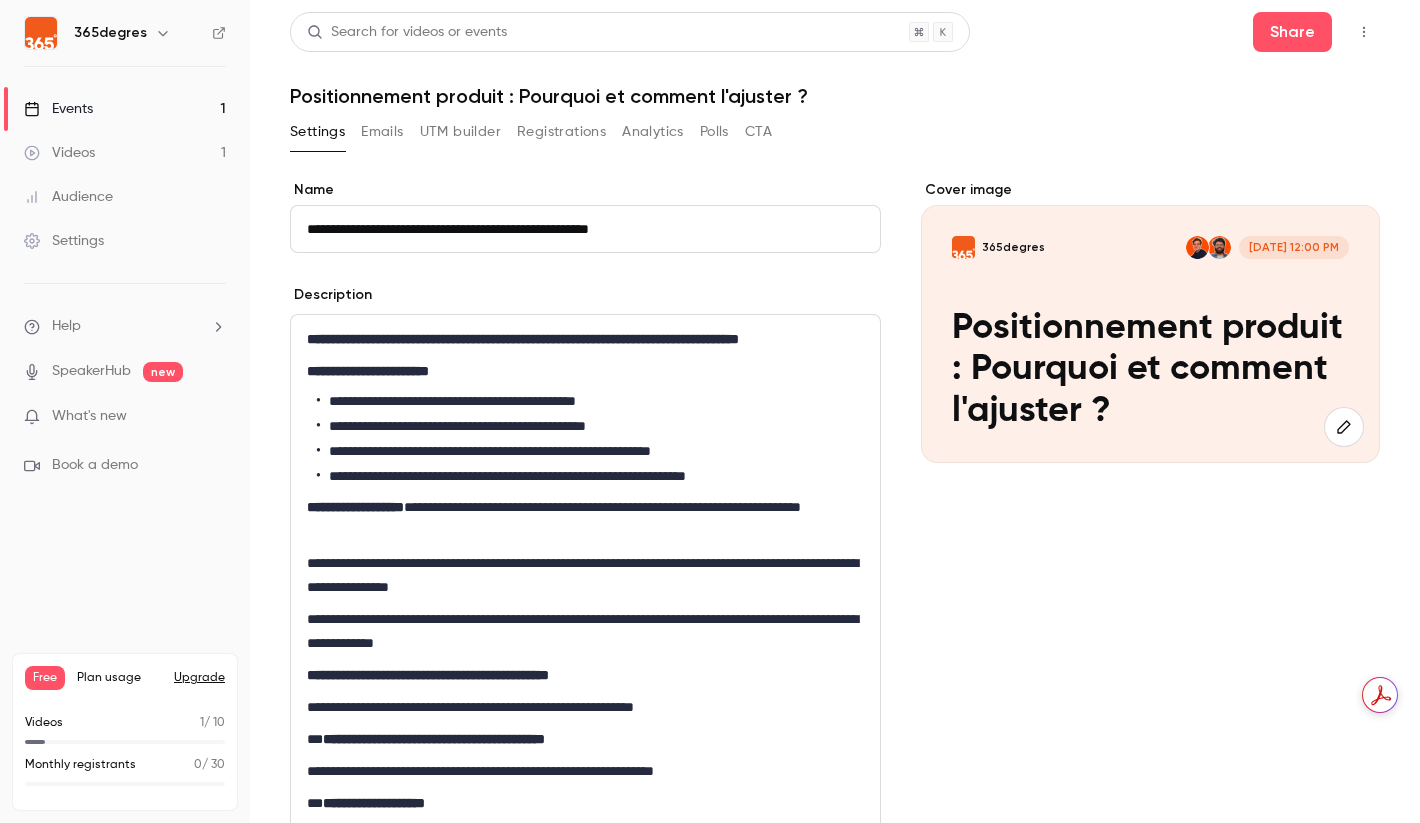 click on "UTM builder" at bounding box center [460, 132] 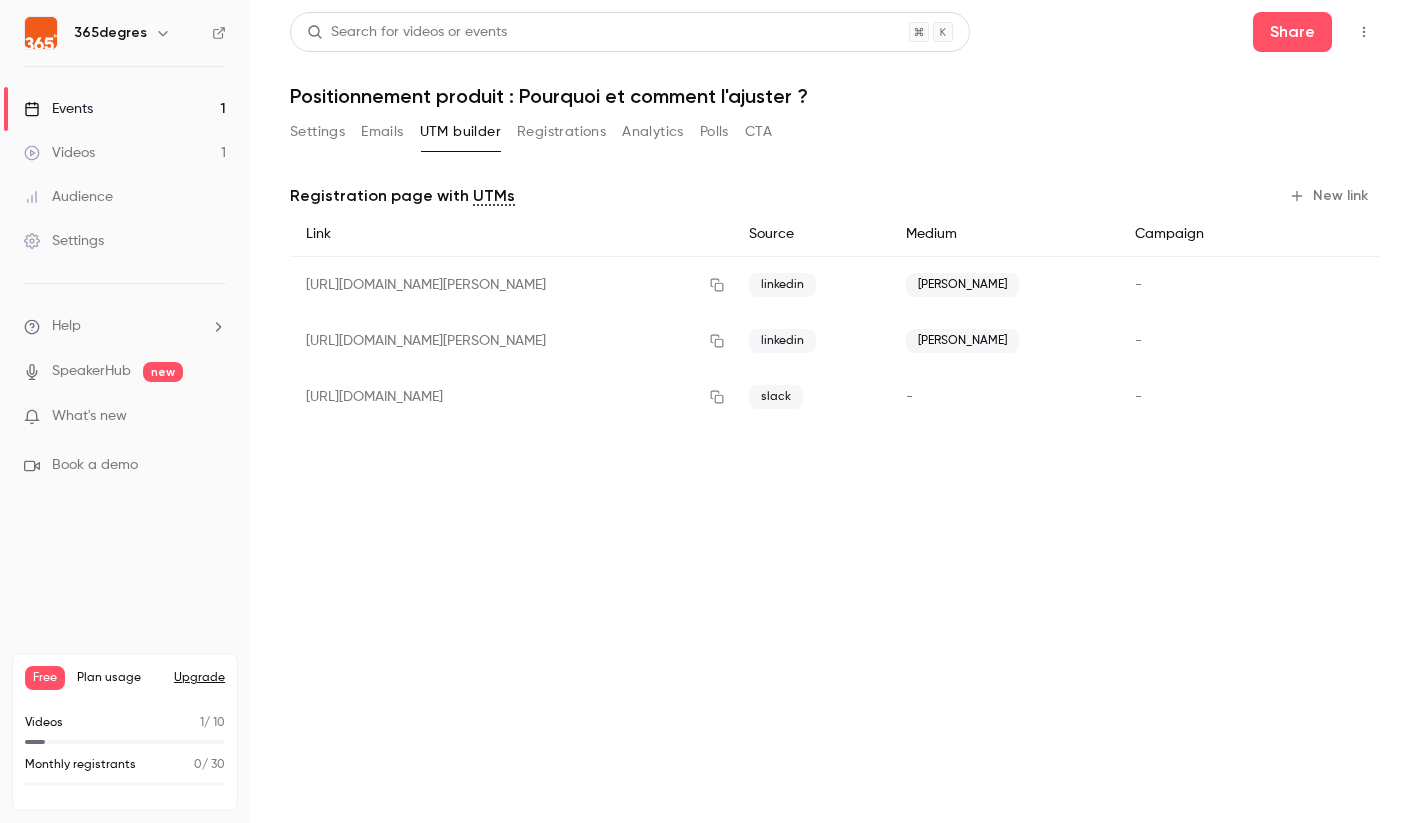 click on "New link" at bounding box center (1330, 196) 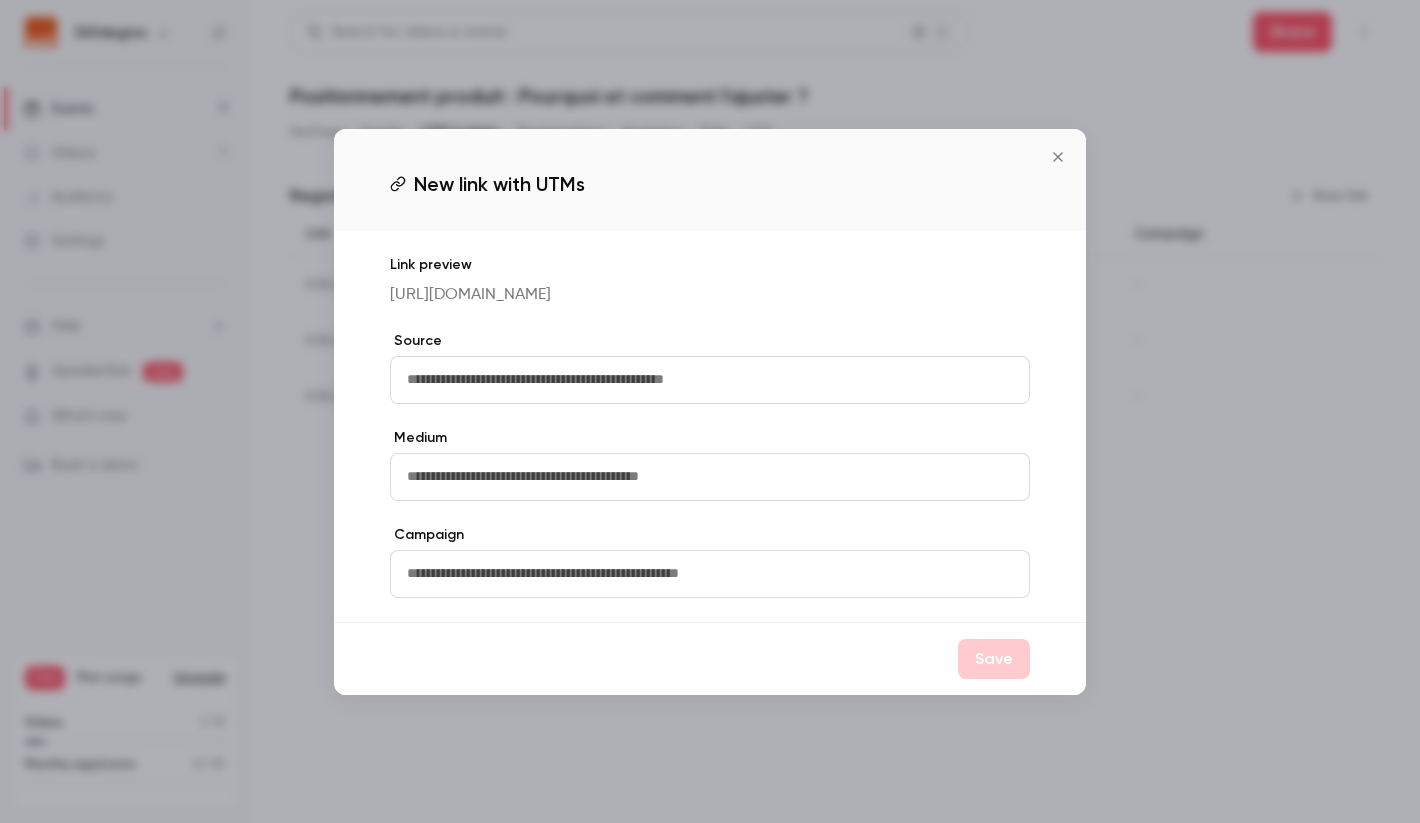 drag, startPoint x: 514, startPoint y: 382, endPoint x: 538, endPoint y: 385, distance: 24.186773 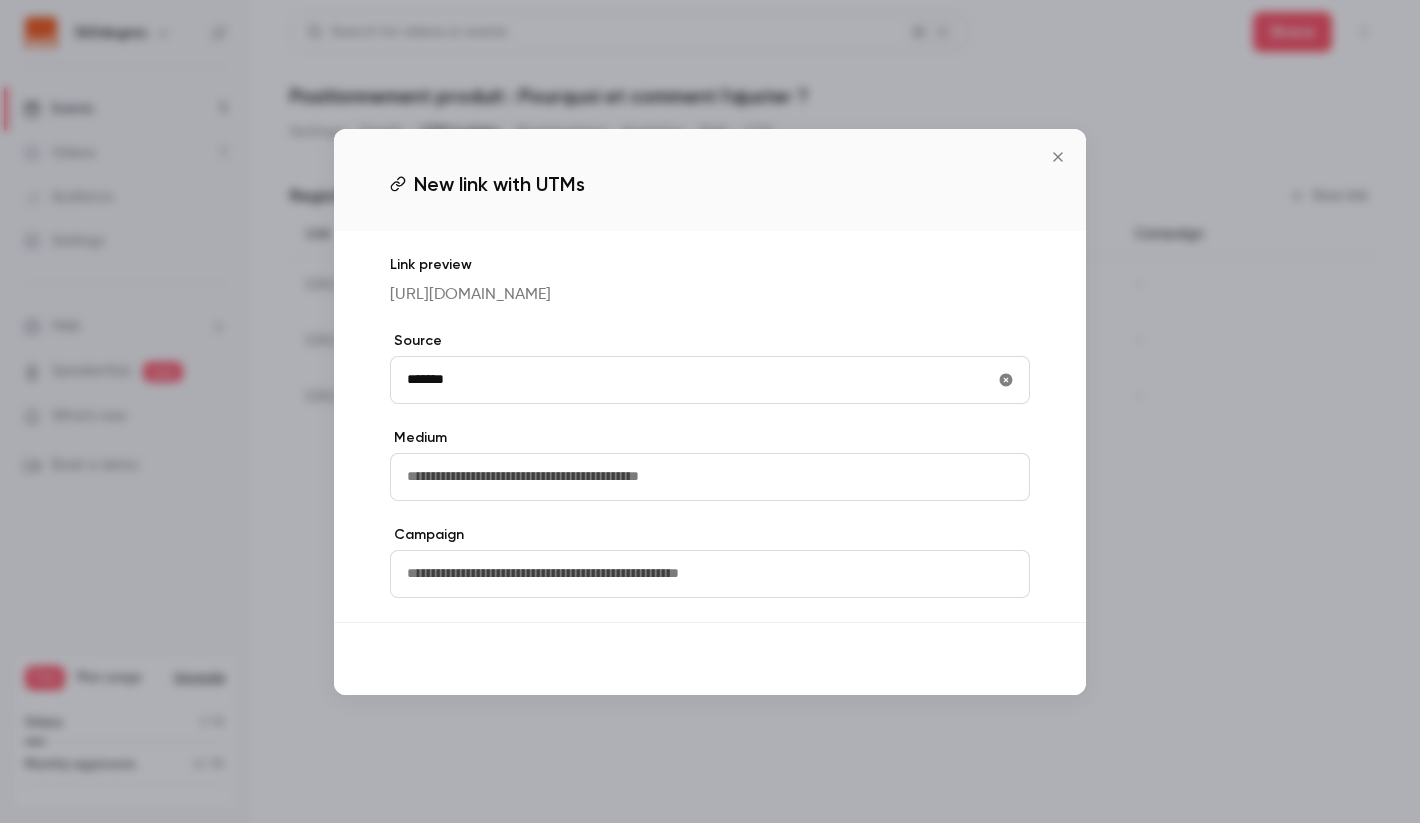 type on "*******" 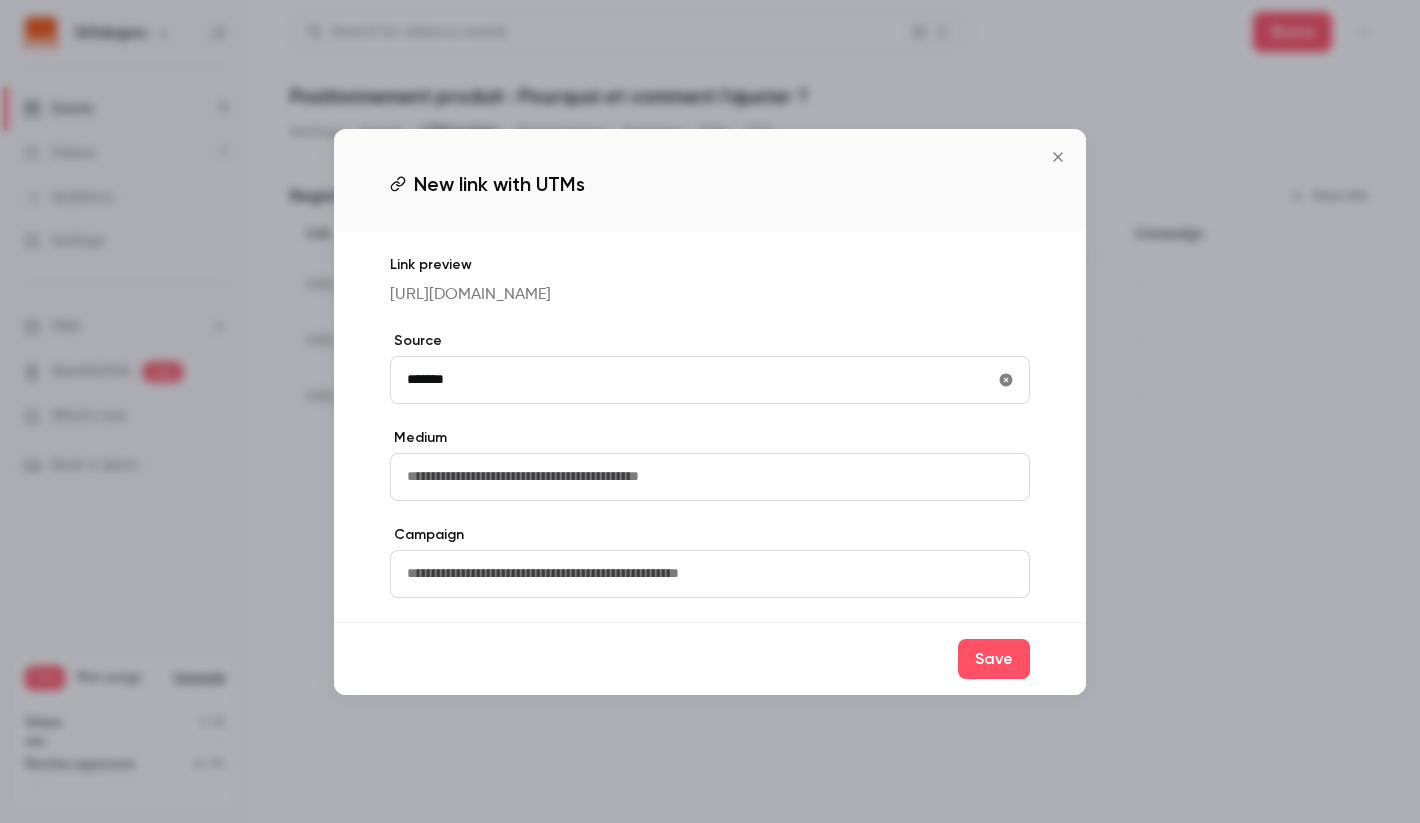 click on "Save" at bounding box center [994, 659] 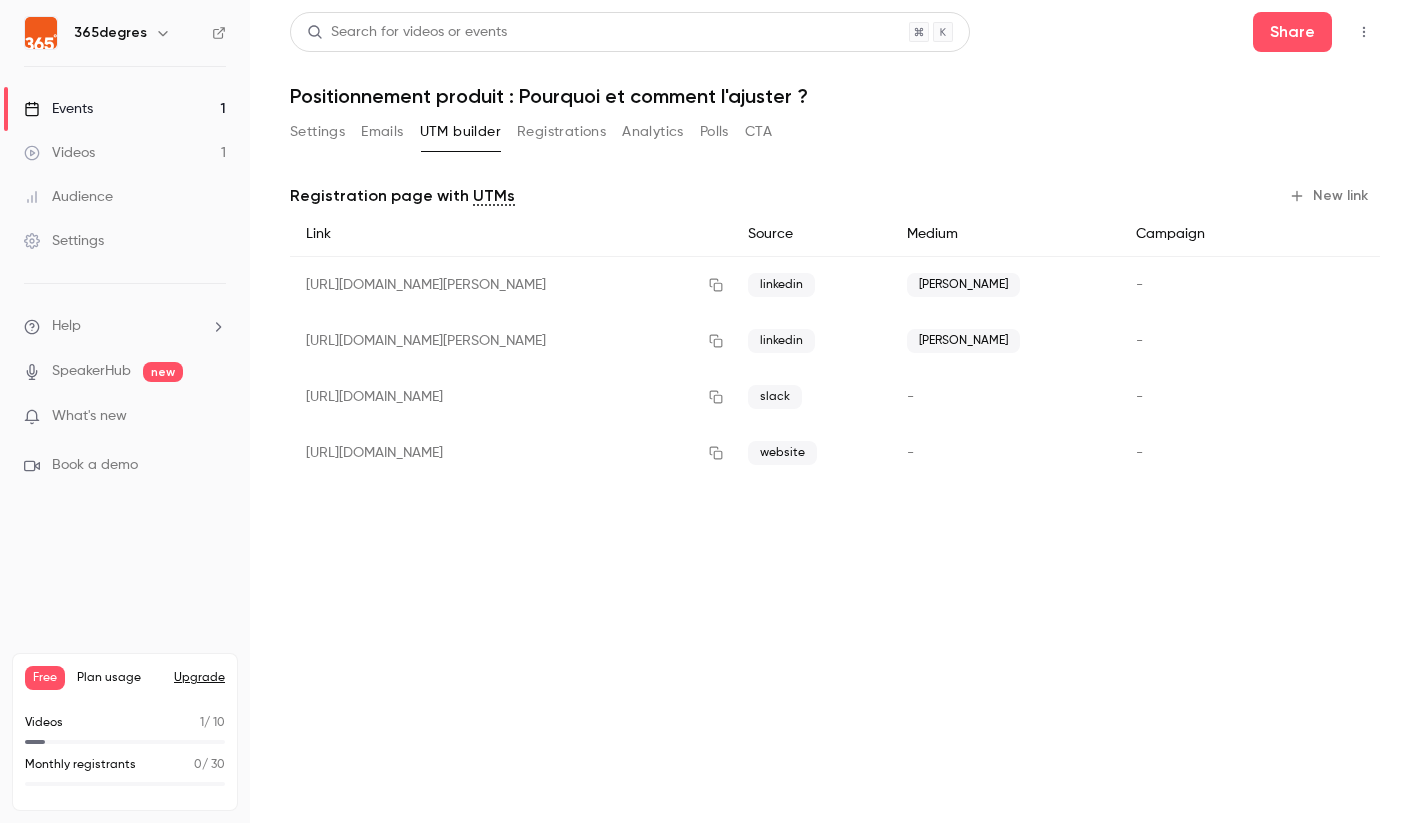 click on "Settings" at bounding box center [317, 132] 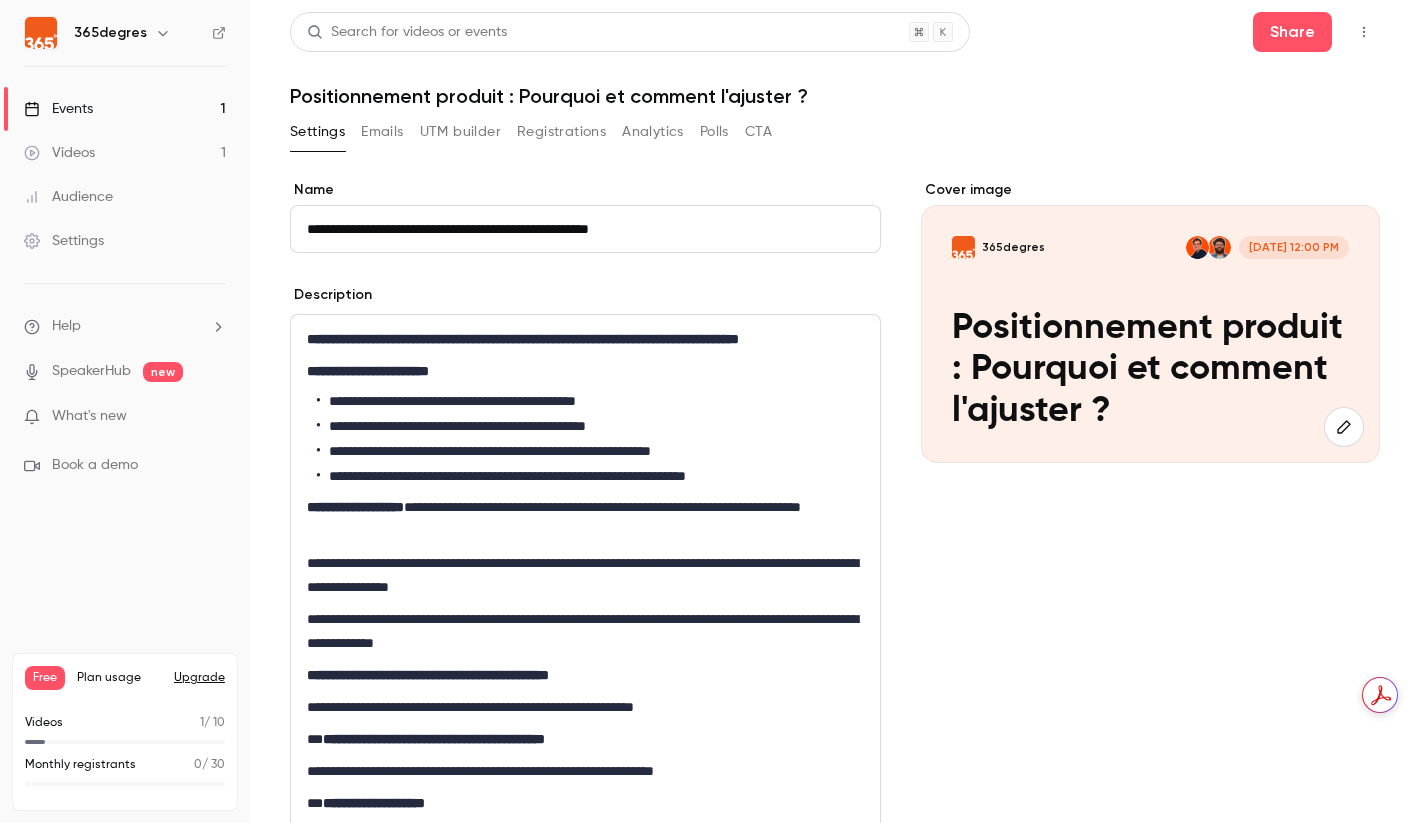 scroll, scrollTop: 26, scrollLeft: 0, axis: vertical 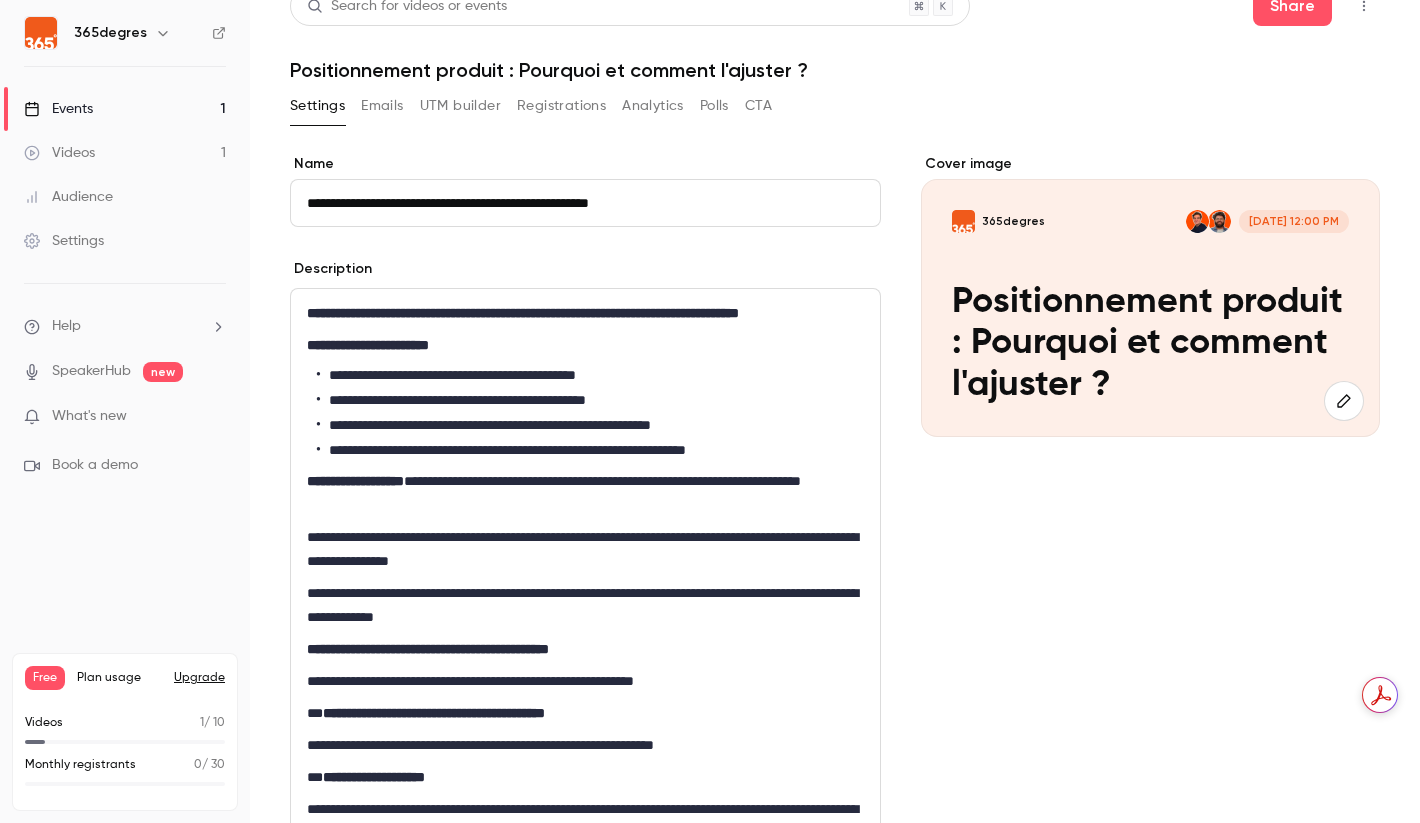 click on "**********" at bounding box center [590, 400] 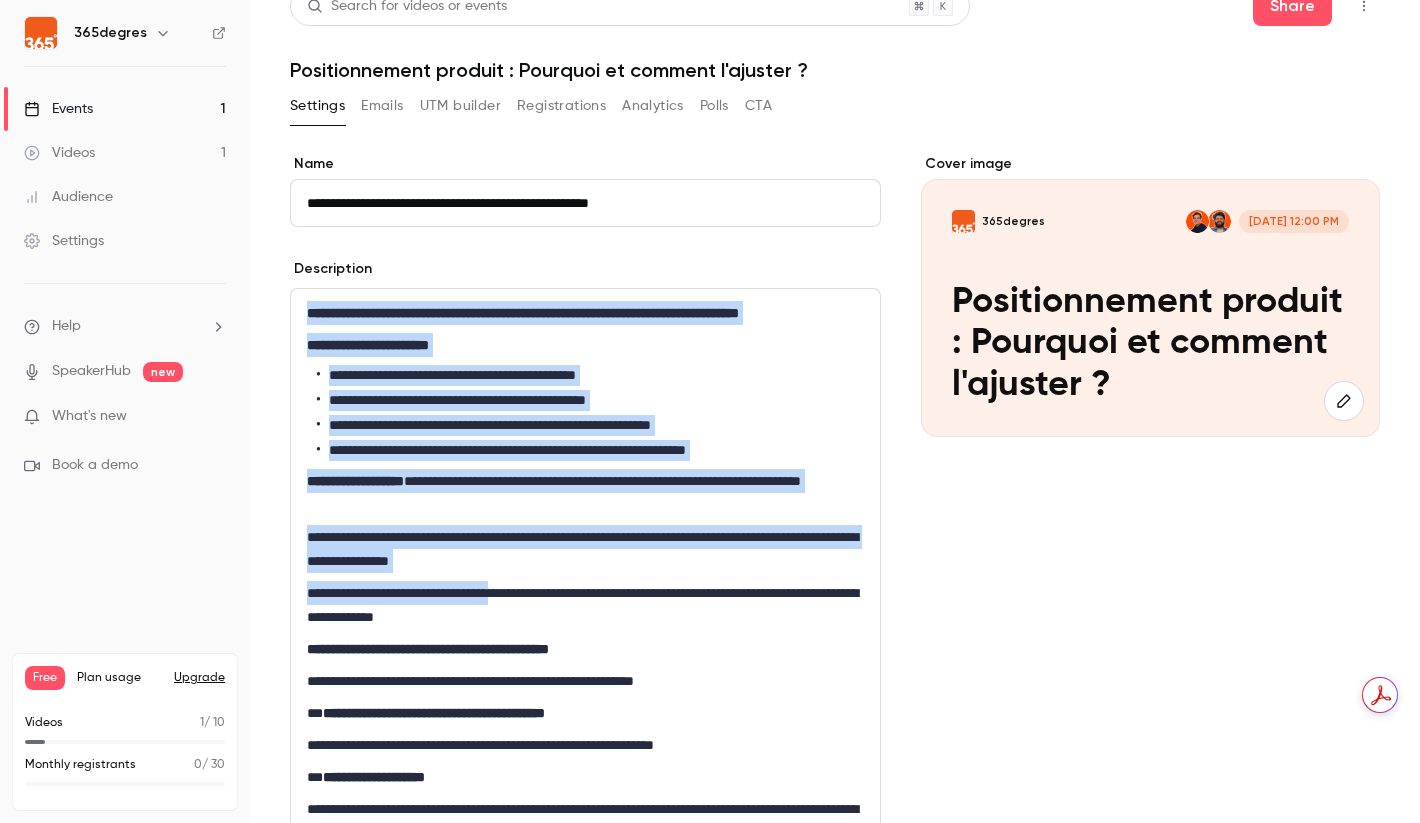 drag, startPoint x: 304, startPoint y: 312, endPoint x: 561, endPoint y: 612, distance: 395.03036 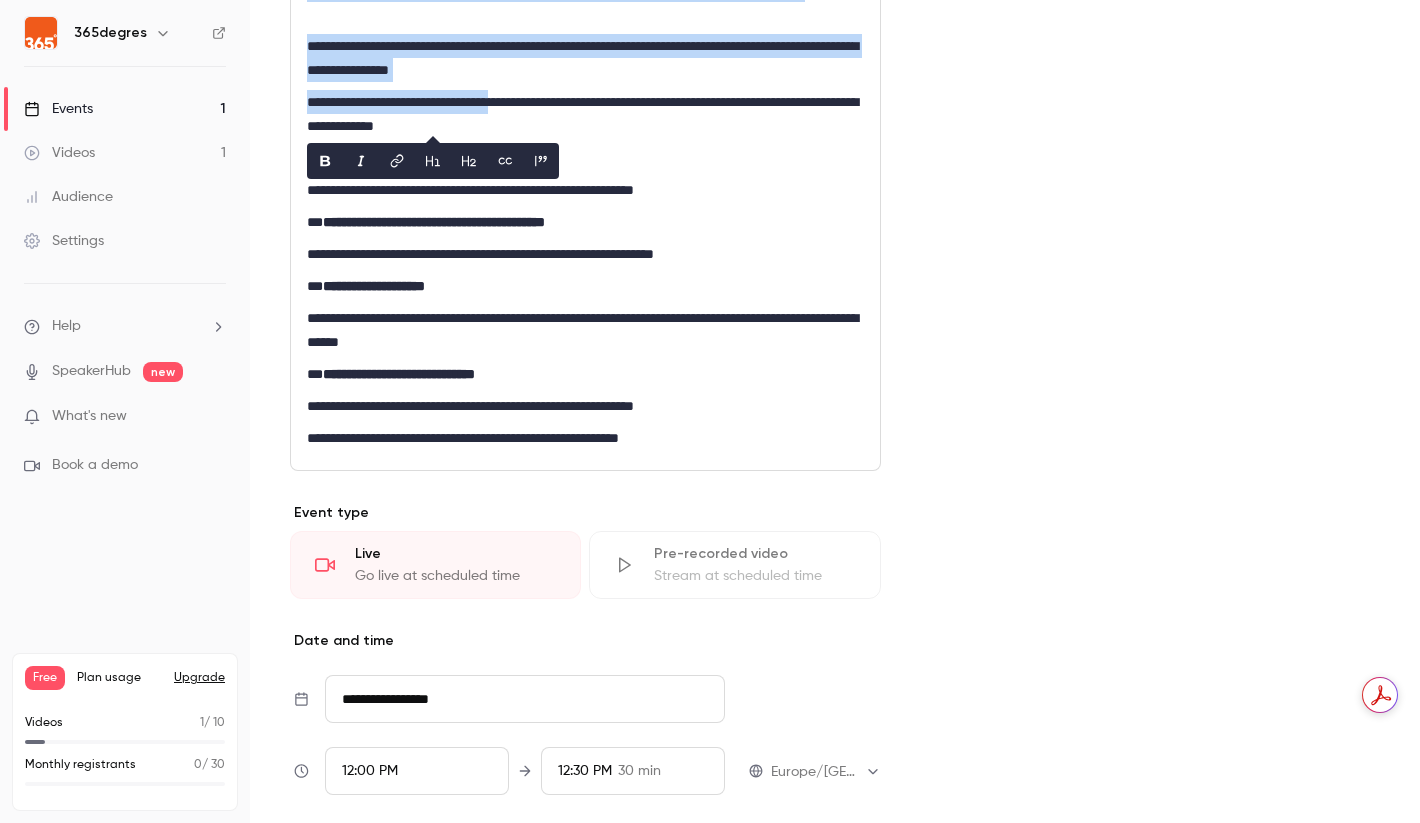 scroll, scrollTop: 518, scrollLeft: 0, axis: vertical 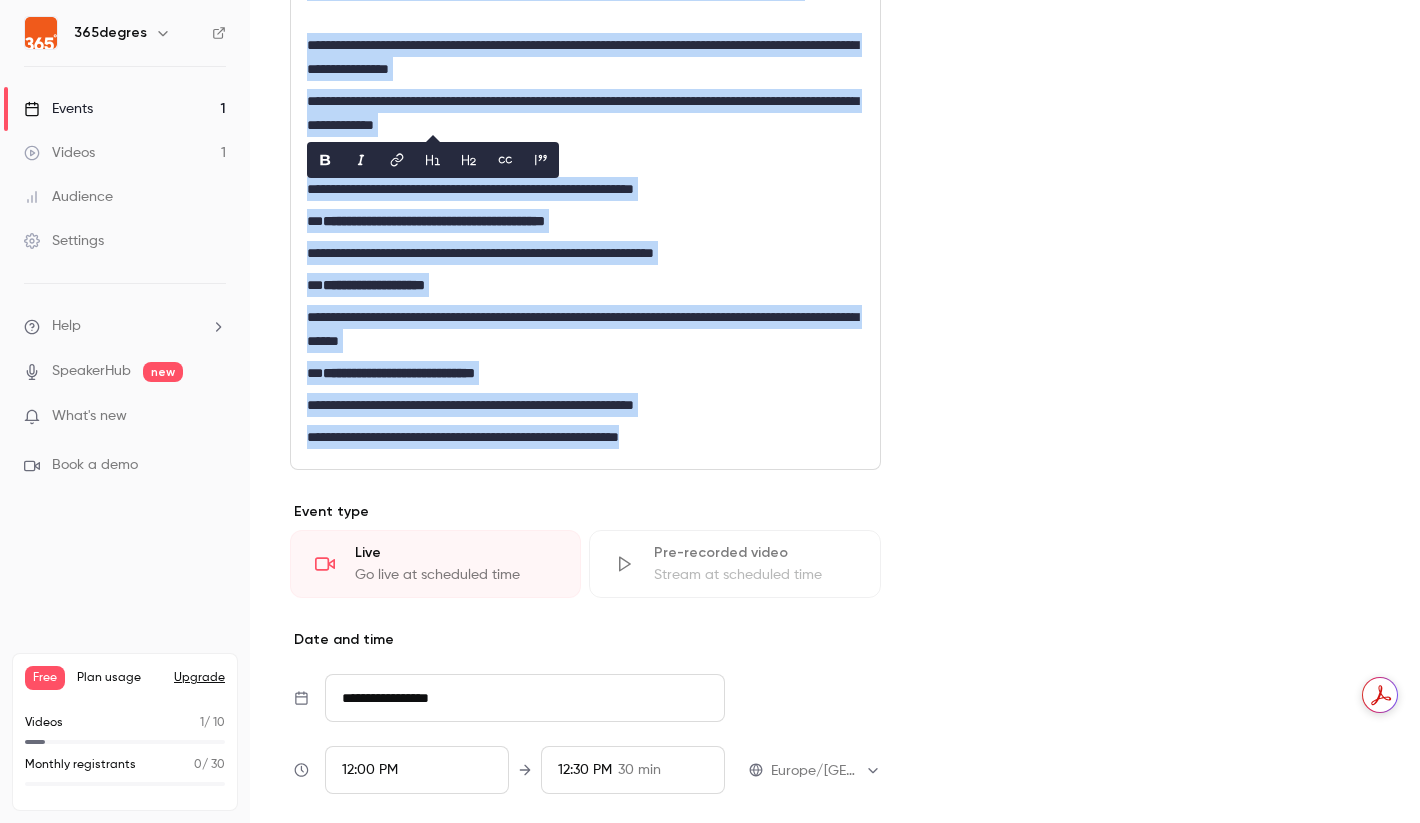 click on "**********" at bounding box center [585, 437] 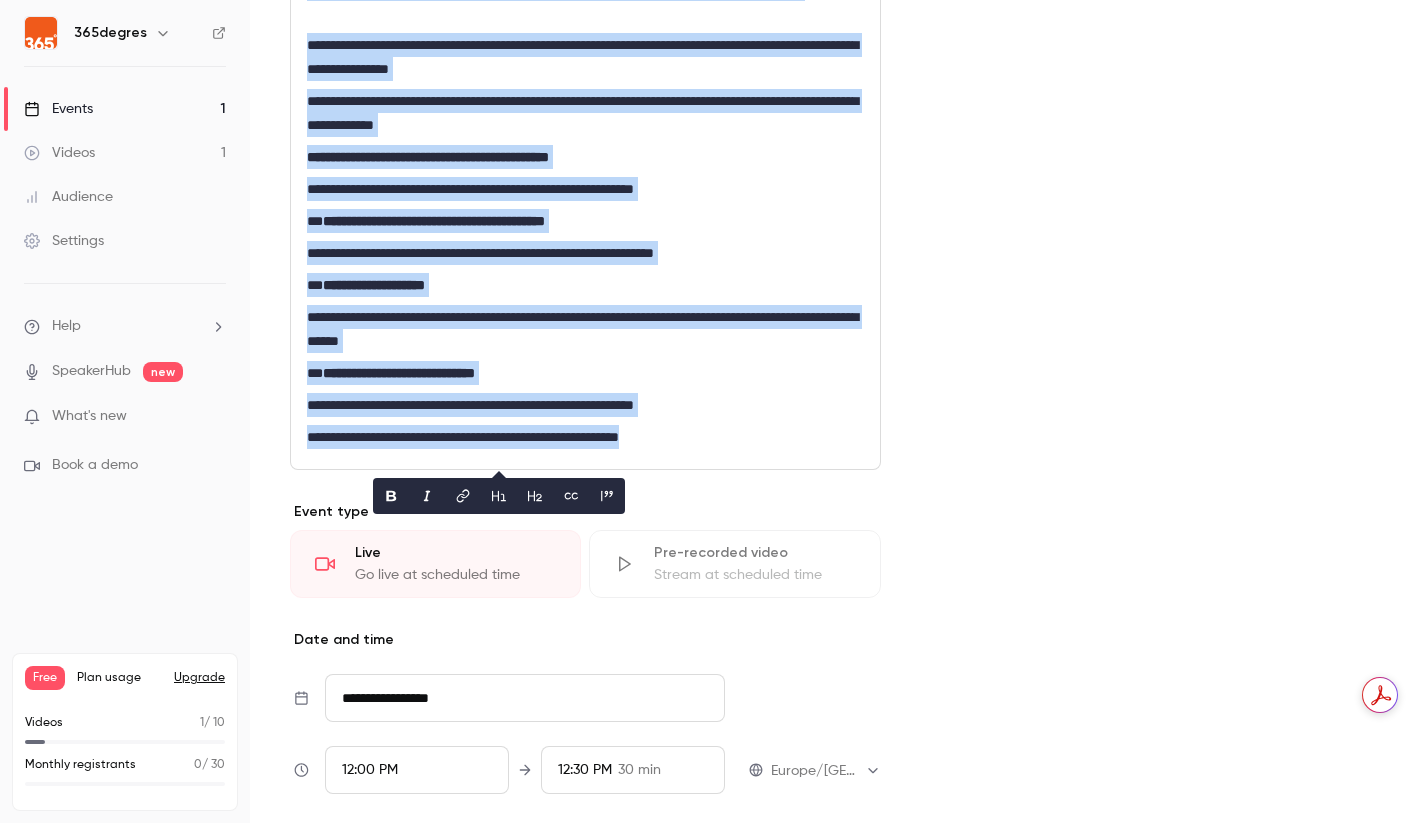 copy on "**********" 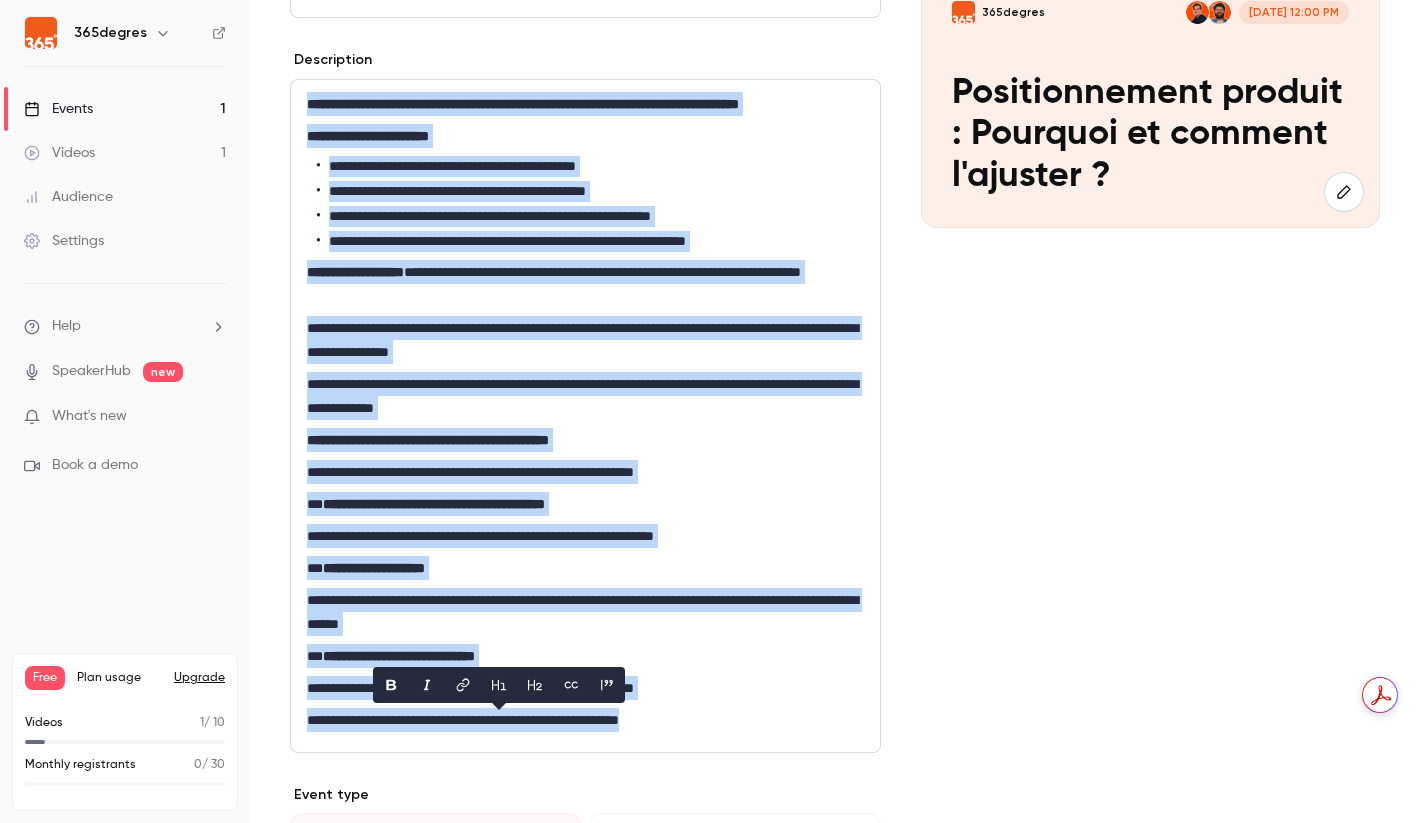 scroll, scrollTop: 0, scrollLeft: 0, axis: both 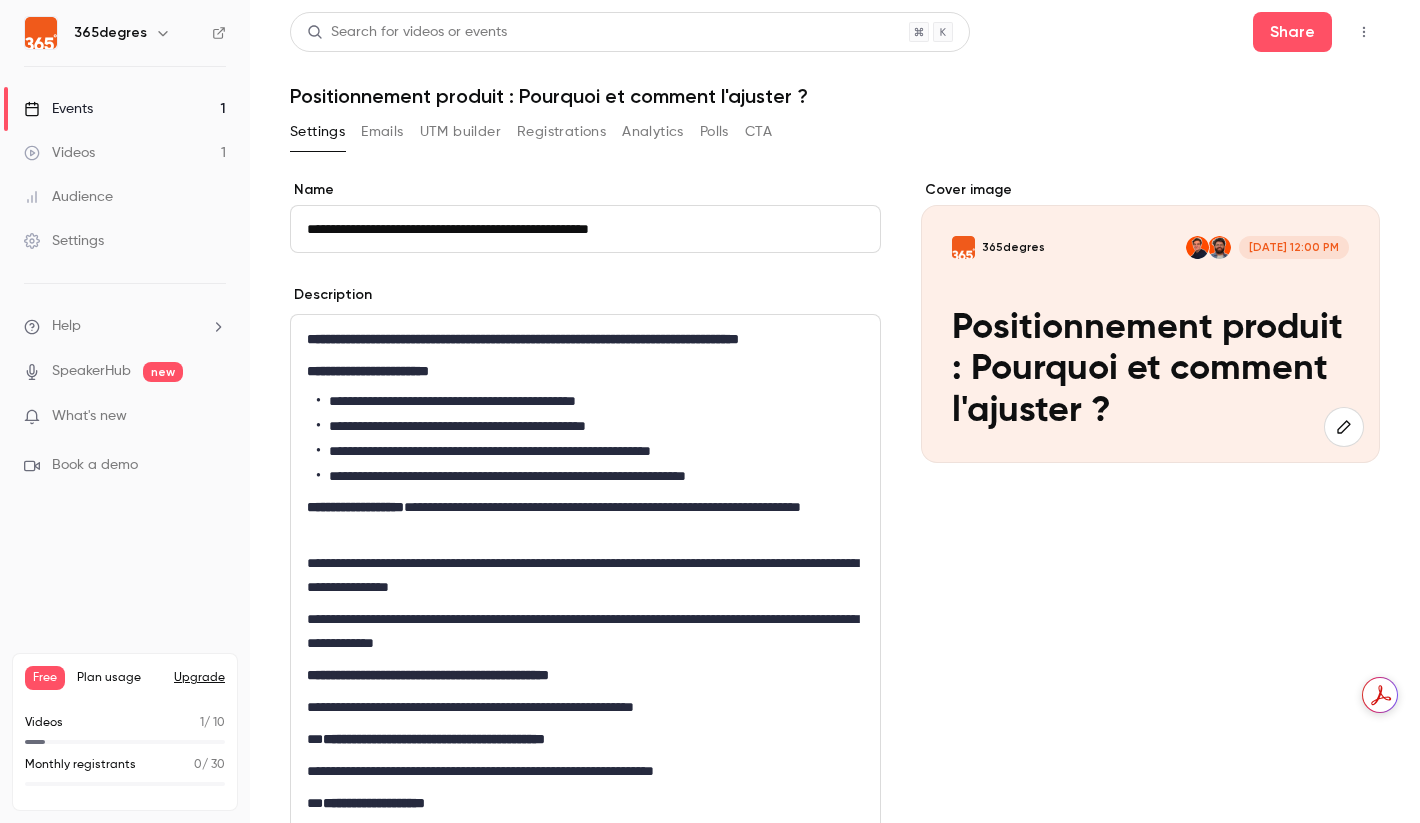 click on "Settings Emails UTM builder Registrations Analytics Polls CTA" at bounding box center (835, 136) 